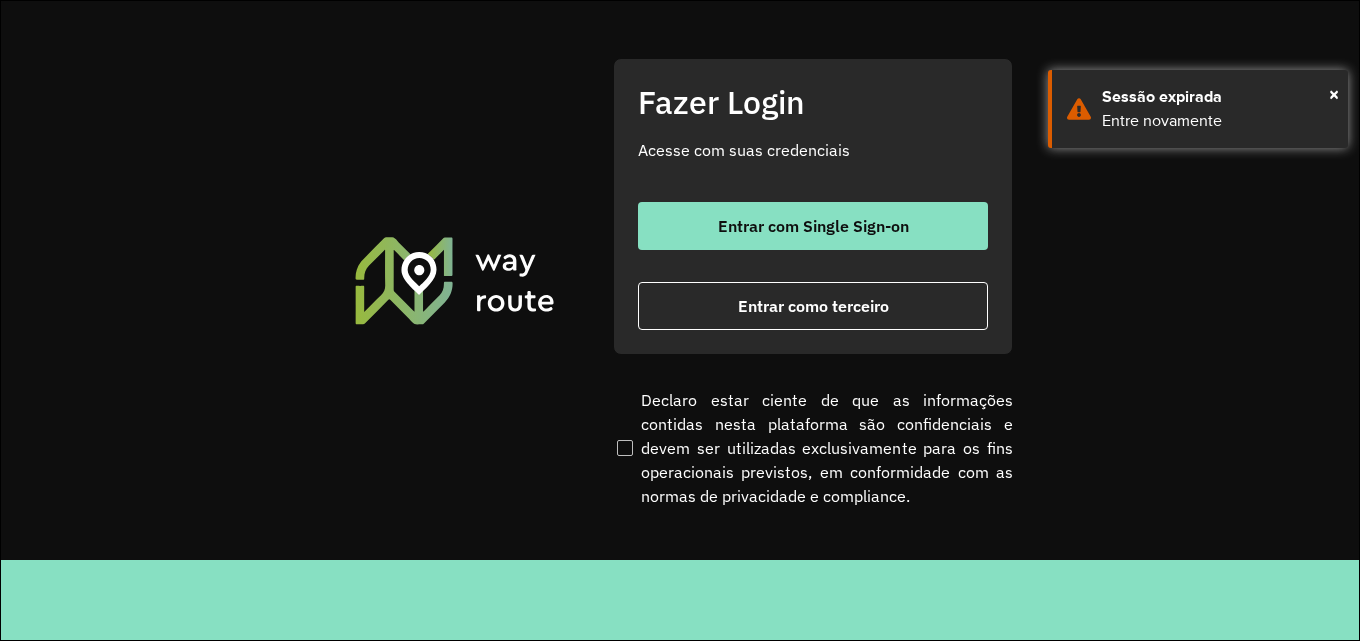 scroll, scrollTop: 0, scrollLeft: 0, axis: both 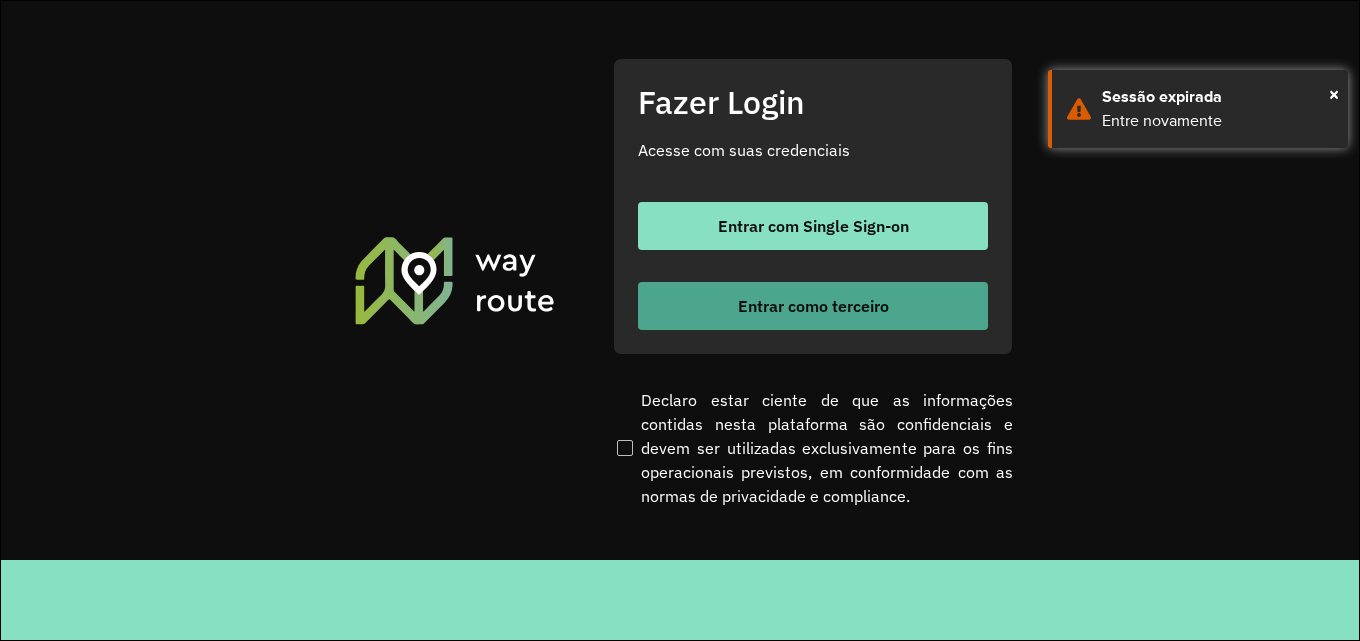 click on "Entrar como terceiro" at bounding box center [813, 306] 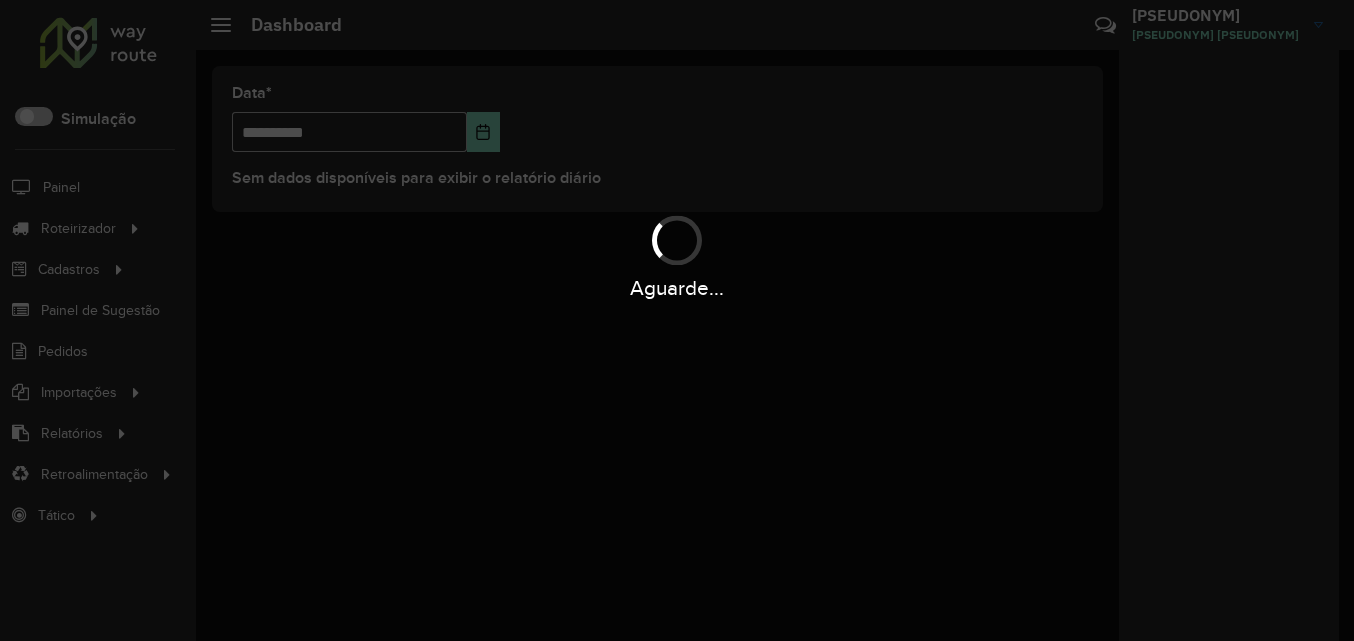 scroll, scrollTop: 0, scrollLeft: 0, axis: both 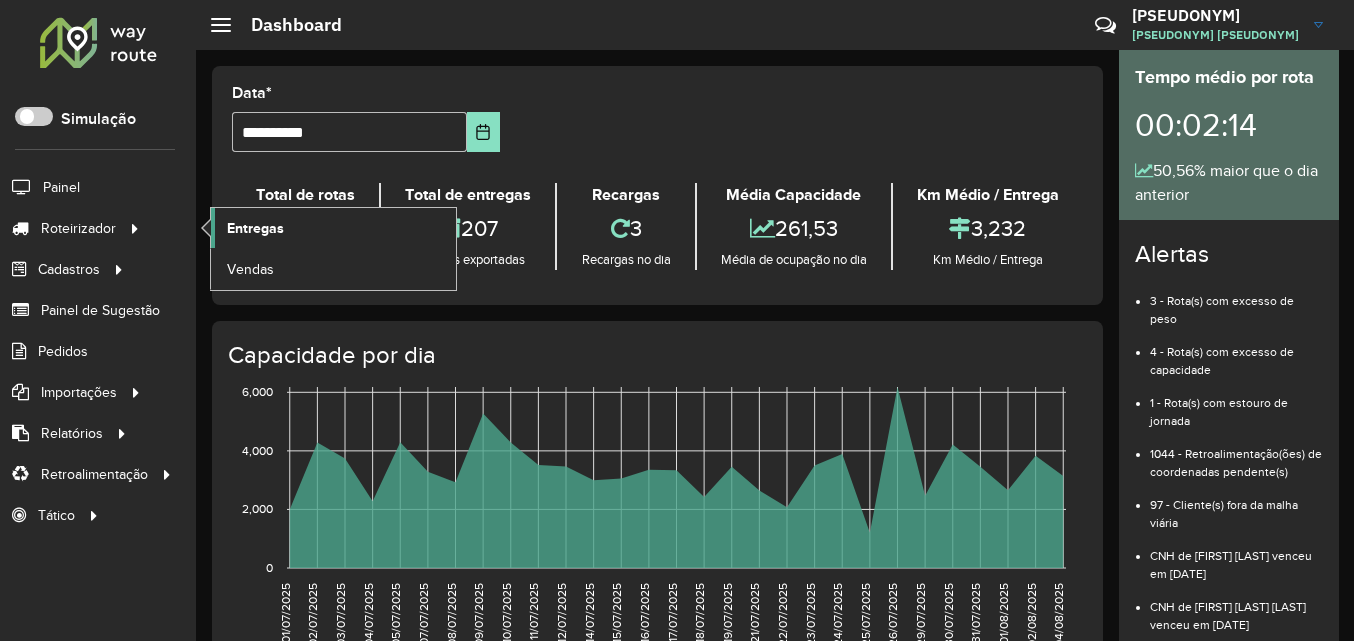 click on "Entregas" 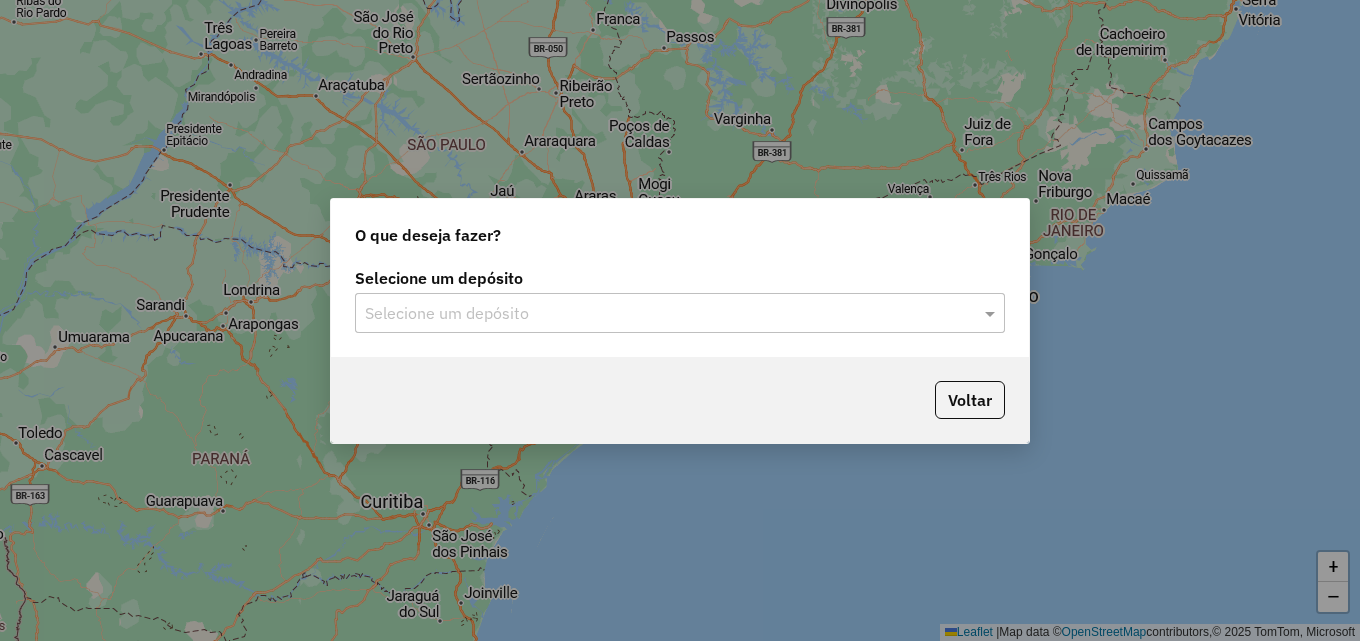 scroll, scrollTop: 0, scrollLeft: 0, axis: both 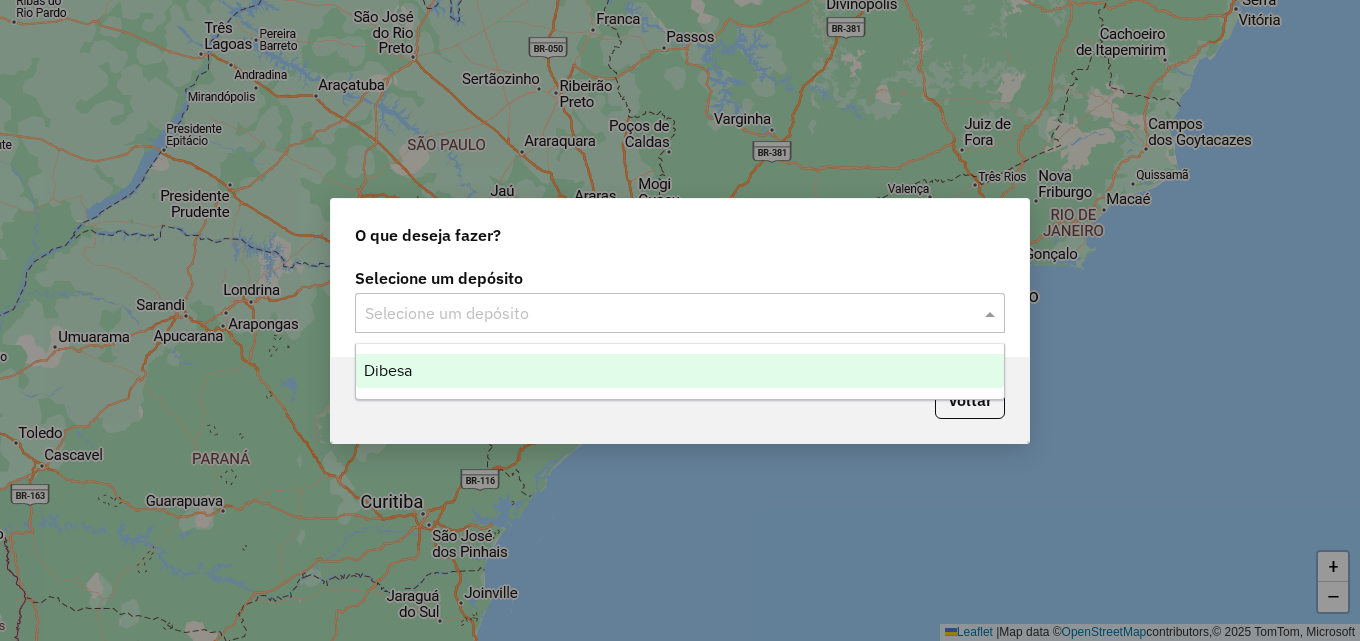 click 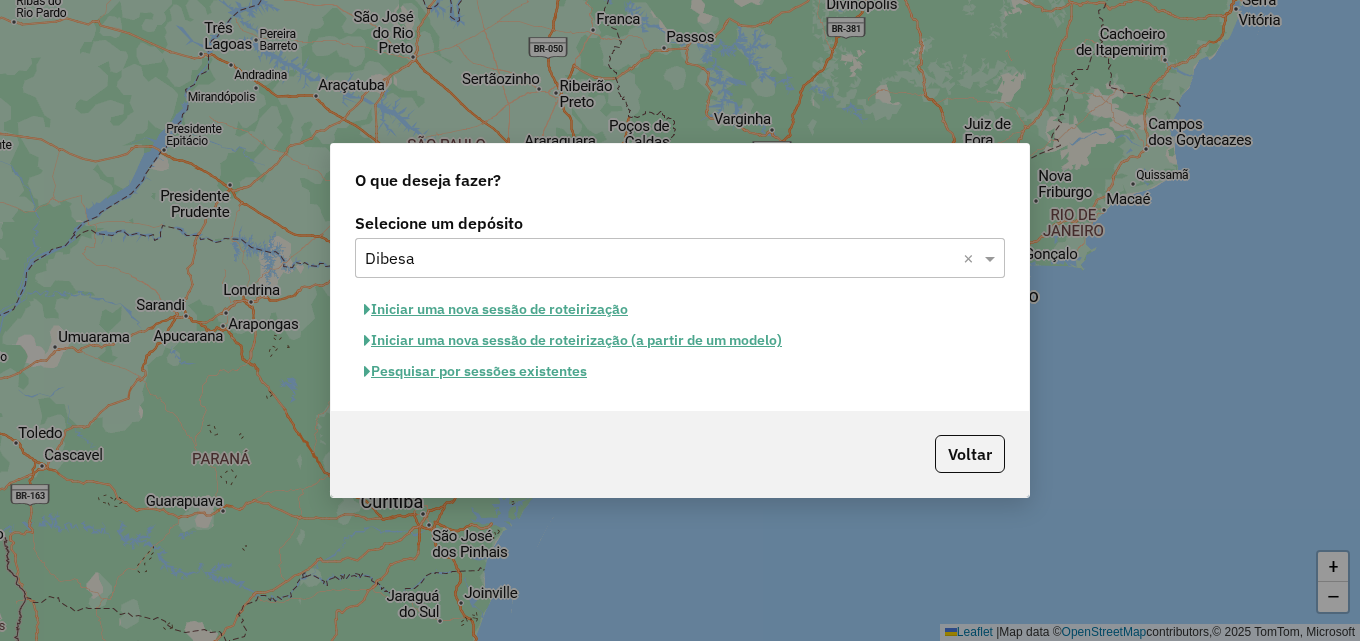 click on "Iniciar uma nova sessão de roteirização" 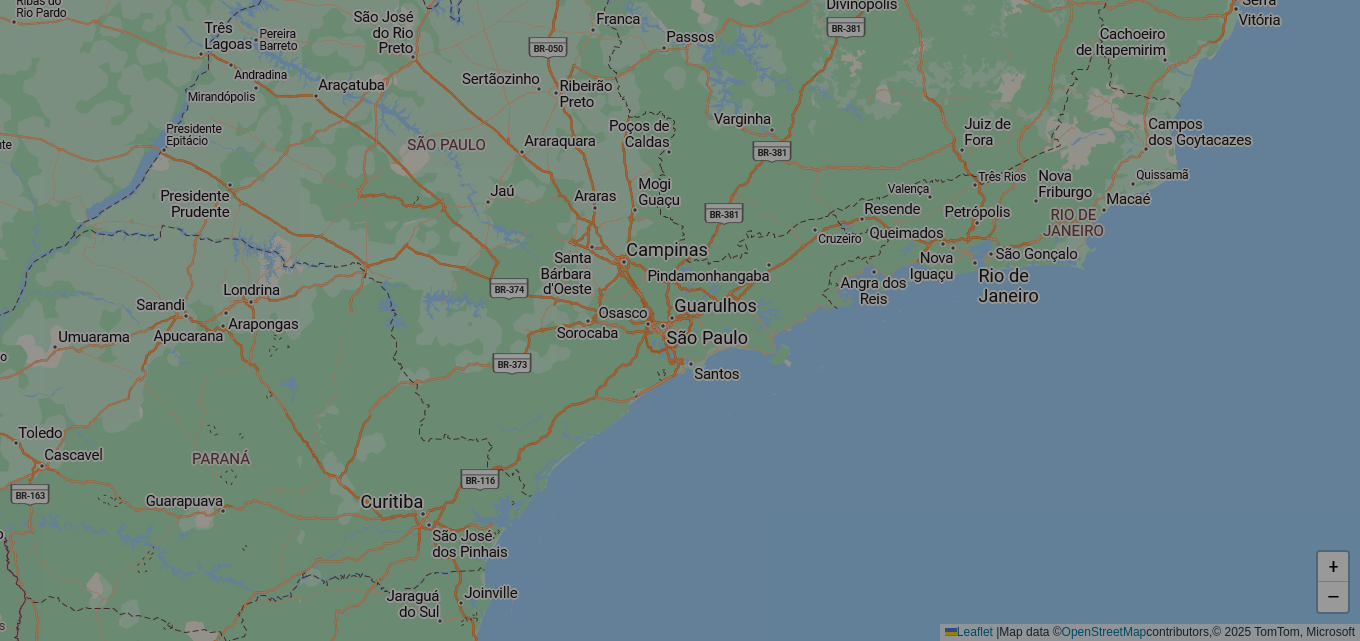 select on "*" 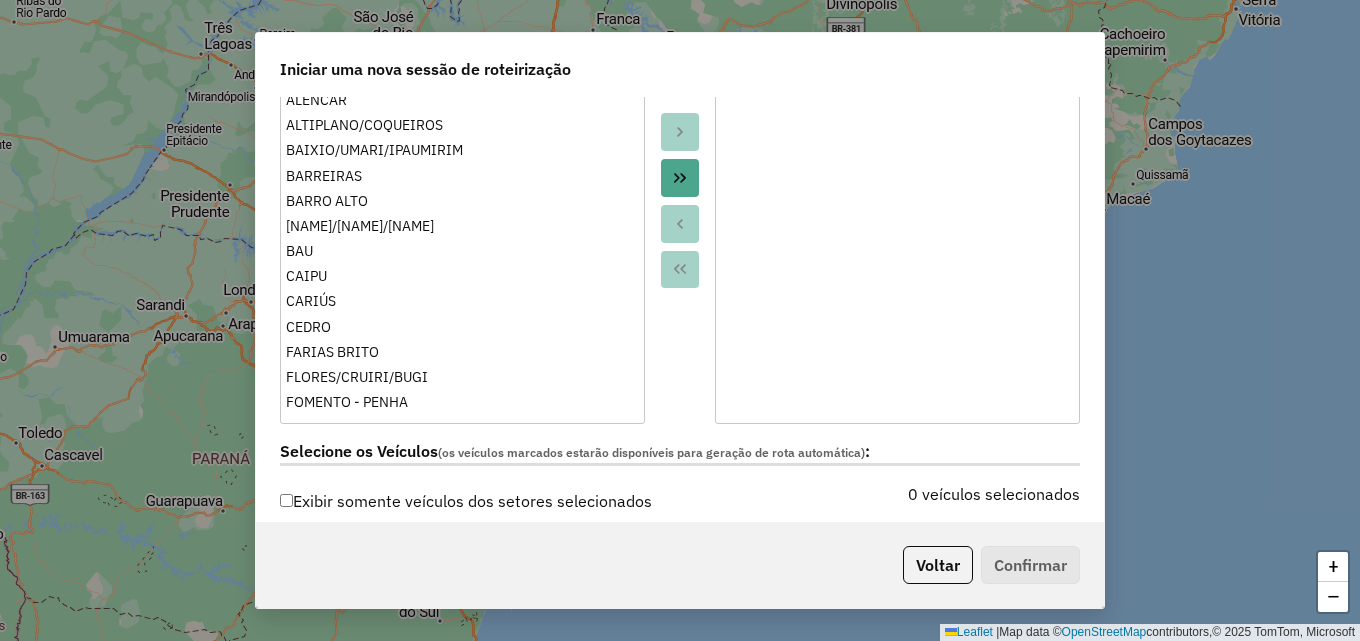 scroll, scrollTop: 200, scrollLeft: 0, axis: vertical 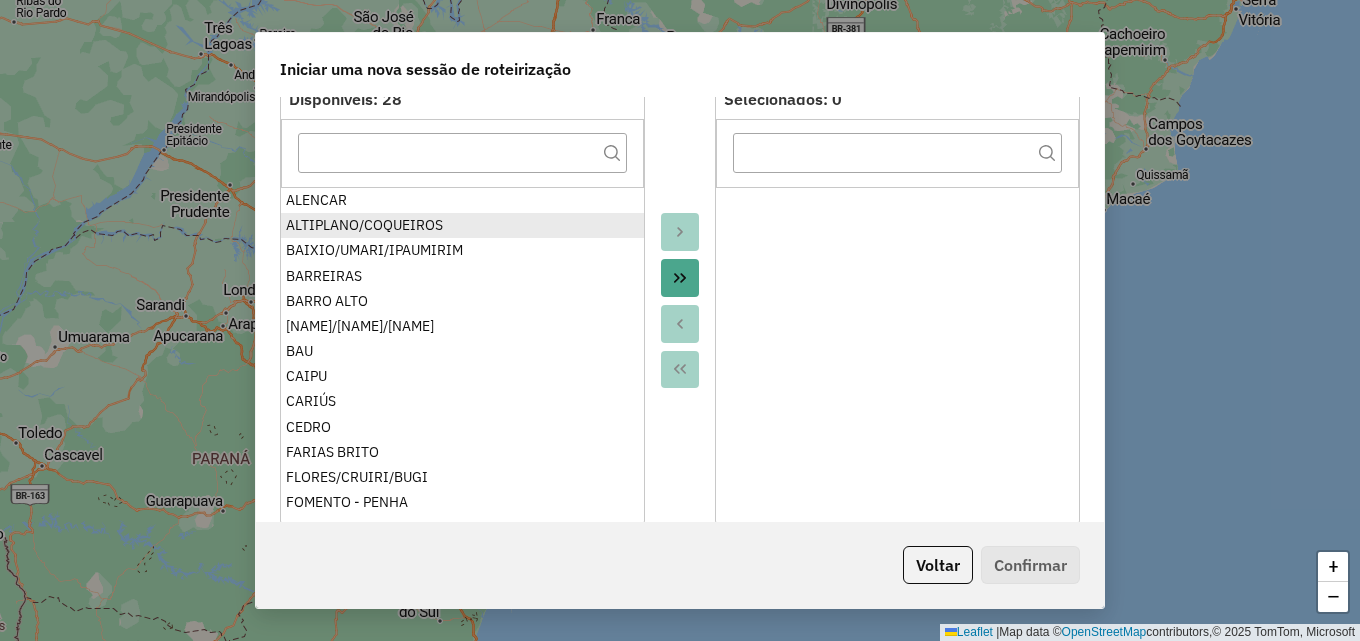 click on "ALTIPLANO/COQUEIROS" at bounding box center [462, 225] 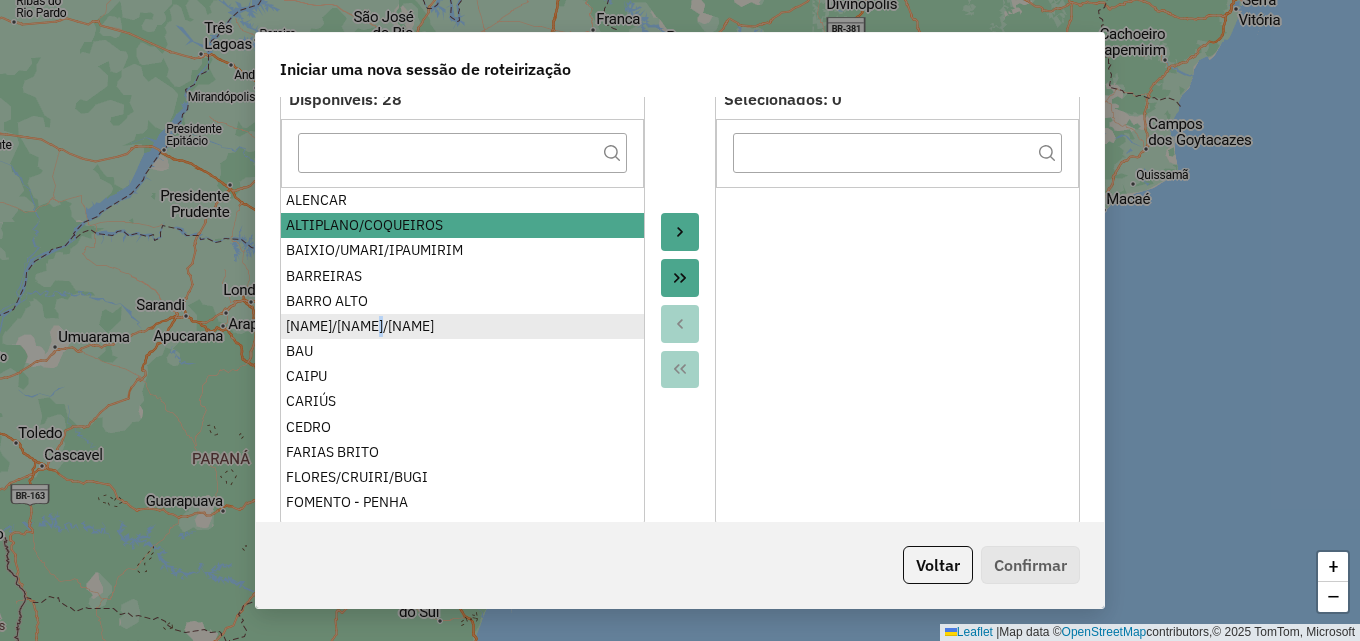click on "[NAME]/[NAME]/[NAME]" at bounding box center [462, 326] 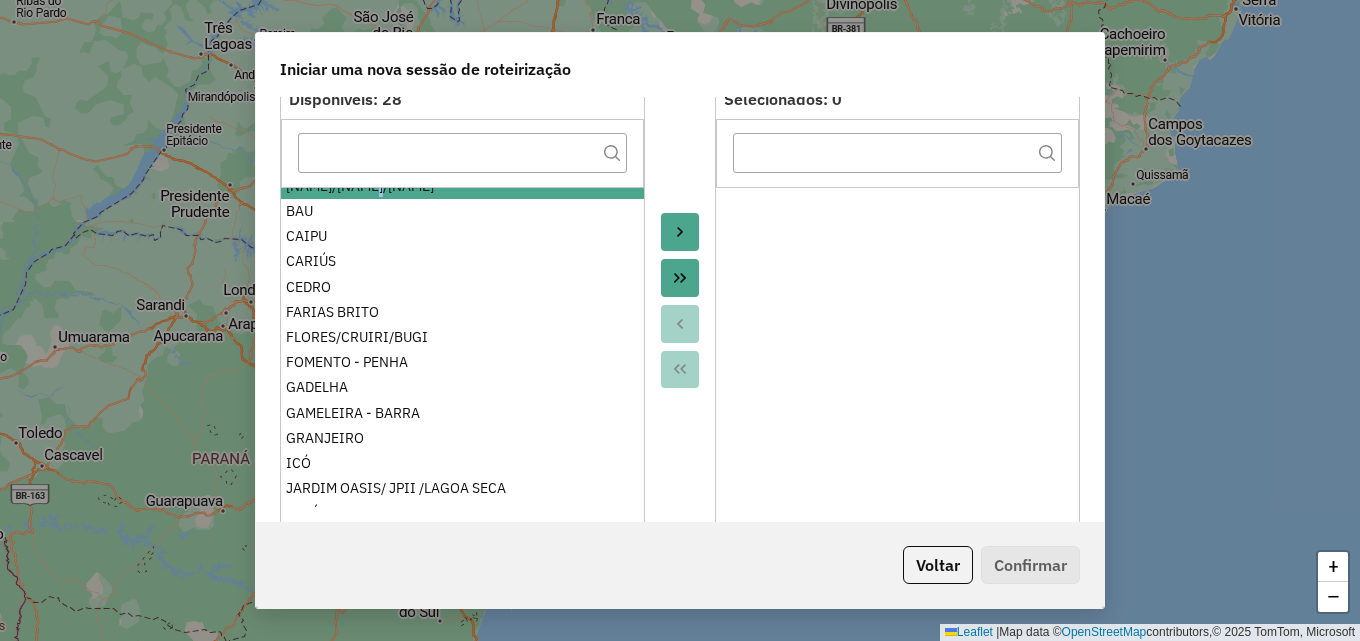 scroll, scrollTop: 200, scrollLeft: 0, axis: vertical 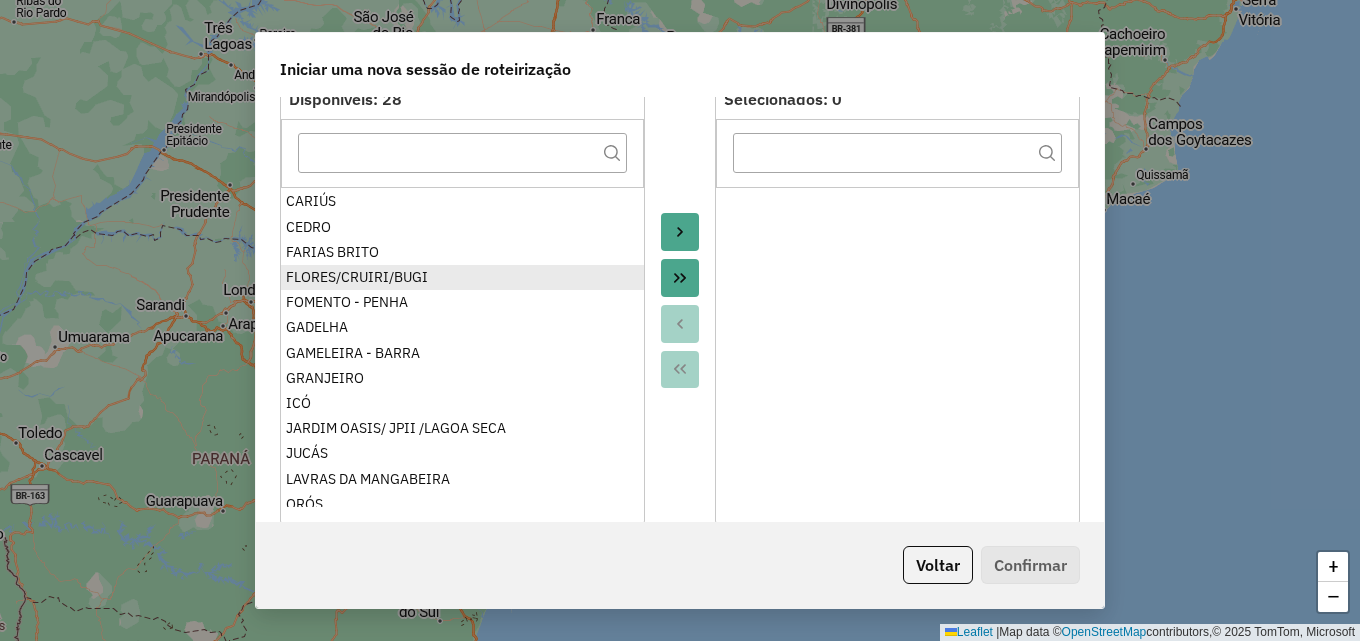 drag, startPoint x: 394, startPoint y: 275, endPoint x: 391, endPoint y: 289, distance: 14.3178215 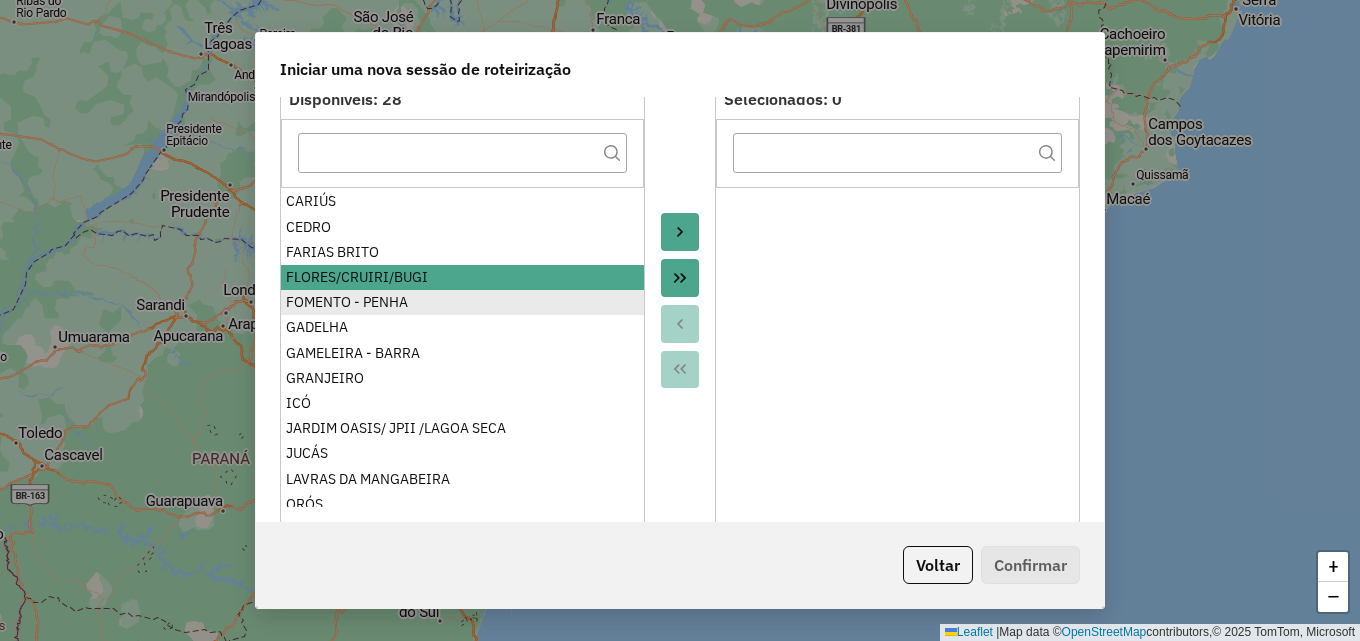 click on "FOMENTO - PENHA" at bounding box center (462, 302) 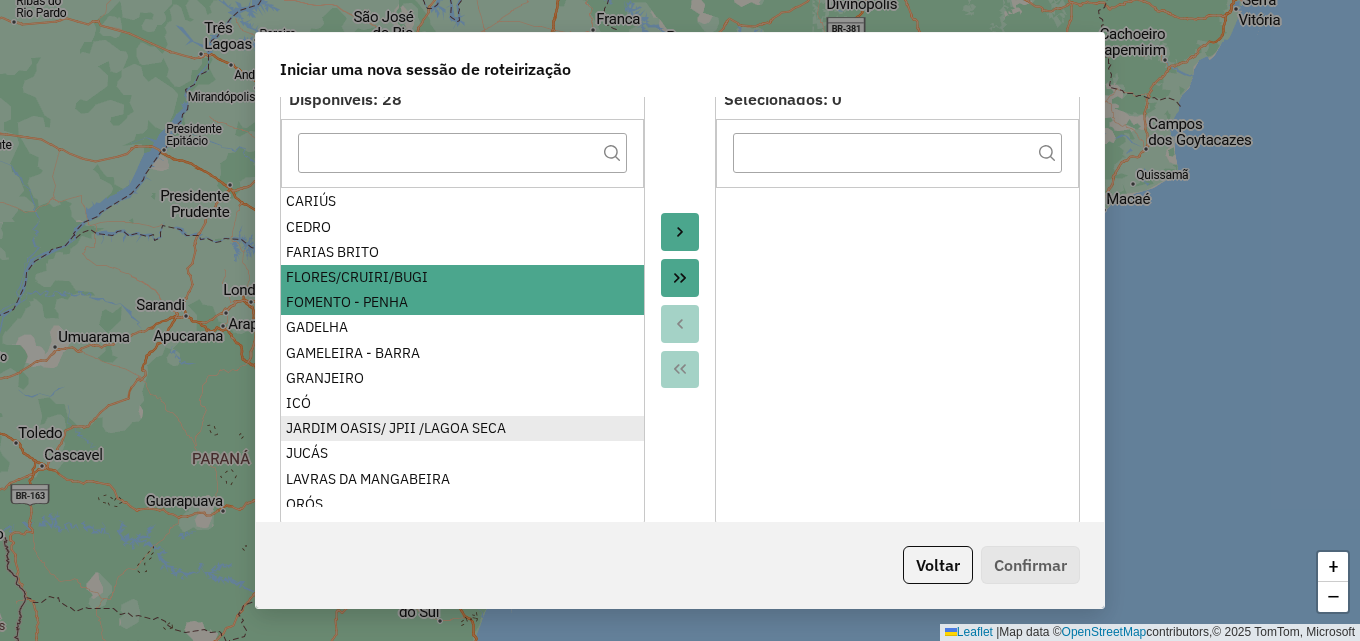 click on "JARDIM OASIS/ JPII /LAGOA SECA" at bounding box center [462, 428] 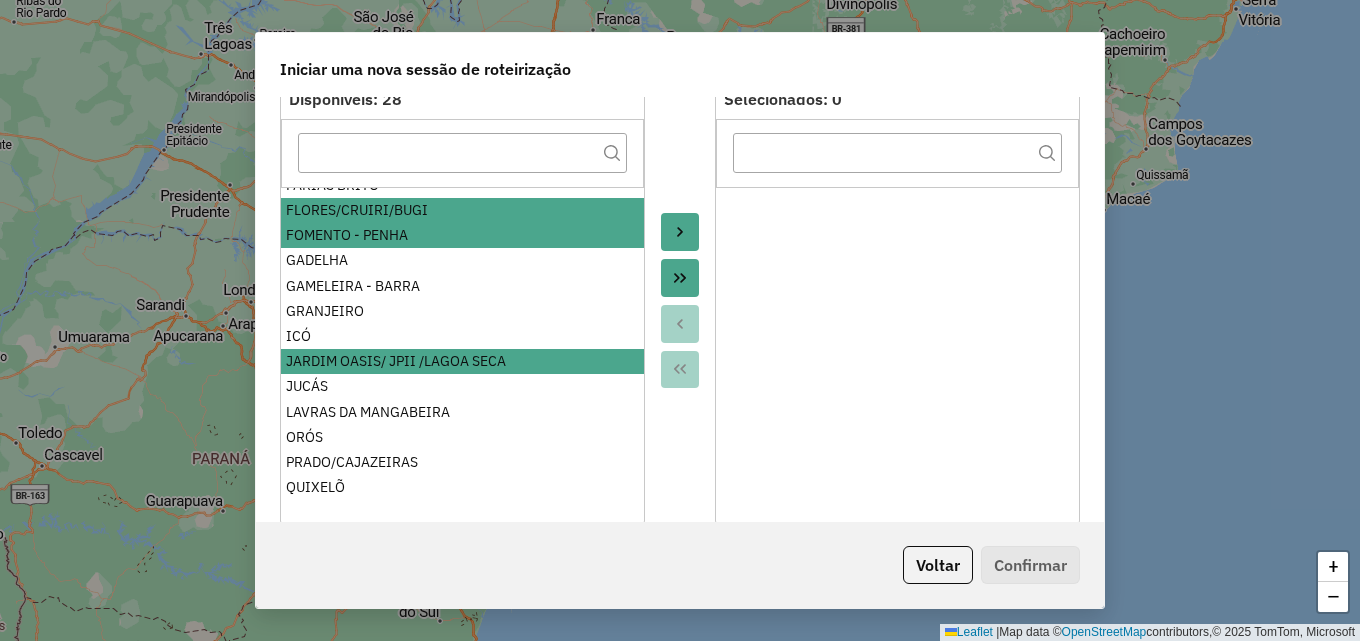 scroll, scrollTop: 300, scrollLeft: 0, axis: vertical 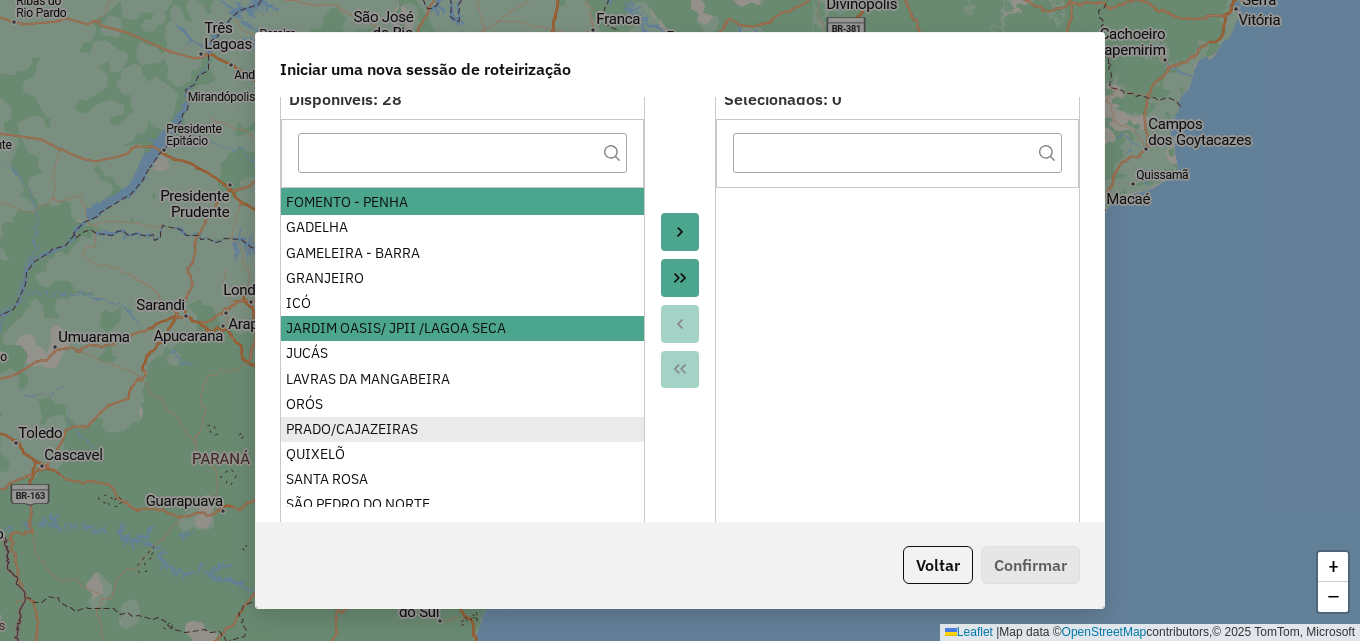 click on "PRADO/CAJAZEIRAS" at bounding box center [462, 429] 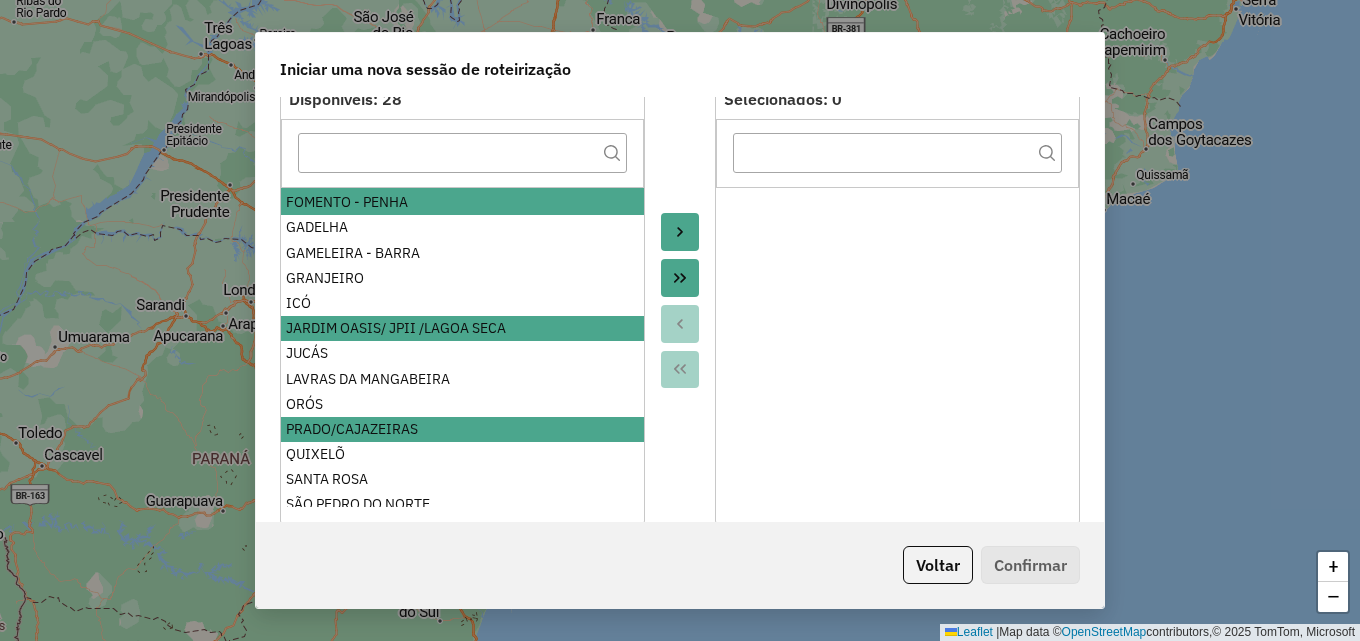 click 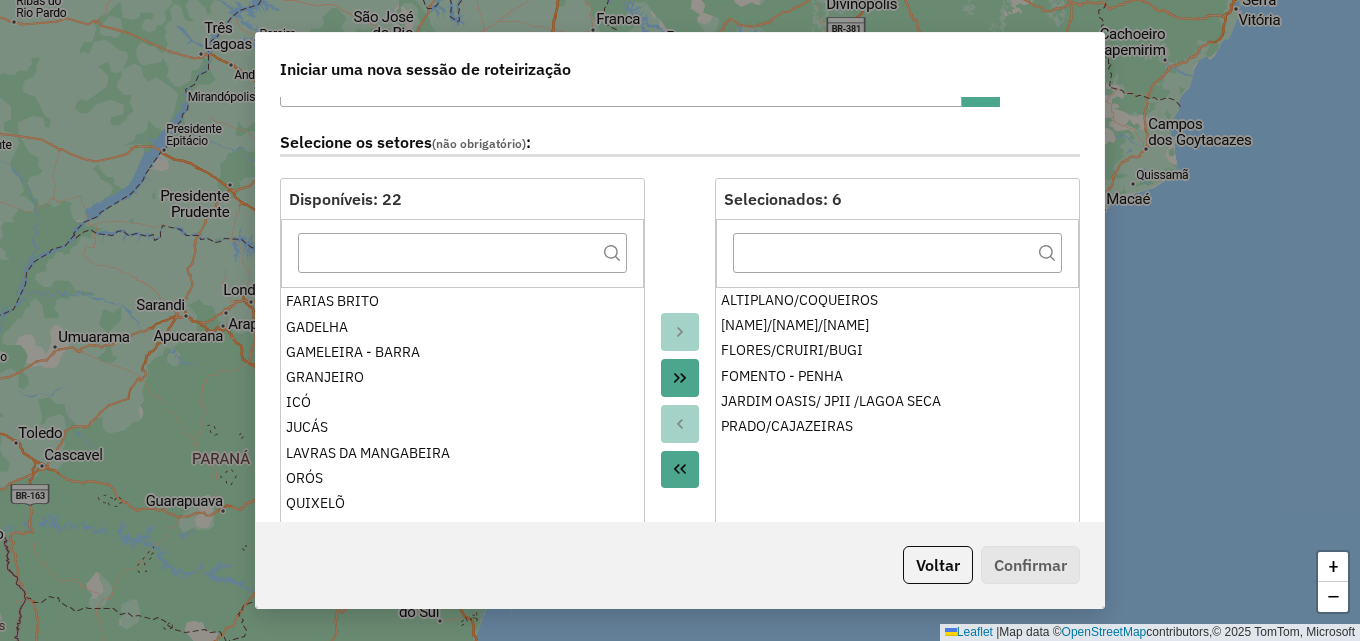 scroll, scrollTop: 200, scrollLeft: 0, axis: vertical 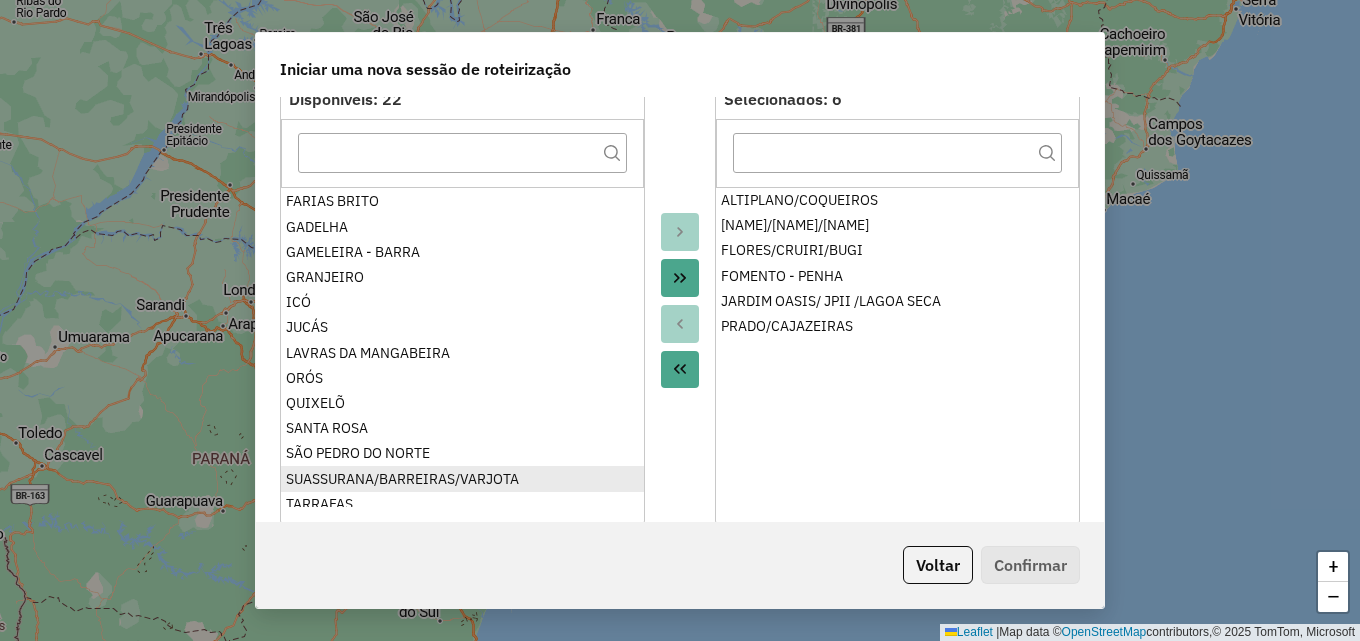 click on "ALENCAR BAIXIO/UMARI/IPAUMIRIM BARREIRAS BARRO ALTO BAU CAIPU CARIÚS CEDRO FARIAS BRITO GADELHA GAMELEIRA - BARRA GRANJEIRO ICÓ JUCÁS LAVRAS DA MANGABEIRA ORÓS QUIXELÕ SANTA ROSA SÃO PEDRO DO NORTE SUASSURANA/BARREIRAS/VARJOTA TARRAFAS VARZEA ALEGRE" at bounding box center (462, 347) 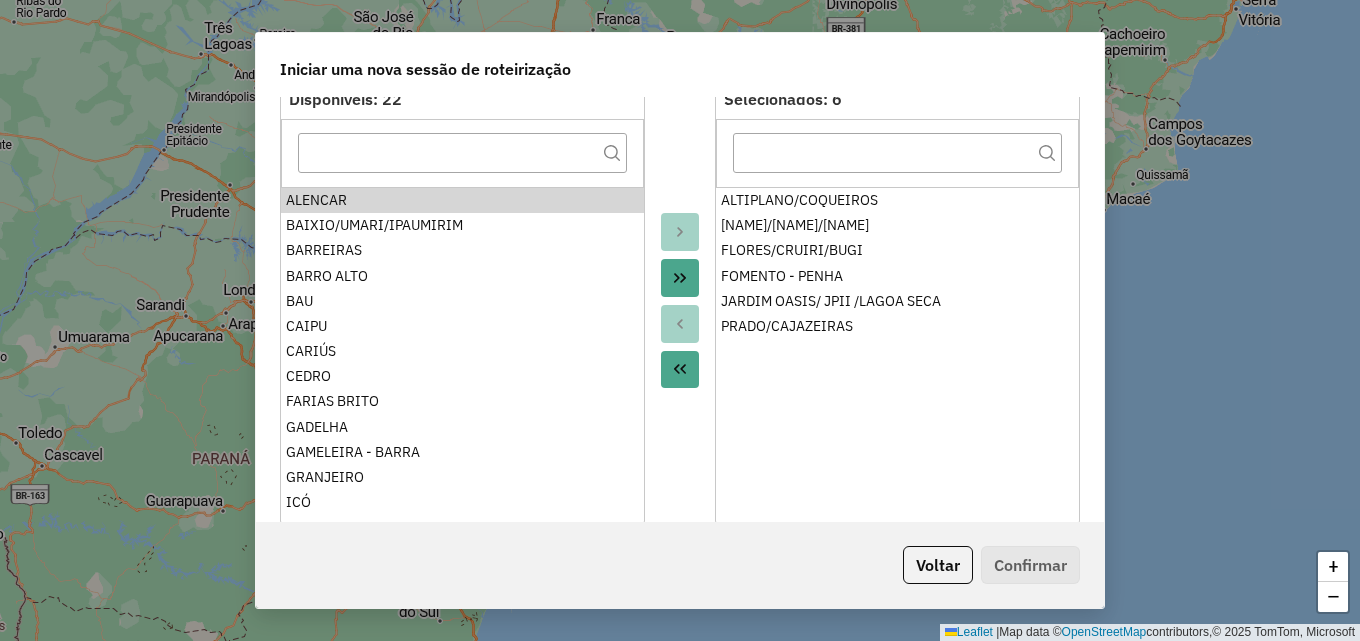 scroll, scrollTop: 235, scrollLeft: 0, axis: vertical 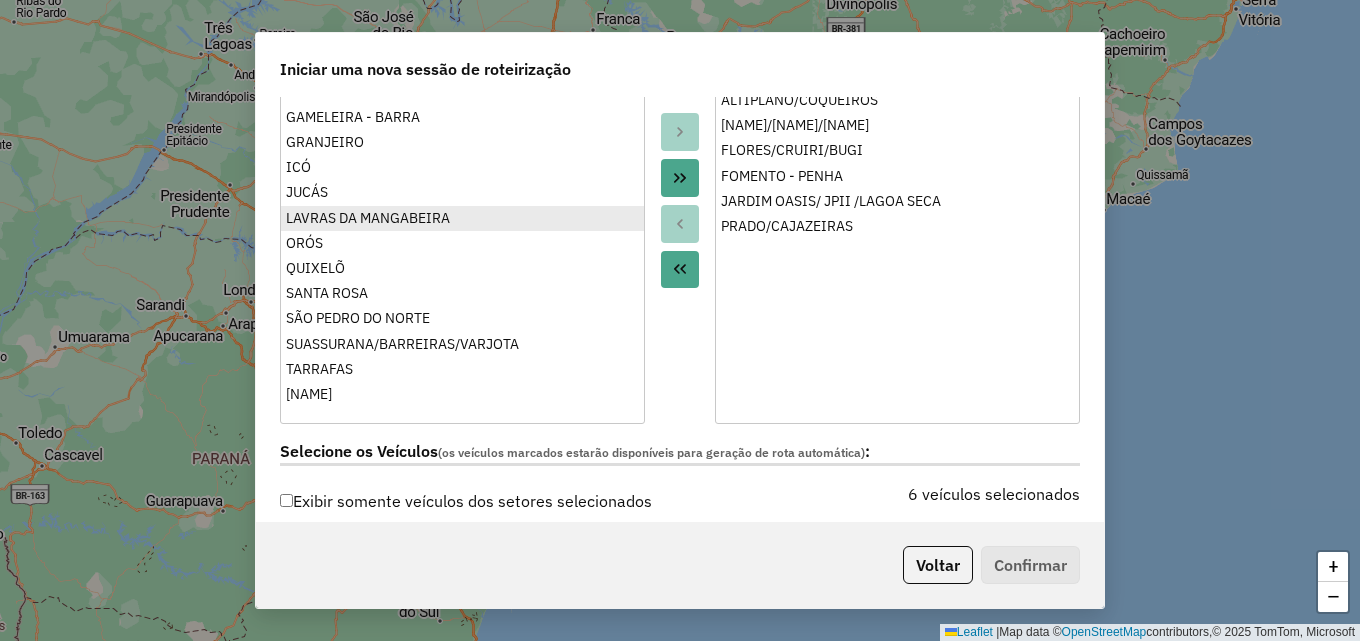 click on "LAVRAS DA MANGABEIRA" at bounding box center [462, 218] 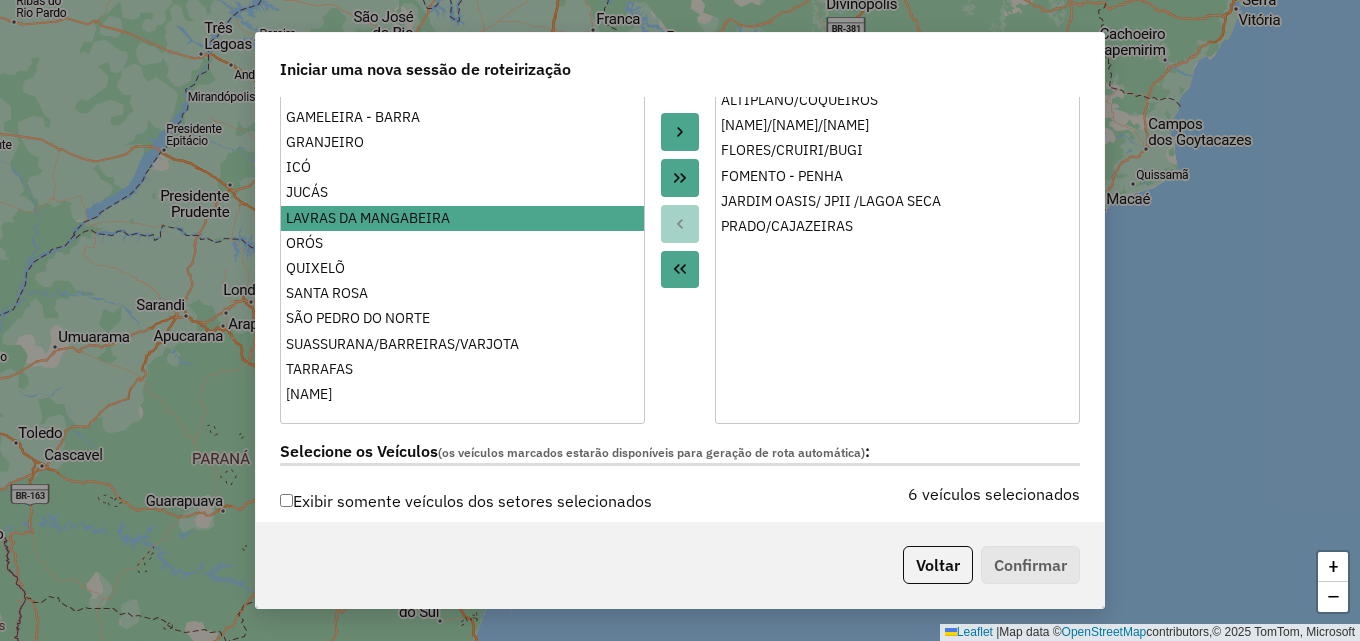 click 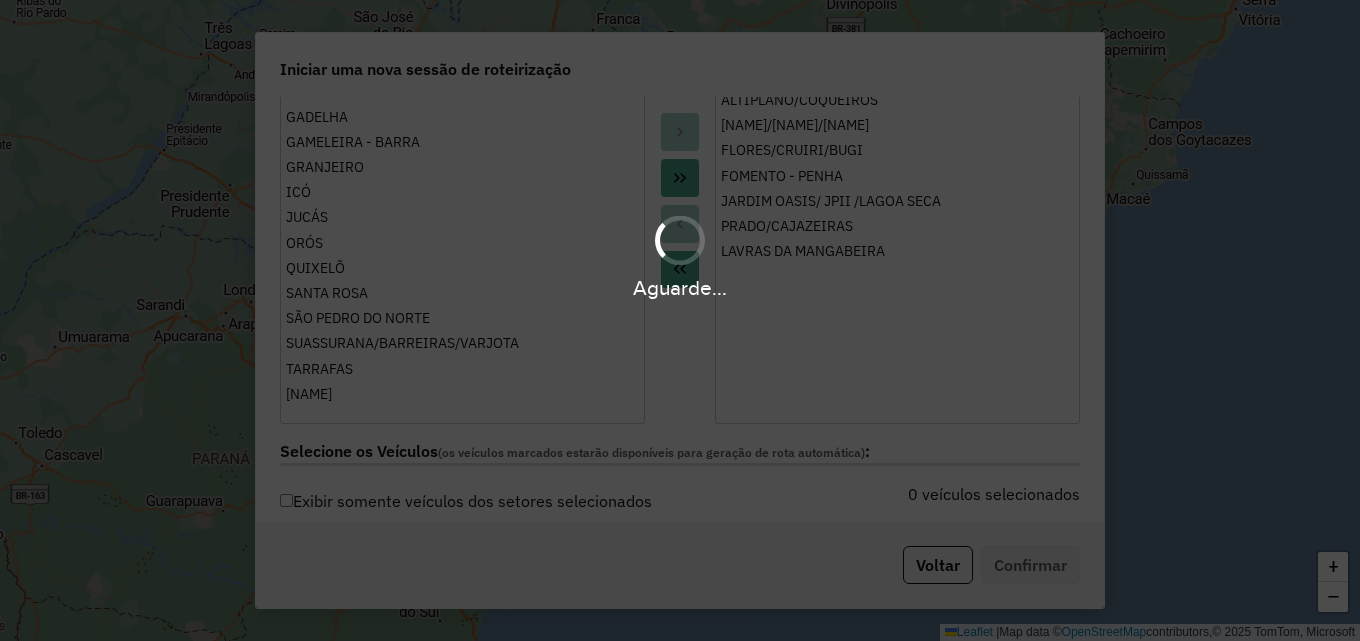 scroll, scrollTop: 210, scrollLeft: 0, axis: vertical 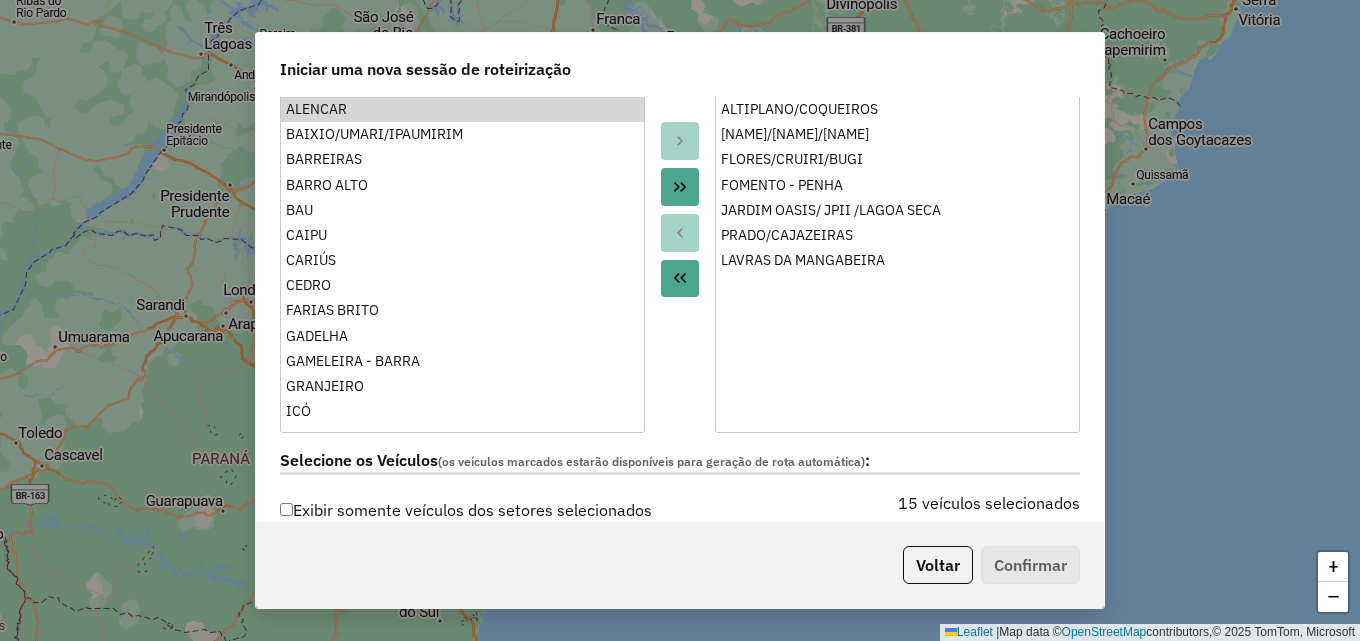 click on "ALENCAR BAIXIO/UMARI/IPAUMIRIM BARREIRAS BARRO ALTO BAU CAIPU CARIÚS CEDRO FARIAS BRITO GADELHA GAMELEIRA - BARRA GRANJEIRO ICÓ JUCÁS ORÓS QUIXELÕ SANTA ROSA SÃO PEDRO DO NORTE SUASSURANA/BARREIRAS/VARJOTA TARRAFAS VARZEA ALEGRE" at bounding box center [462, 256] 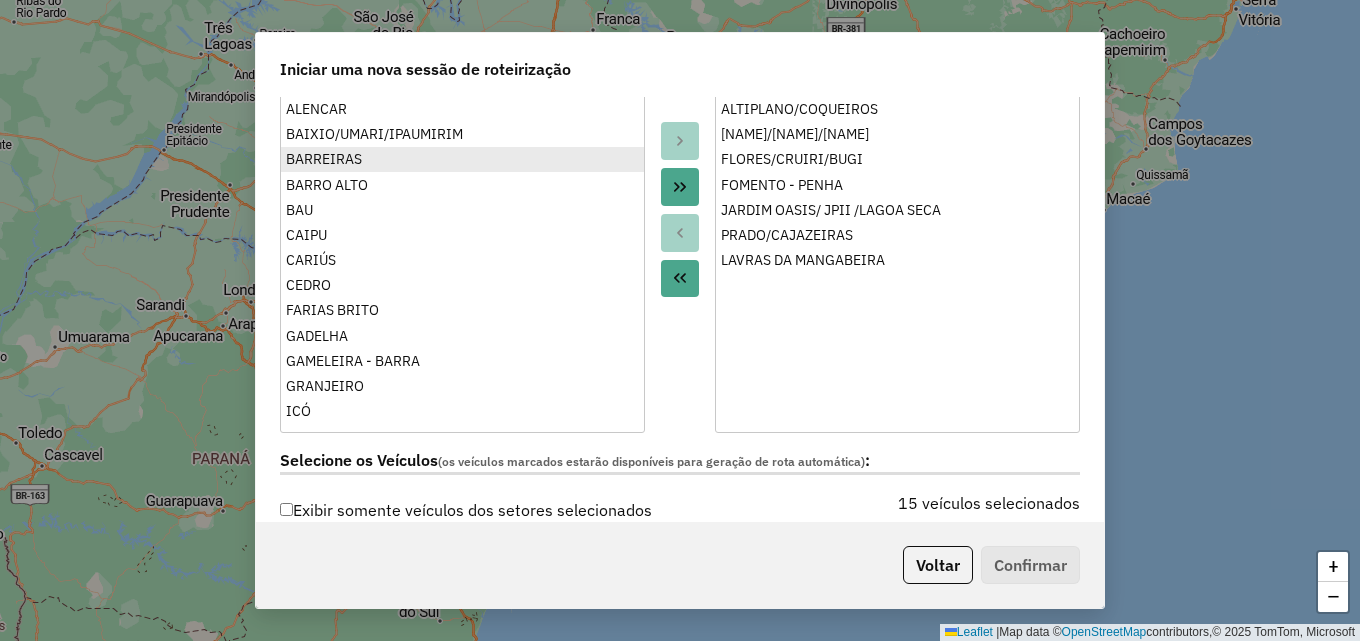 click on "BARREIRAS" at bounding box center (462, 159) 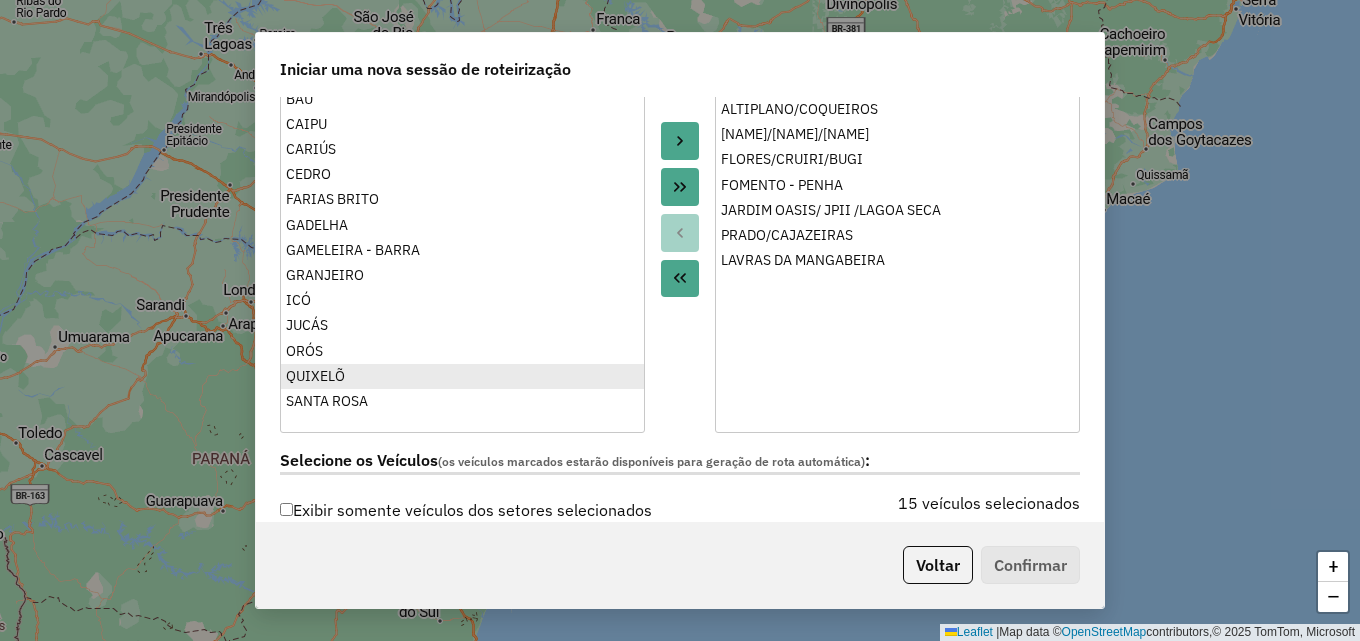 scroll, scrollTop: 210, scrollLeft: 0, axis: vertical 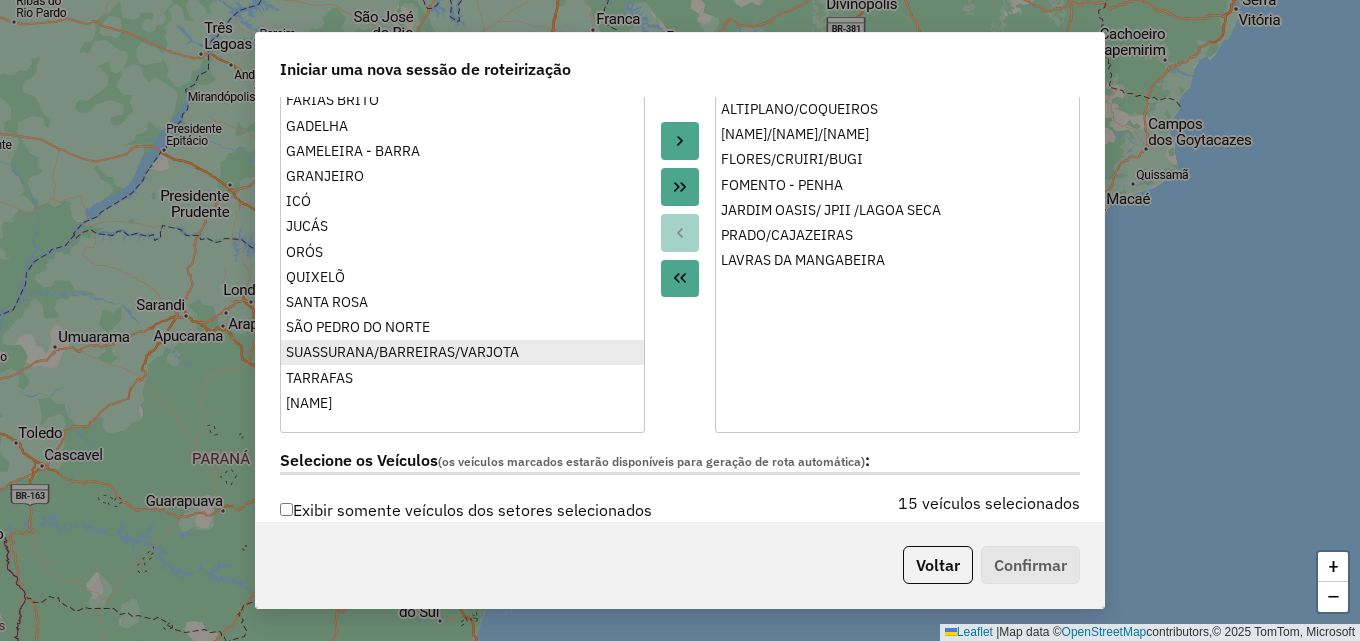 click on "SUASSURANA/BARREIRAS/VARJOTA" at bounding box center (462, 352) 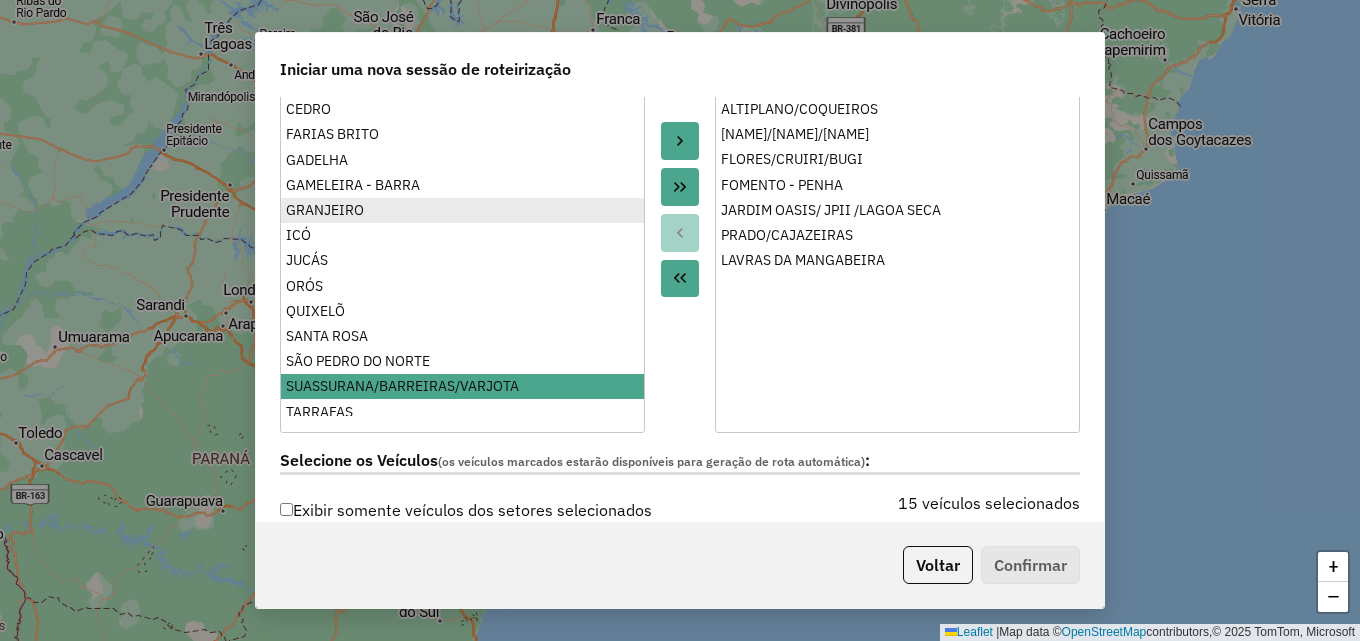 scroll, scrollTop: 200, scrollLeft: 0, axis: vertical 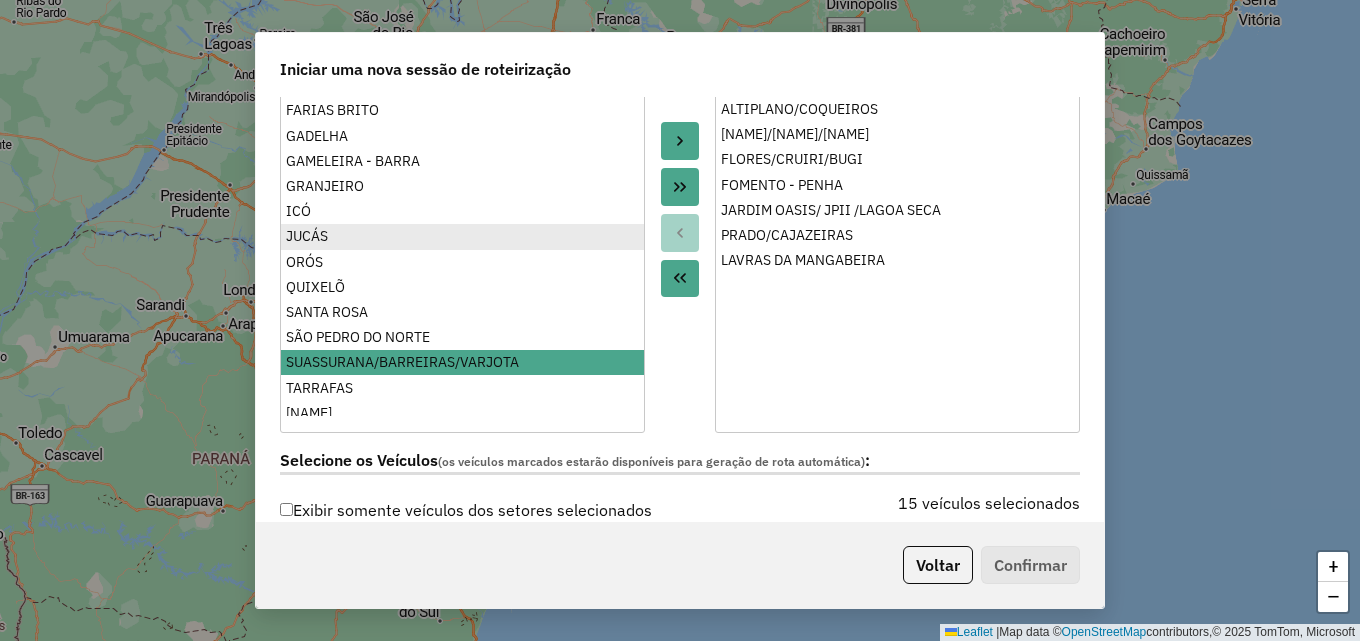 click on "JUCÁS" at bounding box center [462, 236] 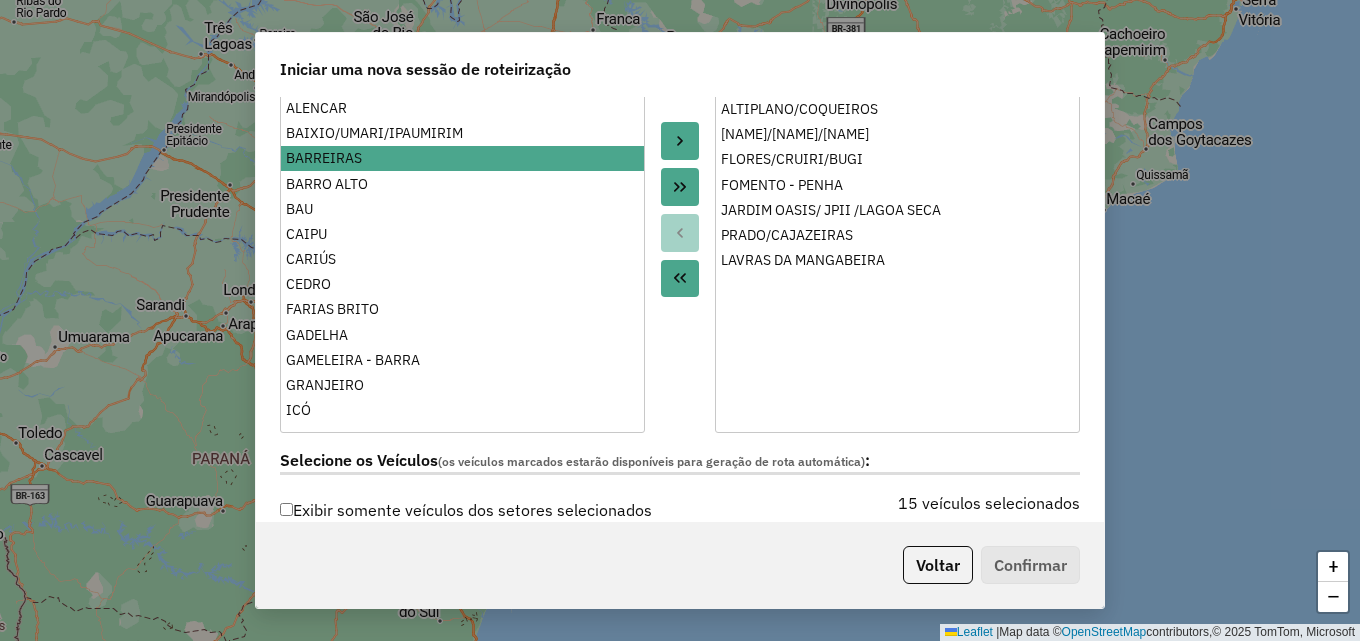 scroll, scrollTop: 0, scrollLeft: 0, axis: both 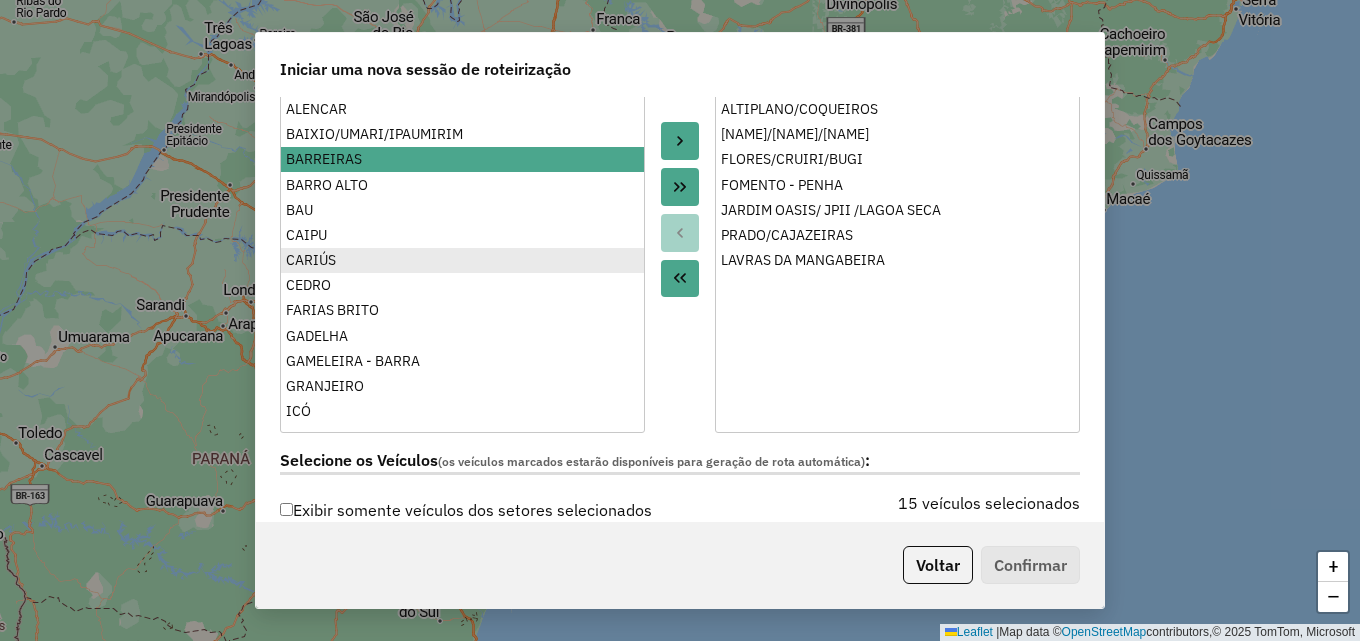 click on "CARIÚS" at bounding box center [462, 260] 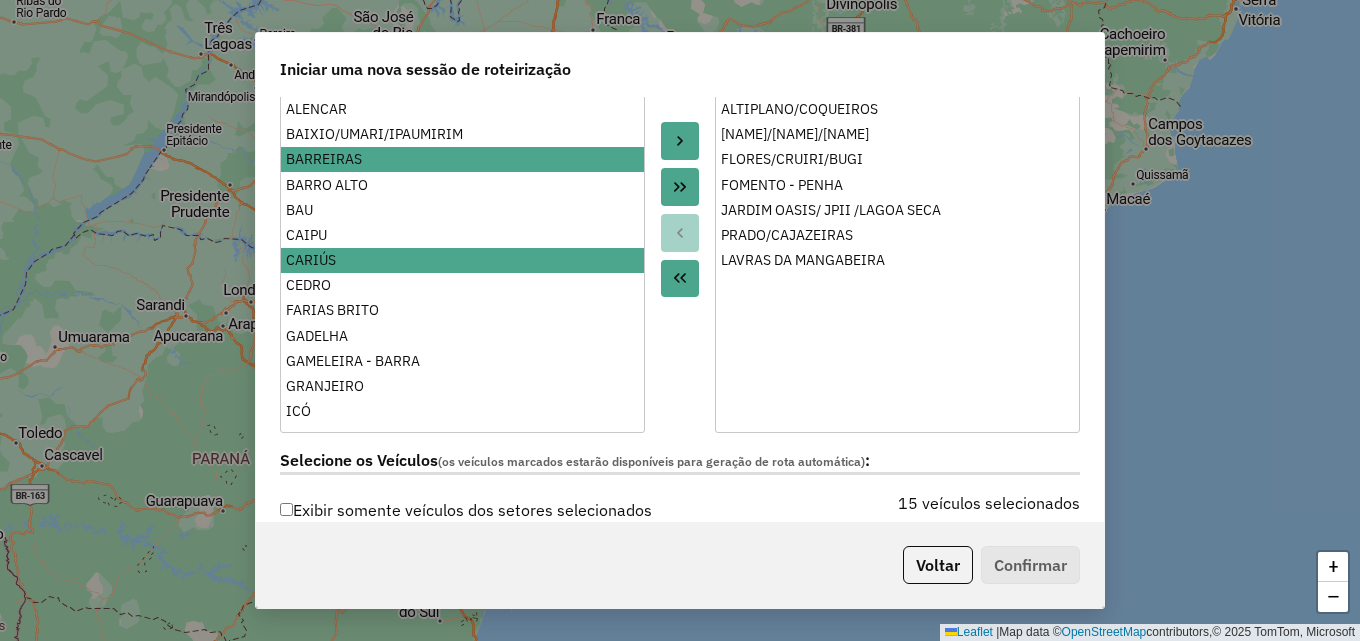 click 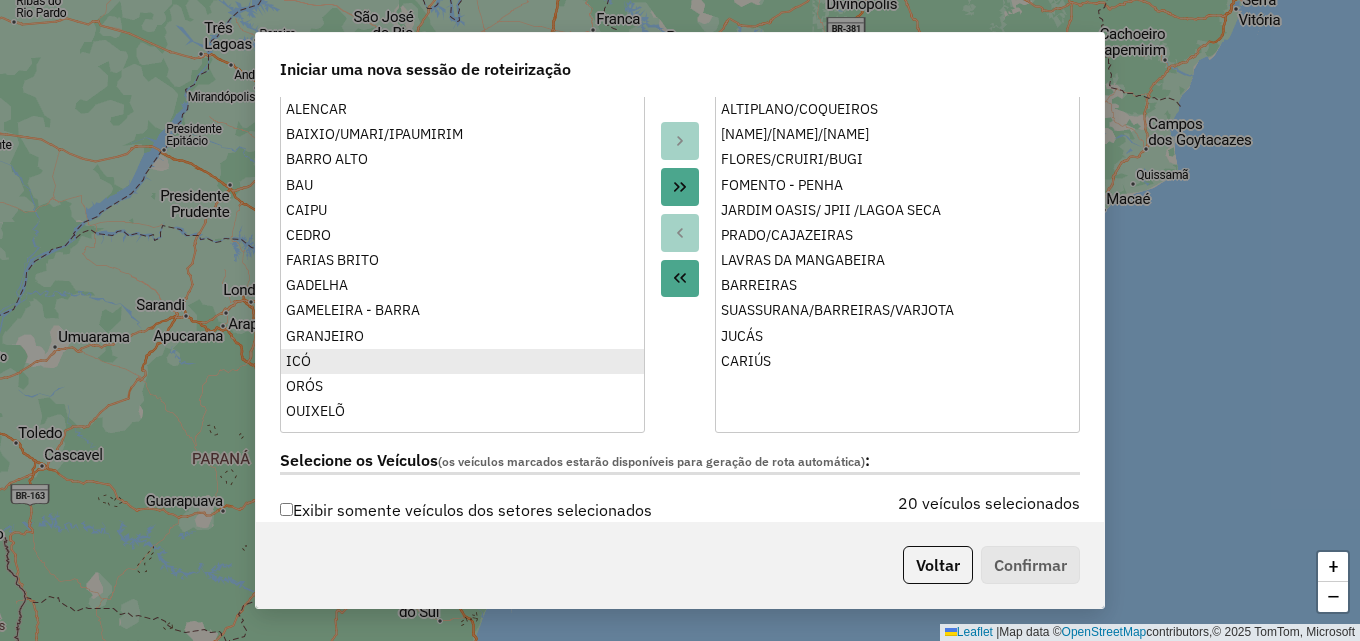 scroll, scrollTop: 191, scrollLeft: 0, axis: vertical 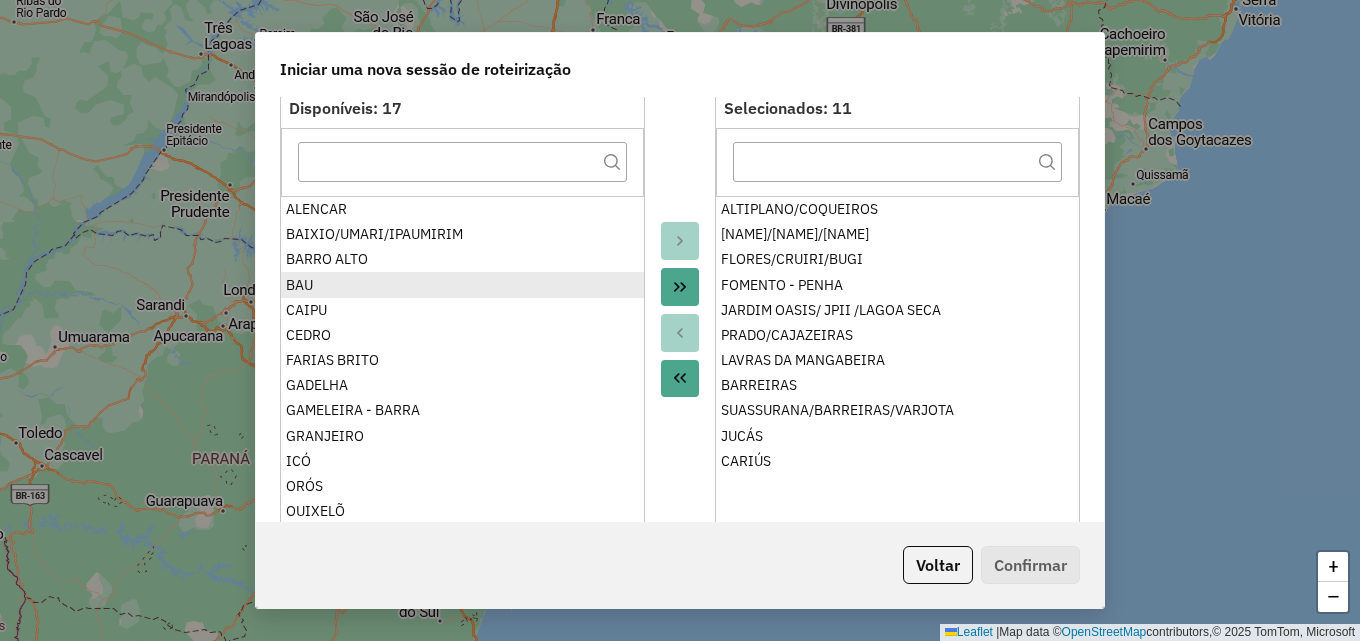 click on "BAU" at bounding box center [462, 285] 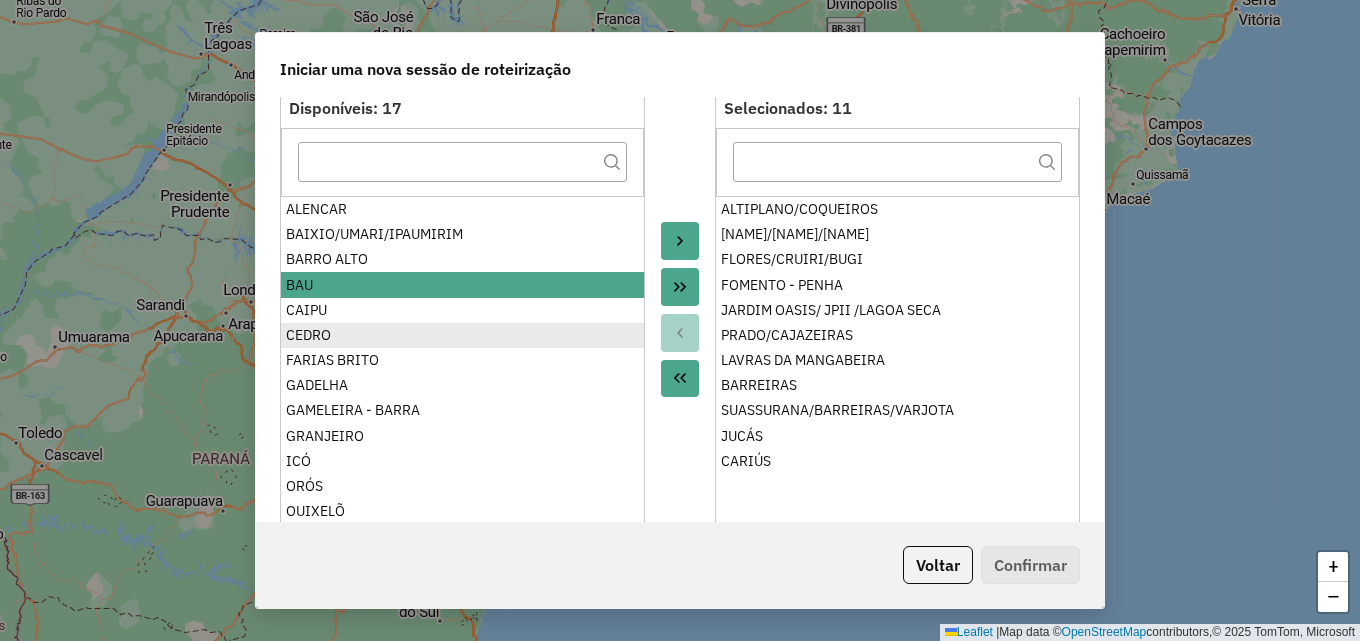 scroll, scrollTop: 100, scrollLeft: 0, axis: vertical 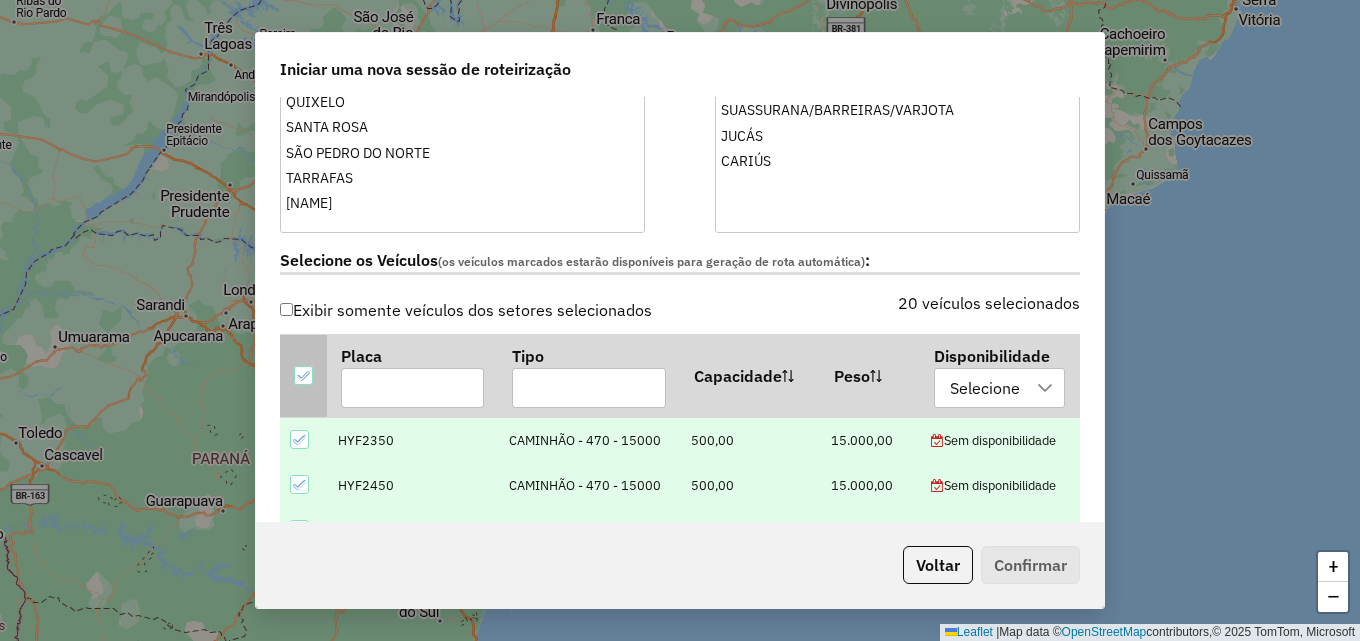drag, startPoint x: 304, startPoint y: 373, endPoint x: 317, endPoint y: 366, distance: 14.764823 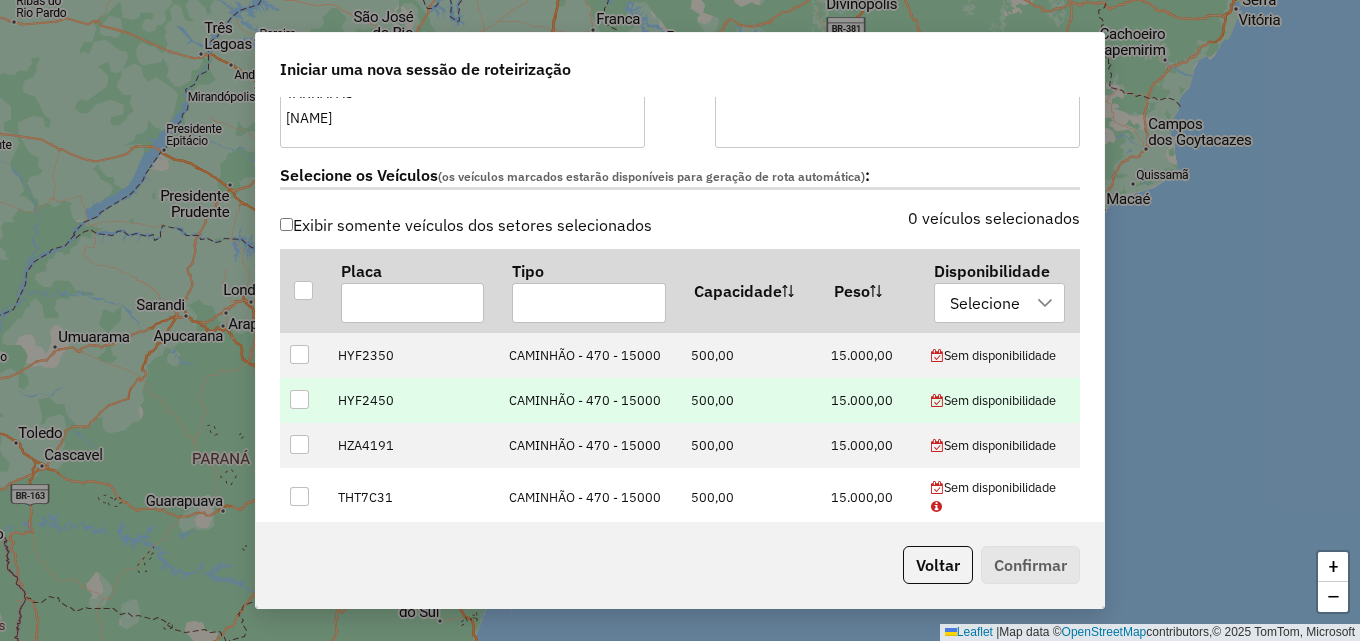 scroll, scrollTop: 691, scrollLeft: 0, axis: vertical 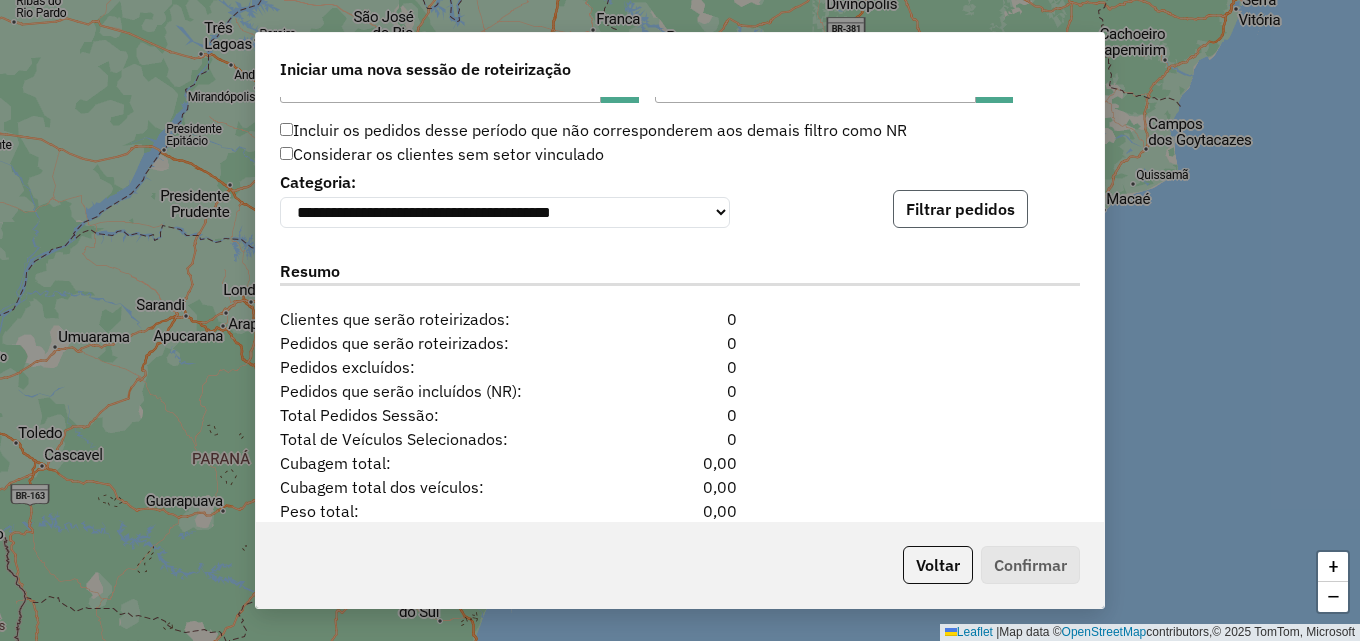click on "Filtrar pedidos" 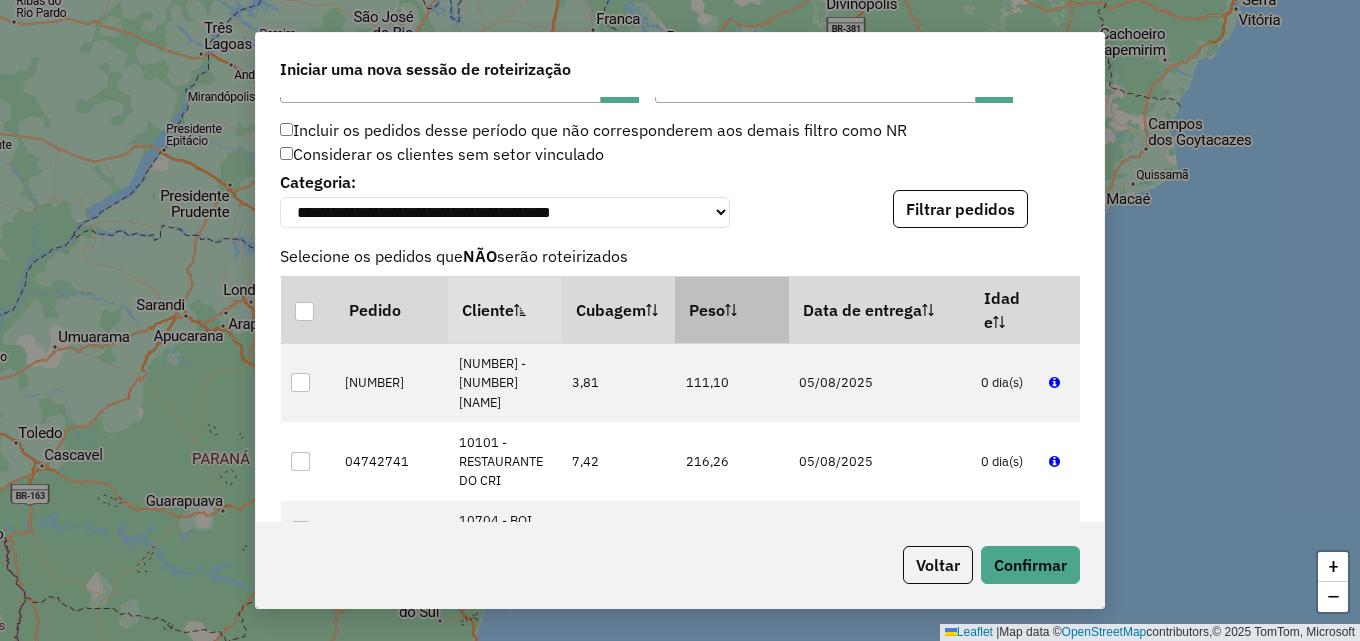 click on "Peso" at bounding box center [732, 309] 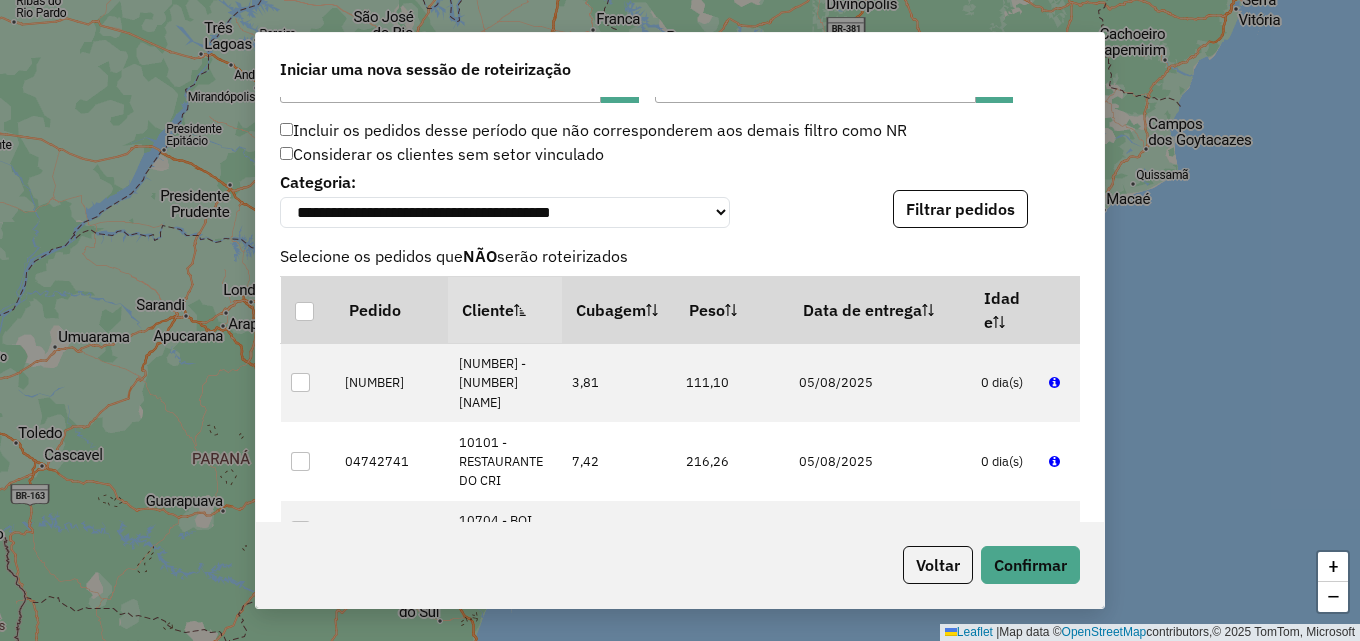 click on "Peso" at bounding box center [732, 309] 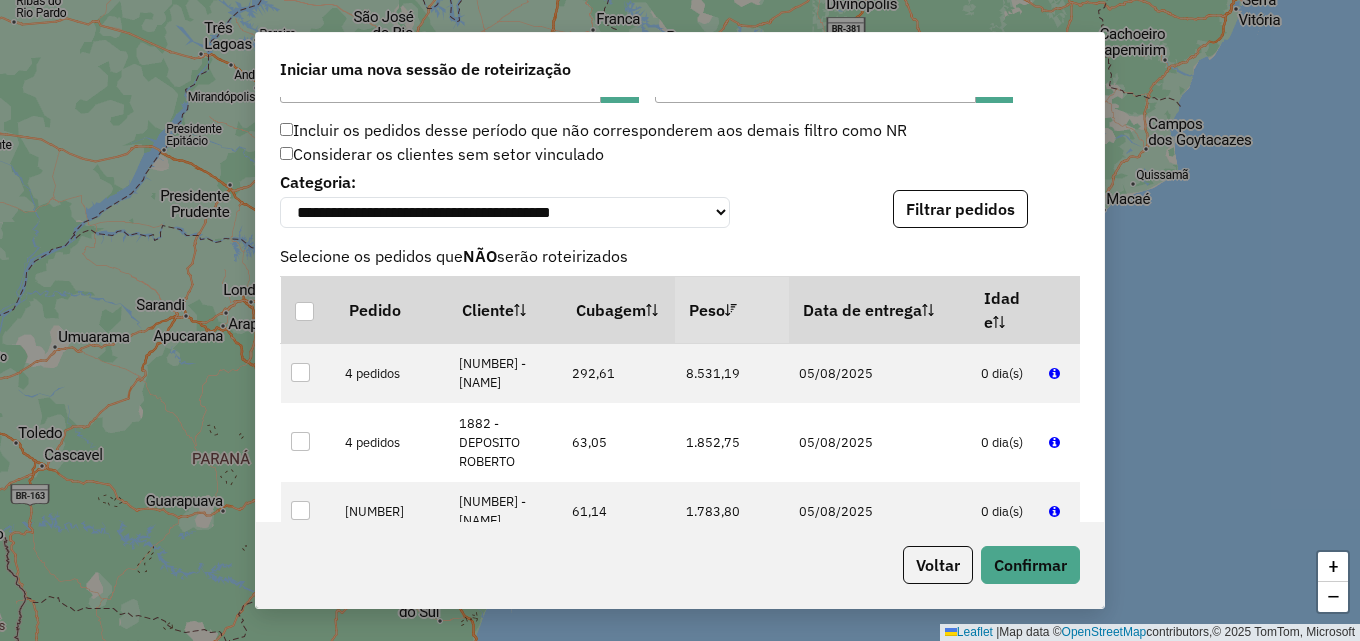 scroll, scrollTop: 2091, scrollLeft: 0, axis: vertical 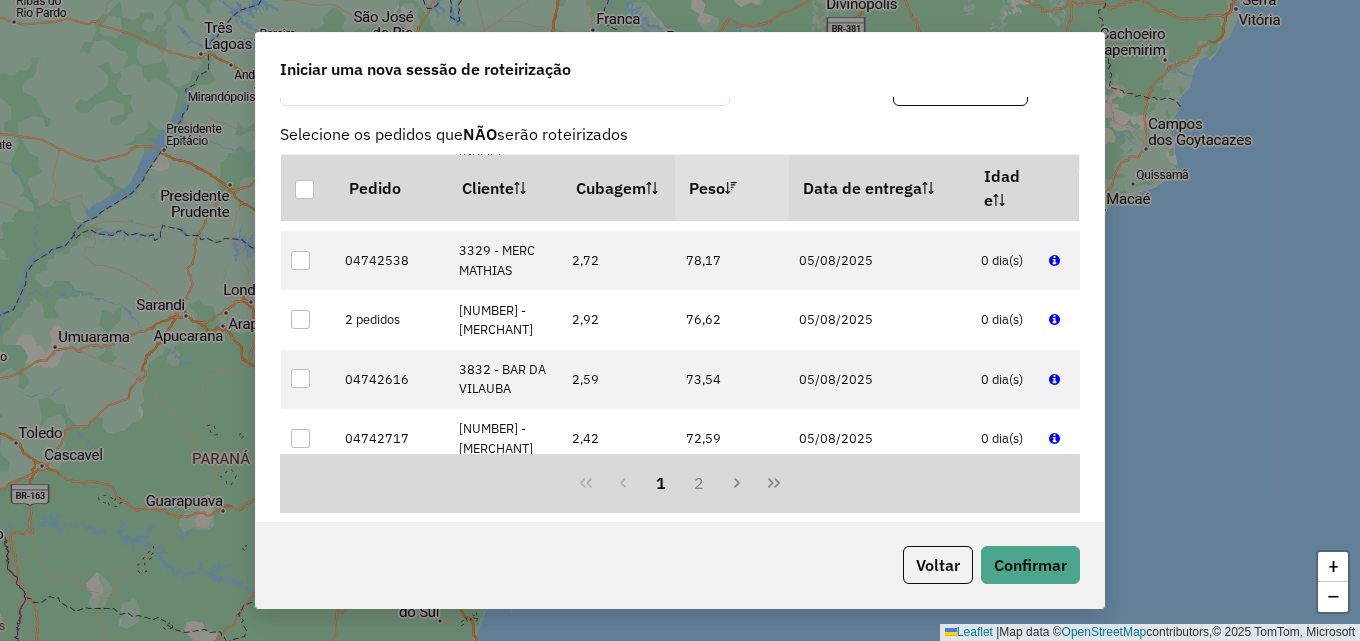 click at bounding box center [300, 81] 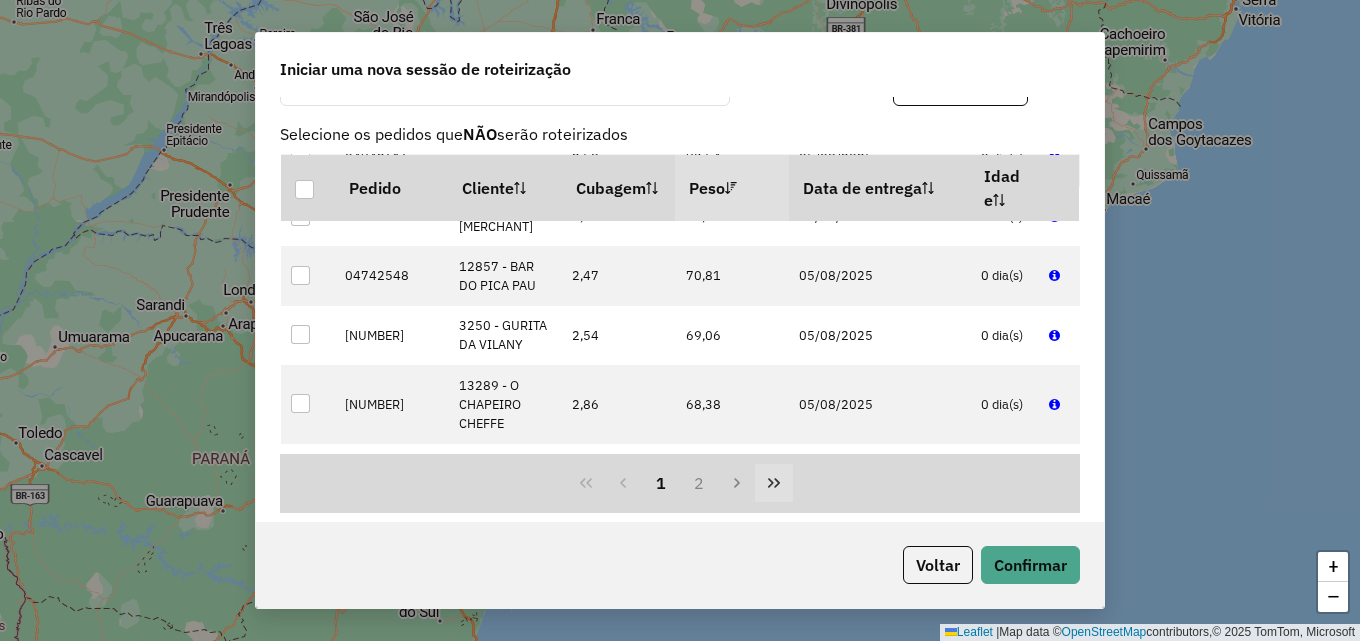 scroll, scrollTop: 9855, scrollLeft: 0, axis: vertical 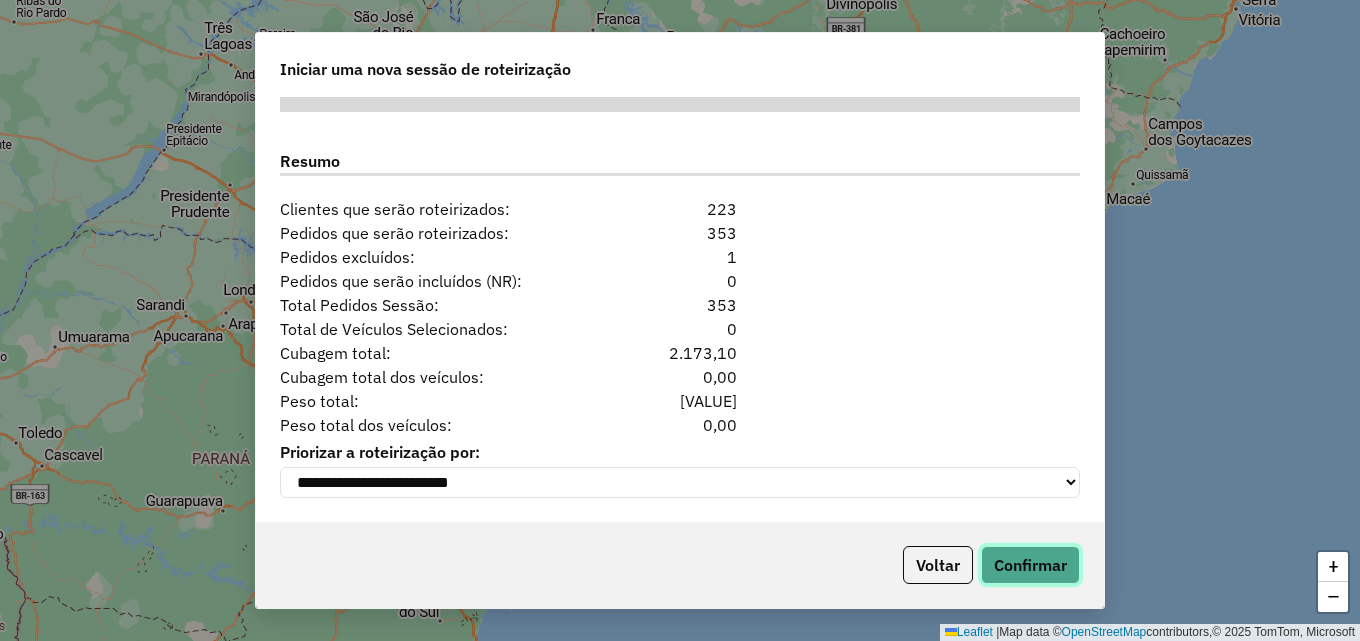 click on "Confirmar" 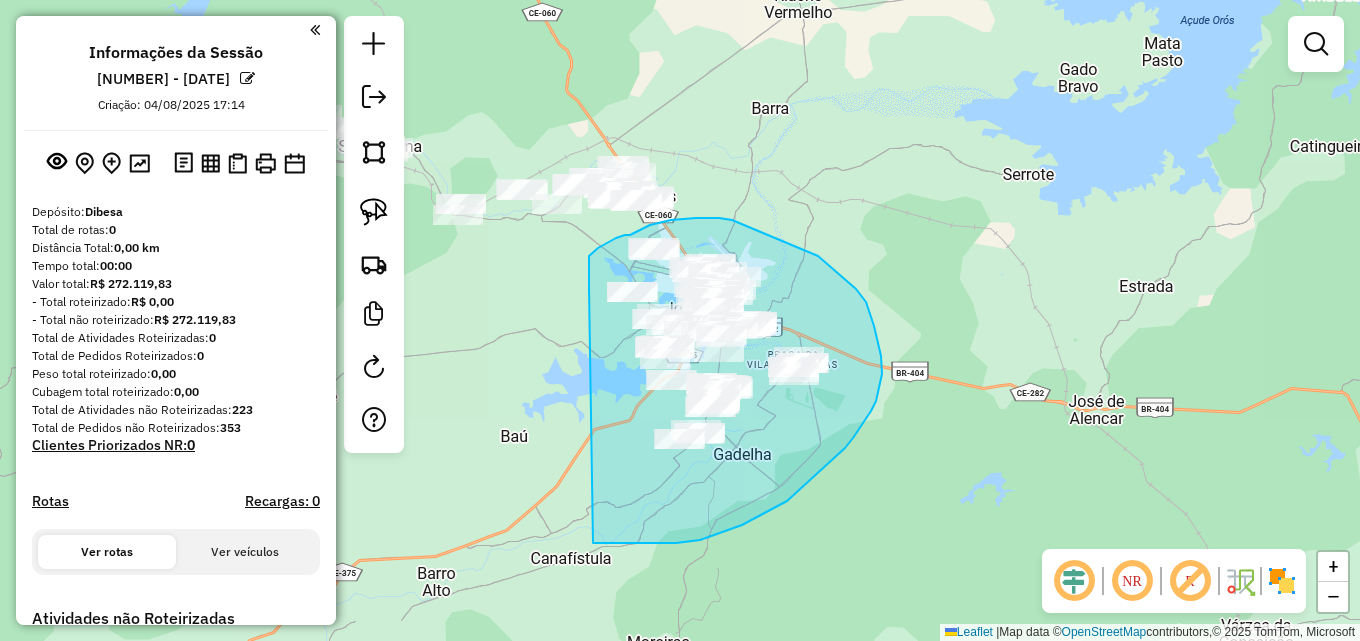 drag, startPoint x: 588, startPoint y: 278, endPoint x: 533, endPoint y: 535, distance: 262.81934 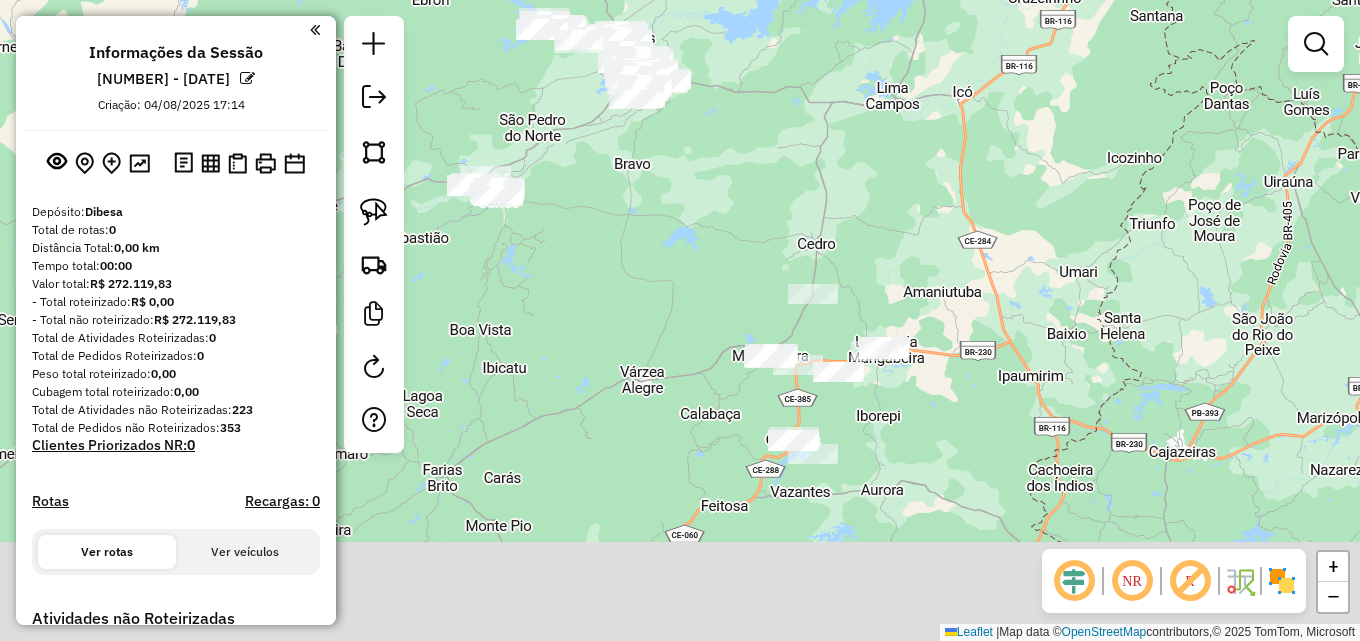 drag, startPoint x: 792, startPoint y: 398, endPoint x: 792, endPoint y: 129, distance: 269 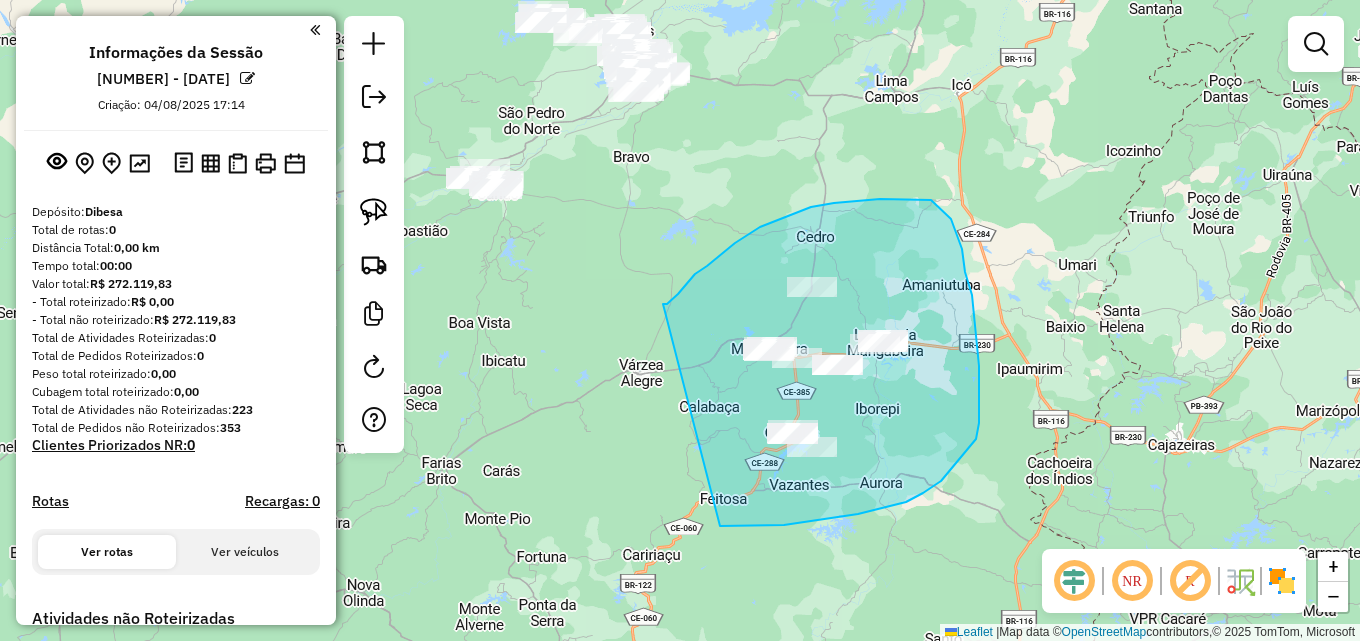 drag, startPoint x: 683, startPoint y: 288, endPoint x: 716, endPoint y: 525, distance: 239.28644 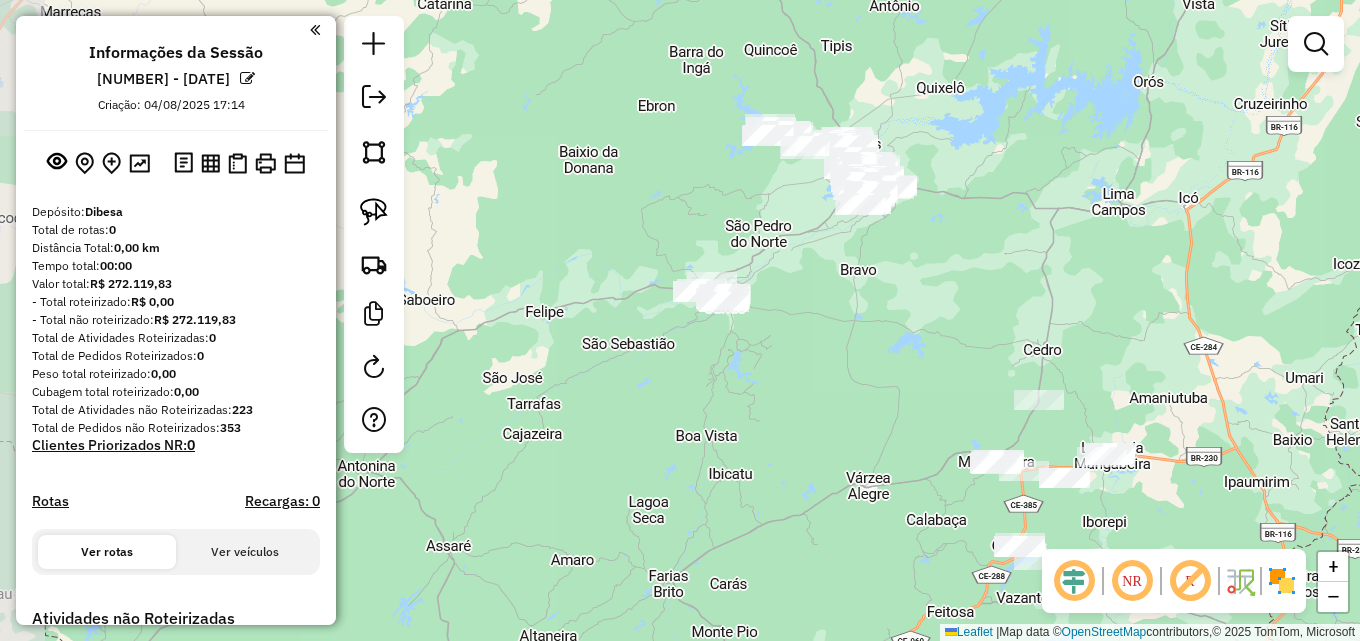 drag, startPoint x: 594, startPoint y: 257, endPoint x: 808, endPoint y: 352, distance: 234.13885 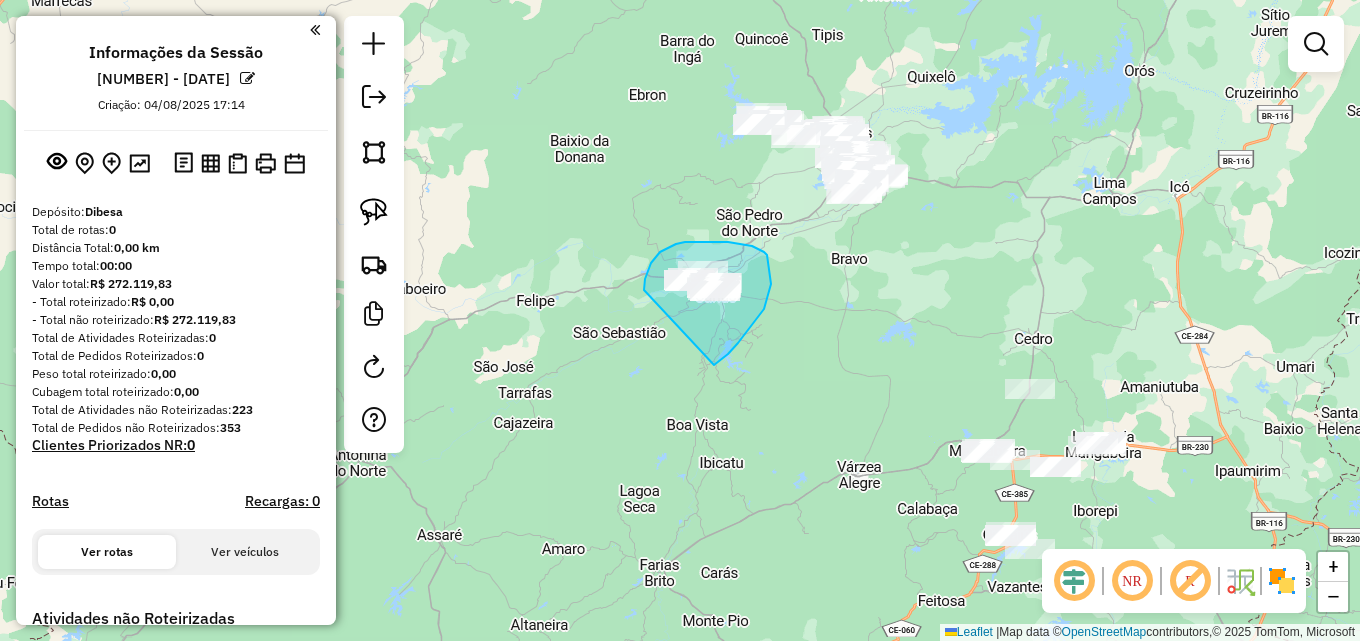 drag, startPoint x: 648, startPoint y: 270, endPoint x: 706, endPoint y: 370, distance: 115.60277 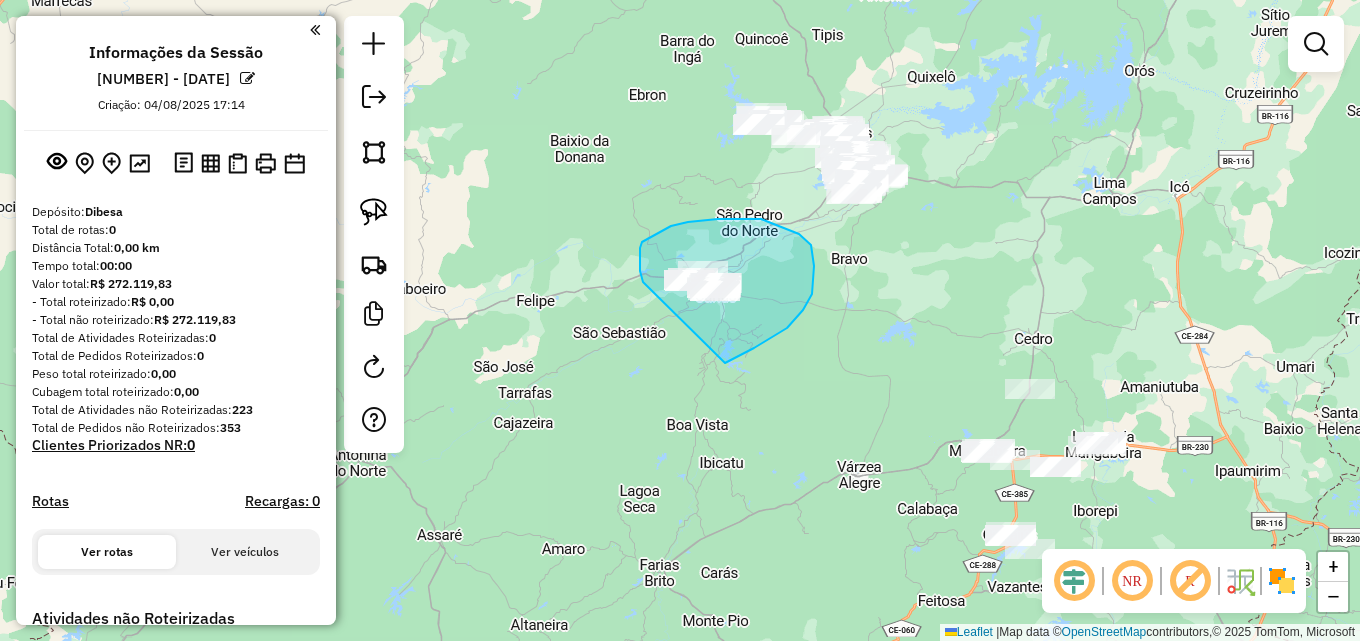 drag, startPoint x: 641, startPoint y: 277, endPoint x: 663, endPoint y: 365, distance: 90.70832 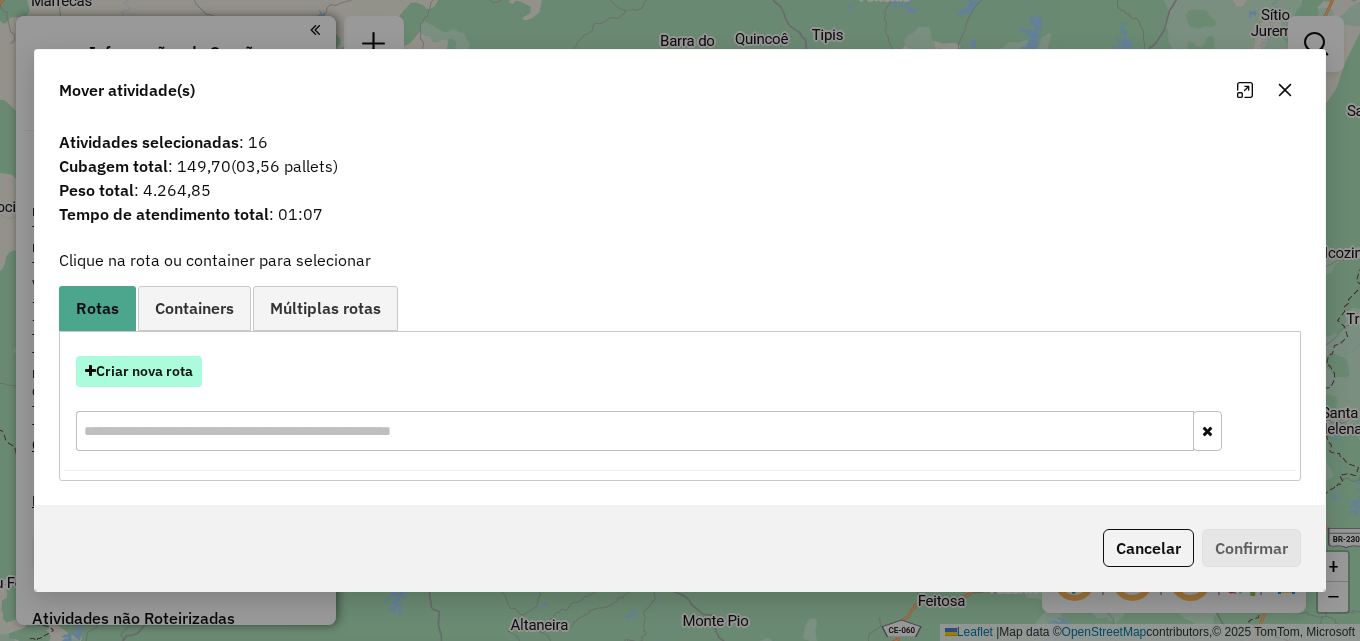 click on "Criar nova rota" at bounding box center [139, 371] 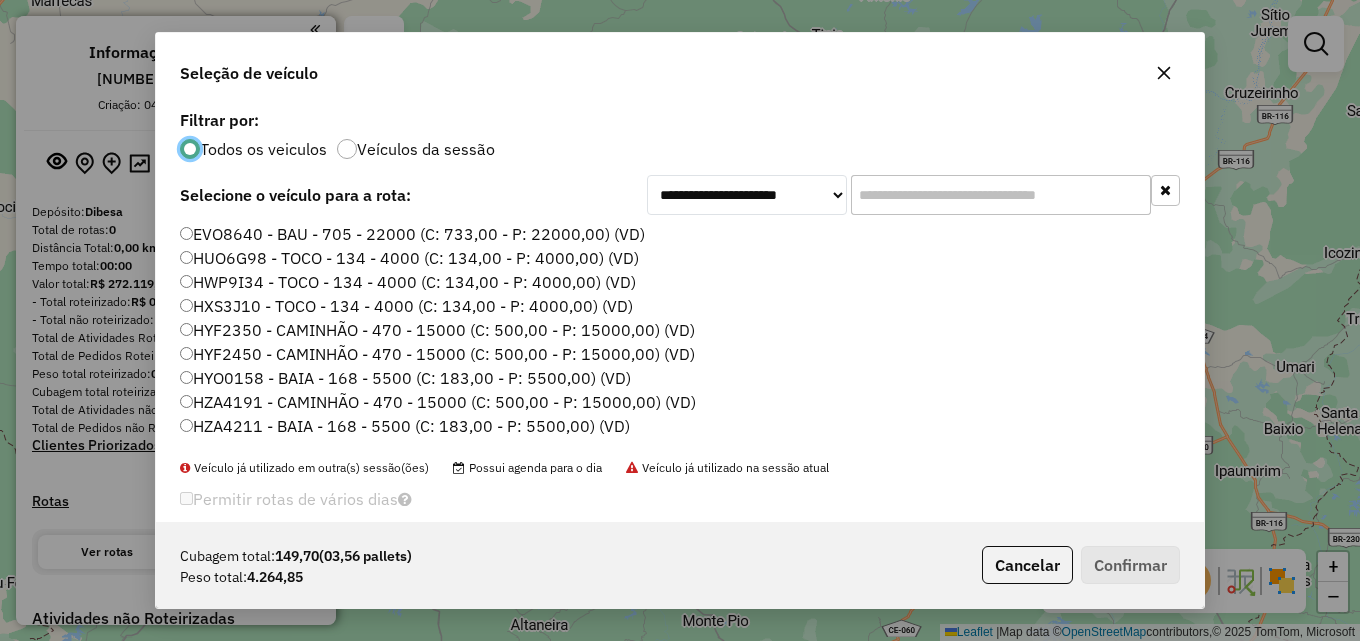 scroll, scrollTop: 11, scrollLeft: 6, axis: both 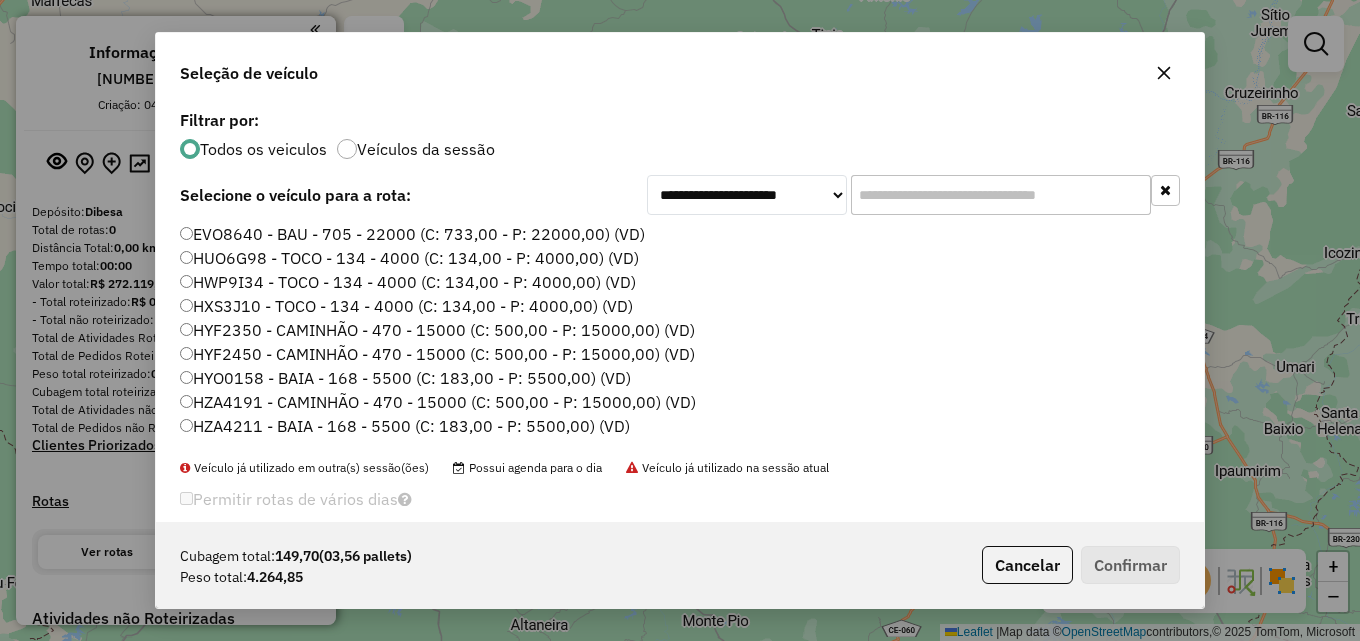 click 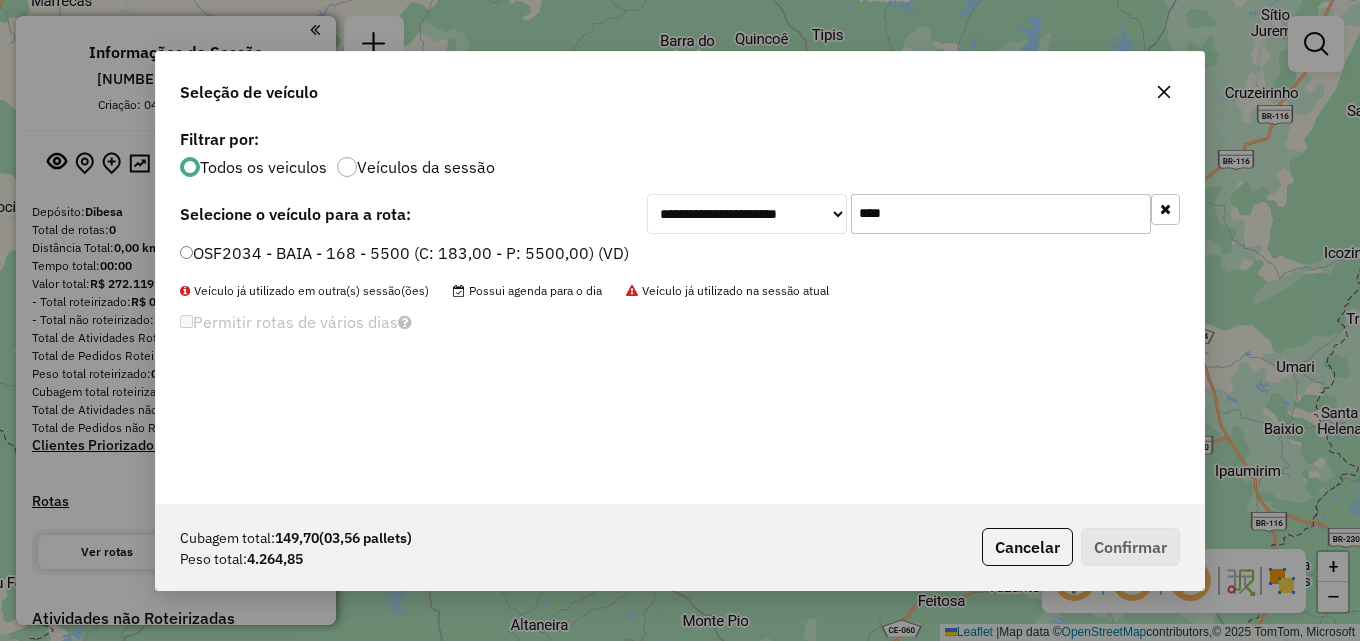 type on "****" 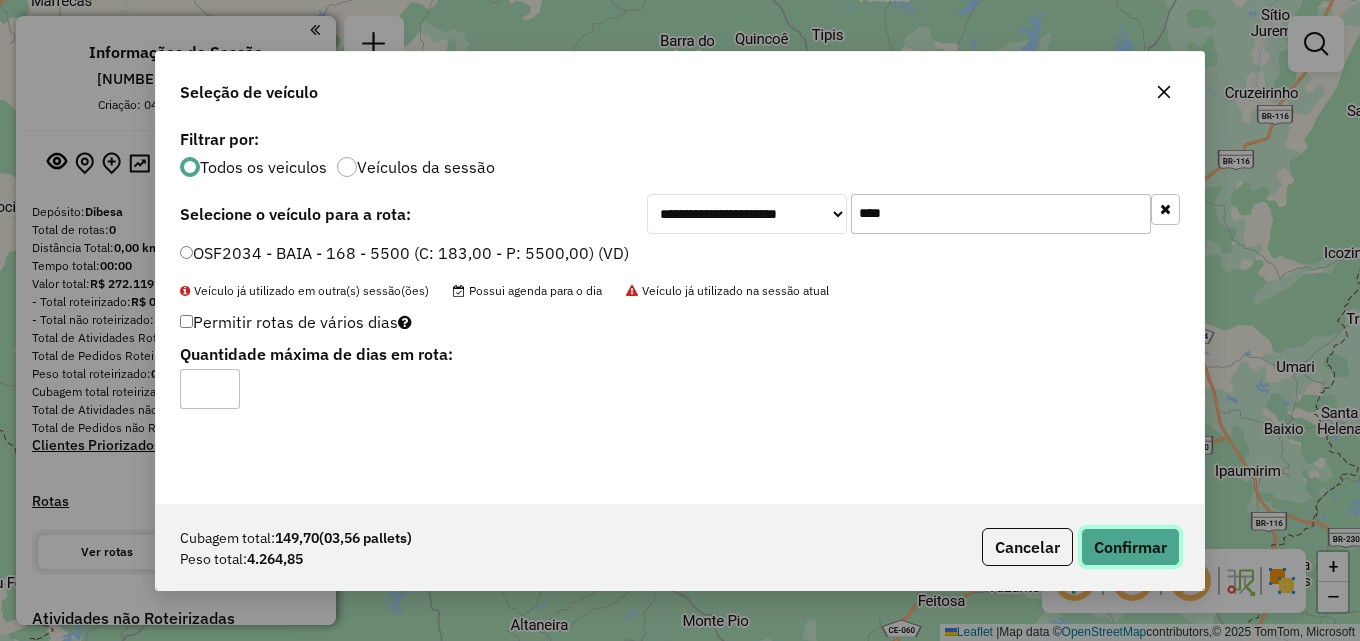 click on "Confirmar" 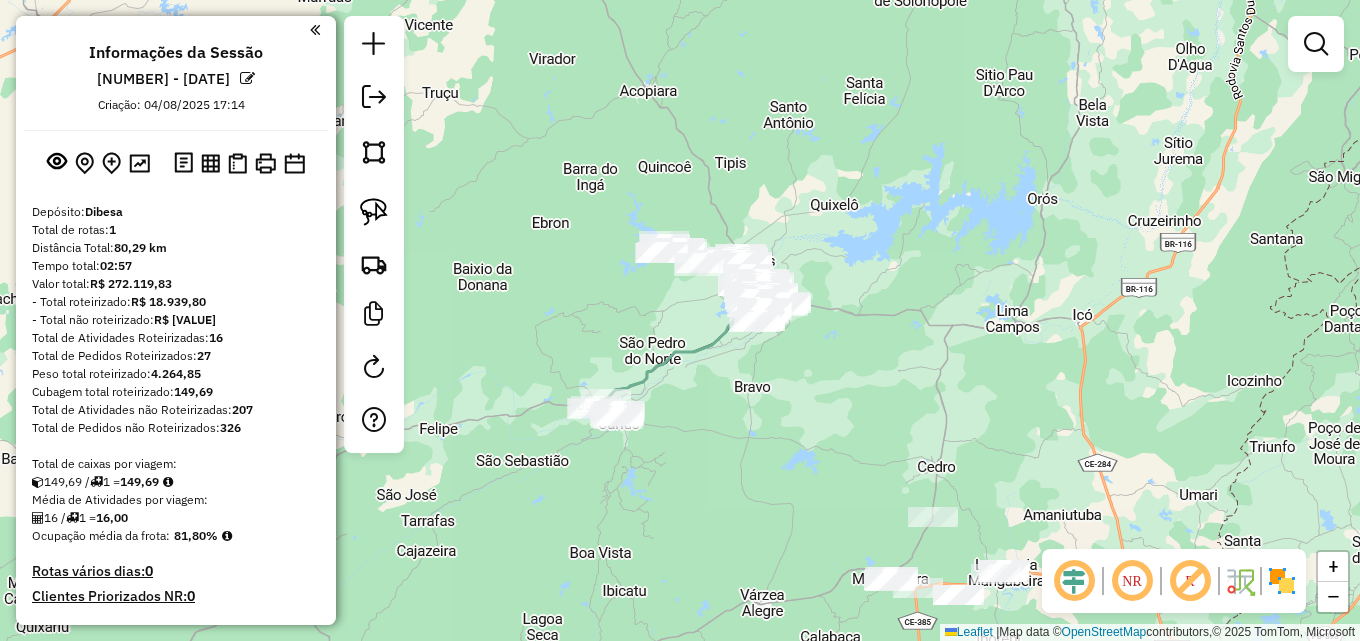 drag, startPoint x: 894, startPoint y: 270, endPoint x: 800, endPoint y: 398, distance: 158.80806 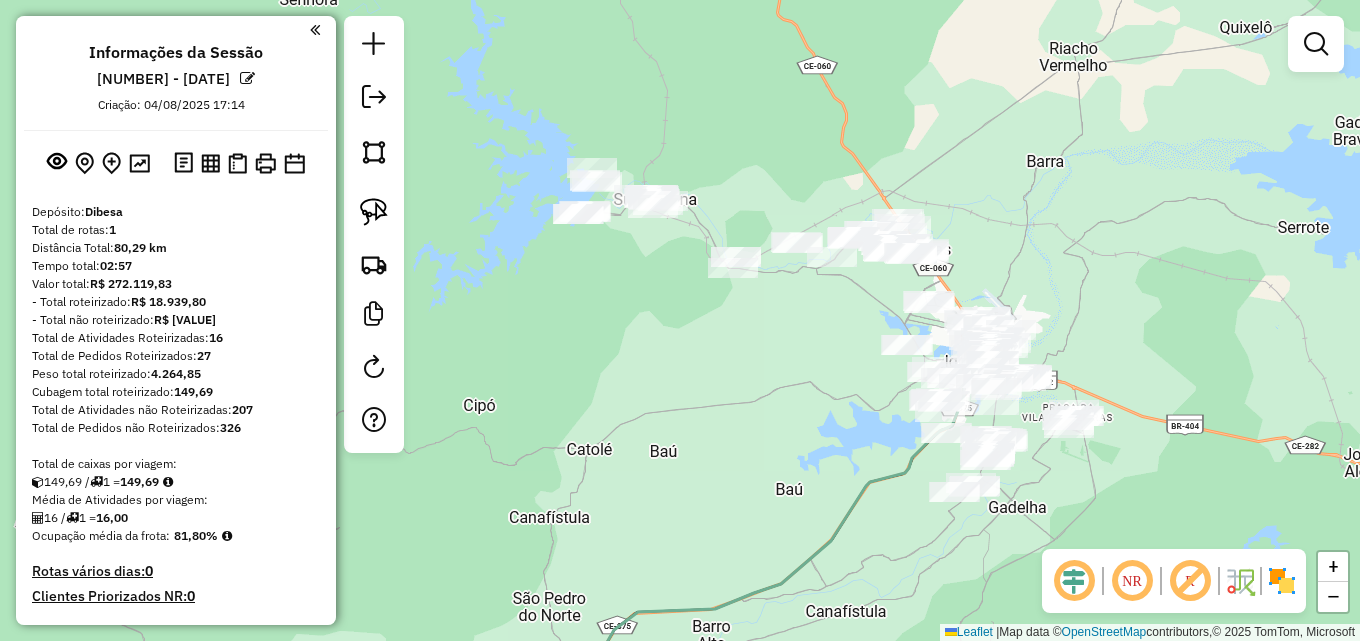drag, startPoint x: 652, startPoint y: 289, endPoint x: 772, endPoint y: 365, distance: 142.04225 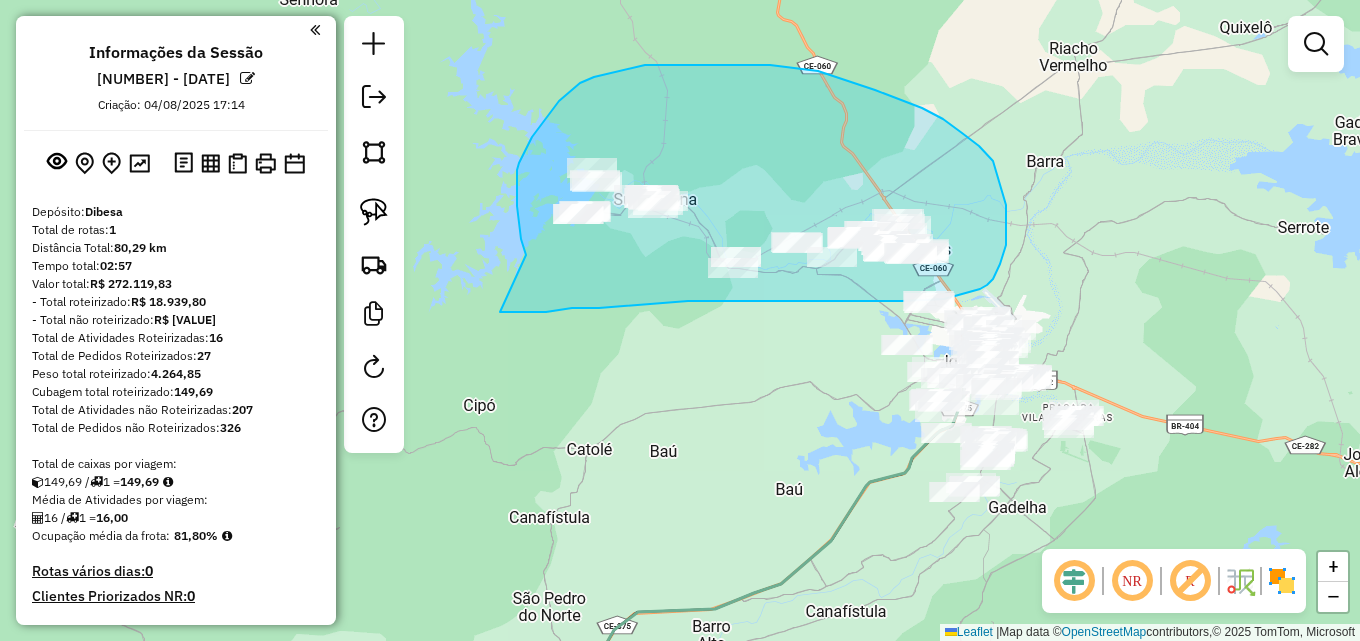 drag, startPoint x: 520, startPoint y: 225, endPoint x: 499, endPoint y: 312, distance: 89.498604 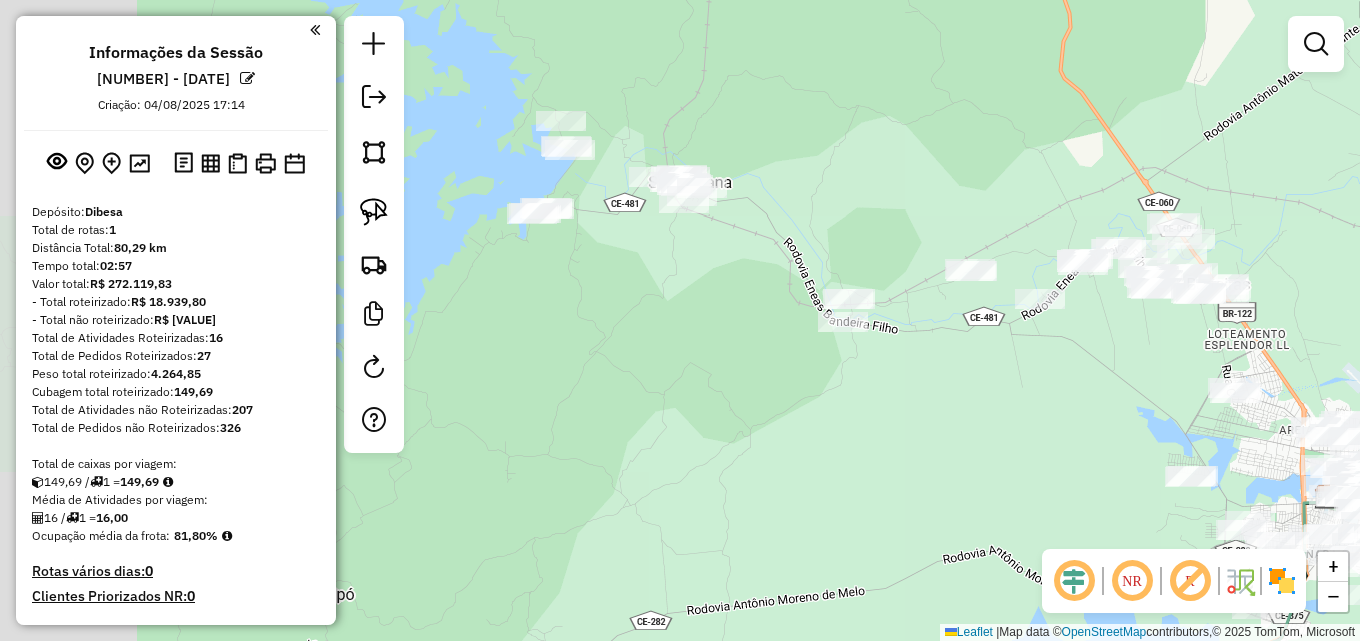 drag, startPoint x: 794, startPoint y: 320, endPoint x: 1043, endPoint y: 411, distance: 265.1075 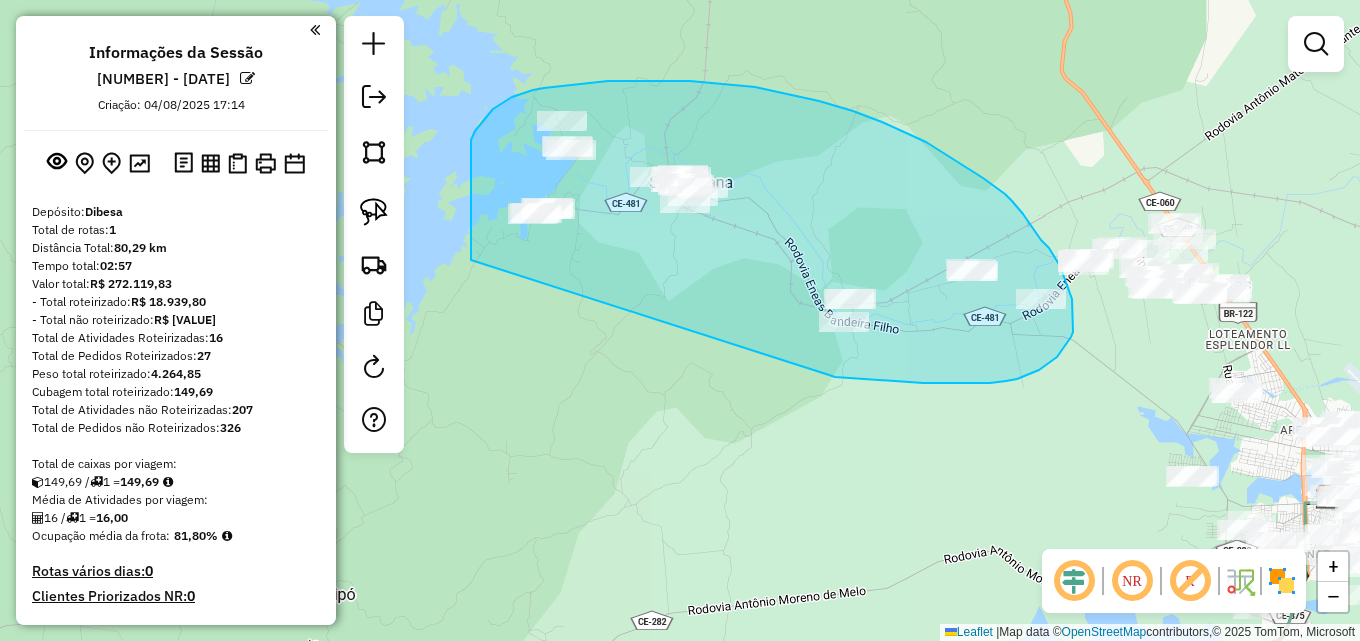 drag, startPoint x: 471, startPoint y: 248, endPoint x: 816, endPoint y: 370, distance: 365.9358 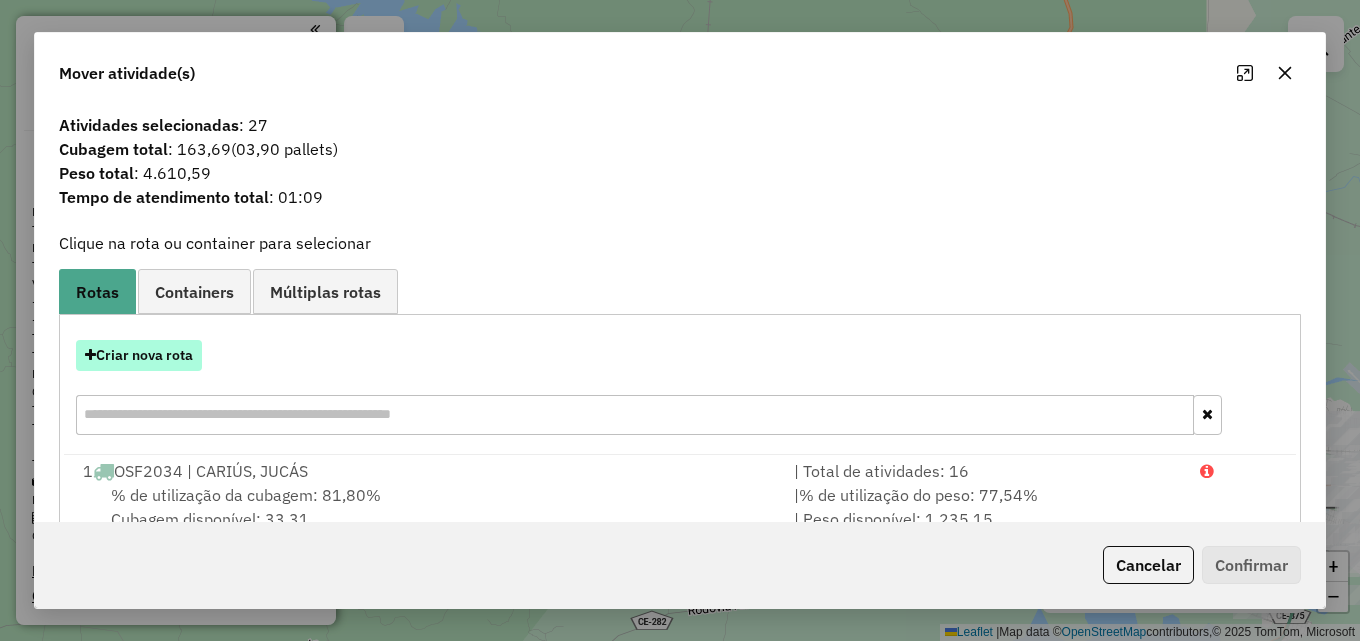 click on "Criar nova rota" at bounding box center [139, 355] 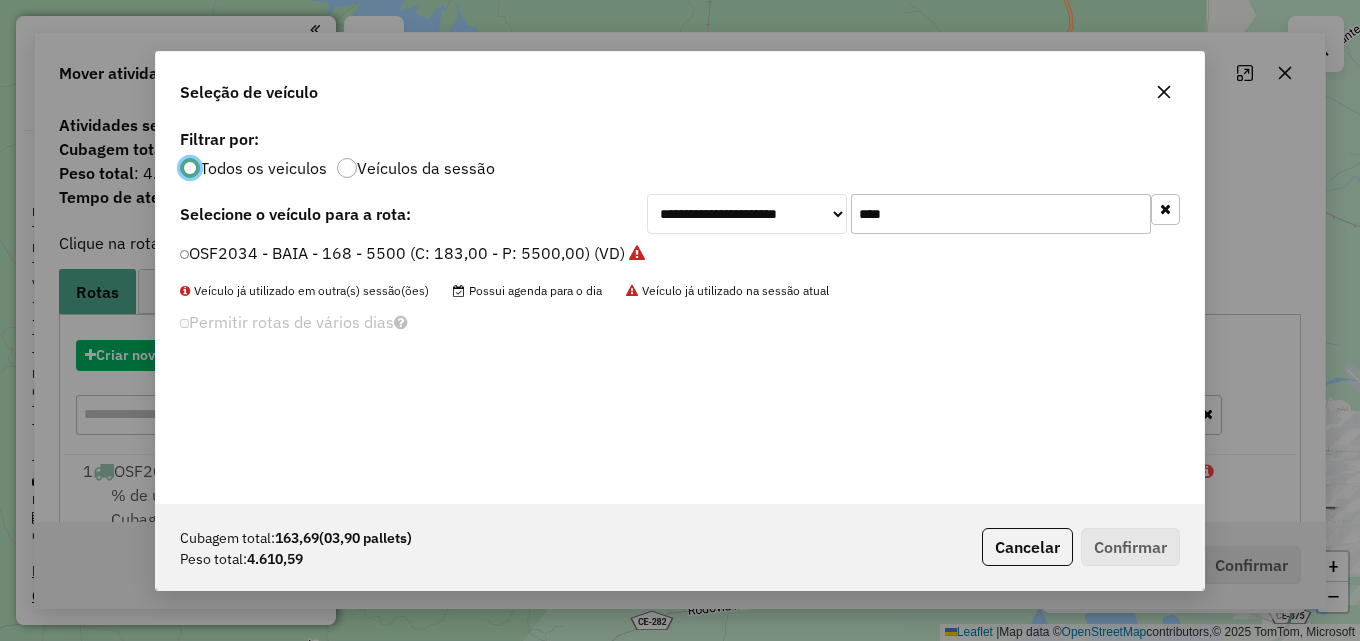 scroll, scrollTop: 11, scrollLeft: 6, axis: both 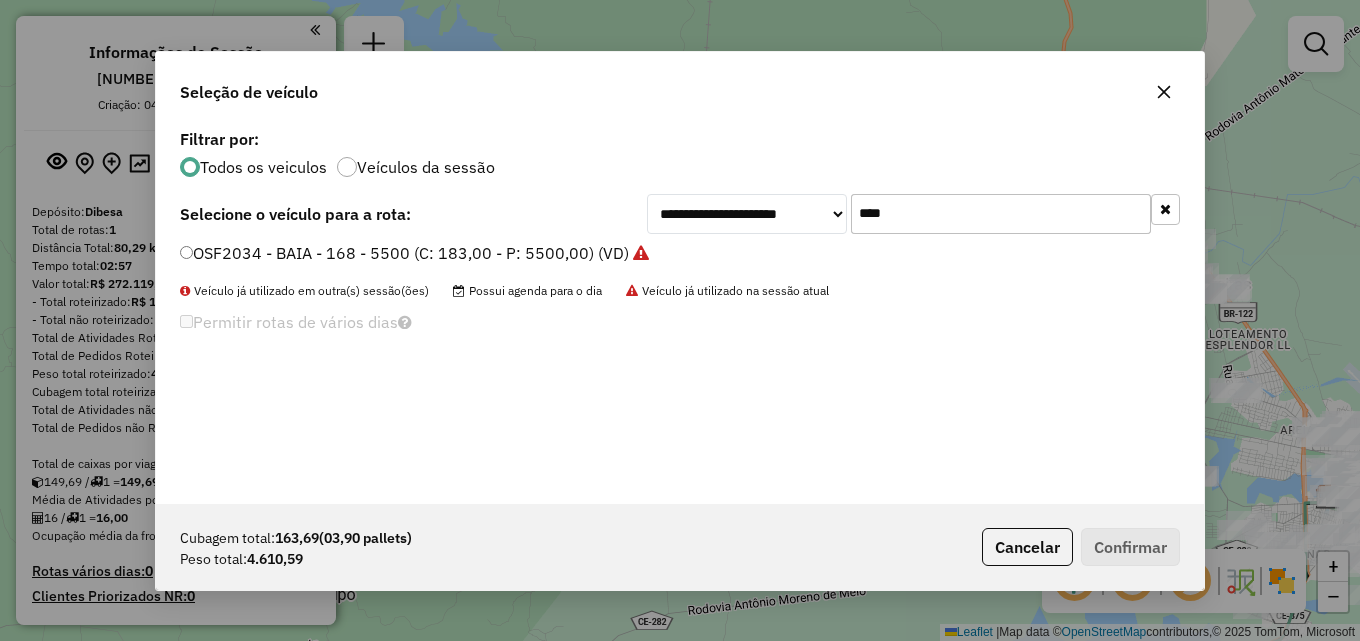 drag, startPoint x: 956, startPoint y: 210, endPoint x: 755, endPoint y: 218, distance: 201.15913 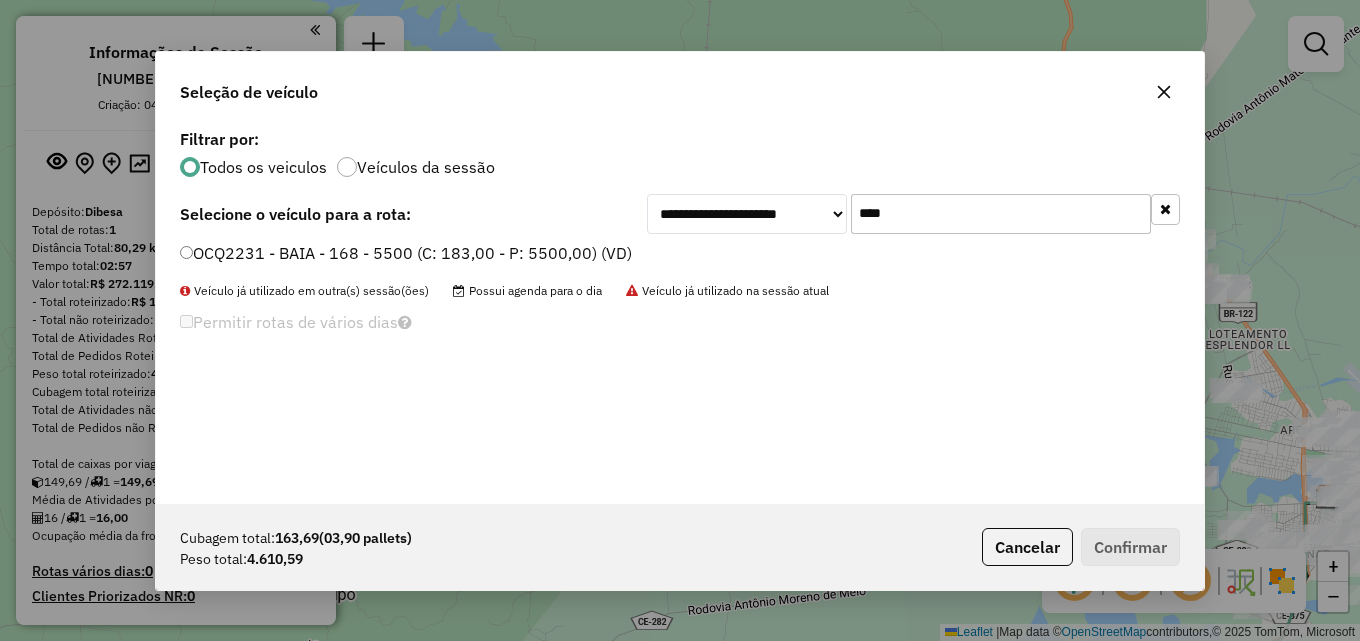 type on "****" 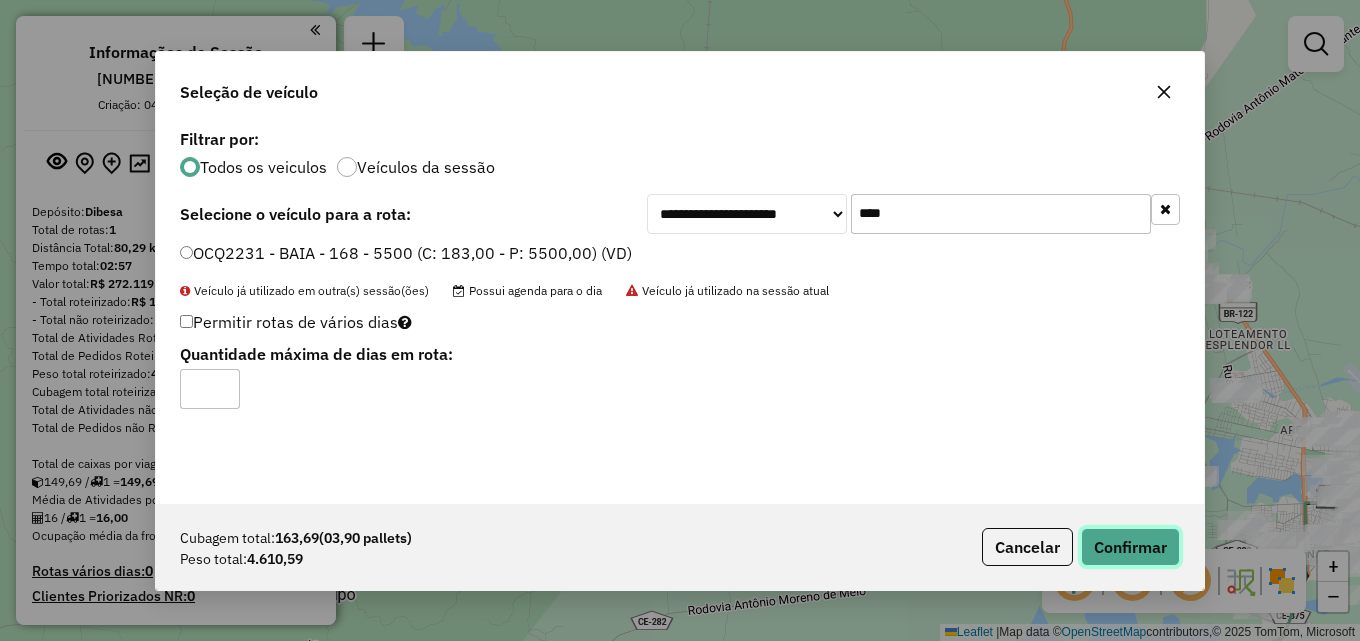 click on "Confirmar" 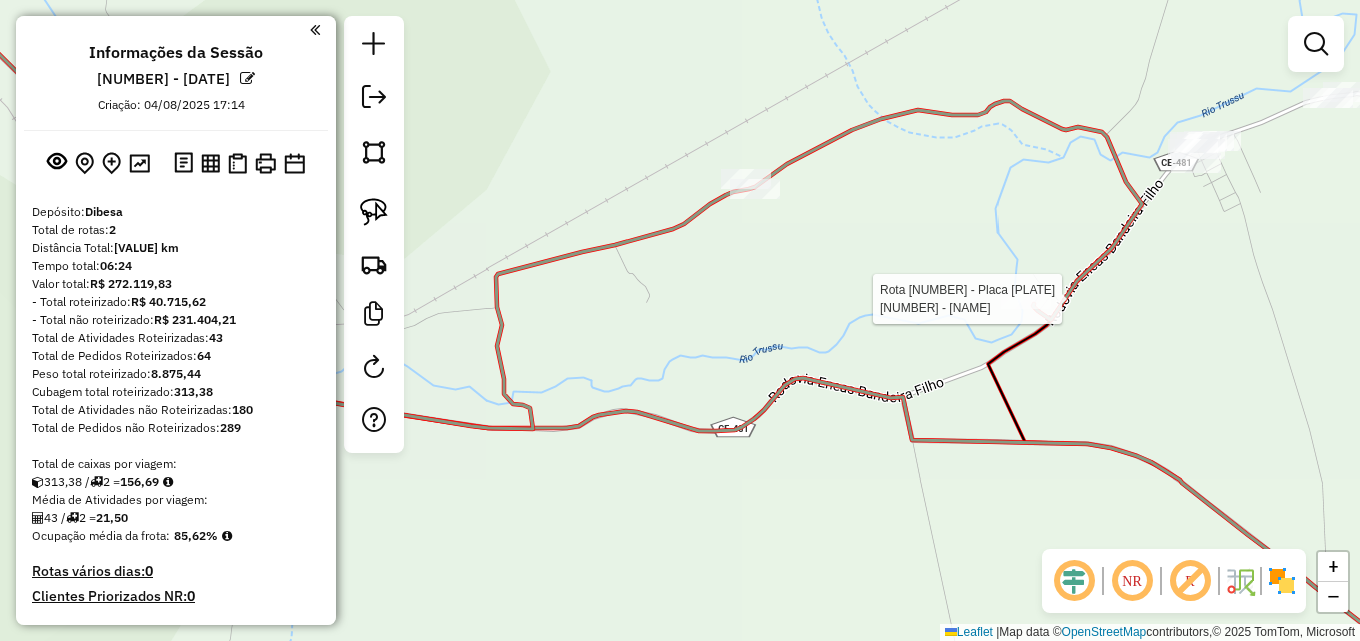 select on "**********" 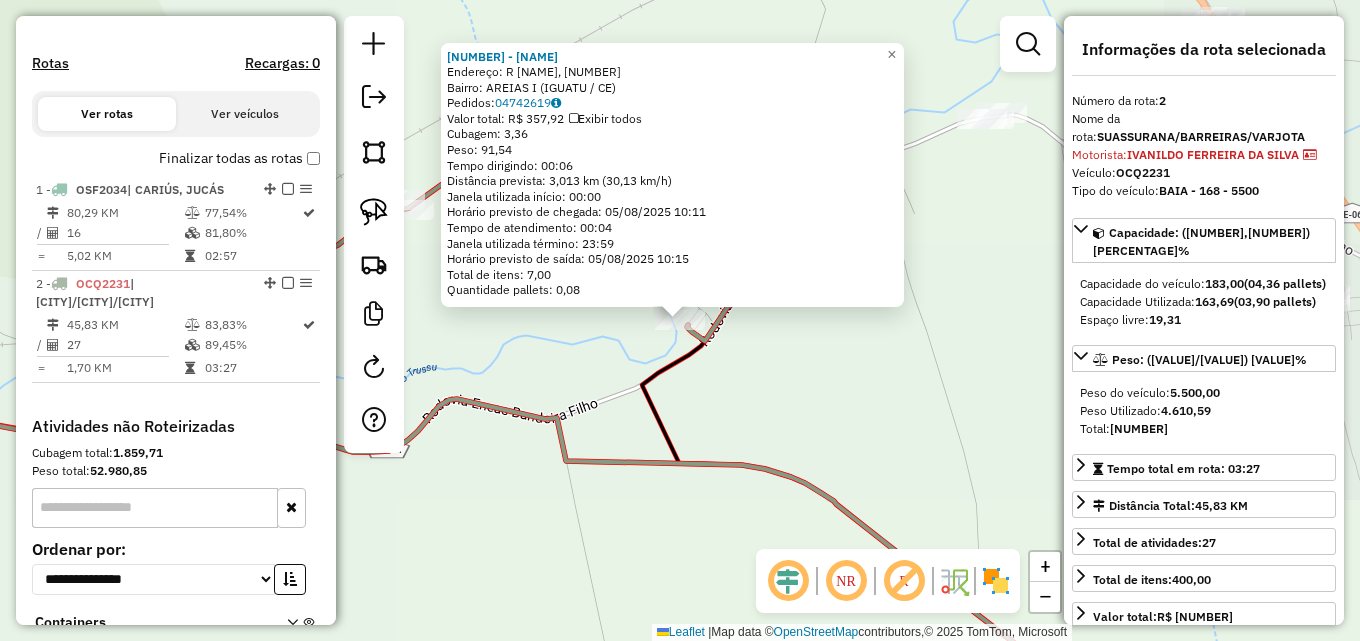 scroll, scrollTop: 740, scrollLeft: 0, axis: vertical 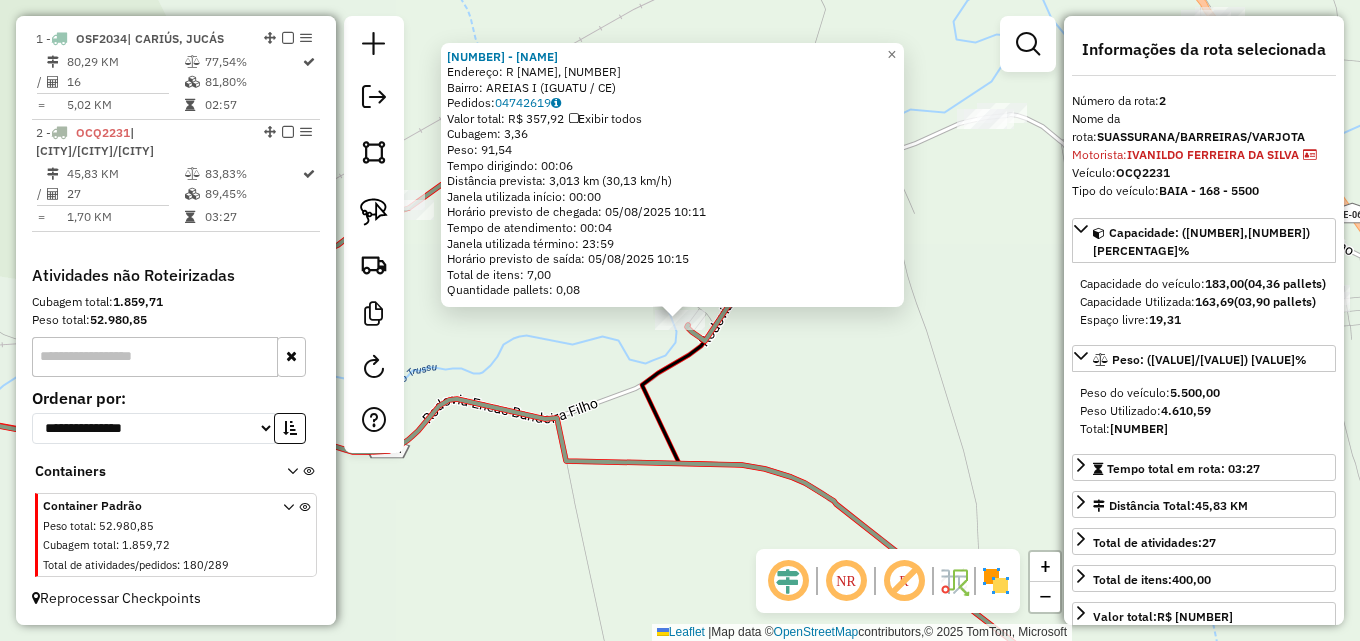 click on "1957 - BAR DO LUIZ  Endereço: R   PDE MARCELINO CHAMPANHA, 103   Bairro: AREIAS I (IGUATU / CE)   Pedidos:  04742619   Valor total: R$ 357,92   Exibir todos   Cubagem: 3,36  Peso: 91,54  Tempo dirigindo: 00:06   Distância prevista: 3,013 km (30,13 km/h)   Janela utilizada início: 00:00   Horário previsto de chegada: 05/08/2025 10:11   Tempo de atendimento: 00:04   Janela utilizada término: 23:59   Horário previsto de saída: 05/08/2025 10:15   Total de itens: 7,00   Quantidade pallets: 0,08  × Janela de atendimento Grade de atendimento Capacidade Transportadoras Veículos Cliente Pedidos  Rotas Selecione os dias de semana para filtrar as janelas de atendimento  Seg   Ter   Qua   Qui   Sex   Sáb   Dom  Informe o período da janela de atendimento: De: Até:  Filtrar exatamente a janela do cliente  Considerar janela de atendimento padrão  Selecione os dias de semana para filtrar as grades de atendimento  Seg   Ter   Qua   Qui   Sex   Sáb   Dom   Considerar clientes sem dia de atendimento cadastrado De:" 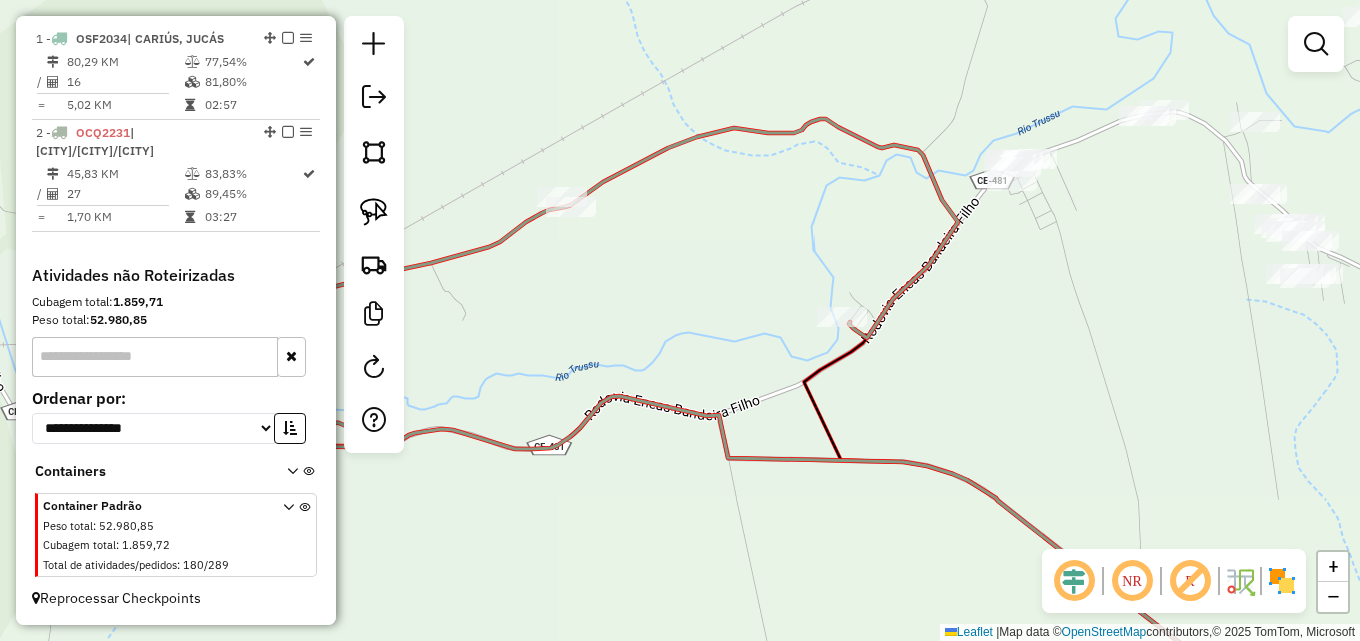 drag, startPoint x: 848, startPoint y: 378, endPoint x: 1019, endPoint y: 375, distance: 171.0263 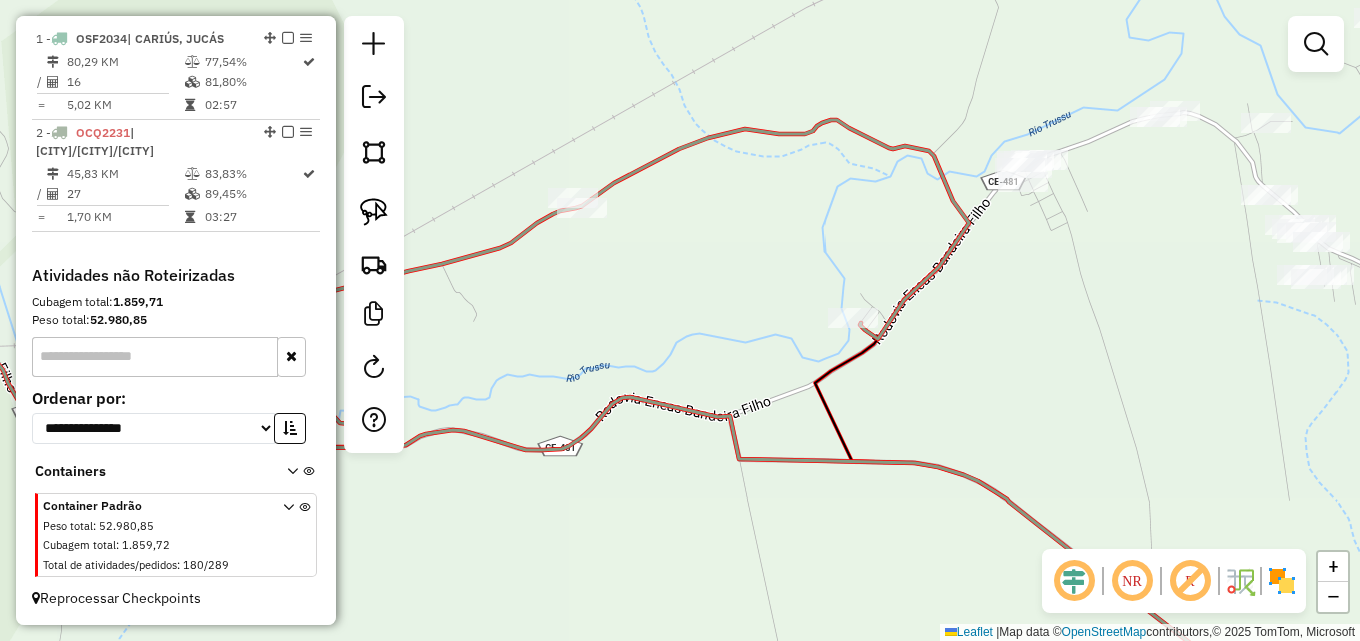drag, startPoint x: 616, startPoint y: 234, endPoint x: 692, endPoint y: 287, distance: 92.65527 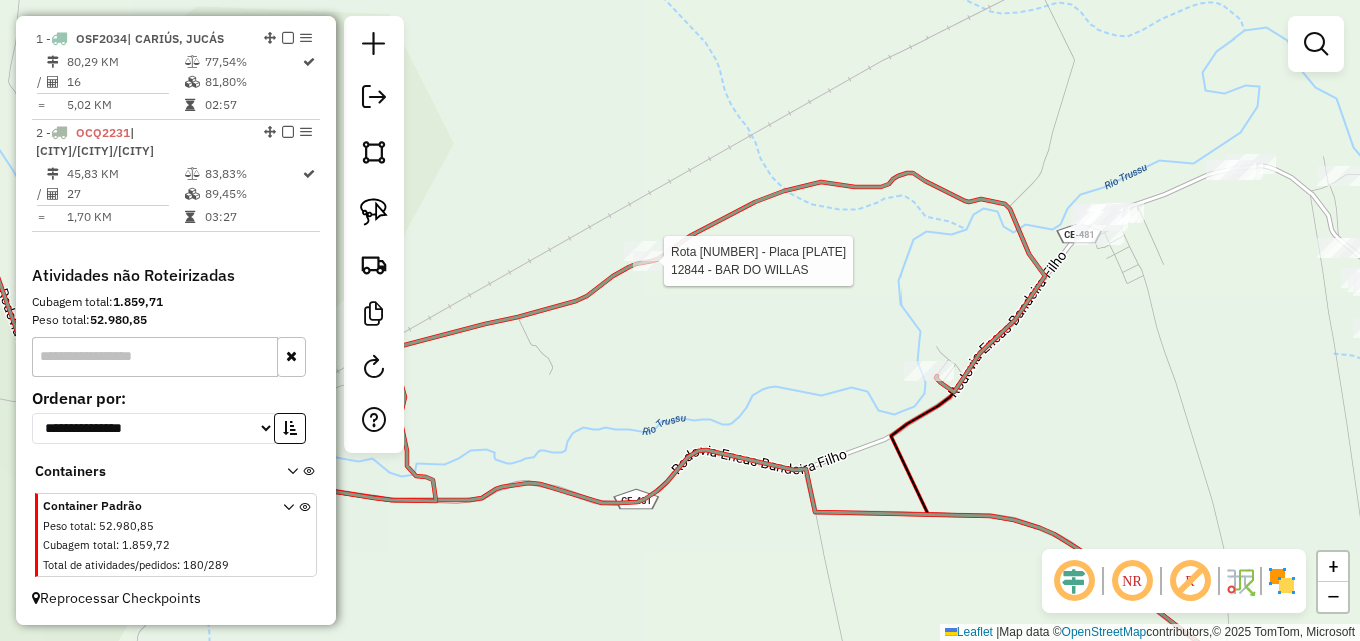 select on "**********" 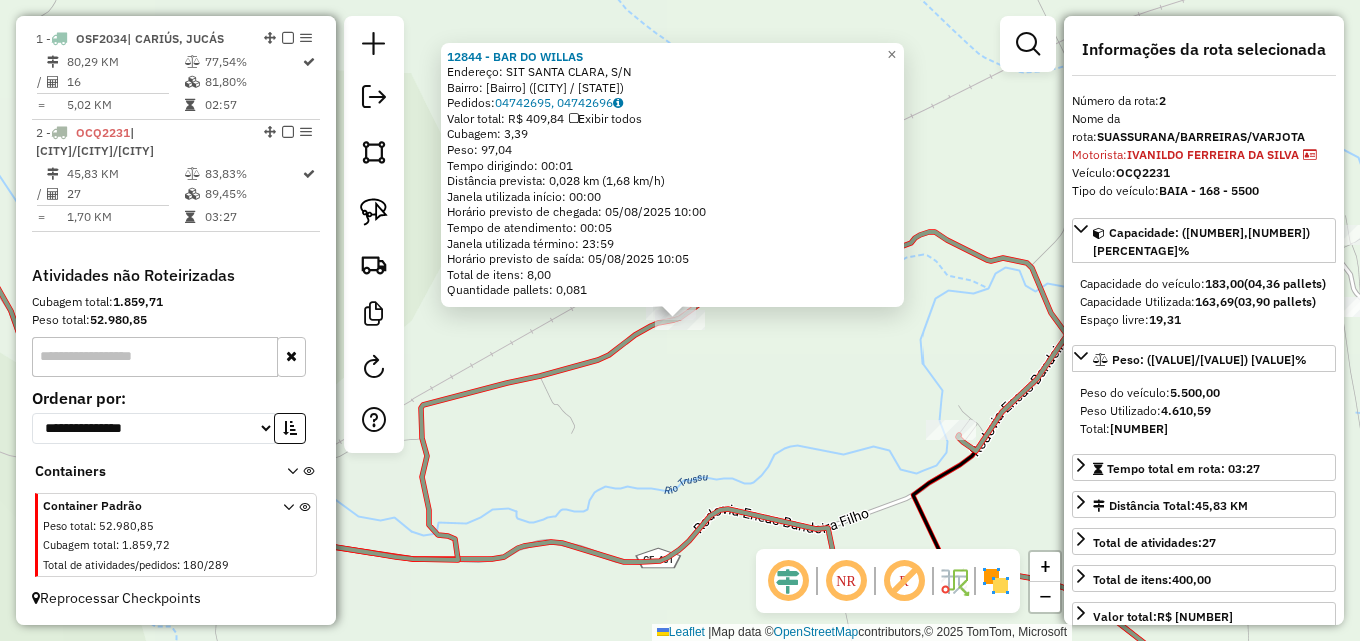click on "Rota 2 - Placa OCQ2231  12844 - BAR DO WILLAS 12844 - BAR DO WILLAS  Endereço: SIT SANTA CLARA, S/N   Bairro: SANTA CLARA (IGUATU / CE)   Pedidos:  04742695, 04742696   Valor total: R$ 409,84   Exibir todos   Cubagem: 3,39  Peso: 97,04  Tempo dirigindo: 00:01   Distância prevista: 0,028 km (1,68 km/h)   Janela utilizada início: 00:00   Horário previsto de chegada: 05/08/2025 10:00   Tempo de atendimento: 00:05   Janela utilizada término: 23:59   Horário previsto de saída: 05/08/2025 10:05   Total de itens: 8,00   Quantidade pallets: 0,081  × Janela de atendimento Grade de atendimento Capacidade Transportadoras Veículos Cliente Pedidos  Rotas Selecione os dias de semana para filtrar as janelas de atendimento  Seg   Ter   Qua   Qui   Sex   Sáb   Dom  Informe o período da janela de atendimento: De: Até:  Filtrar exatamente a janela do cliente  Considerar janela de atendimento padrão  Selecione os dias de semana para filtrar as grades de atendimento  Seg   Ter   Qua   Qui   Sex   Sáb   Dom   De:  +" 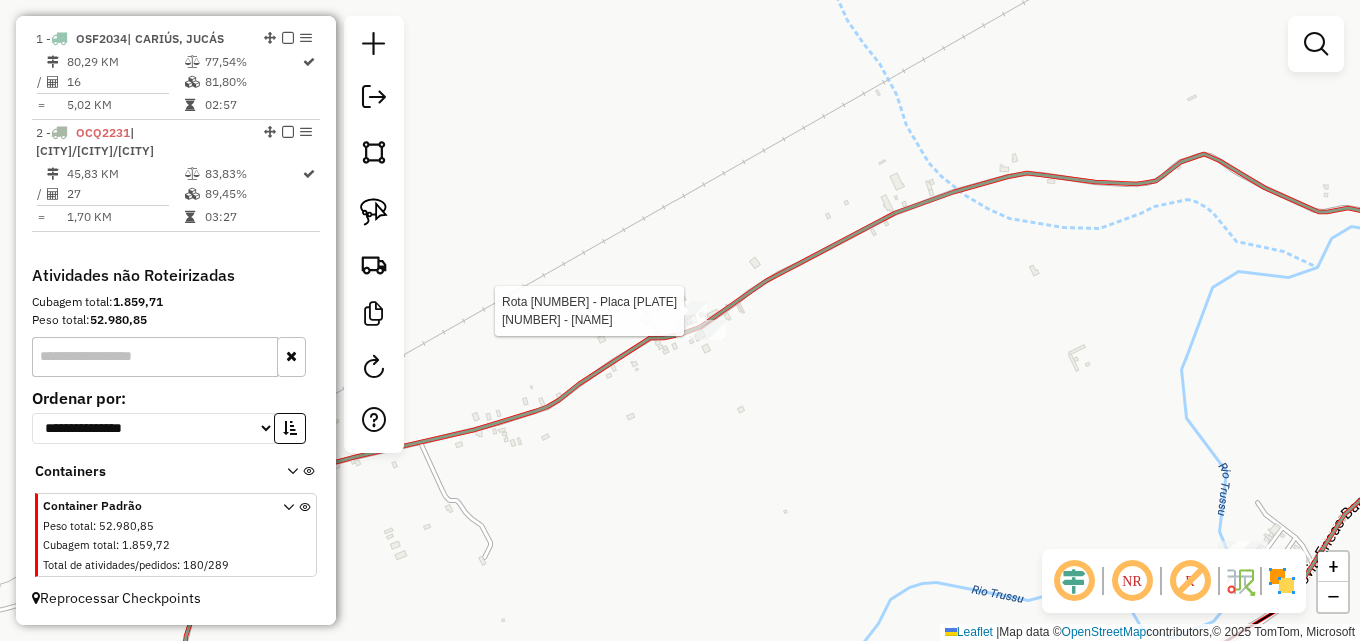 select on "**********" 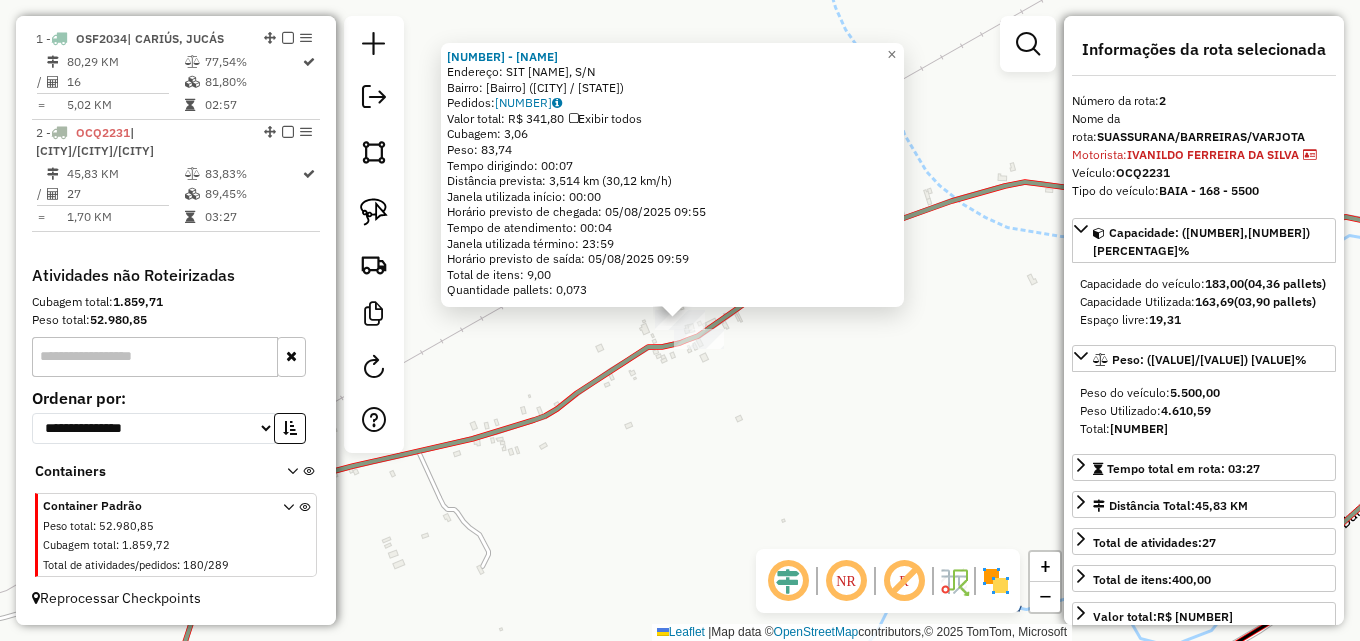 click on "2943 - FRANCISCO RICARDO  Endereço: SIT SITIO SANTA CLARA, S/N   Bairro: SANTA CLARA (IGUATU / CE)   Pedidos:  04742557   Valor total: R$ 341,80   Exibir todos   Cubagem: 3,06  Peso: 83,74  Tempo dirigindo: 00:07   Distância prevista: 3,514 km (30,12 km/h)   Janela utilizada início: 00:00   Horário previsto de chegada: 05/08/2025 09:55   Tempo de atendimento: 00:04   Janela utilizada término: 23:59   Horário previsto de saída: 05/08/2025 09:59   Total de itens: 9,00   Quantidade pallets: 0,073  × Janela de atendimento Grade de atendimento Capacidade Transportadoras Veículos Cliente Pedidos  Rotas Selecione os dias de semana para filtrar as janelas de atendimento  Seg   Ter   Qua   Qui   Sex   Sáb   Dom  Informe o período da janela de atendimento: De: Até:  Filtrar exatamente a janela do cliente  Considerar janela de atendimento padrão  Selecione os dias de semana para filtrar as grades de atendimento  Seg   Ter   Qua   Qui   Sex   Sáb   Dom   Considerar clientes sem dia de atendimento cadastrado" 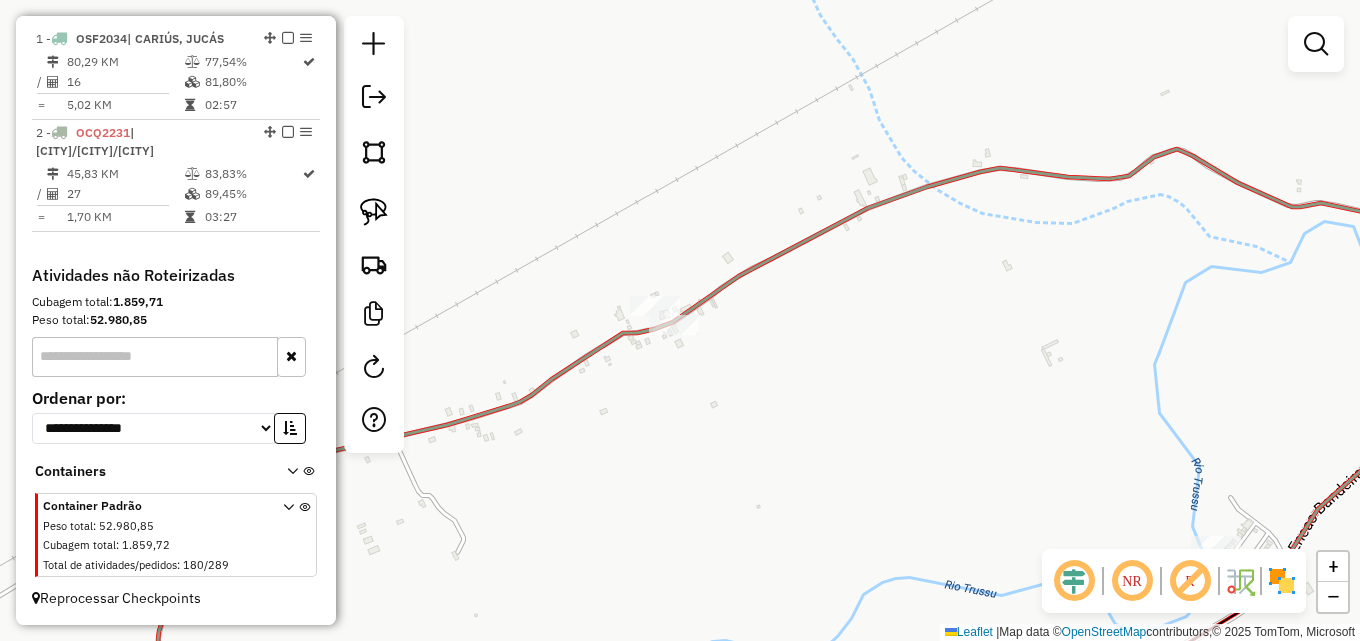 drag, startPoint x: 839, startPoint y: 371, endPoint x: 746, endPoint y: 337, distance: 99.0202 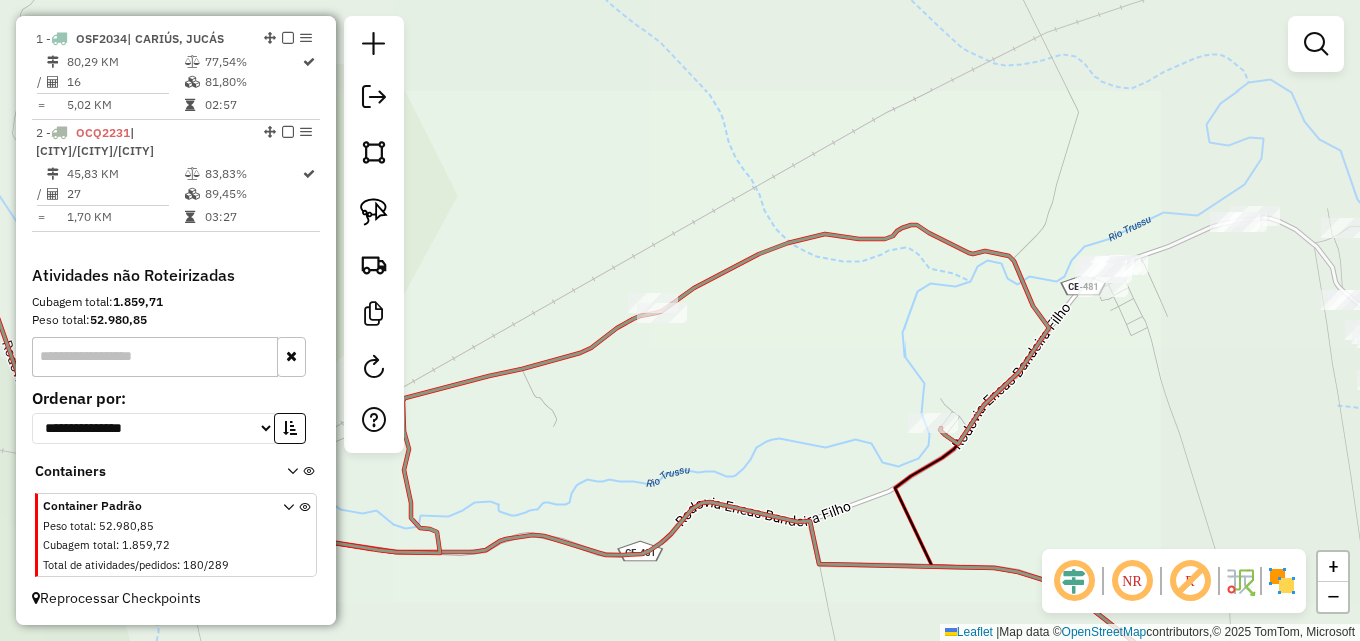 click on "Janela de atendimento Grade de atendimento Capacidade Transportadoras Veículos Cliente Pedidos  Rotas Selecione os dias de semana para filtrar as janelas de atendimento  Seg   Ter   Qua   Qui   Sex   Sáb   Dom  Informe o período da janela de atendimento: De: Até:  Filtrar exatamente a janela do cliente  Considerar janela de atendimento padrão  Selecione os dias de semana para filtrar as grades de atendimento  Seg   Ter   Qua   Qui   Sex   Sáb   Dom   Considerar clientes sem dia de atendimento cadastrado  Clientes fora do dia de atendimento selecionado Filtrar as atividades entre os valores definidos abaixo:  Peso mínimo:   Peso máximo:   Cubagem mínima:   Cubagem máxima:   De:   Até:  Filtrar as atividades entre o tempo de atendimento definido abaixo:  De:   Até:   Considerar capacidade total dos clientes não roteirizados Transportadora: Selecione um ou mais itens Tipo de veículo: Selecione um ou mais itens Veículo: Selecione um ou mais itens Motorista: Selecione um ou mais itens Nome: Rótulo:" 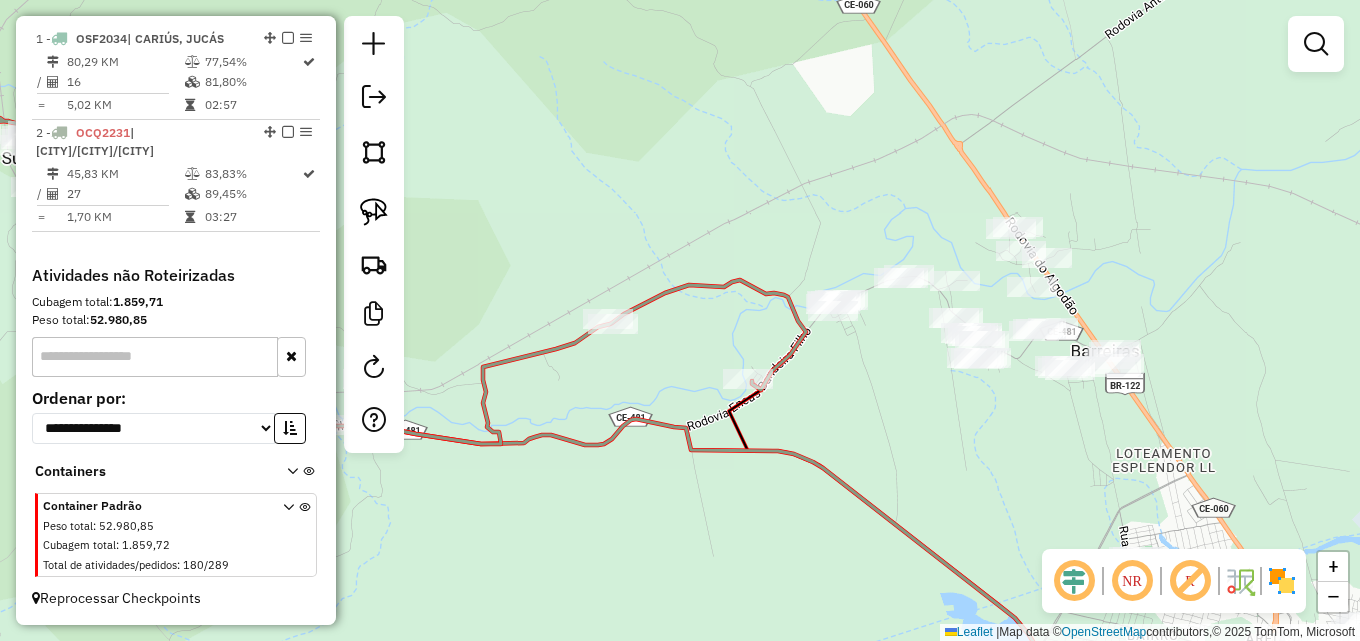 drag, startPoint x: 779, startPoint y: 318, endPoint x: 670, endPoint y: 327, distance: 109.370926 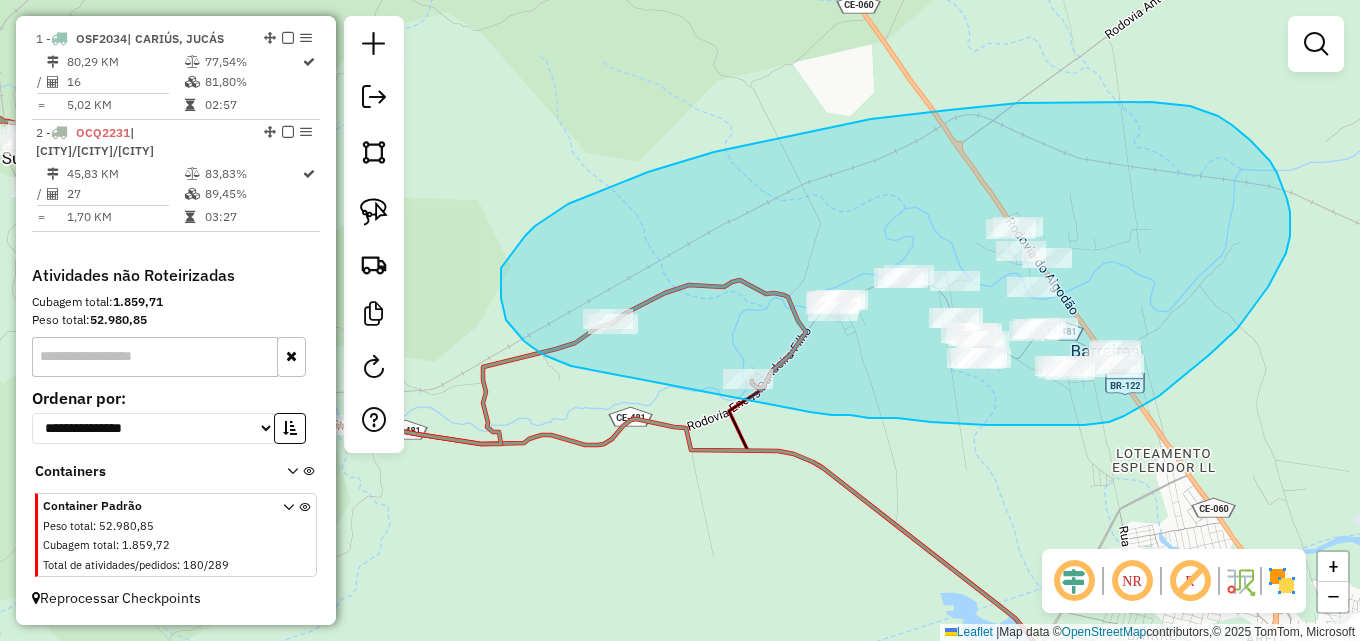 drag, startPoint x: 524, startPoint y: 341, endPoint x: 787, endPoint y: 412, distance: 272.41513 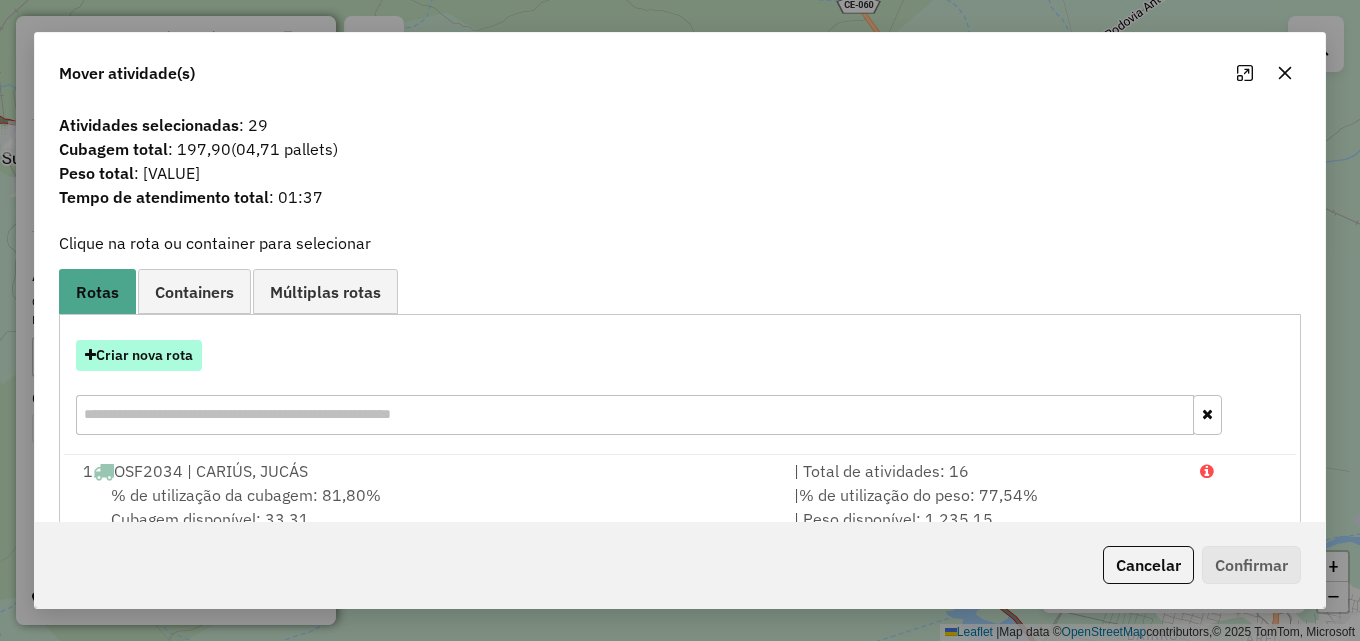 click on "Criar nova rota" at bounding box center [139, 355] 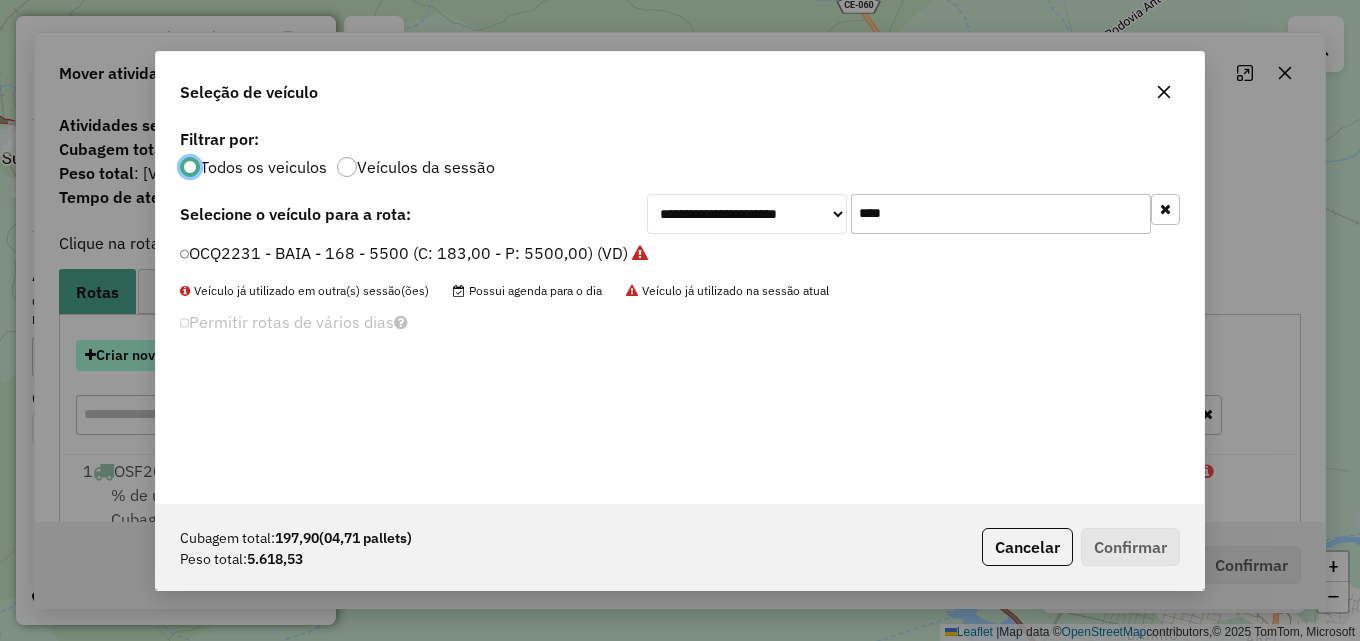 scroll, scrollTop: 11, scrollLeft: 6, axis: both 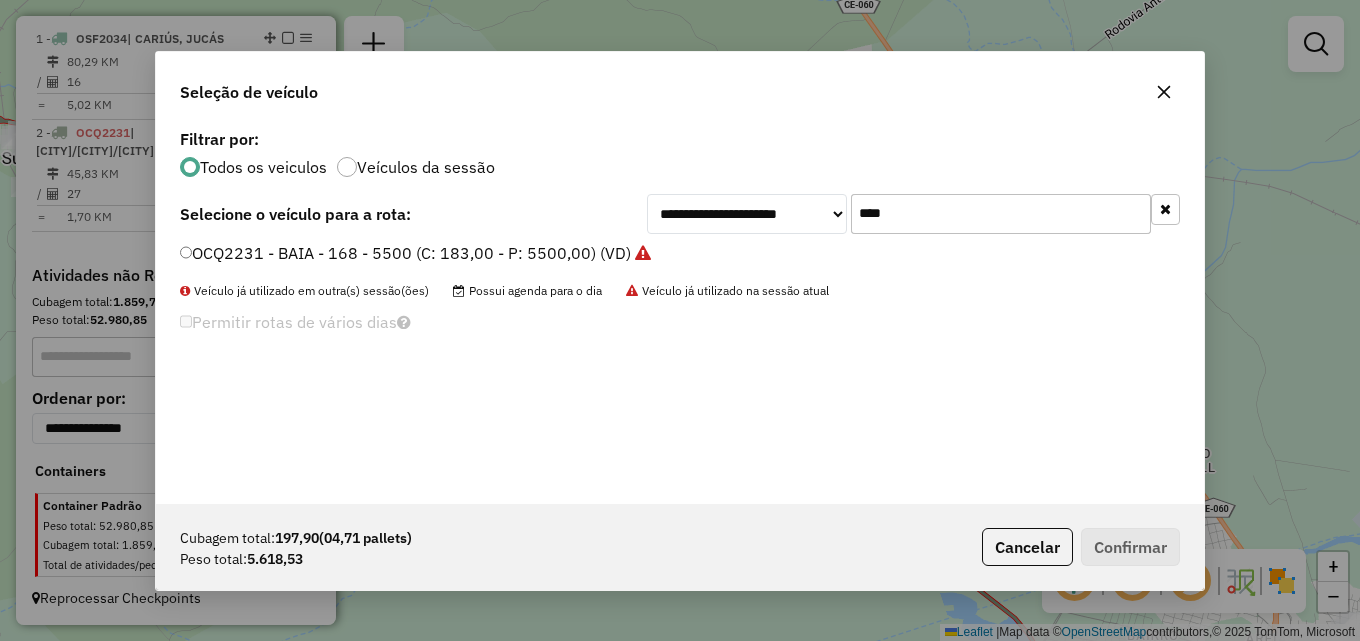 drag, startPoint x: 935, startPoint y: 210, endPoint x: 175, endPoint y: 211, distance: 760.0007 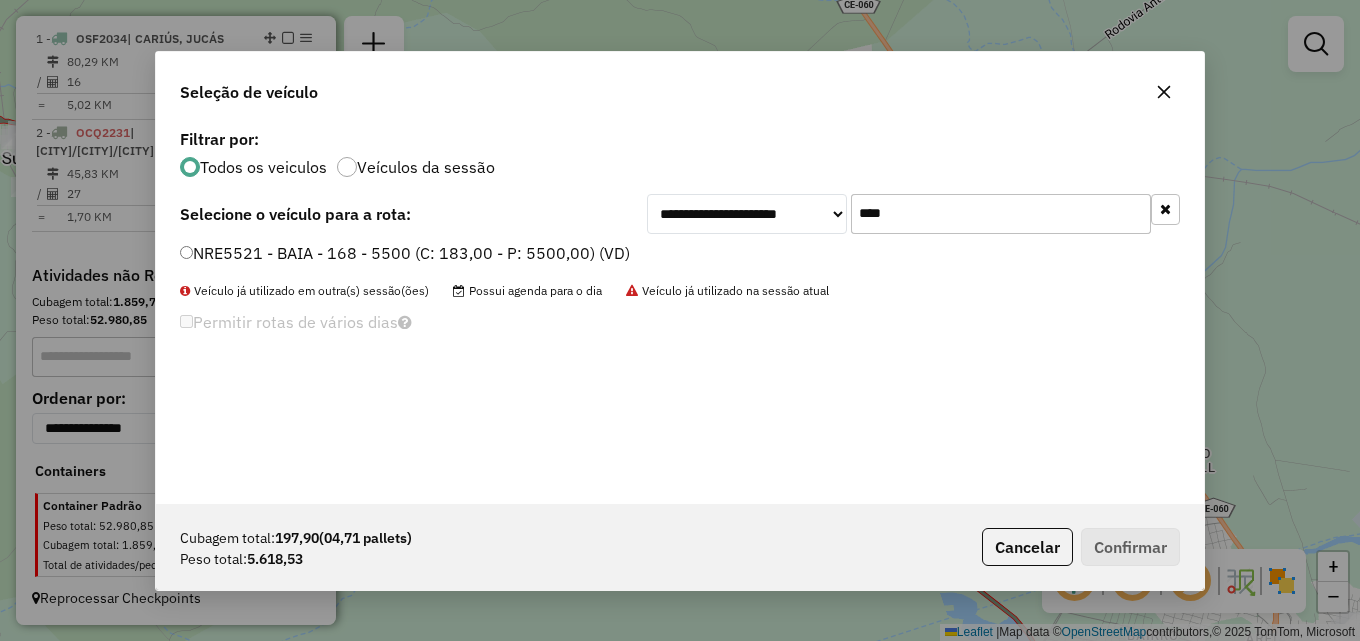 type on "****" 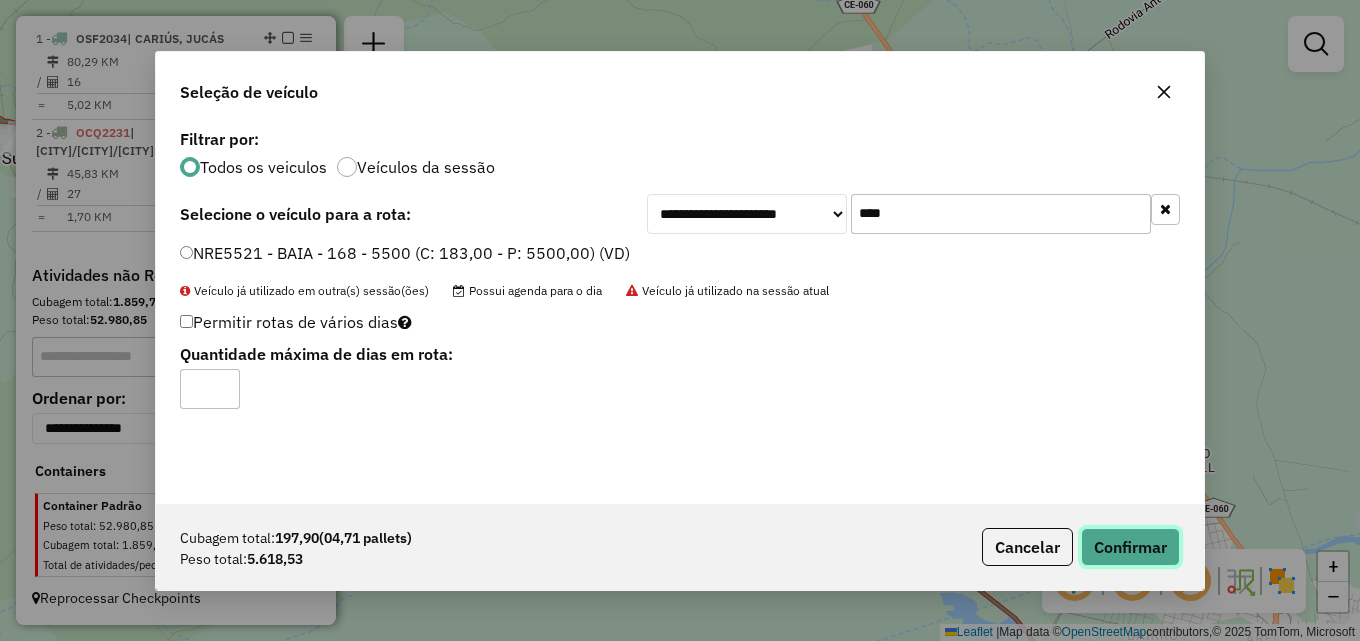 click on "Confirmar" 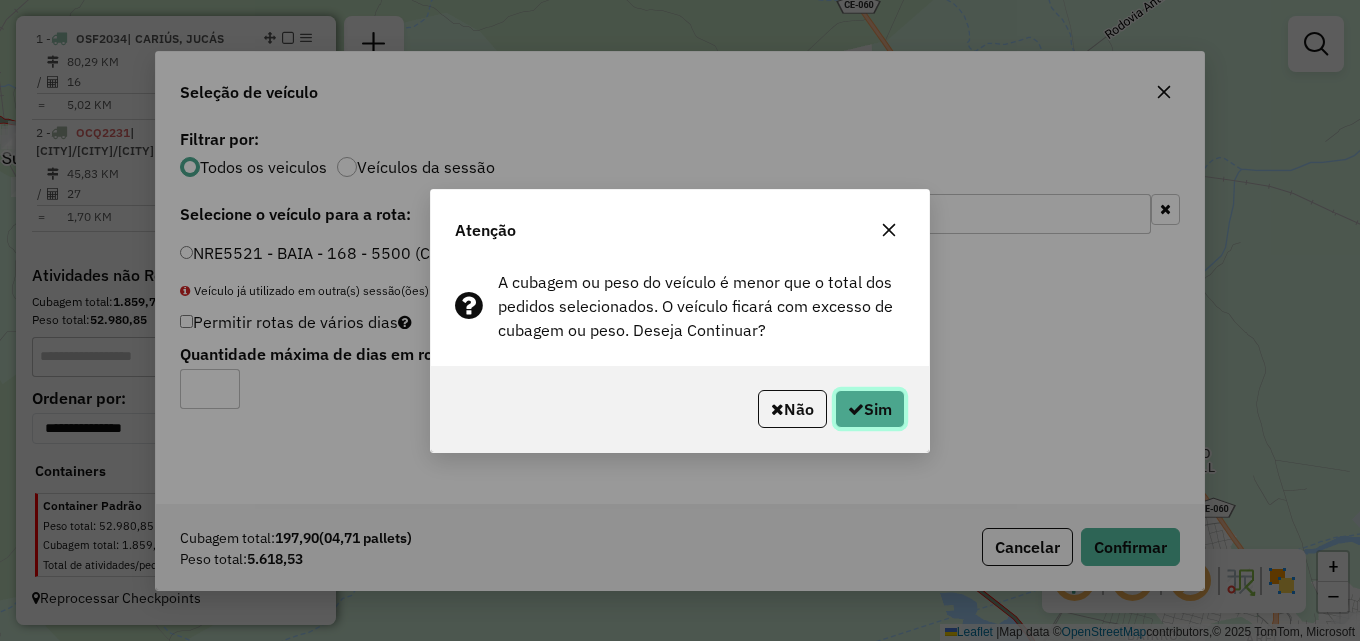 click on "Sim" 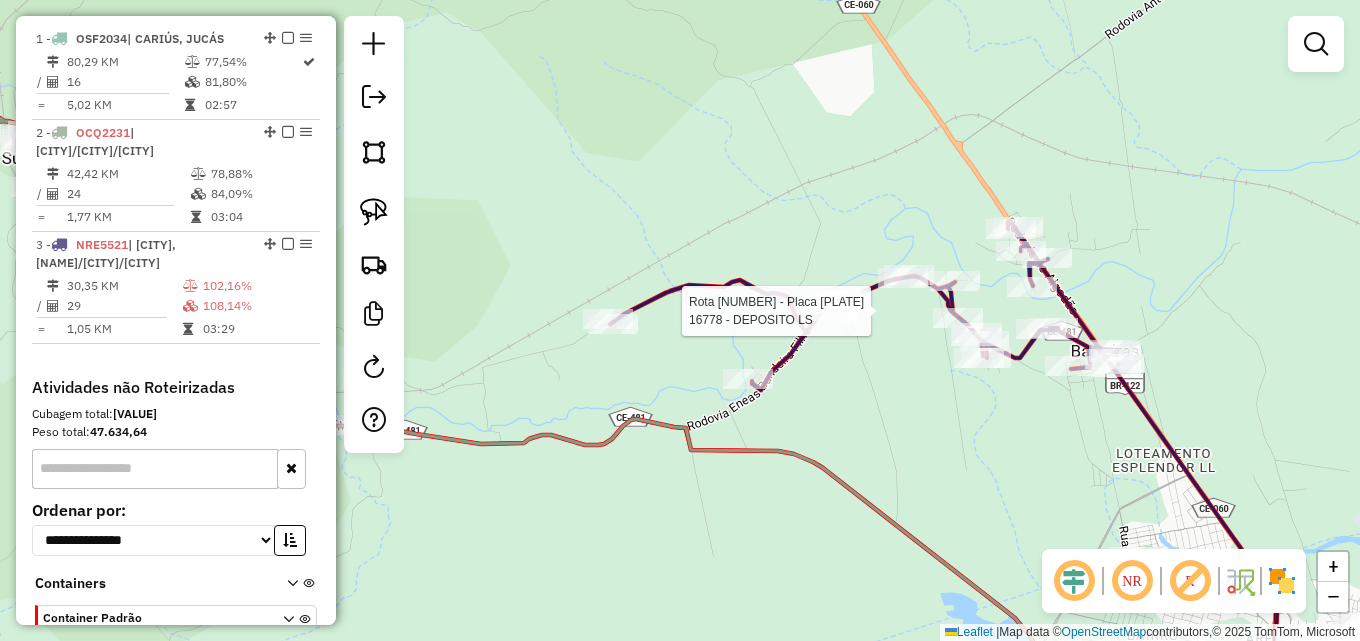 select on "**********" 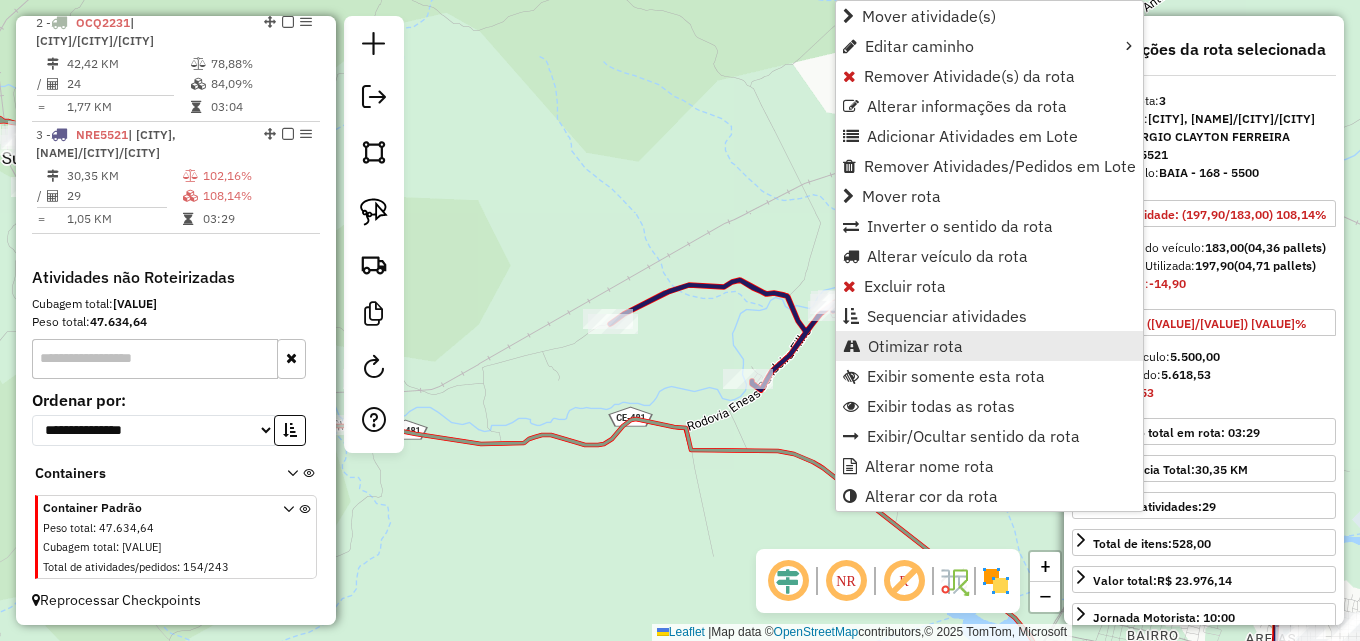 scroll, scrollTop: 852, scrollLeft: 0, axis: vertical 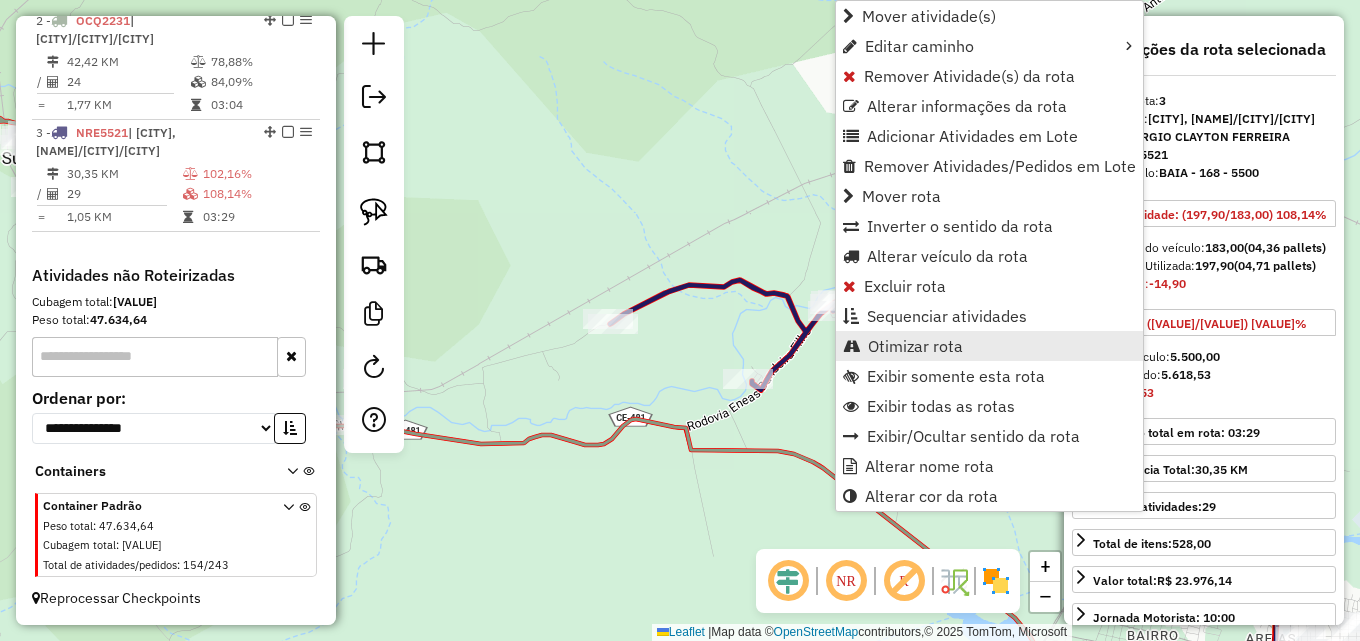 click on "Otimizar rota" at bounding box center (989, 346) 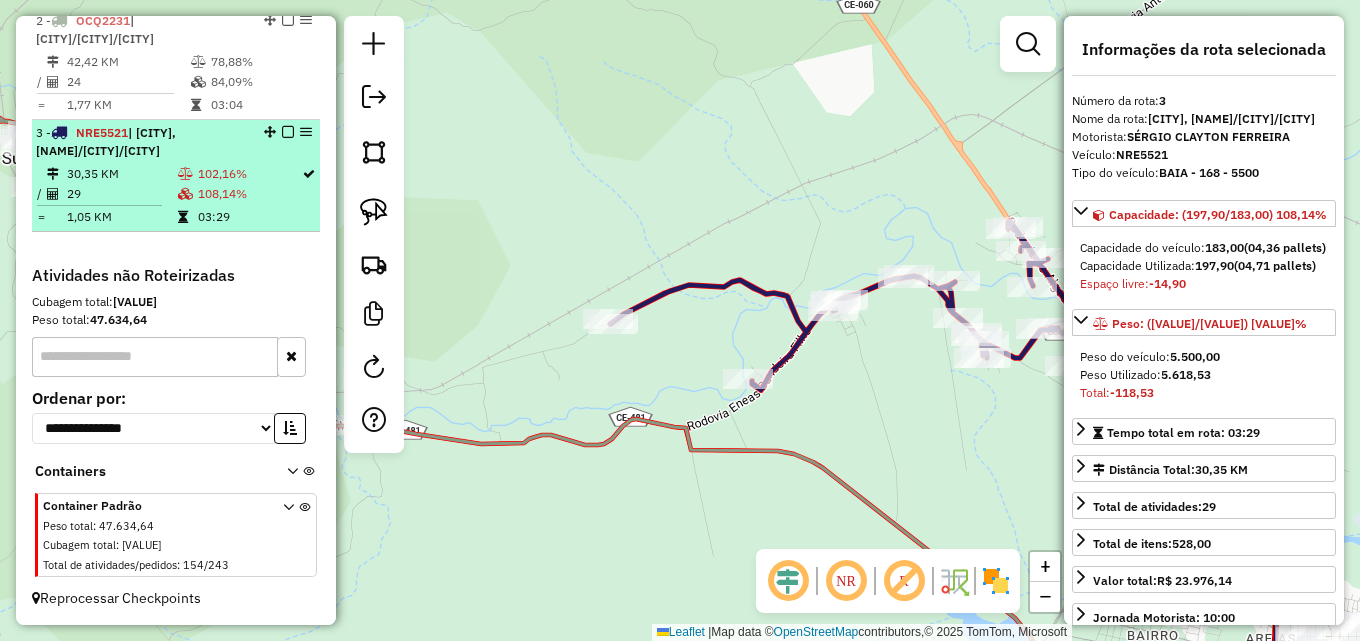scroll, scrollTop: 752, scrollLeft: 0, axis: vertical 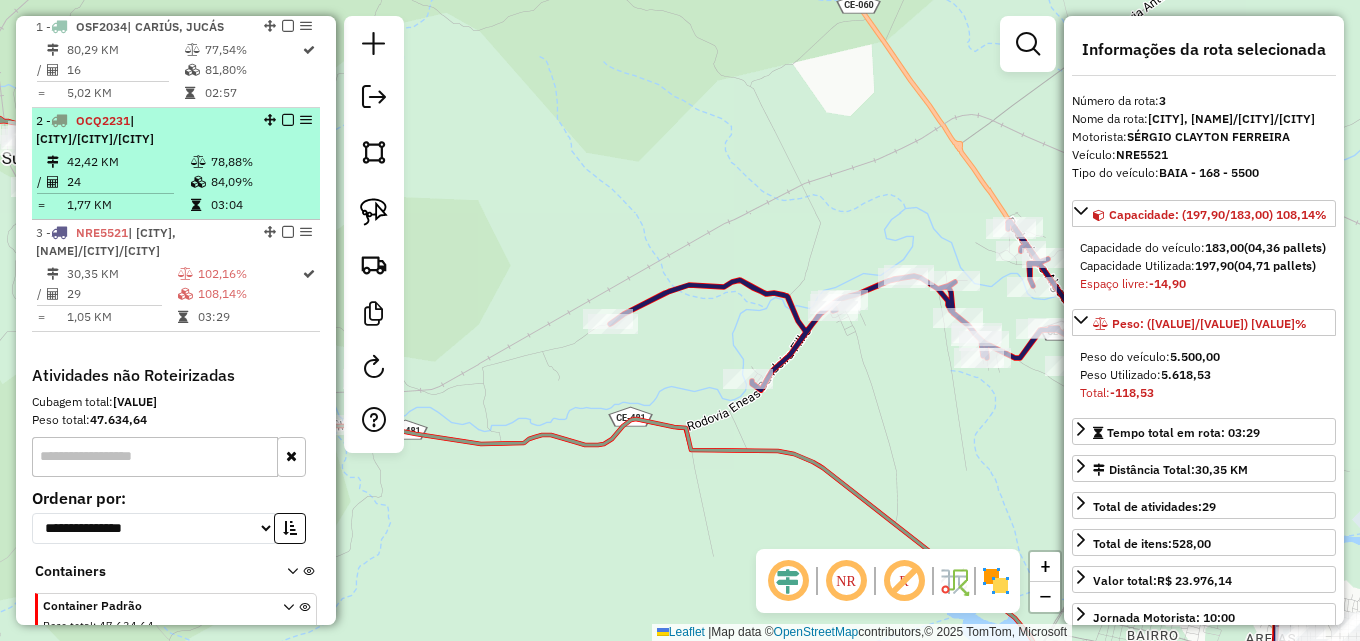 click at bounding box center (200, 162) 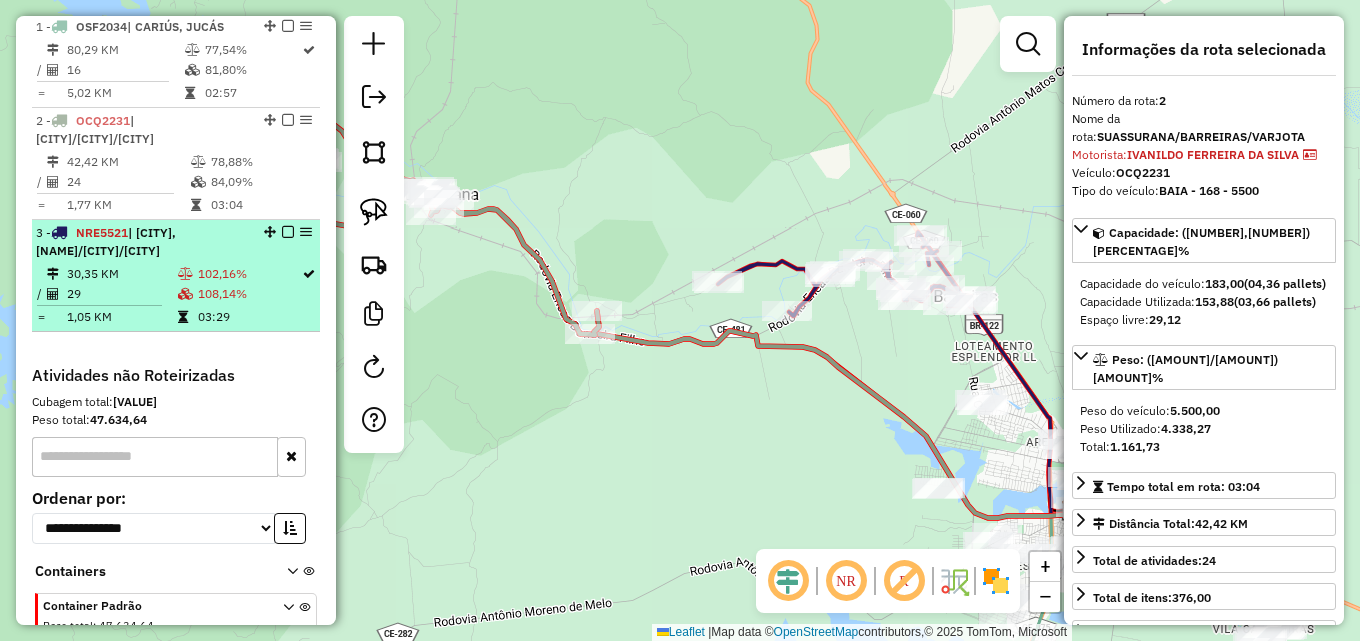 click on "| BARREIRAS, SUASSURANA/BARREIRAS/VARJOTA" at bounding box center (106, 241) 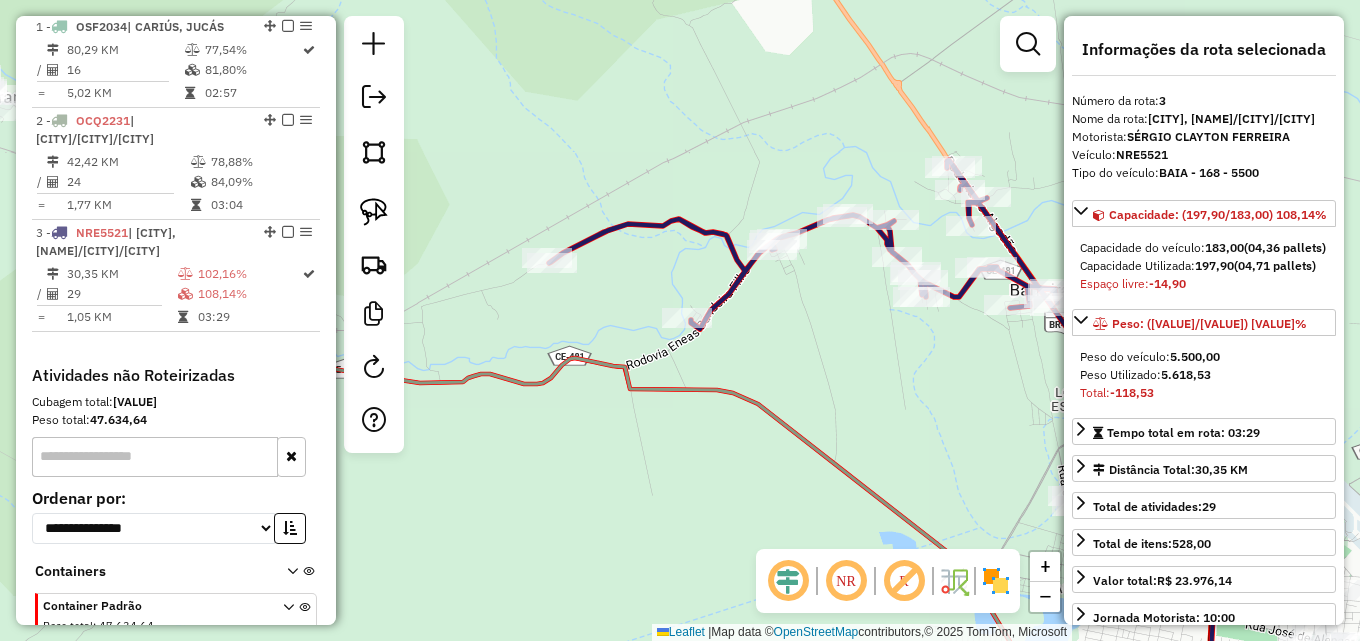 drag, startPoint x: 505, startPoint y: 257, endPoint x: 717, endPoint y: 377, distance: 243.60625 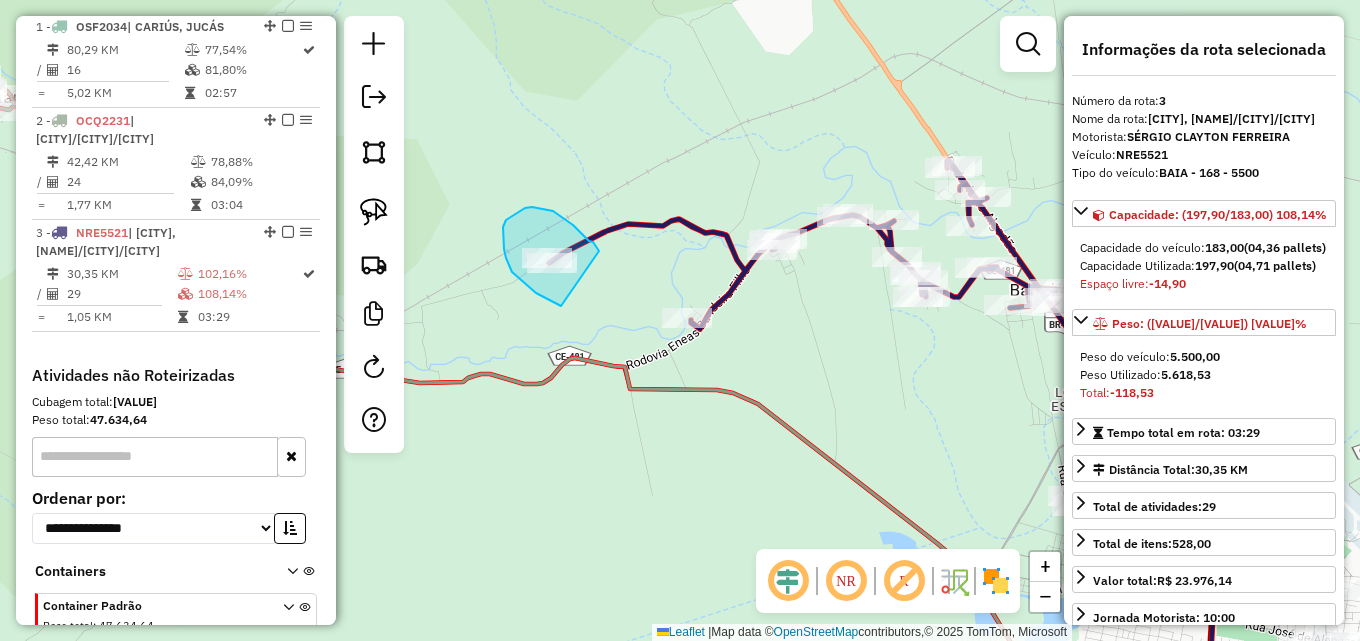 drag, startPoint x: 555, startPoint y: 304, endPoint x: 602, endPoint y: 256, distance: 67.17886 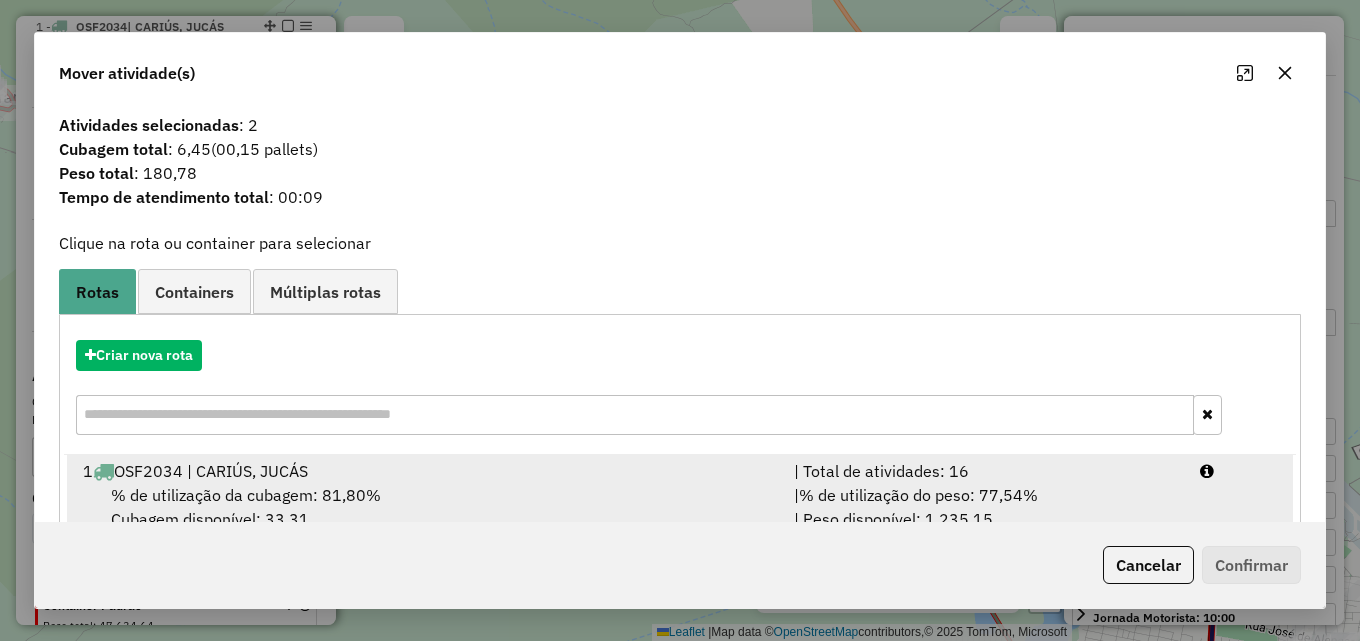 scroll, scrollTop: 129, scrollLeft: 0, axis: vertical 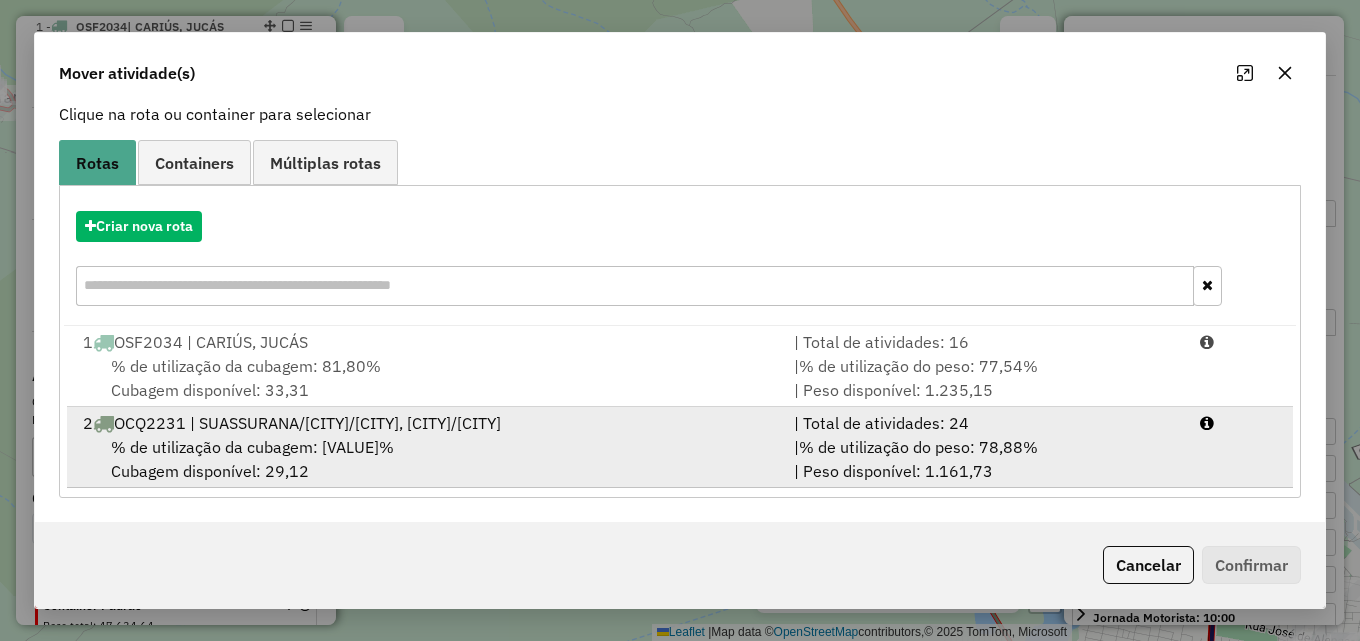 click on "|  % de utilização do peso: 78,88%  | Peso disponível: 1.161,73" at bounding box center [985, 459] 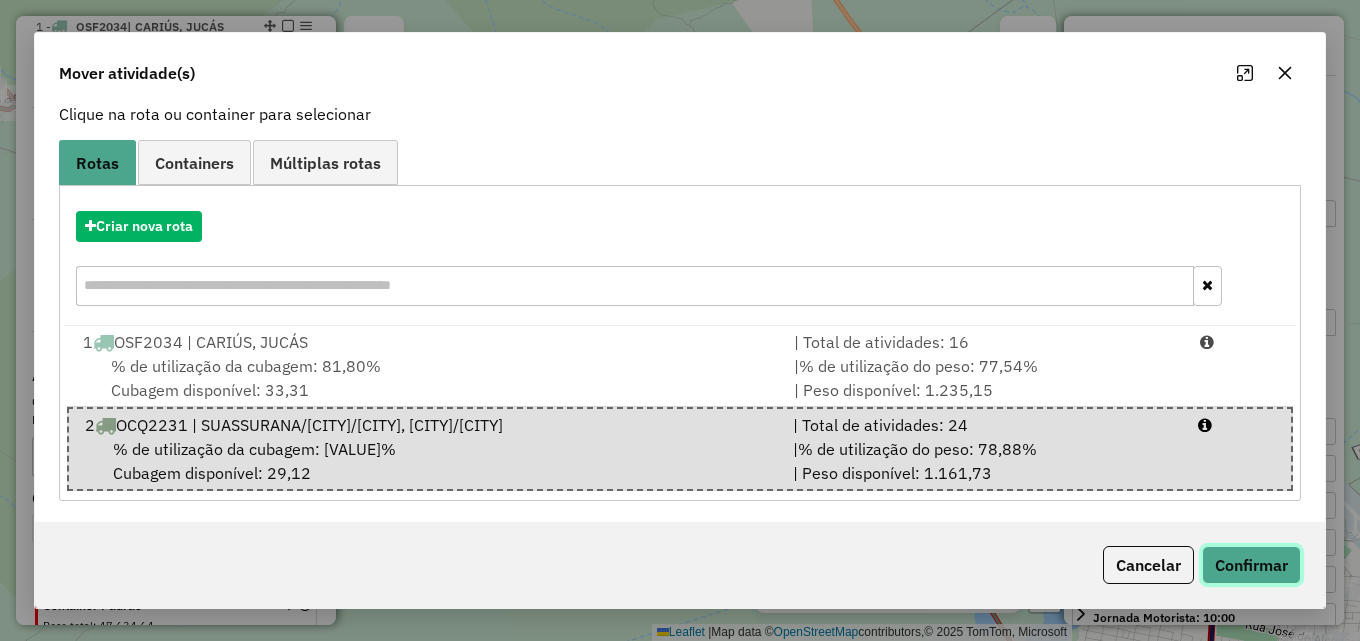 click on "Confirmar" 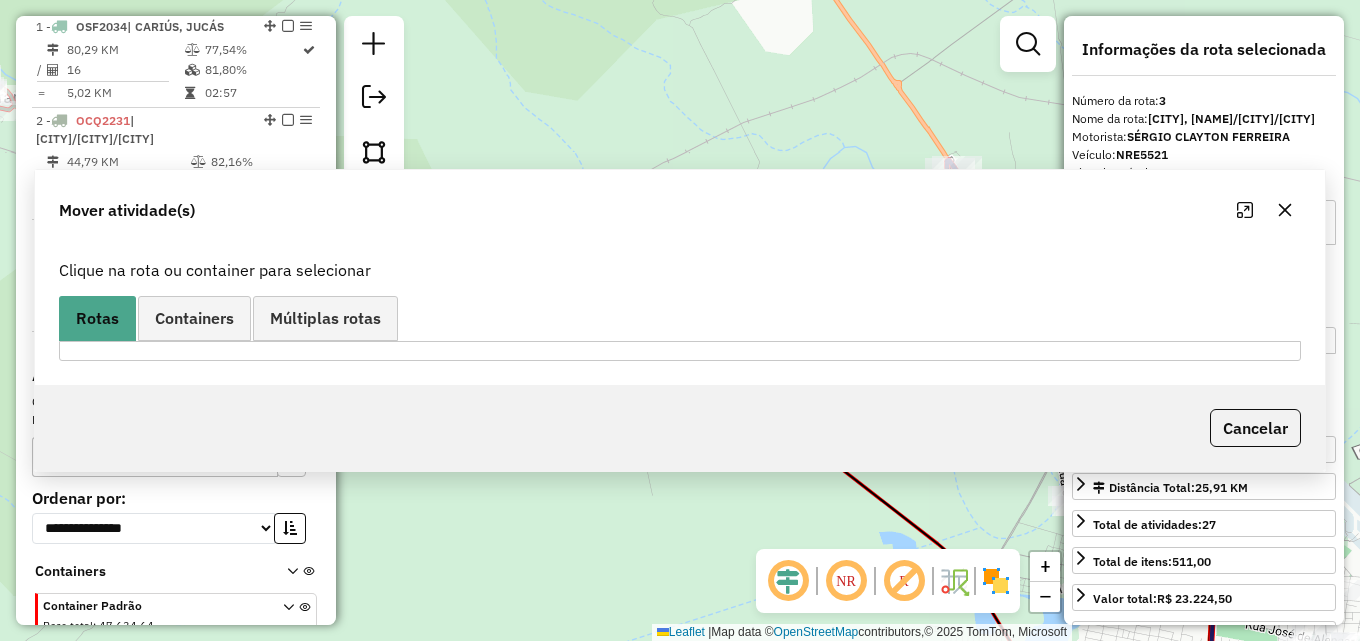 scroll, scrollTop: 0, scrollLeft: 0, axis: both 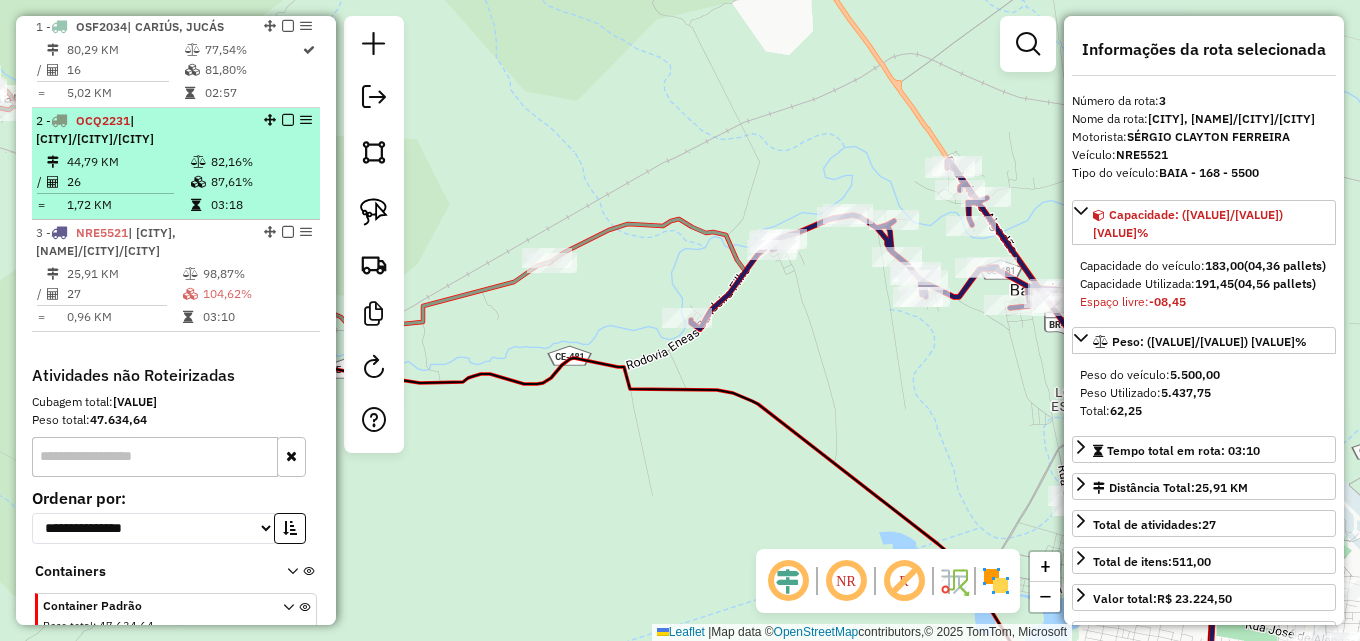 click on "87,61%" at bounding box center (260, 182) 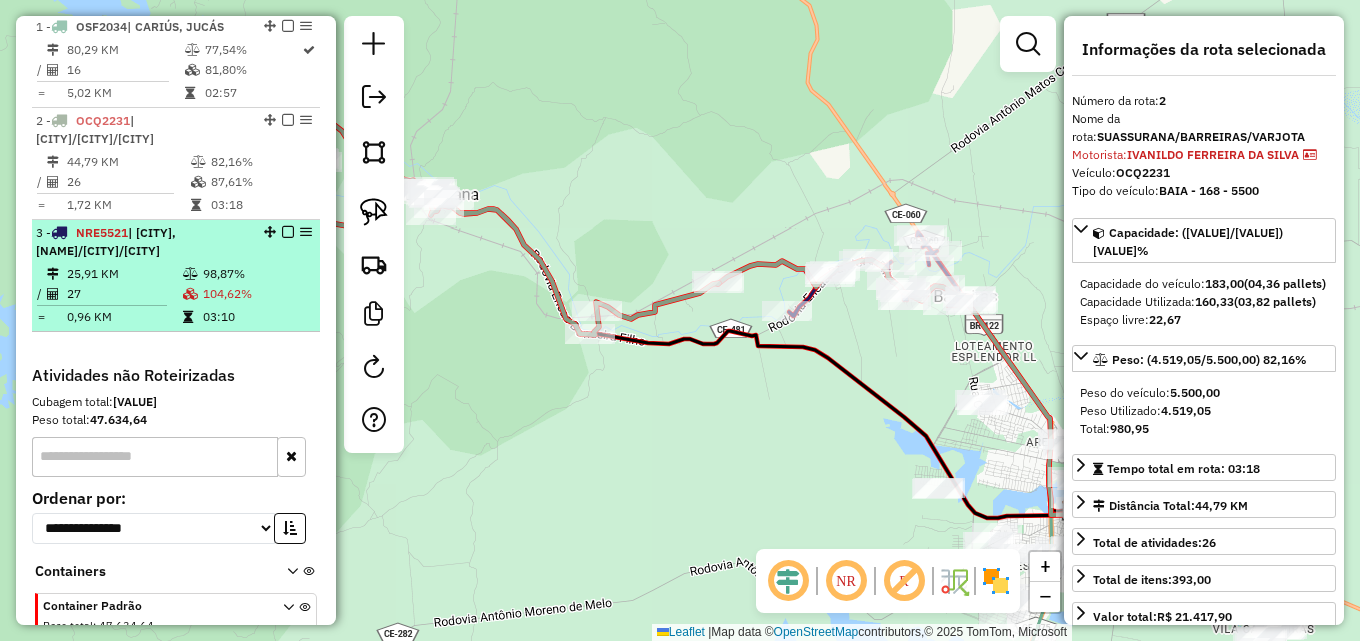 click on "3 -       NRE5521   | BARREIRAS, SUASSURANA/BARREIRAS/VARJOTA  25,91 KM   98,87%  /  27   104,62%     =  0,96 KM   03:10" at bounding box center (176, 276) 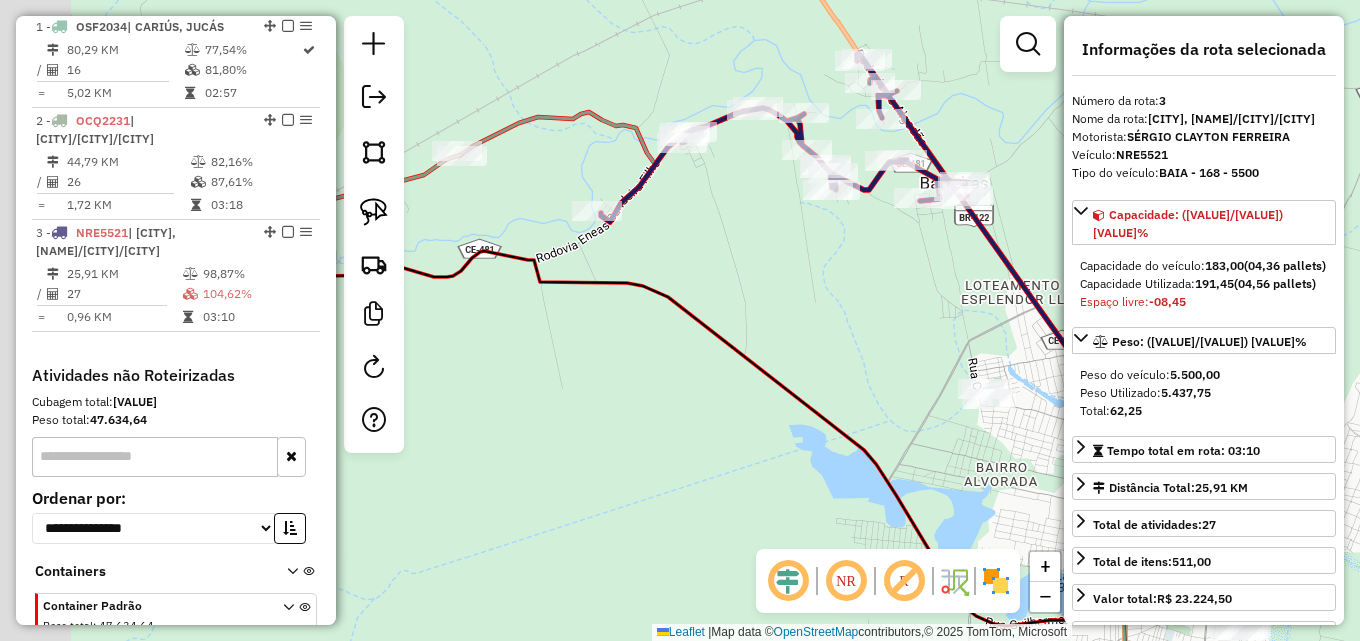 drag, startPoint x: 750, startPoint y: 279, endPoint x: 961, endPoint y: 288, distance: 211.19185 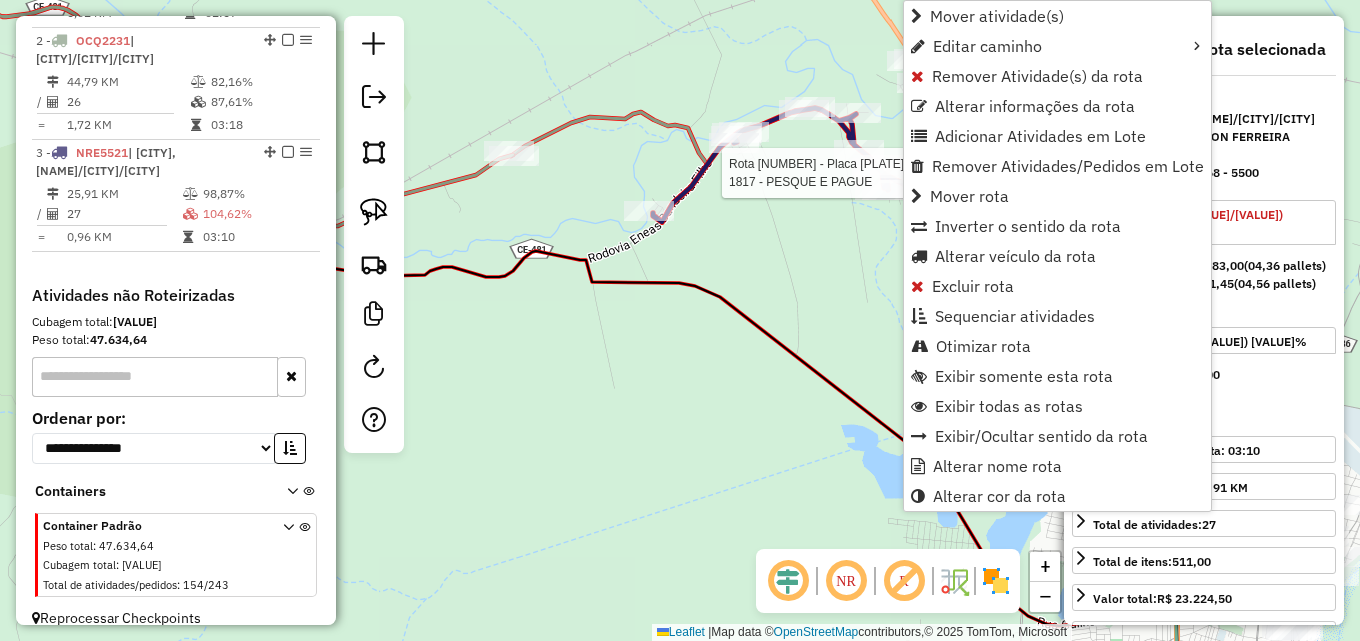 scroll, scrollTop: 852, scrollLeft: 0, axis: vertical 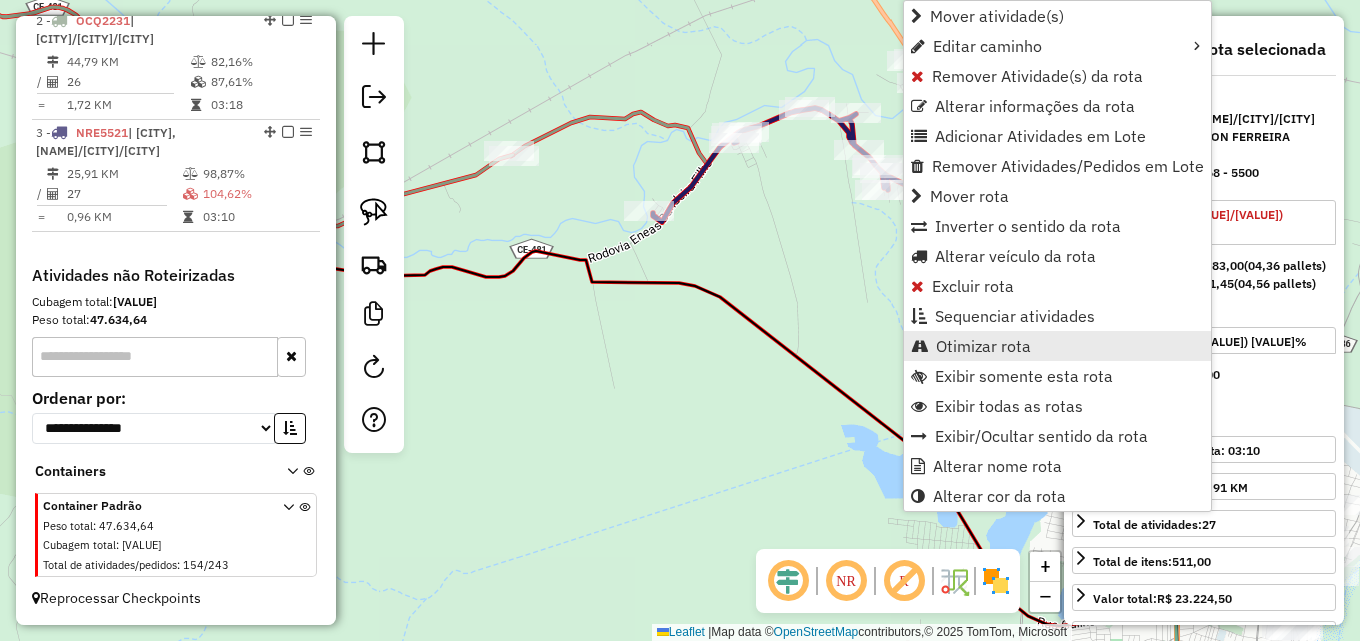 click on "Otimizar rota" at bounding box center (983, 346) 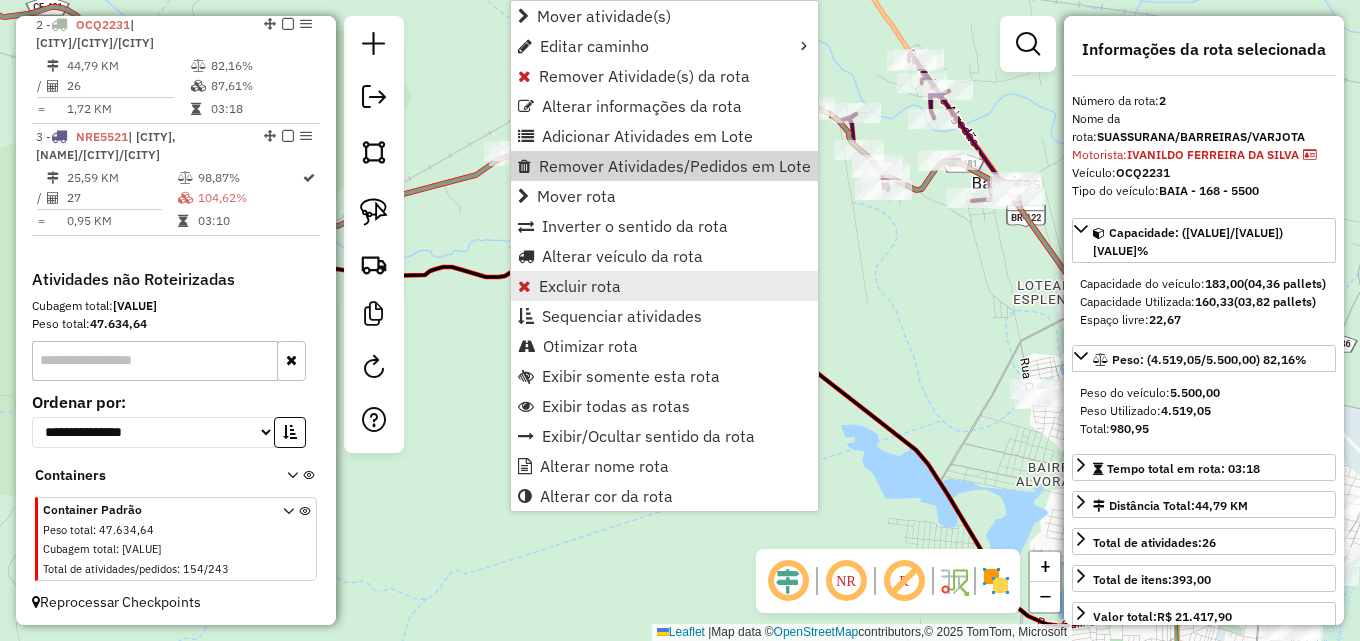 scroll, scrollTop: 844, scrollLeft: 0, axis: vertical 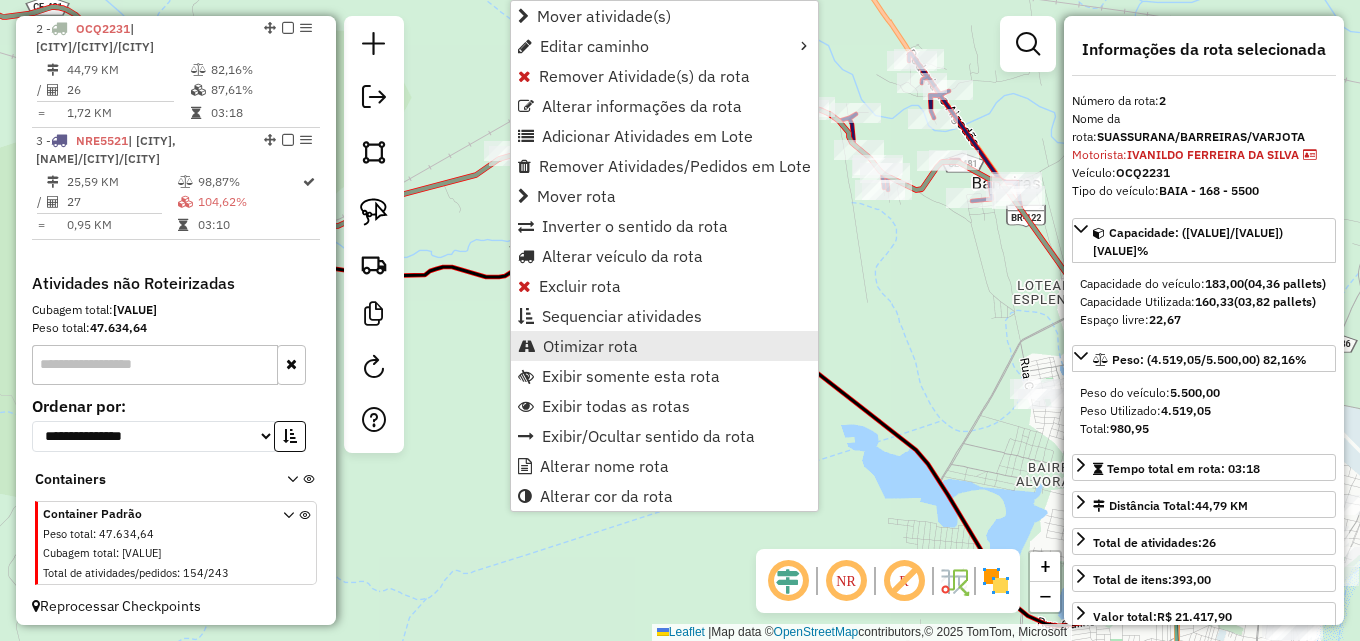 click on "Otimizar rota" at bounding box center (590, 346) 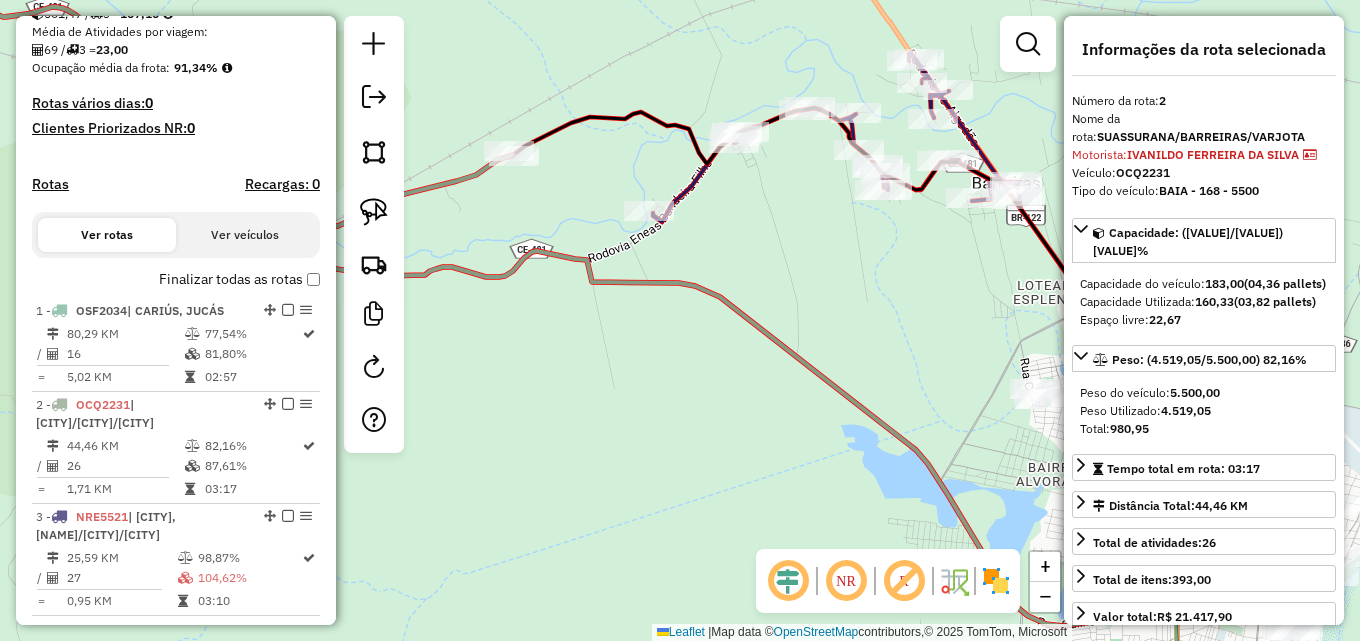 scroll, scrollTop: 444, scrollLeft: 0, axis: vertical 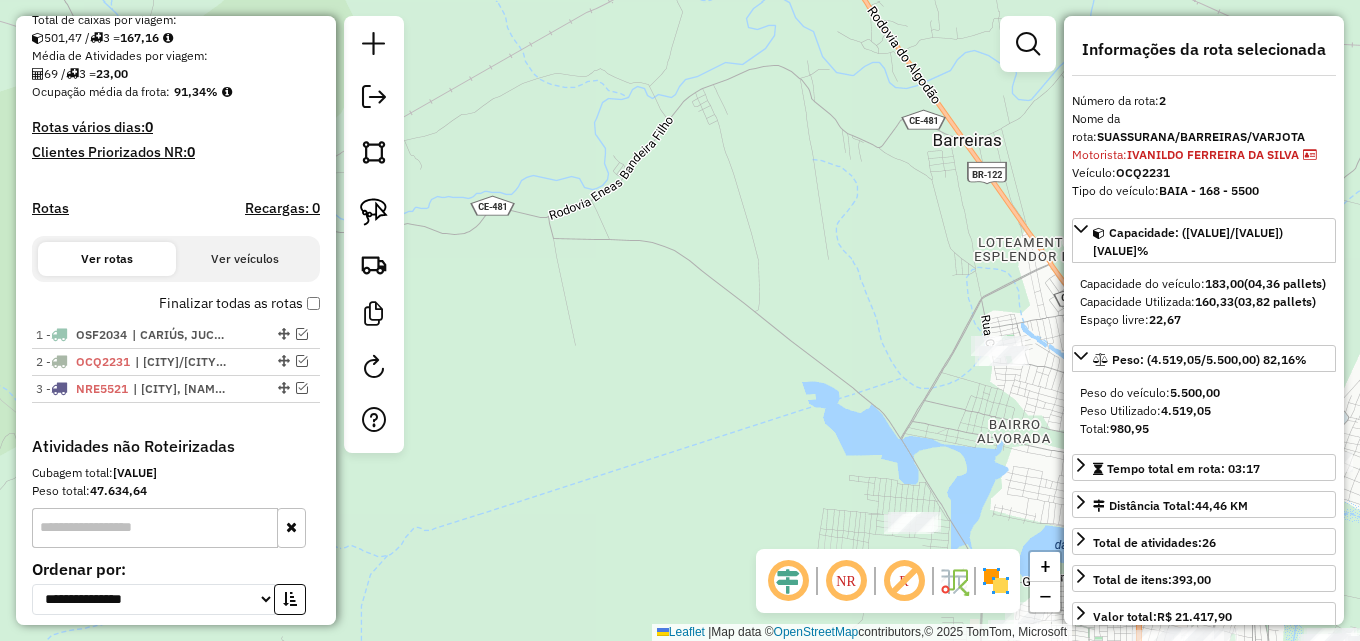 drag, startPoint x: 836, startPoint y: 303, endPoint x: 604, endPoint y: 136, distance: 285.85486 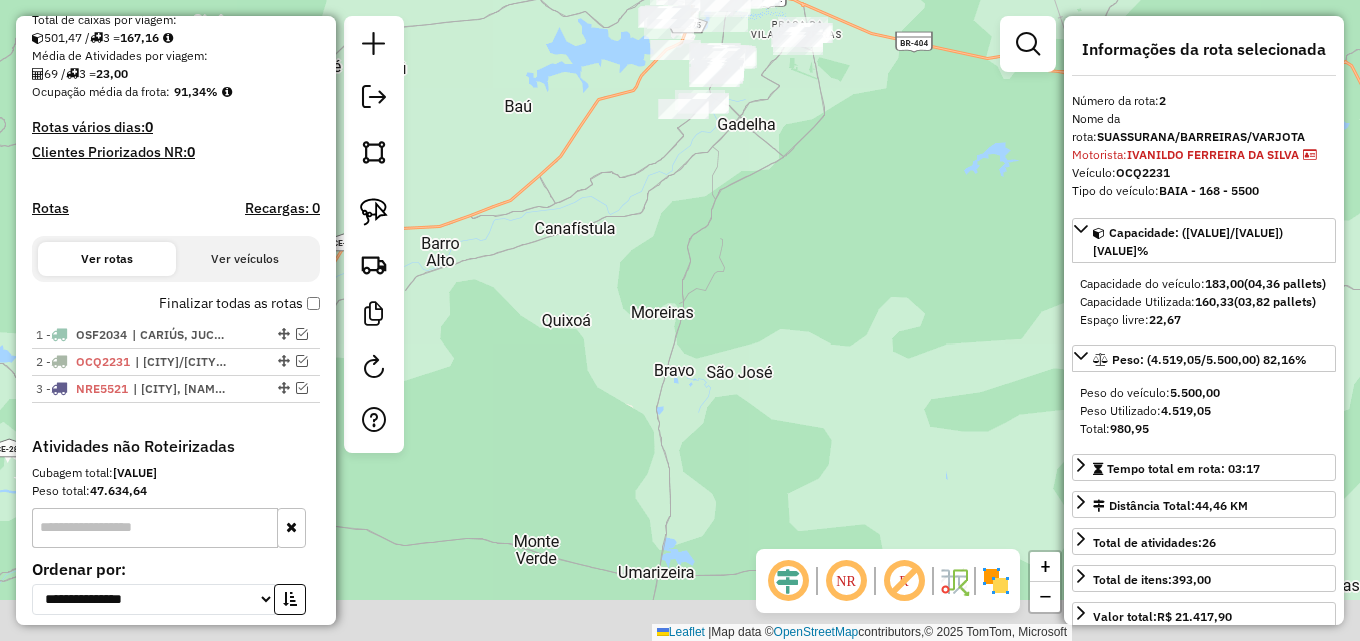 drag, startPoint x: 562, startPoint y: 350, endPoint x: 641, endPoint y: 55, distance: 305.39484 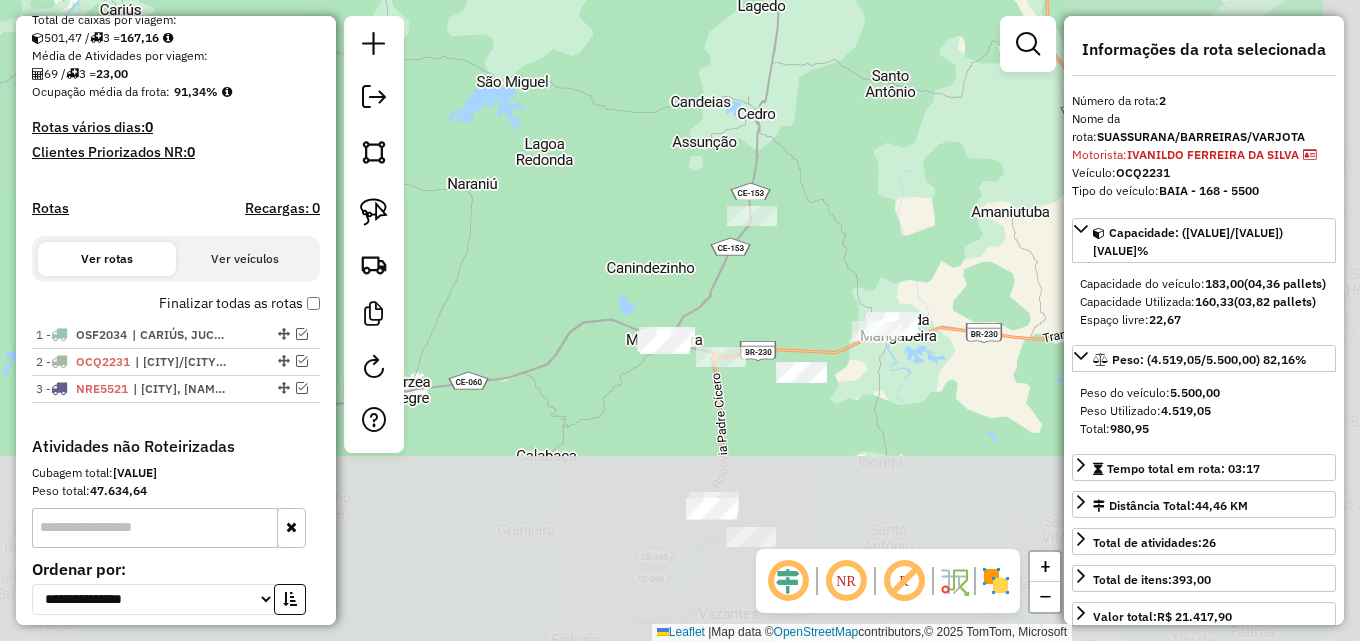 drag, startPoint x: 704, startPoint y: 264, endPoint x: 444, endPoint y: 17, distance: 358.62097 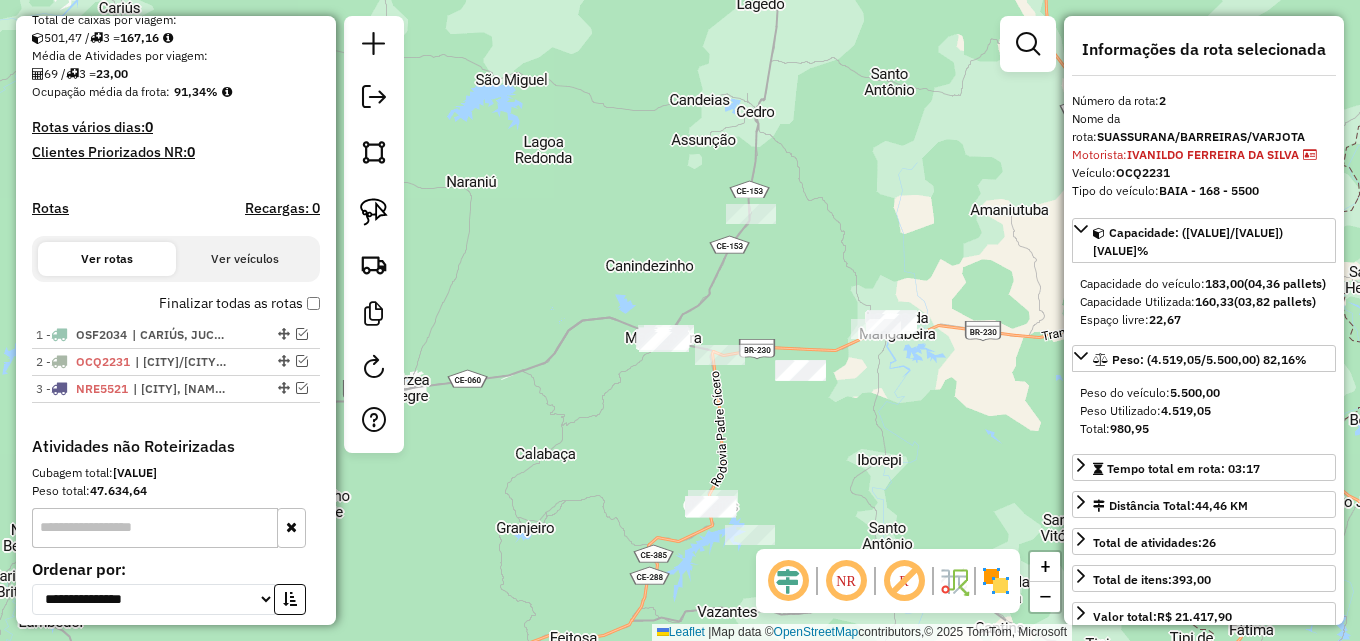 drag, startPoint x: 611, startPoint y: 178, endPoint x: 531, endPoint y: 100, distance: 111.73182 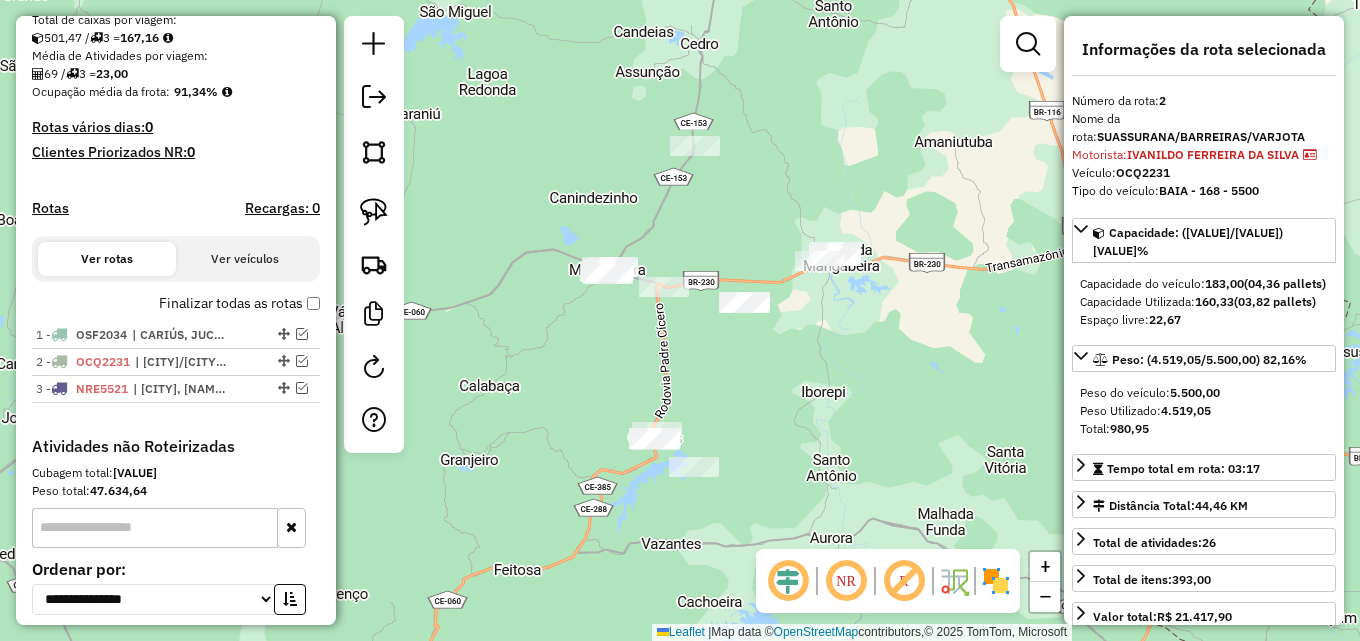 drag, startPoint x: 559, startPoint y: 130, endPoint x: 597, endPoint y: 145, distance: 40.853397 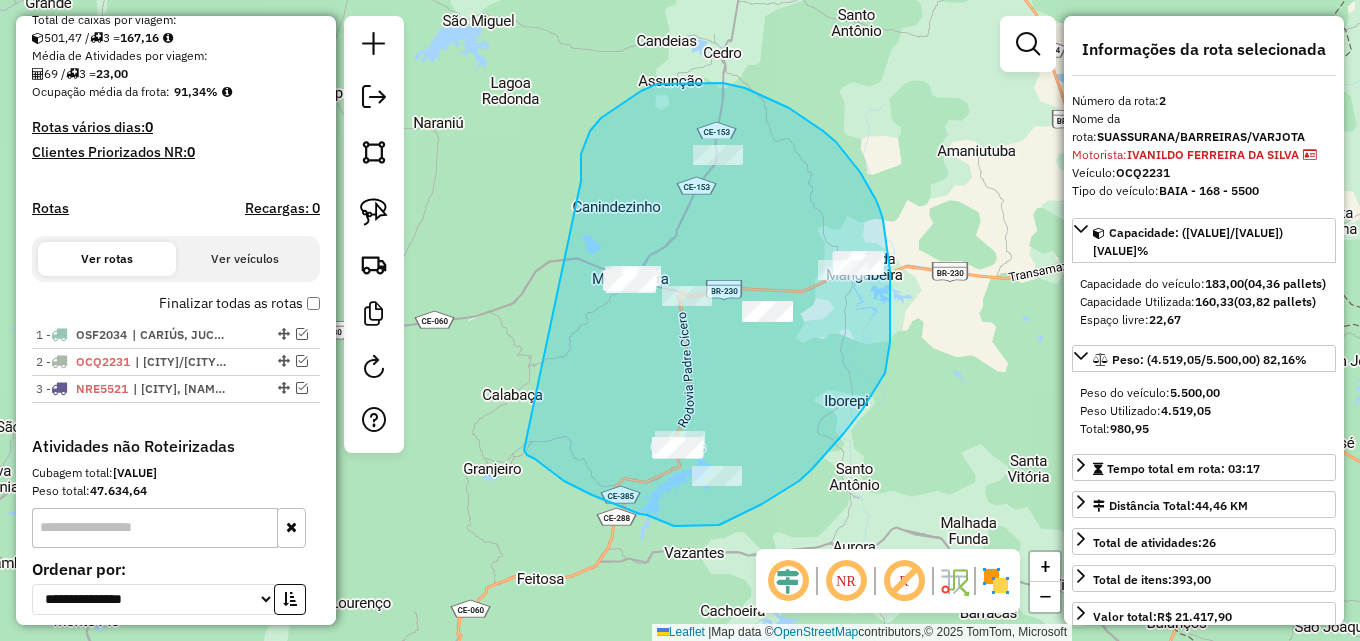 drag, startPoint x: 581, startPoint y: 181, endPoint x: 524, endPoint y: 428, distance: 253.49162 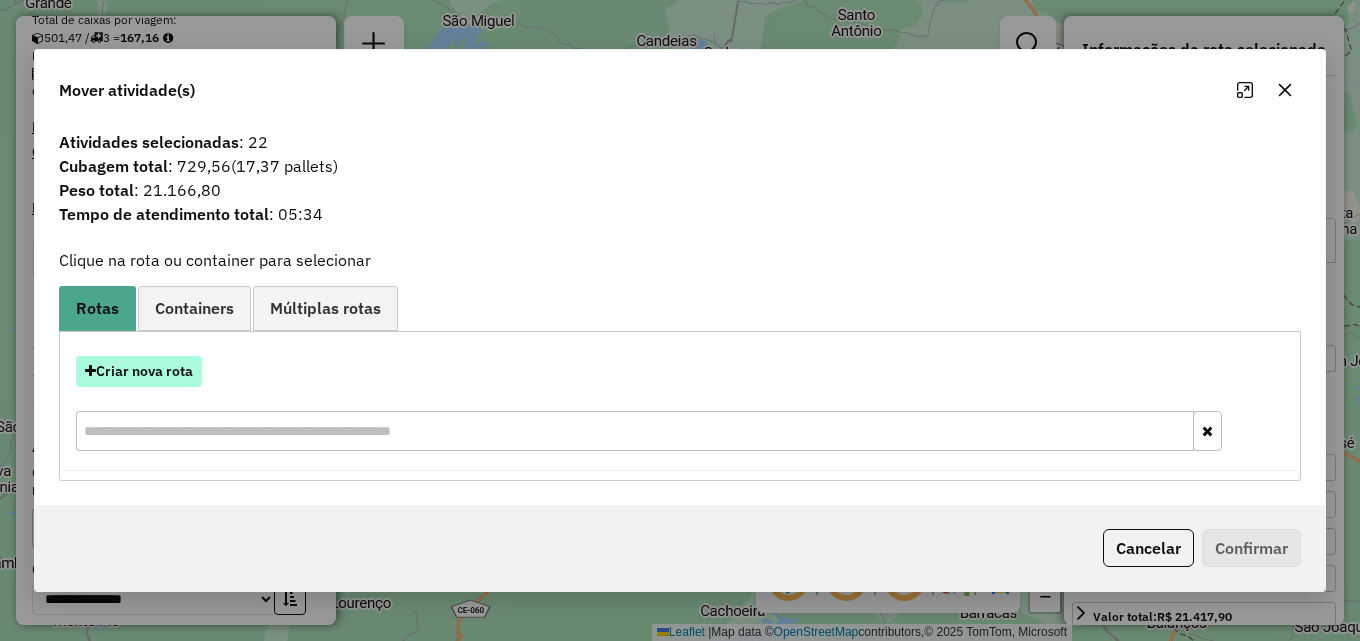 click on "Criar nova rota" at bounding box center [139, 371] 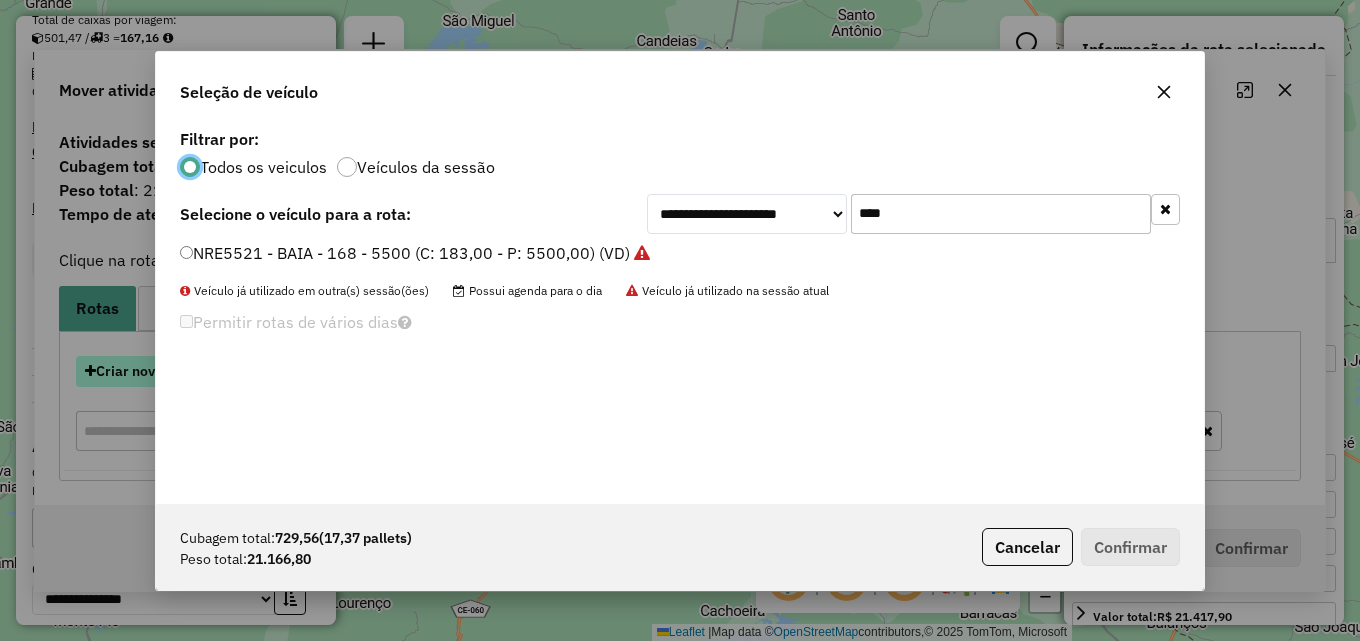 scroll, scrollTop: 11, scrollLeft: 6, axis: both 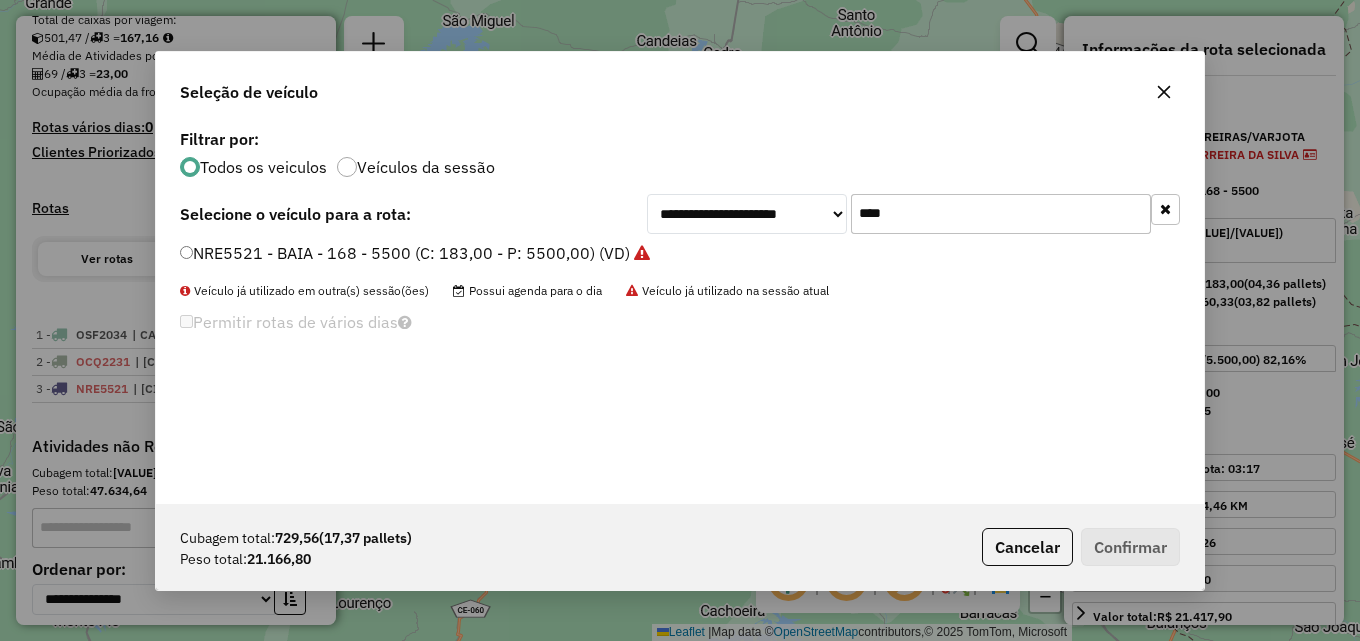 drag, startPoint x: 901, startPoint y: 219, endPoint x: 661, endPoint y: 206, distance: 240.35182 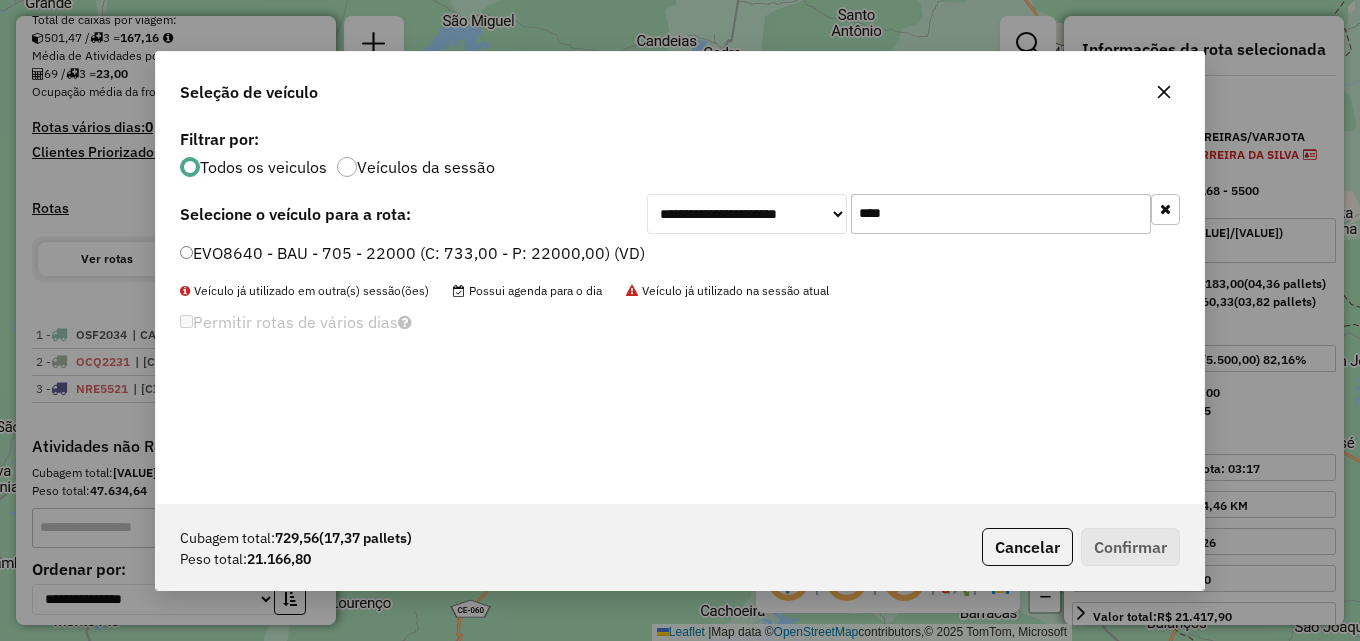 type on "****" 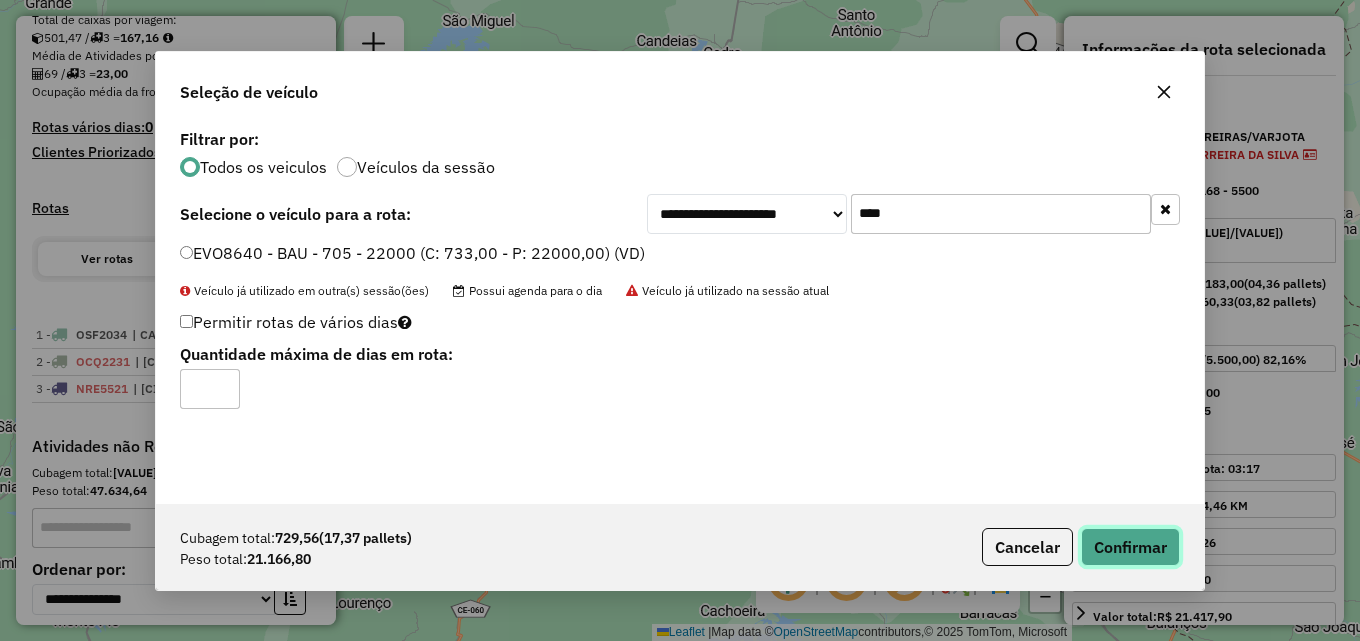 click on "Confirmar" 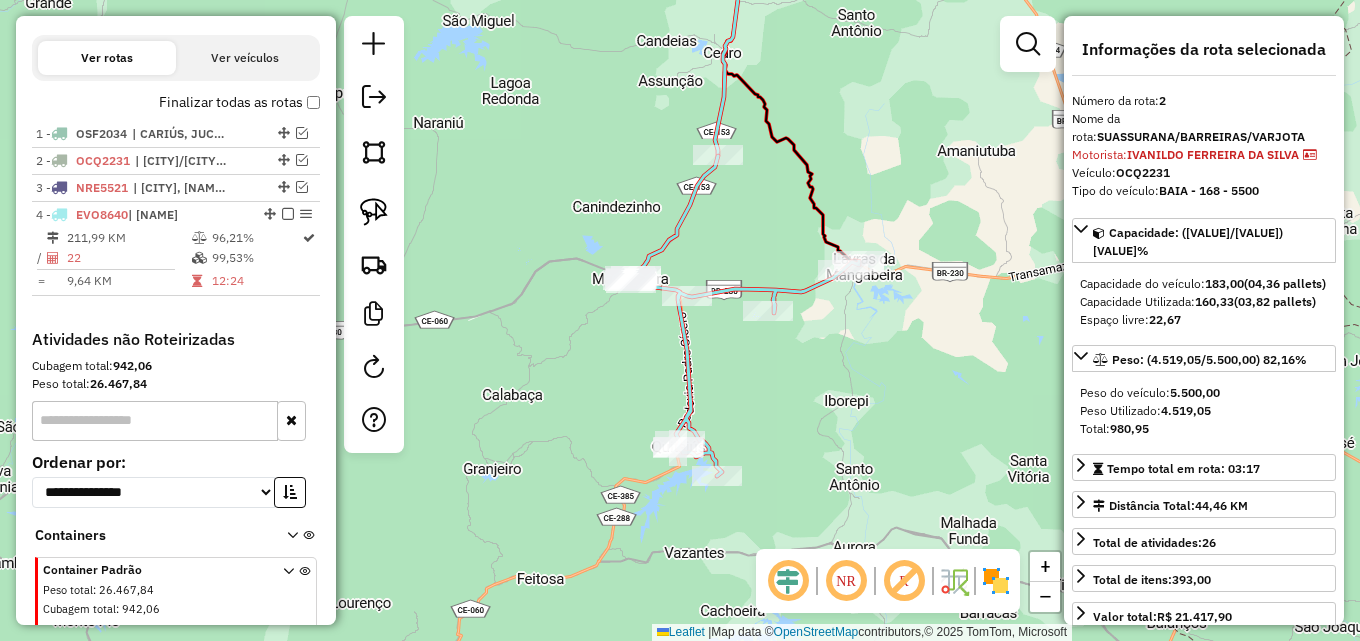 scroll, scrollTop: 727, scrollLeft: 0, axis: vertical 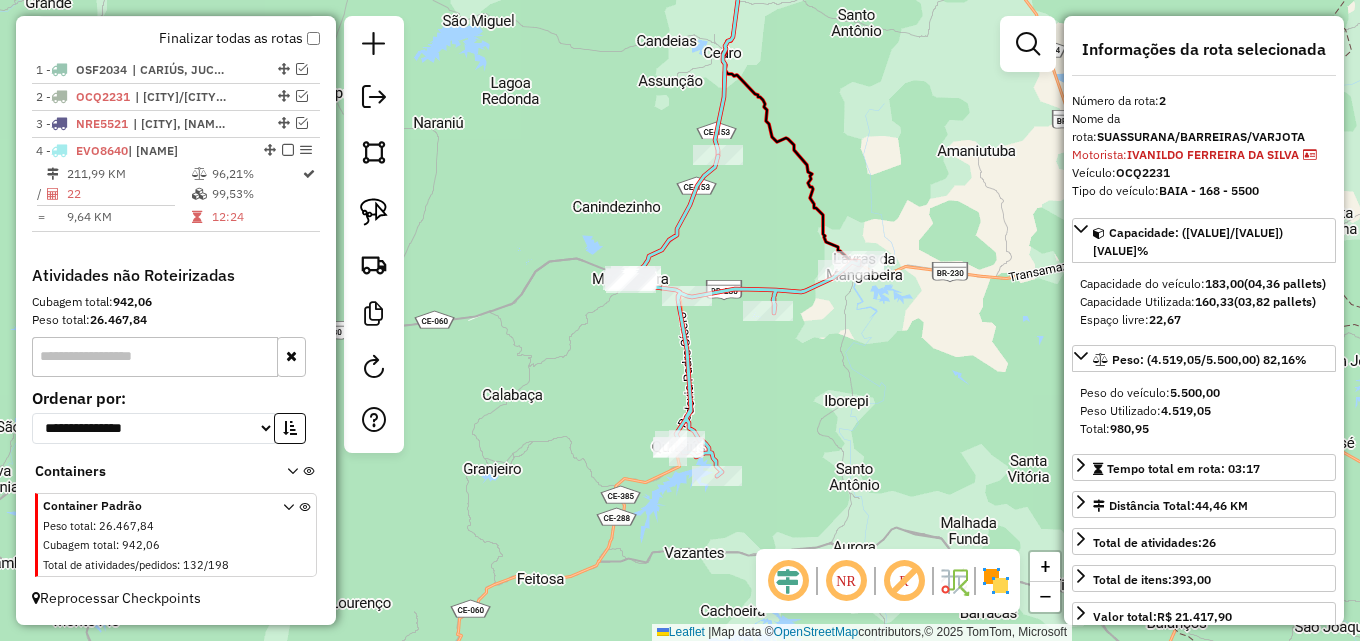 drag, startPoint x: 178, startPoint y: 210, endPoint x: 707, endPoint y: 248, distance: 530.3631 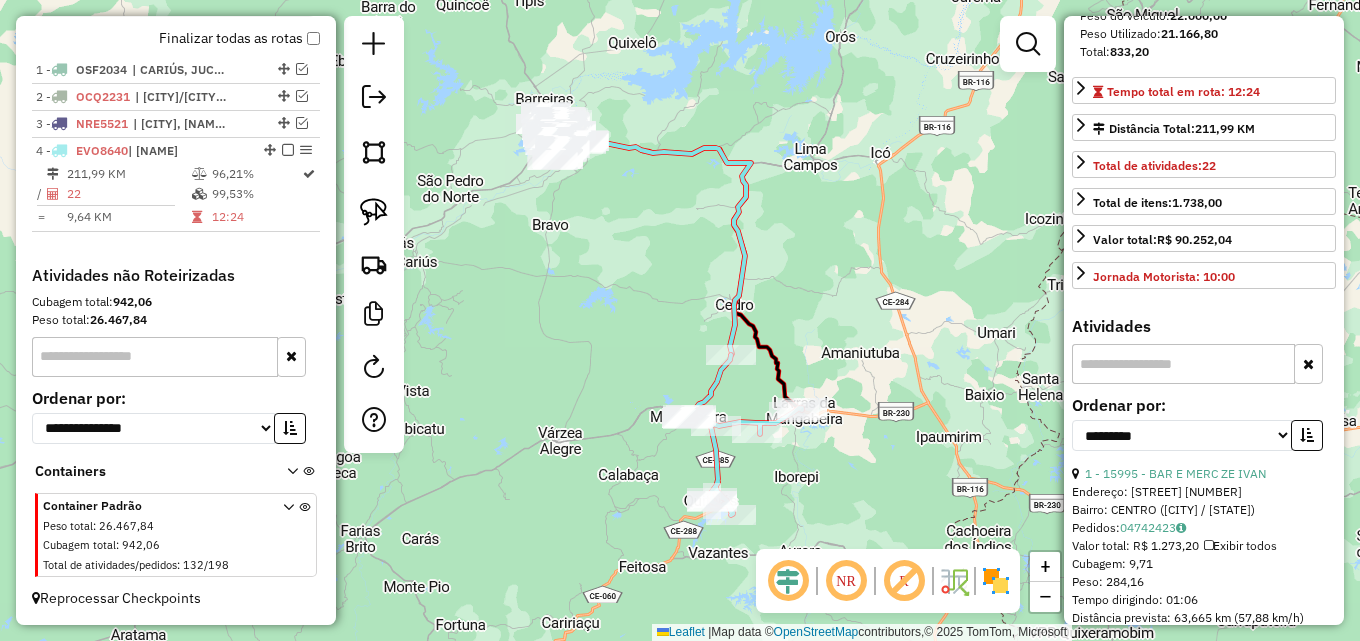 scroll, scrollTop: 400, scrollLeft: 0, axis: vertical 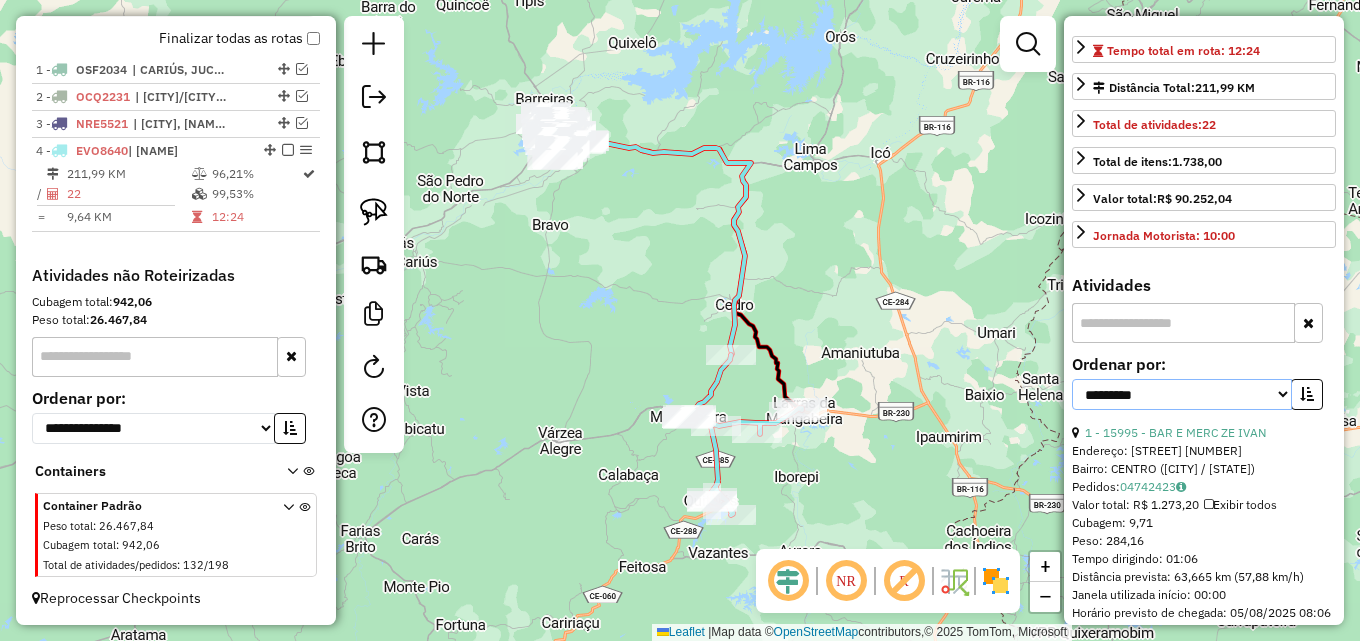 click on "**********" at bounding box center [1182, 394] 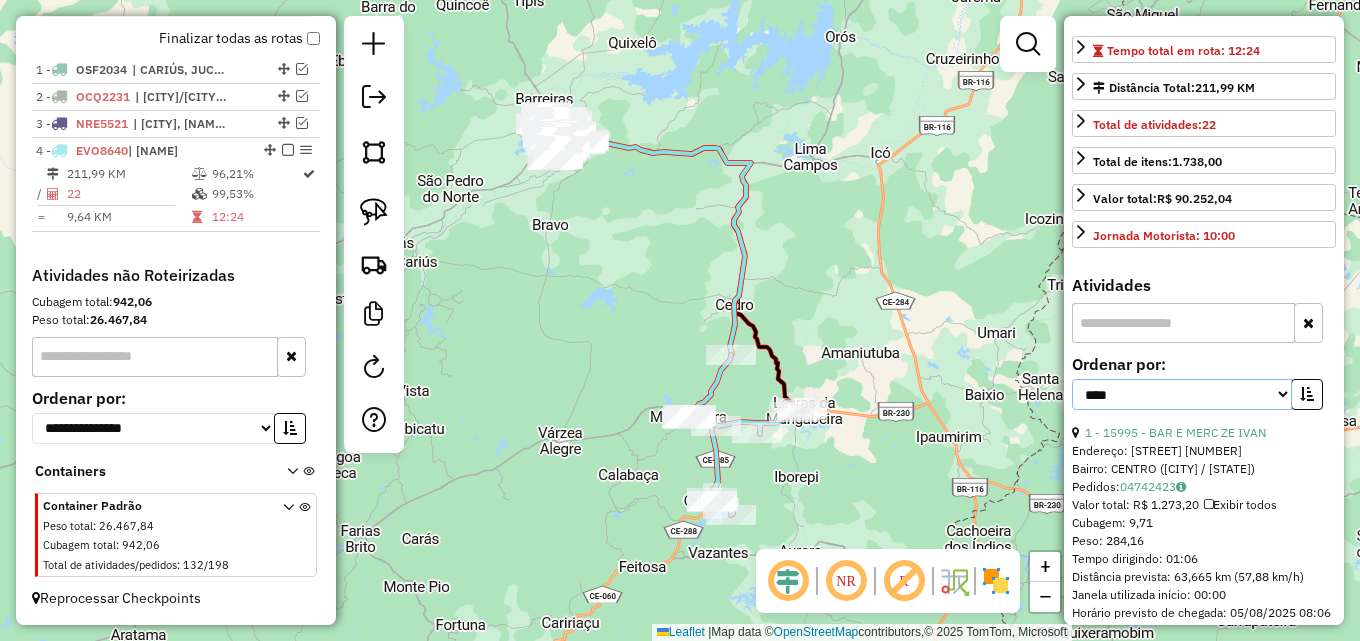 click on "**********" at bounding box center [1182, 394] 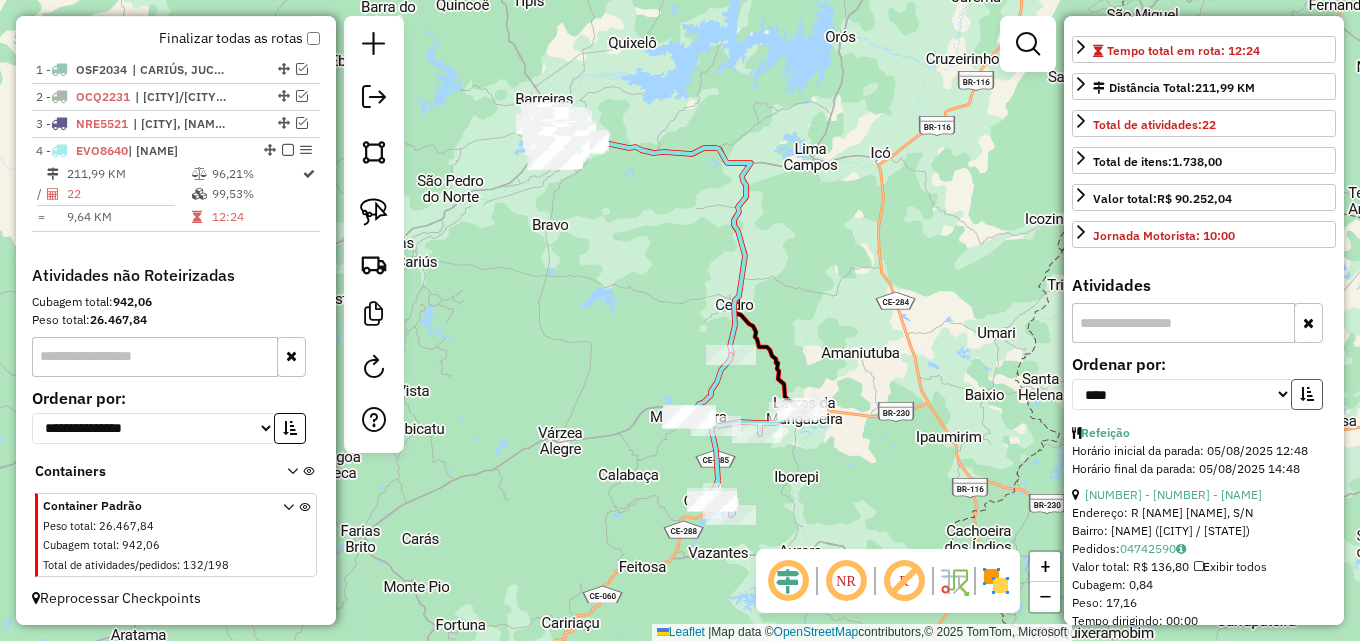 click at bounding box center [1307, 394] 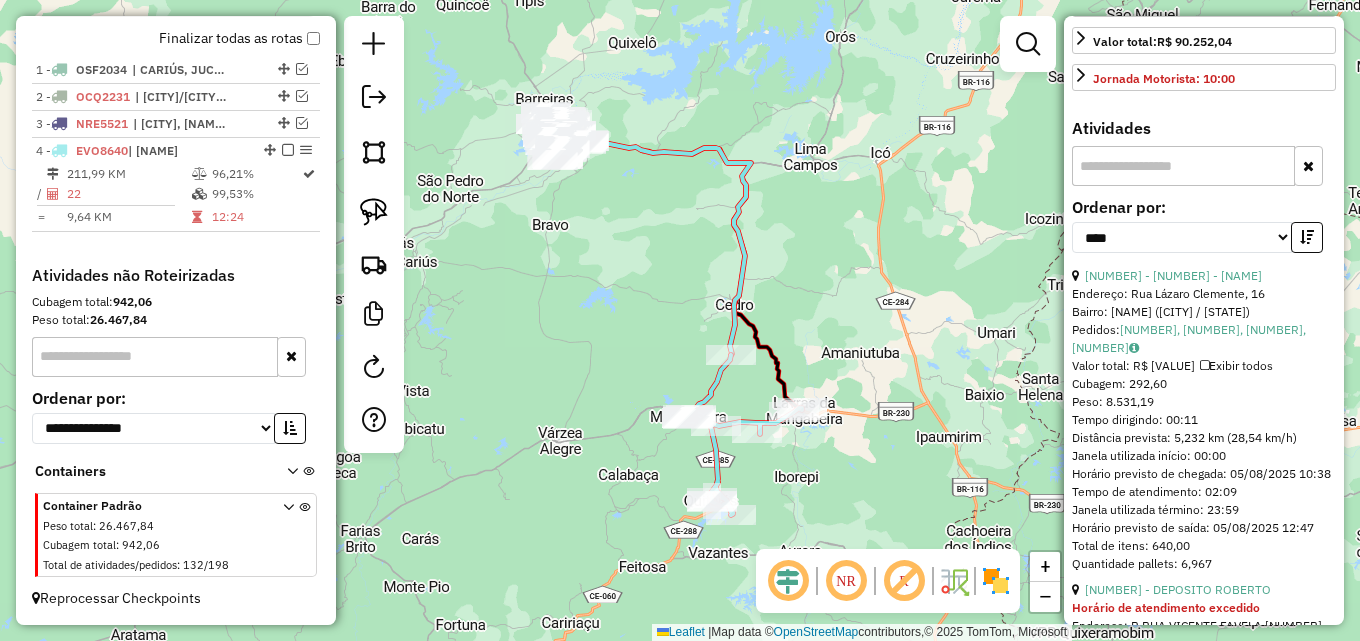 scroll, scrollTop: 600, scrollLeft: 0, axis: vertical 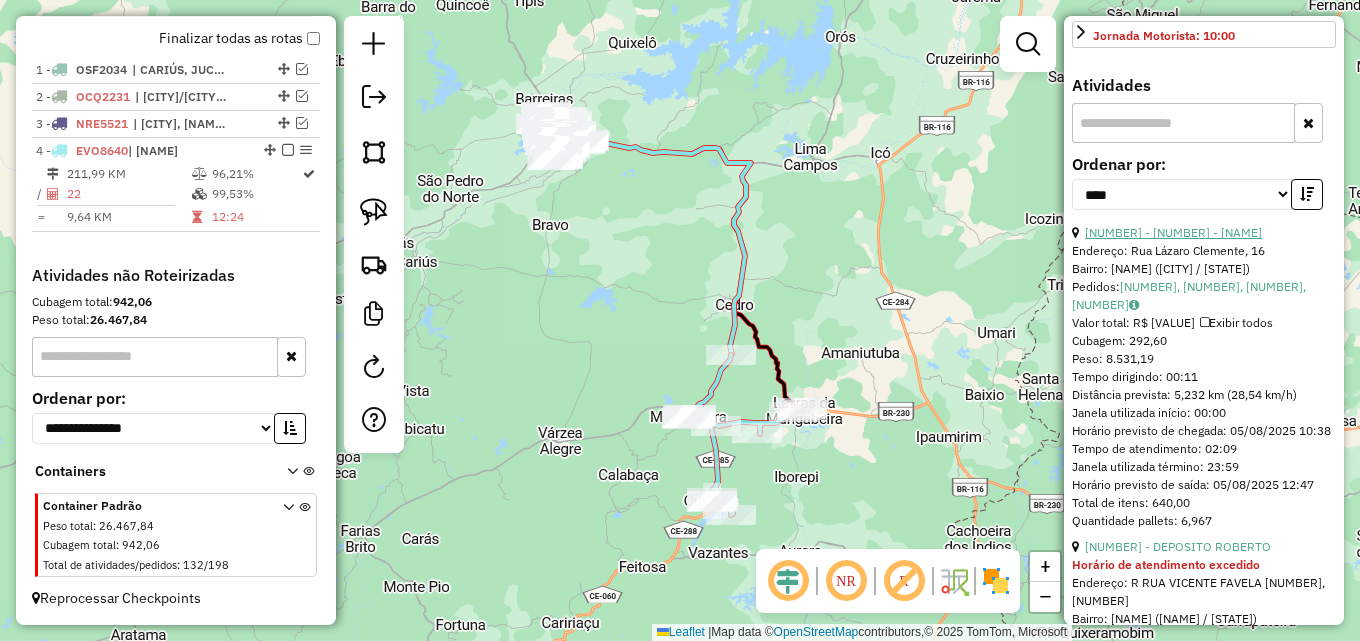 click on "14 - 2017 - MERC CLAUDIO" at bounding box center (1173, 232) 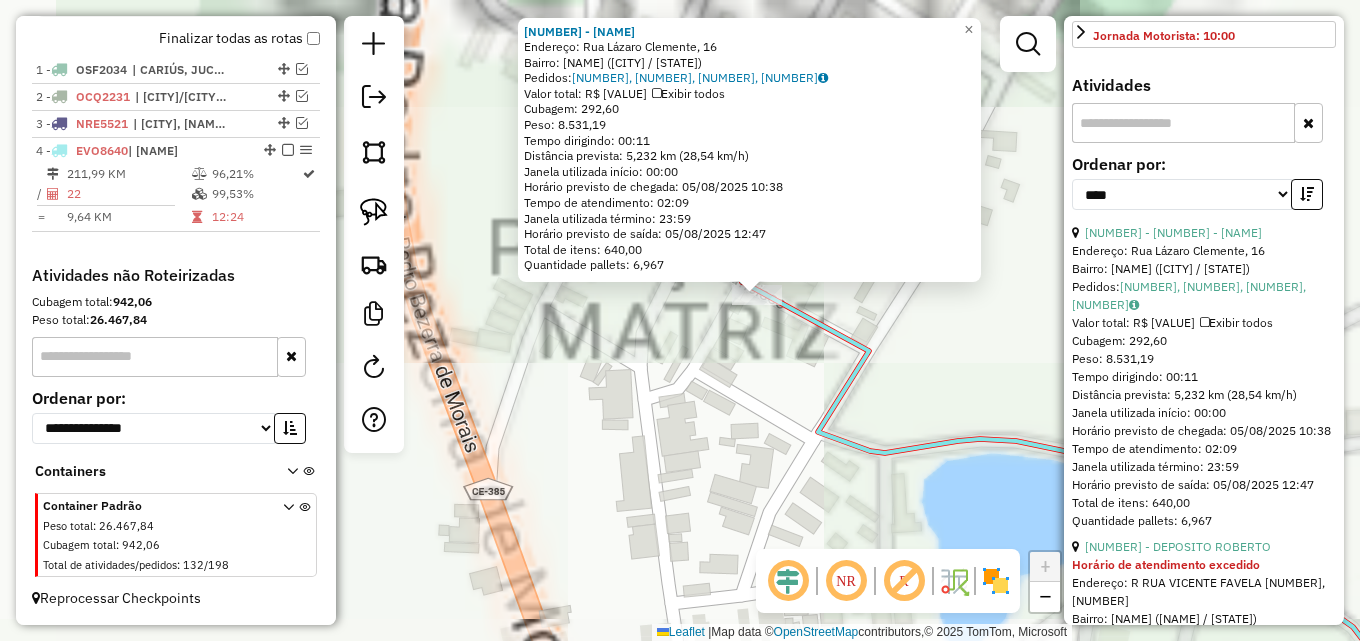 drag, startPoint x: 753, startPoint y: 317, endPoint x: 736, endPoint y: 550, distance: 233.61935 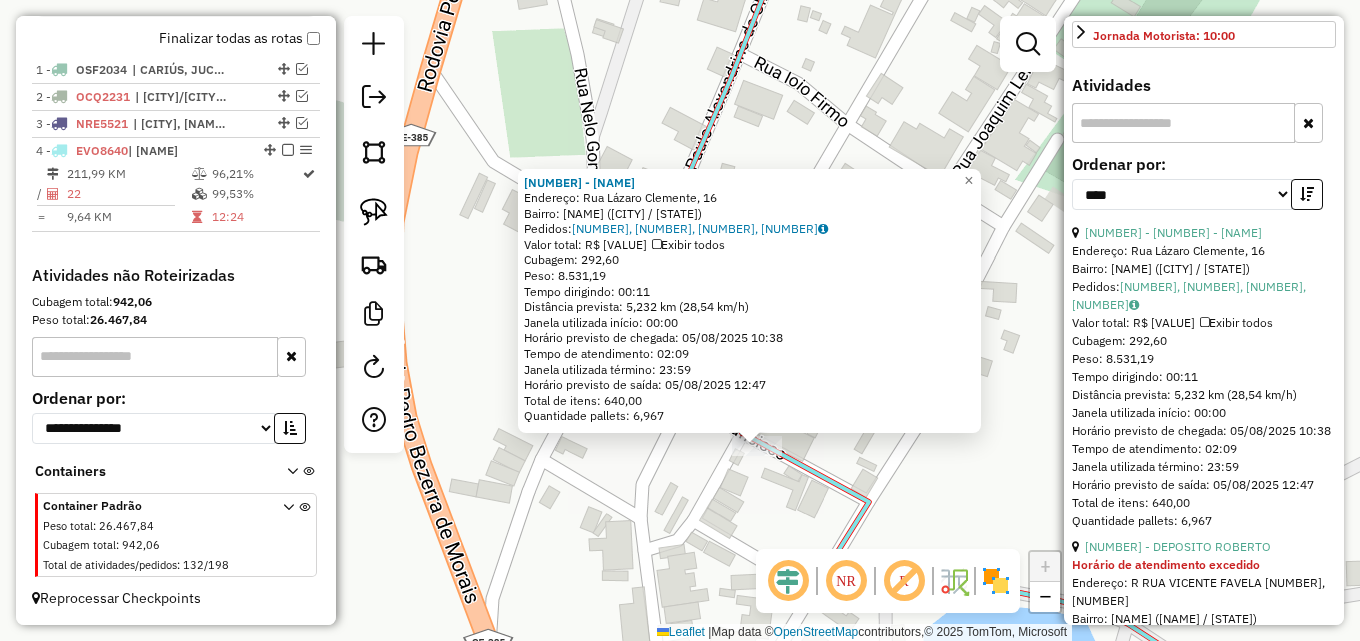 click on "2017 - MERC CLAUDIO  Endereço: Rua Lázaro Clemente, 16   Bairro: Quitaiús (Lavras da Mangabeira / CE)   Pedidos:  04742385, 04742389, 04742671, 04742395   Valor total: R$ 35.349,21   Exibir todos   Cubagem: 292,60  Peso: 8.531,19  Tempo dirigindo: 00:11   Distância prevista: 5,232 km (28,54 km/h)   Janela utilizada início: 00:00   Horário previsto de chegada: 05/08/2025 10:38   Tempo de atendimento: 02:09   Janela utilizada término: 23:59   Horário previsto de saída: 05/08/2025 12:47   Total de itens: 640,00   Quantidade pallets: 6,967  × Janela de atendimento Grade de atendimento Capacidade Transportadoras Veículos Cliente Pedidos  Rotas Selecione os dias de semana para filtrar as janelas de atendimento  Seg   Ter   Qua   Qui   Sex   Sáb   Dom  Informe o período da janela de atendimento: De: Até:  Filtrar exatamente a janela do cliente  Considerar janela de atendimento padrão  Selecione os dias de semana para filtrar as grades de atendimento  Seg   Ter   Qua   Qui   Sex   Sáb   Dom   De:  De:" 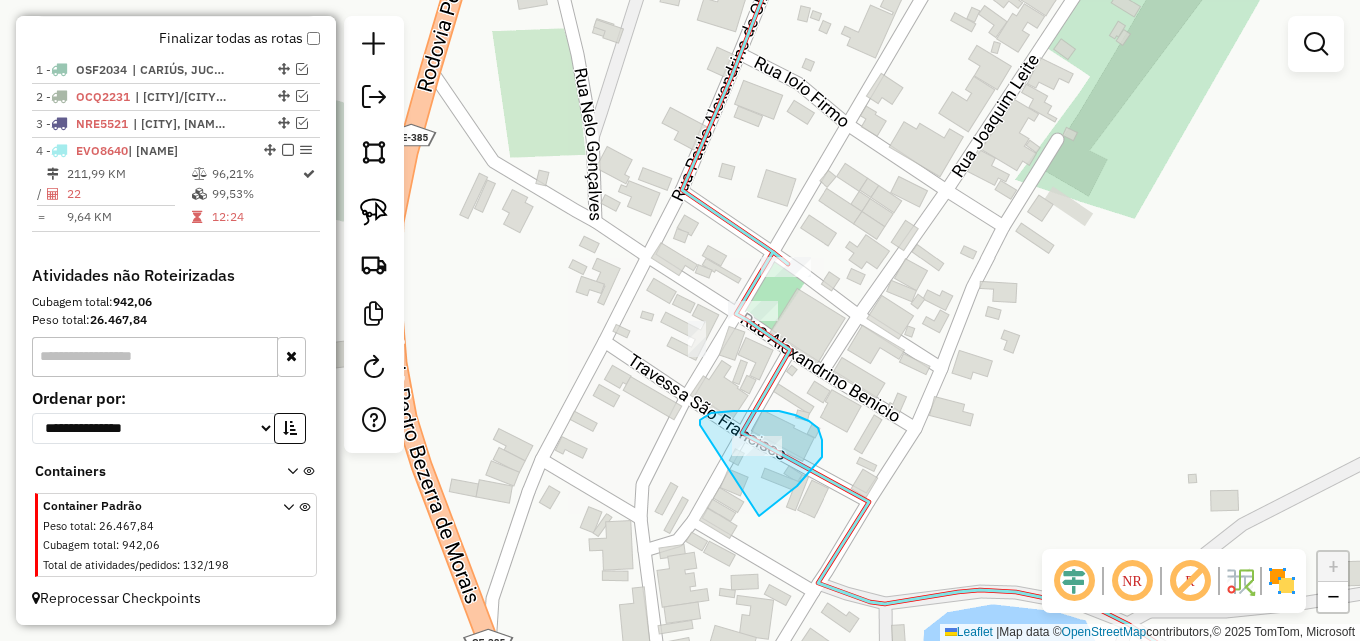 drag, startPoint x: 711, startPoint y: 413, endPoint x: 659, endPoint y: 510, distance: 110.059074 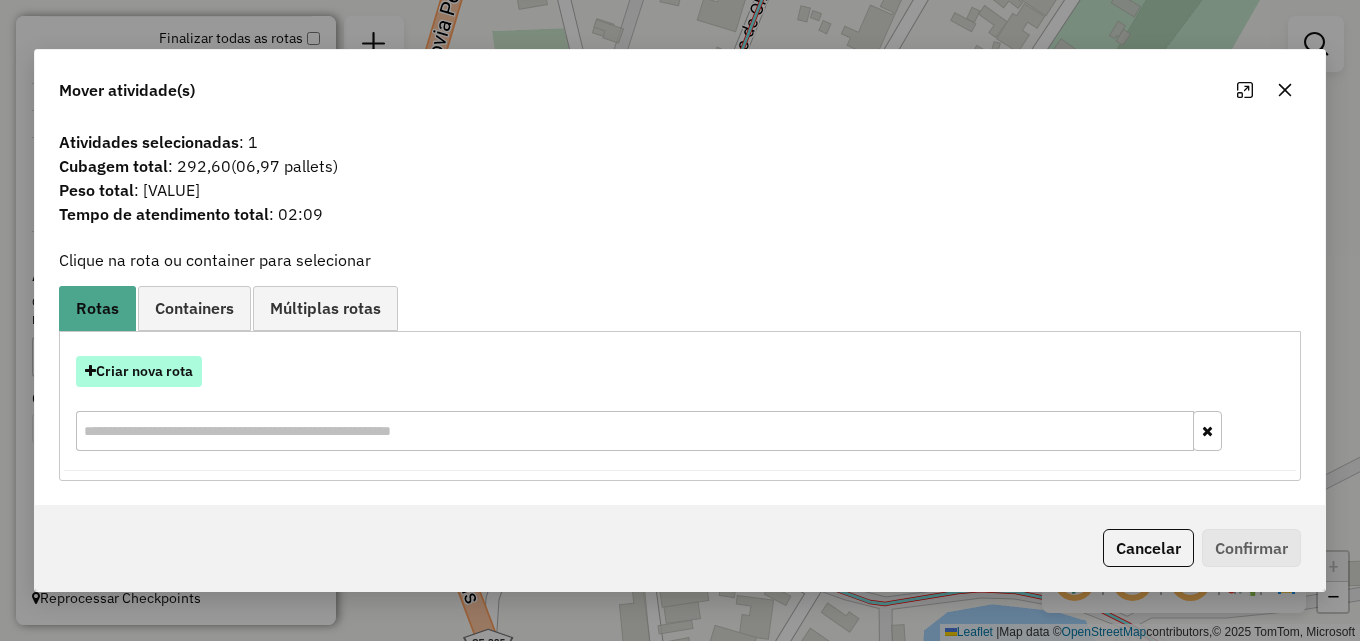 click on "Criar nova rota" at bounding box center (139, 371) 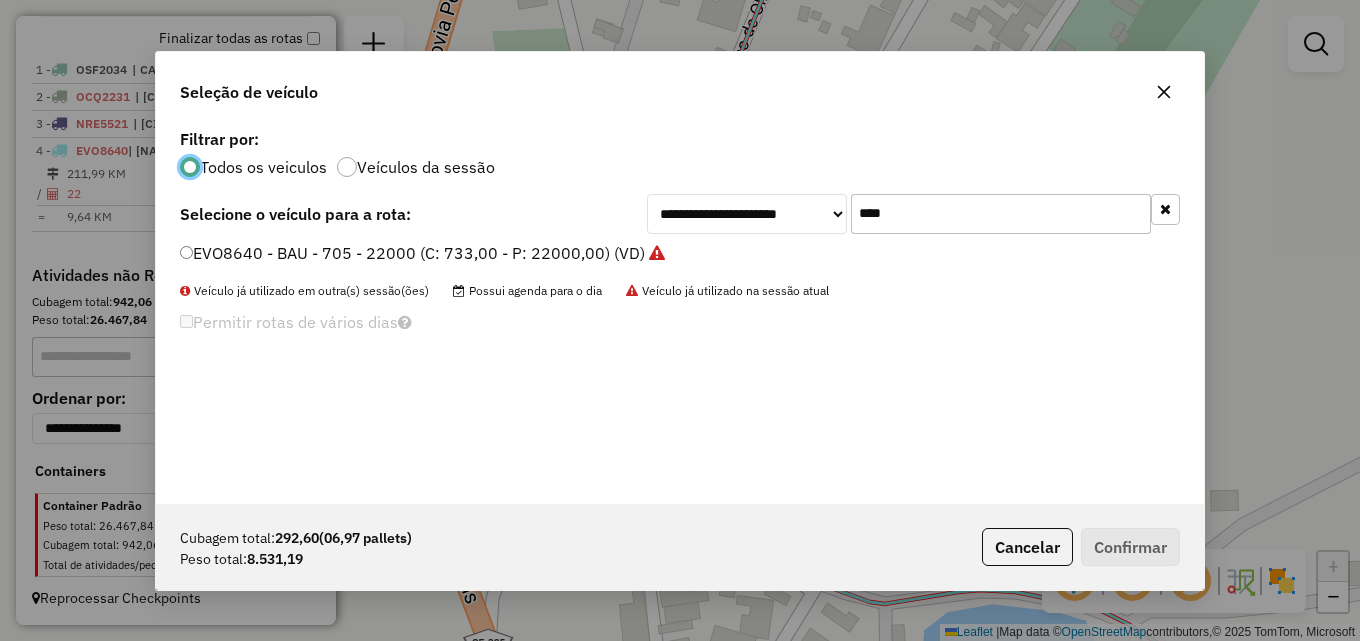 scroll, scrollTop: 11, scrollLeft: 6, axis: both 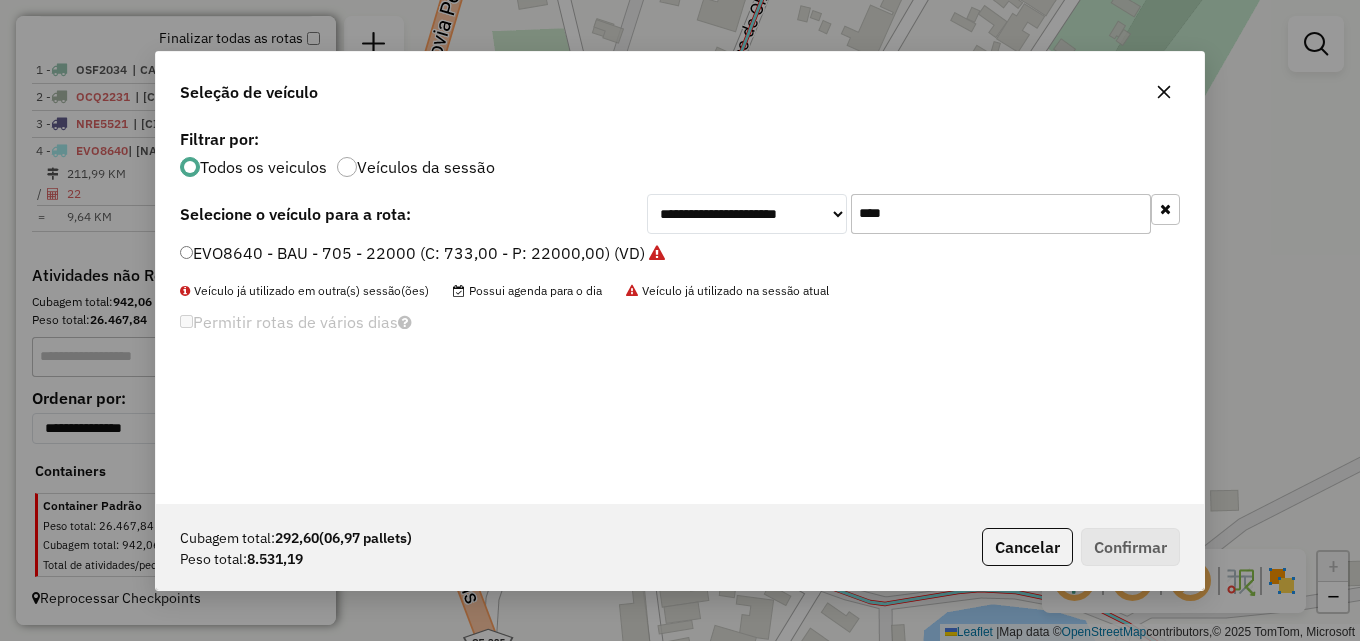 drag, startPoint x: 902, startPoint y: 217, endPoint x: 590, endPoint y: 210, distance: 312.07852 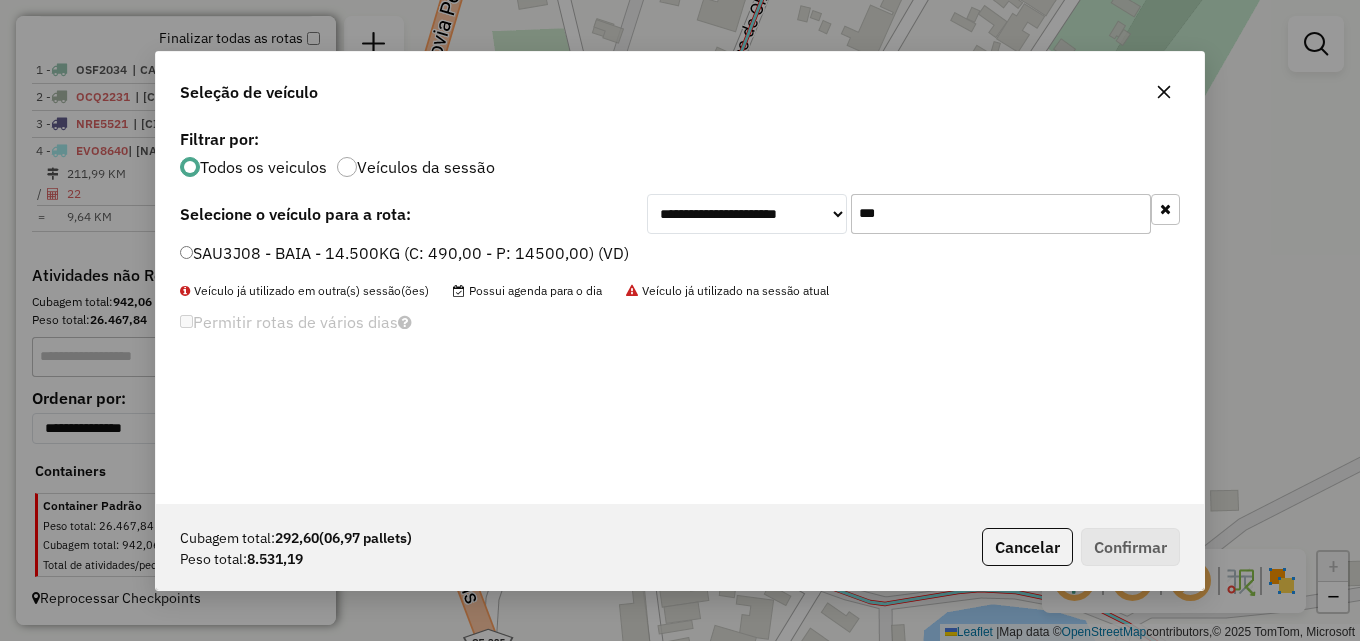 type on "***" 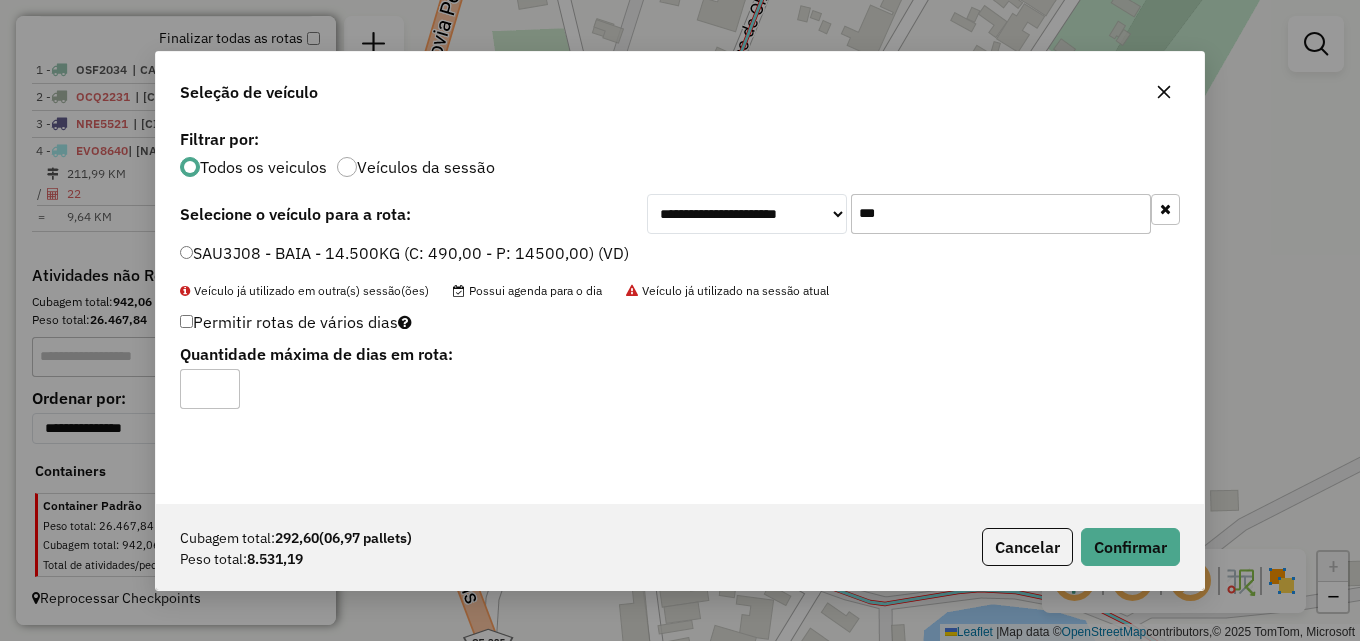 type on "*" 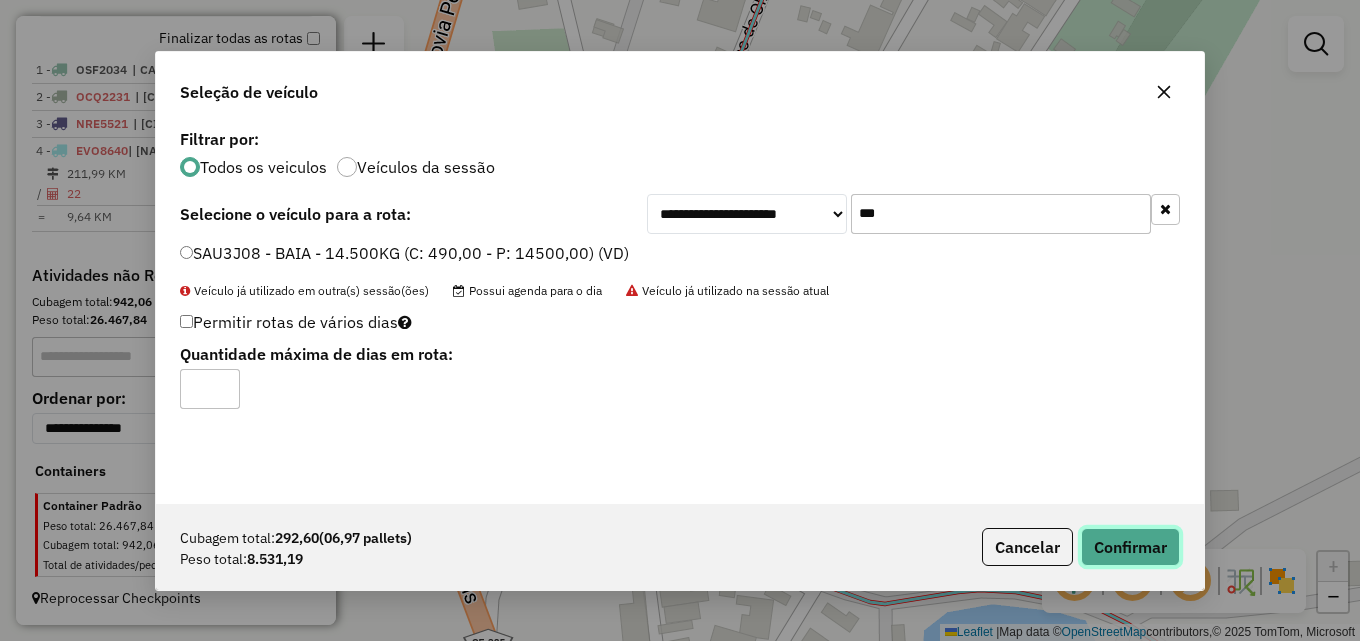 click on "Confirmar" 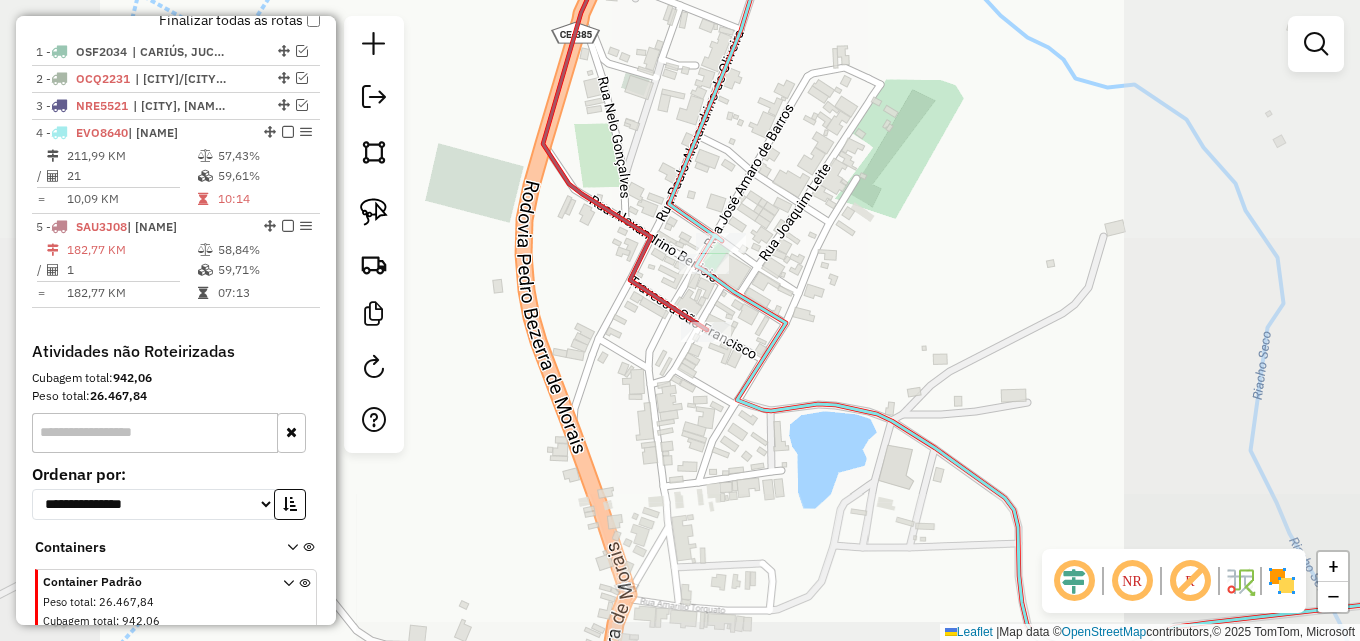 drag, startPoint x: 928, startPoint y: 272, endPoint x: 709, endPoint y: 125, distance: 263.76126 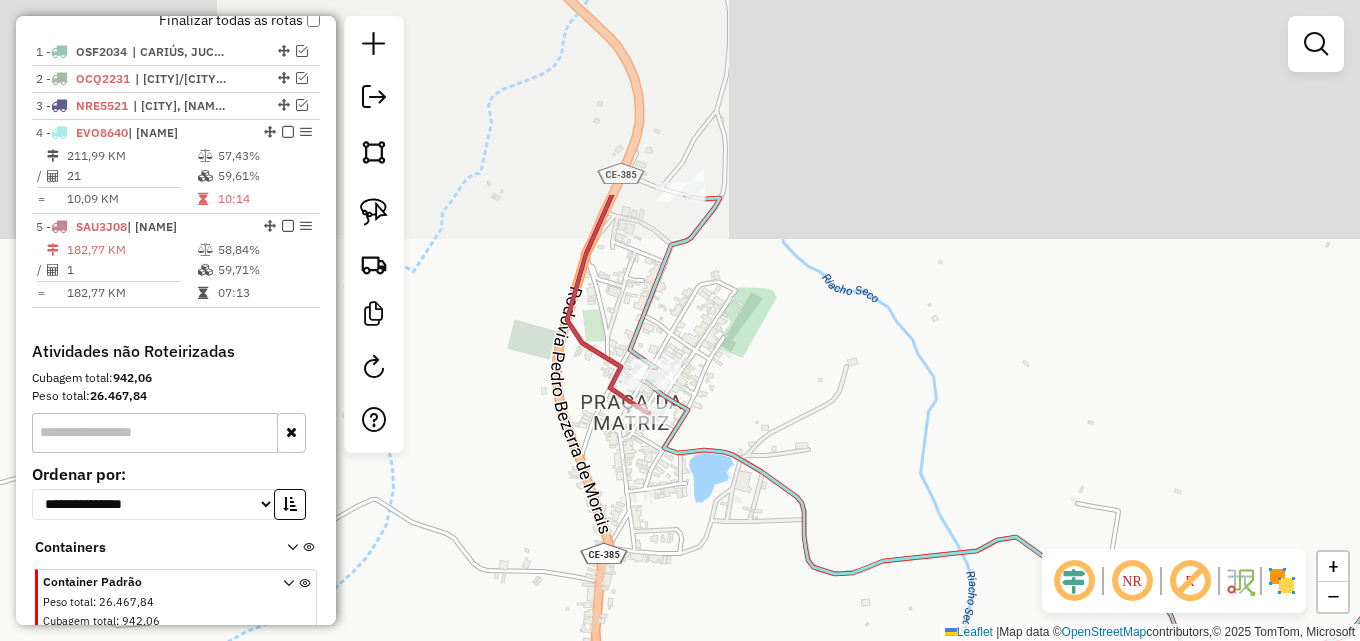 drag, startPoint x: 778, startPoint y: 396, endPoint x: 818, endPoint y: 539, distance: 148.48906 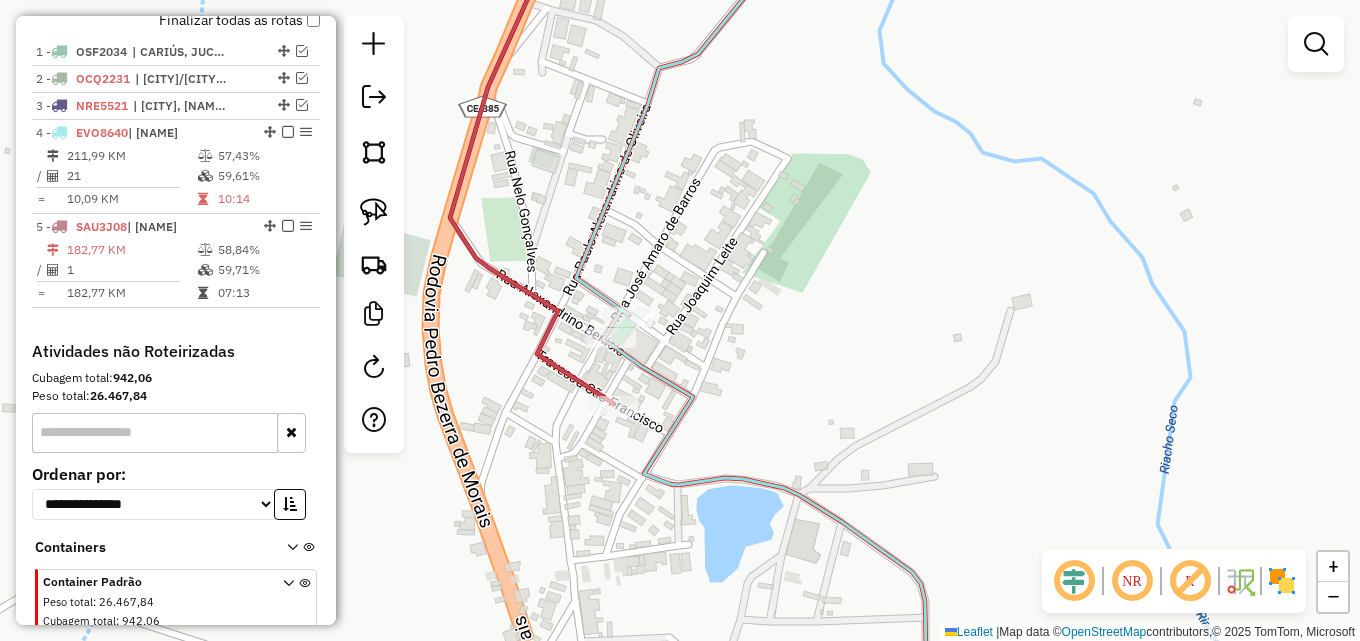 click on "Informações da Sessão 974524 - 05/08/2025     Criação: 04/08/2025 17:14   Depósito:  Dibesa  Total de rotas:  5  Distância Total:  545,09 km  Tempo total:  26:51  Valor total:  R$ 272.119,83  - Total roteirizado:  R$ 153.834,24  - Total não roteirizado:  R$ 118.285,59  Total de Atividades Roteirizadas:  91  Total de Pedidos Roteirizados:  155  Peso total roteirizado:  35.388,45  Cubagem total roteirizado:  1.231,02  Total de Atividades não Roteirizadas:  132  Total de Pedidos não Roteirizados:  198 Total de caixas por viagem:  1.231,02 /   5 =  246,20 Média de Atividades por viagem:  91 /   5 =  18,20 Ocupação média da frota:  78,67%   Rotas vários dias:  0  Clientes Priorizados NR:  0 Rotas  Recargas: 1   Ver rotas   Ver veículos  Finalizar todas as rotas   1 -       OSF2034   | CARIÚS, JUCÁS   2 -       OCQ2231   | SUASSURANA/BARREIRAS/VARJOTA   3 -       NRE5521   | BARREIRAS, SUASSURANA/BARREIRAS/VARJOTA   4 -       EVO8640   | LAVRAS DA MANGABEIRA  211,99 KM   57,43%  /  21     = /" 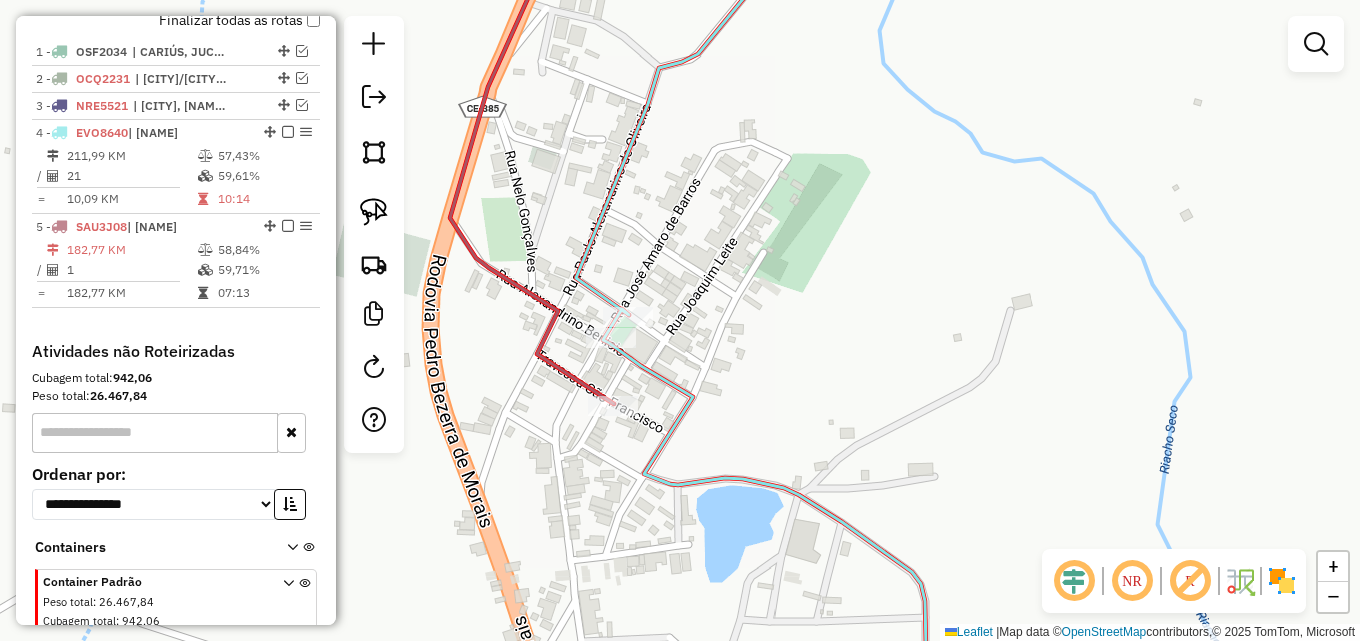 click on "Finalizar todas as rotas" at bounding box center [239, 20] 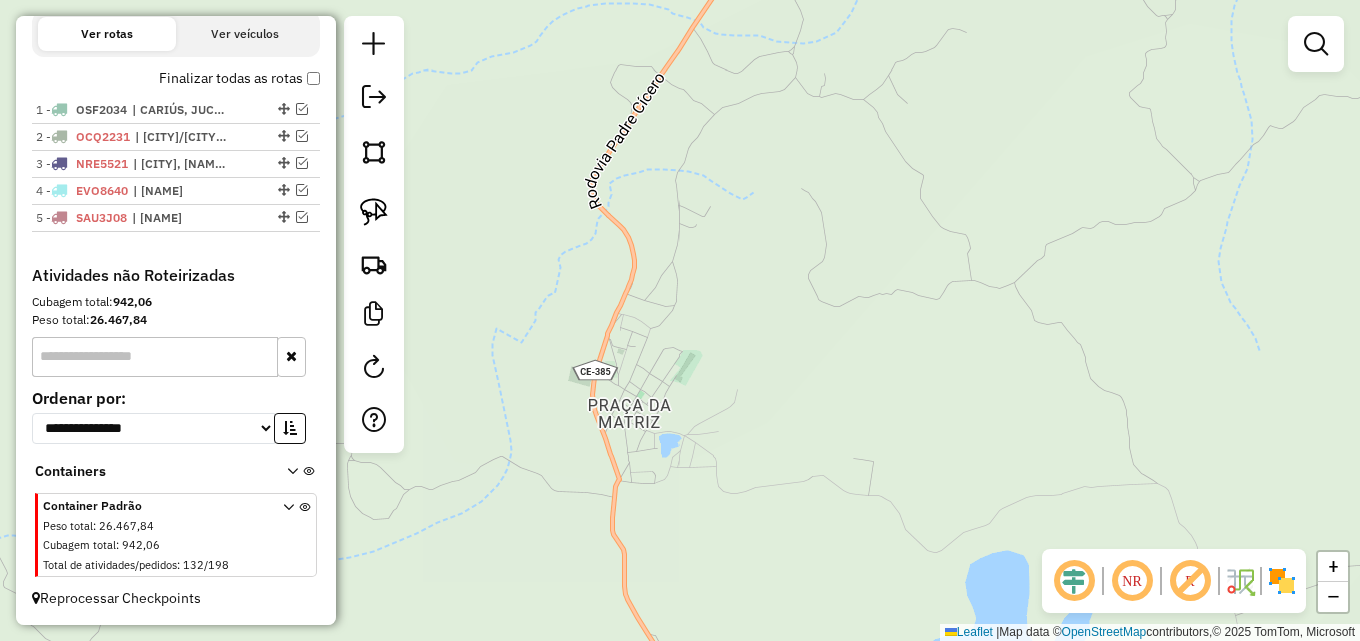 drag, startPoint x: 637, startPoint y: 352, endPoint x: 693, endPoint y: 415, distance: 84.29116 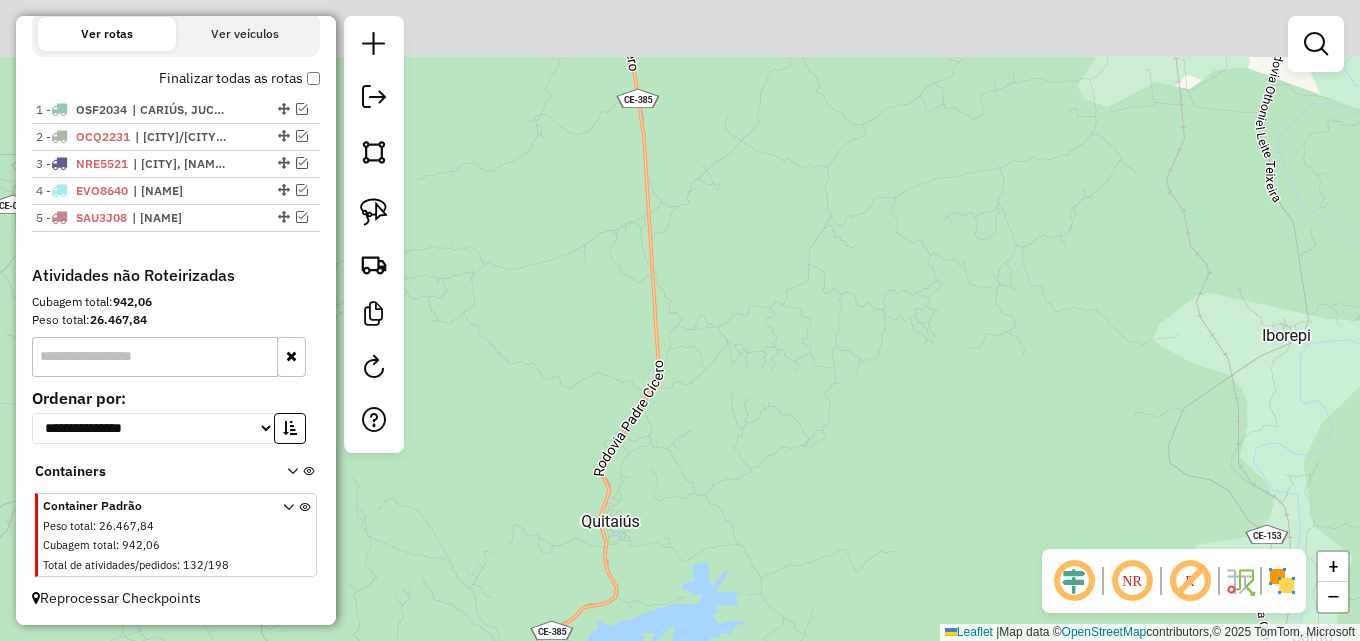 drag, startPoint x: 991, startPoint y: 238, endPoint x: 854, endPoint y: 372, distance: 191.63768 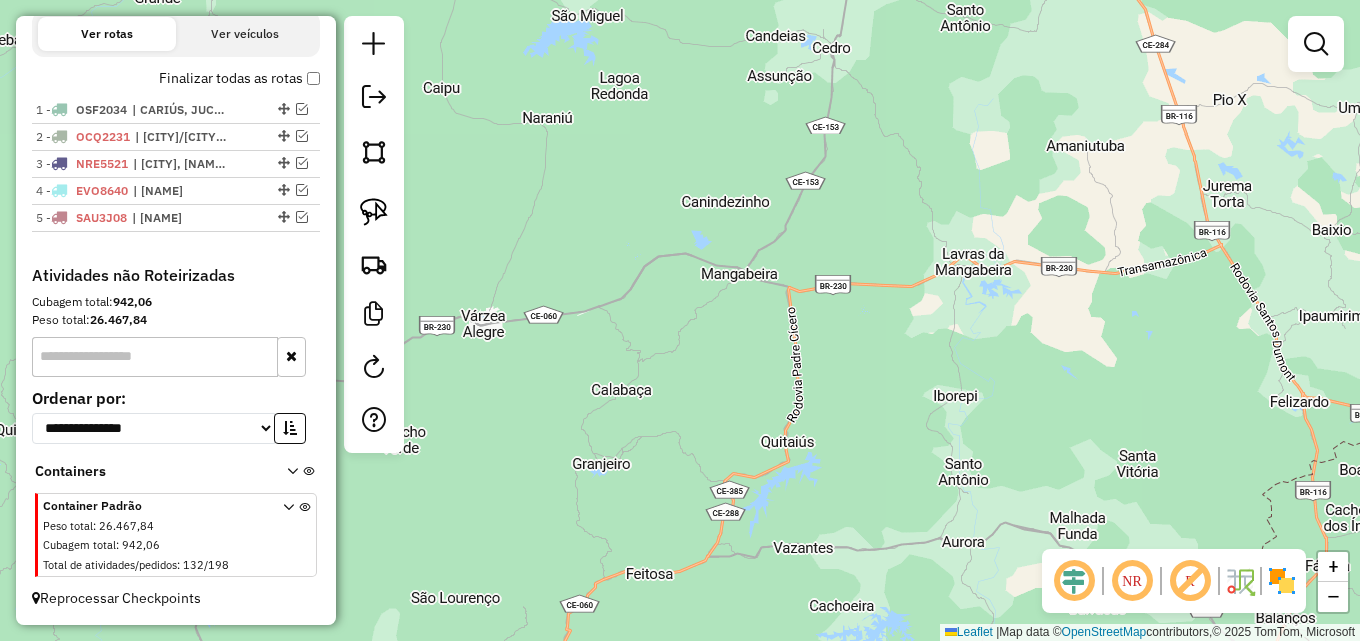 drag, startPoint x: 797, startPoint y: 283, endPoint x: 861, endPoint y: 477, distance: 204.28412 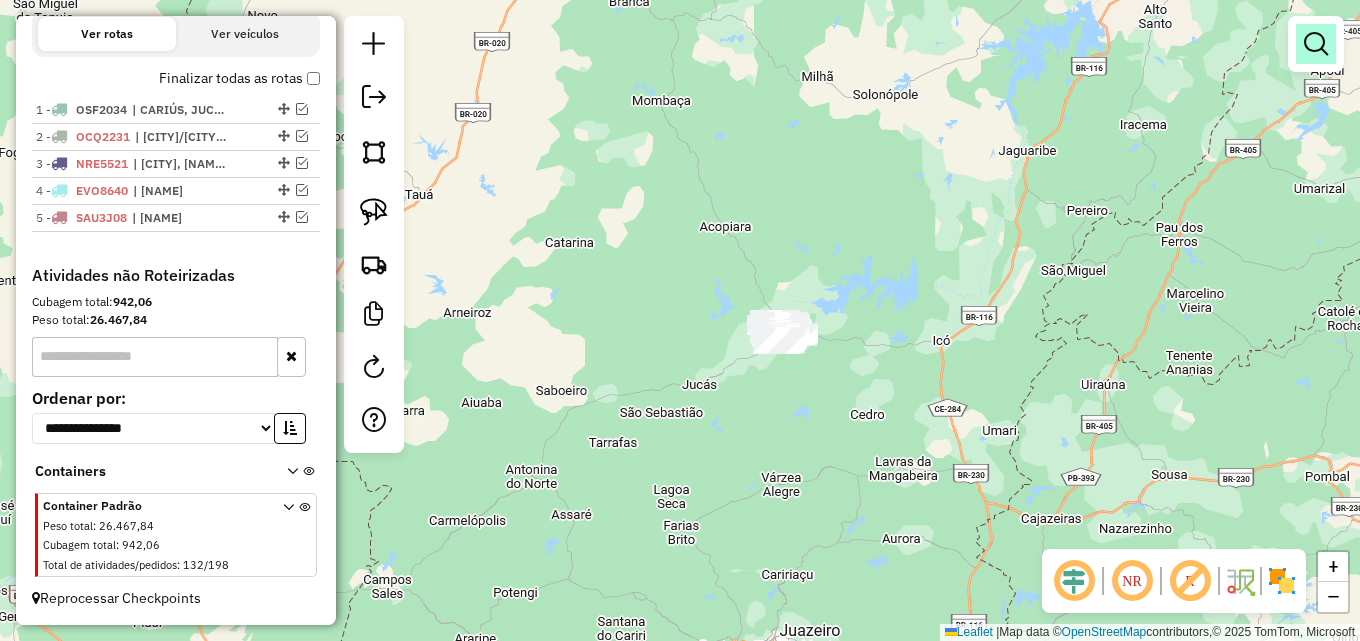 click at bounding box center [1316, 44] 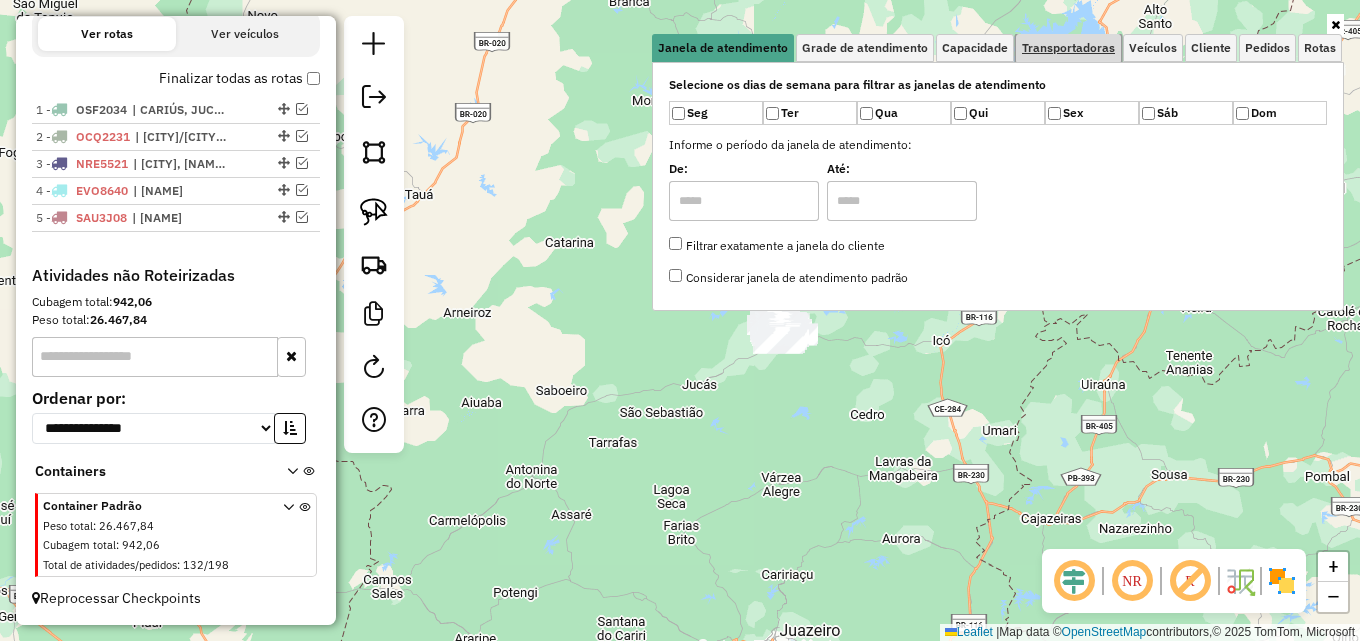 click on "Transportadoras" at bounding box center [1068, 48] 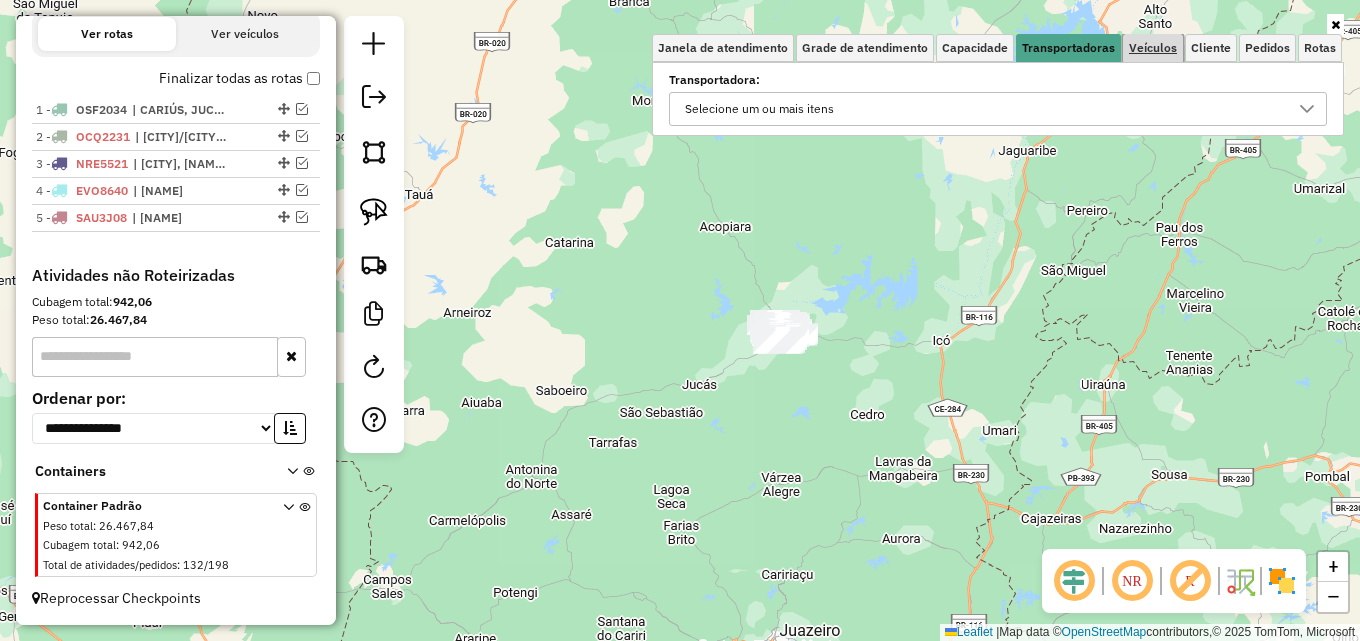 click on "Veículos" at bounding box center (1153, 48) 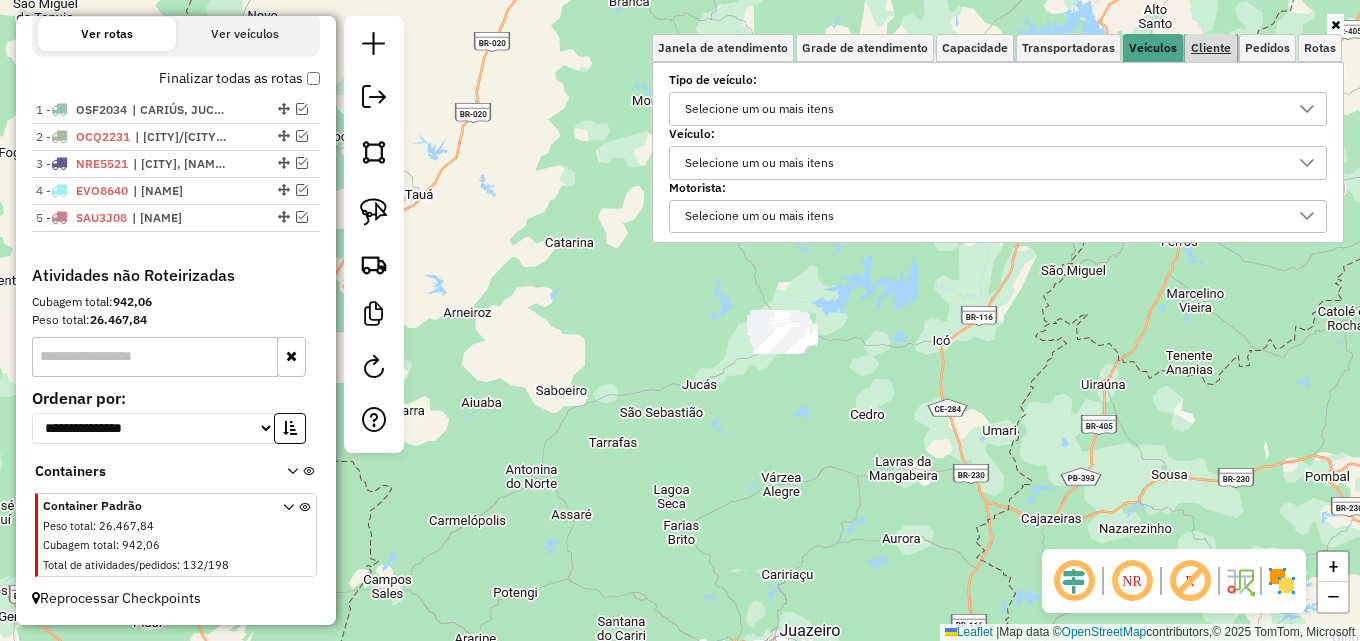 click on "Cliente" at bounding box center [1211, 48] 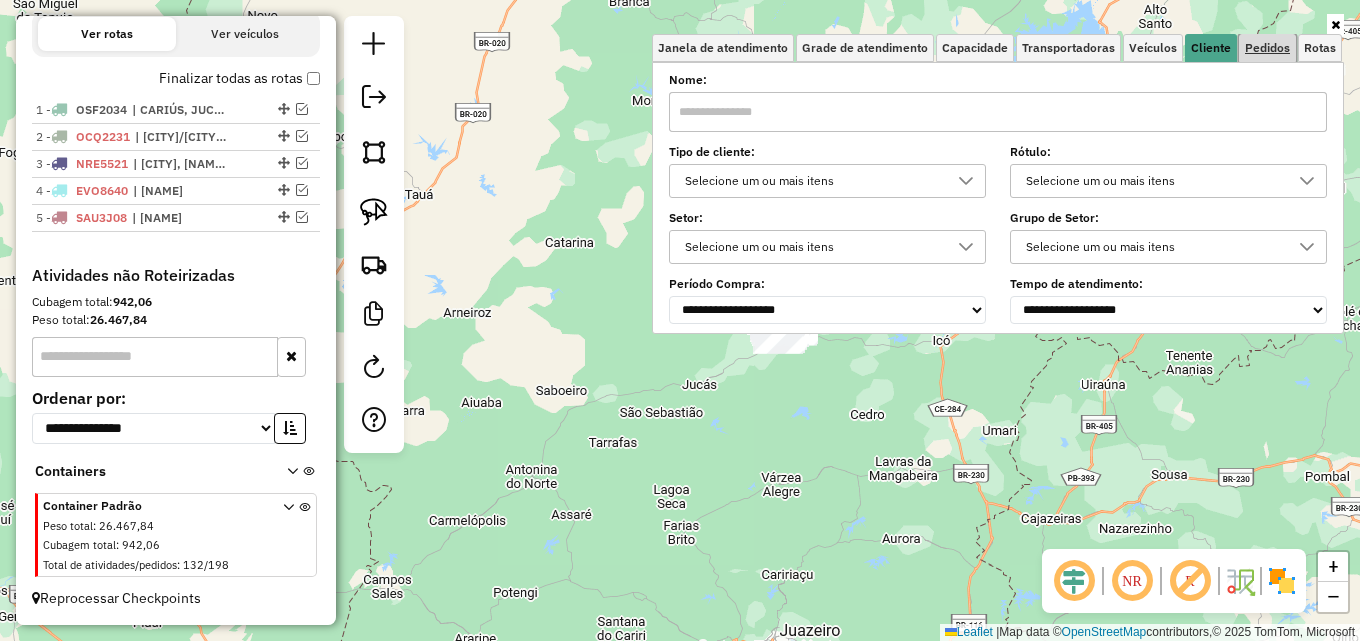 click on "Pedidos" at bounding box center [1267, 48] 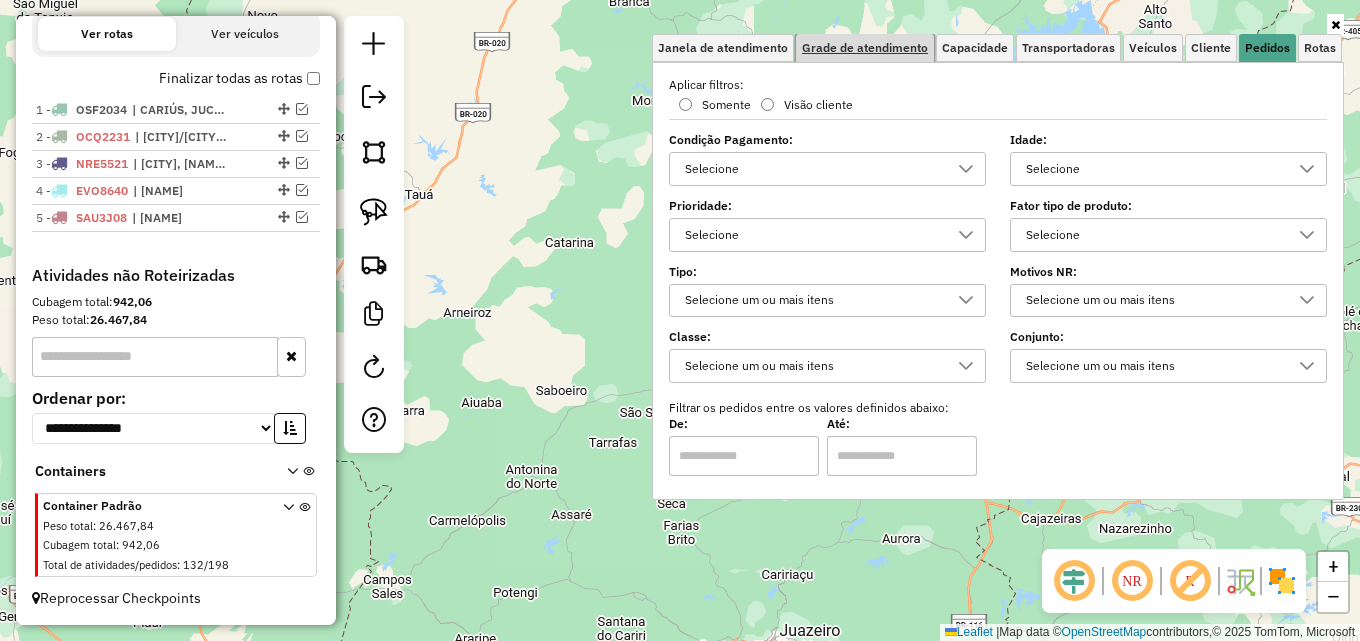 click on "Grade de atendimento" at bounding box center (865, 48) 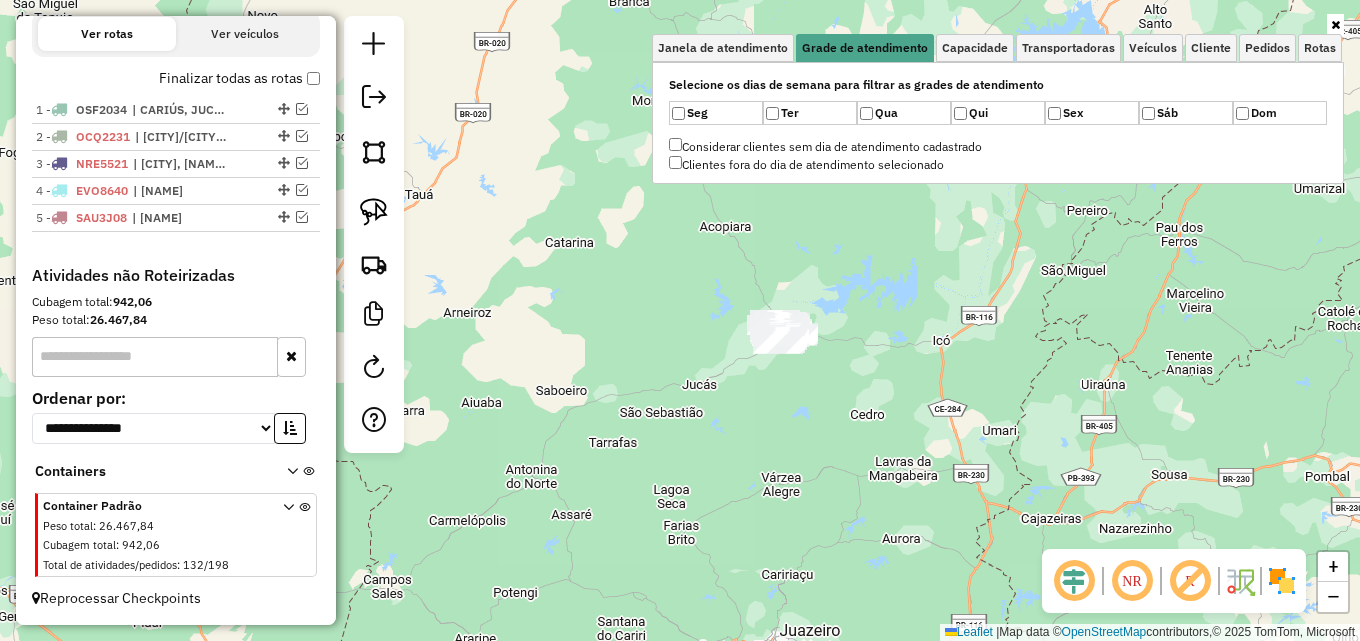 click at bounding box center [998, 25] 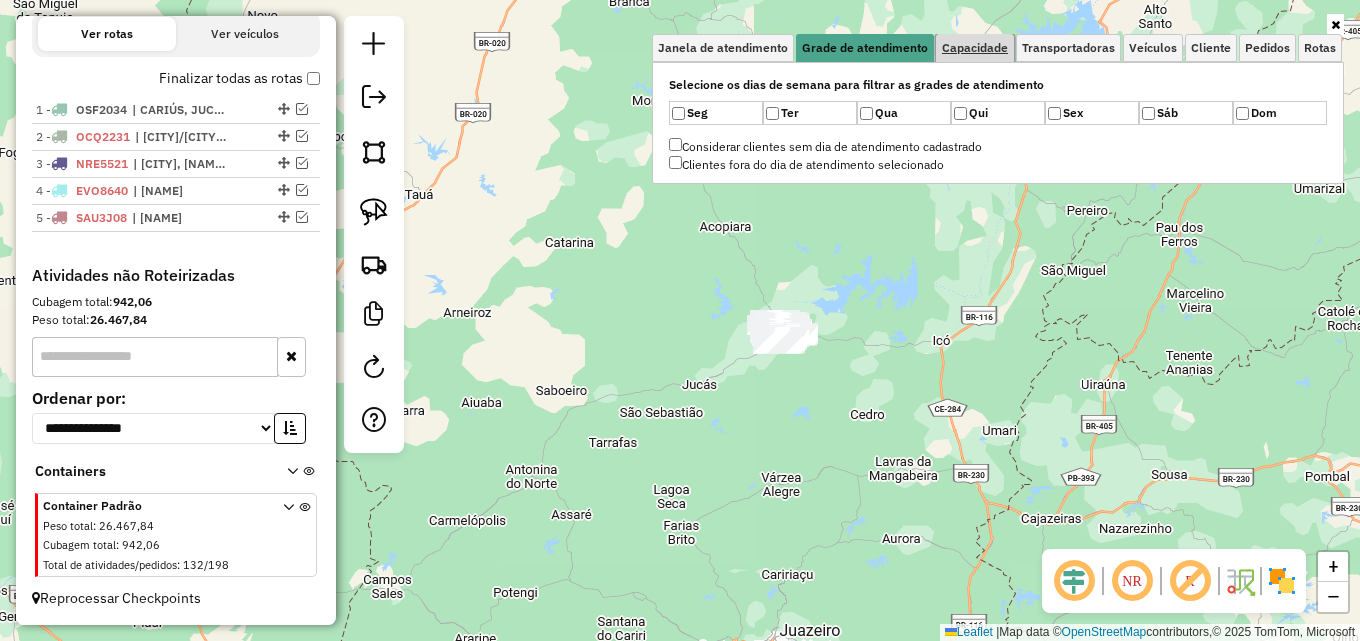 click on "Capacidade" at bounding box center (975, 48) 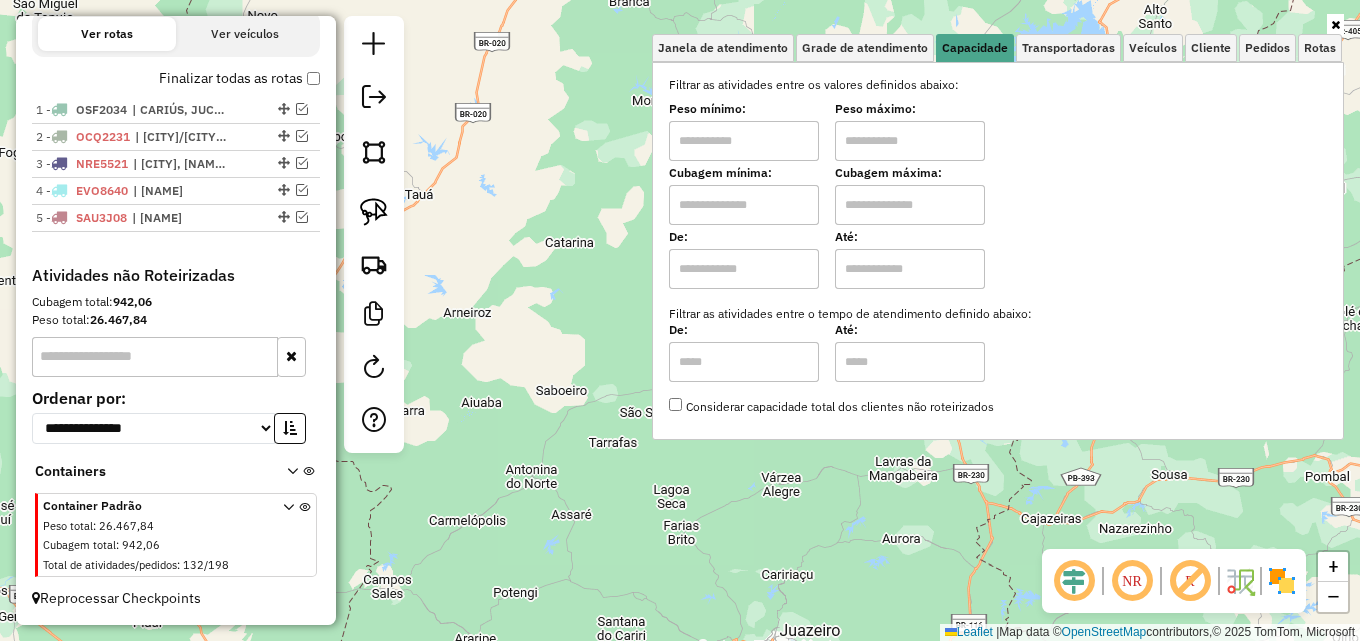 click at bounding box center [744, 141] 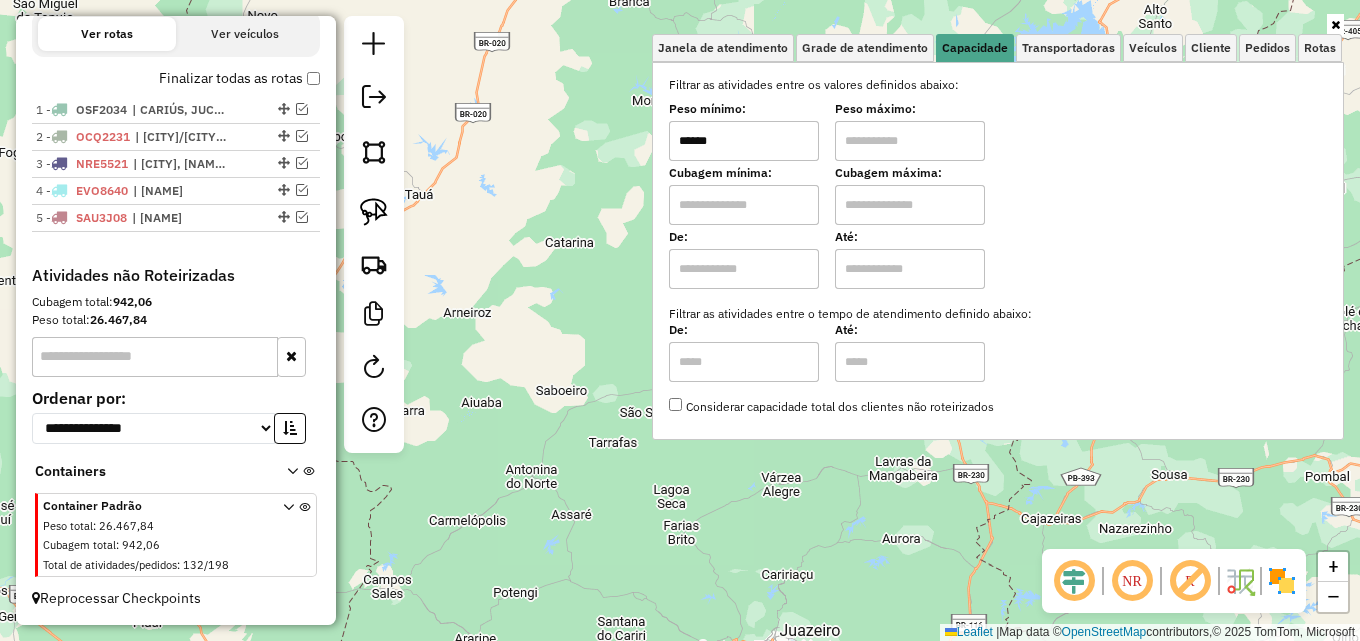 click at bounding box center (910, 141) 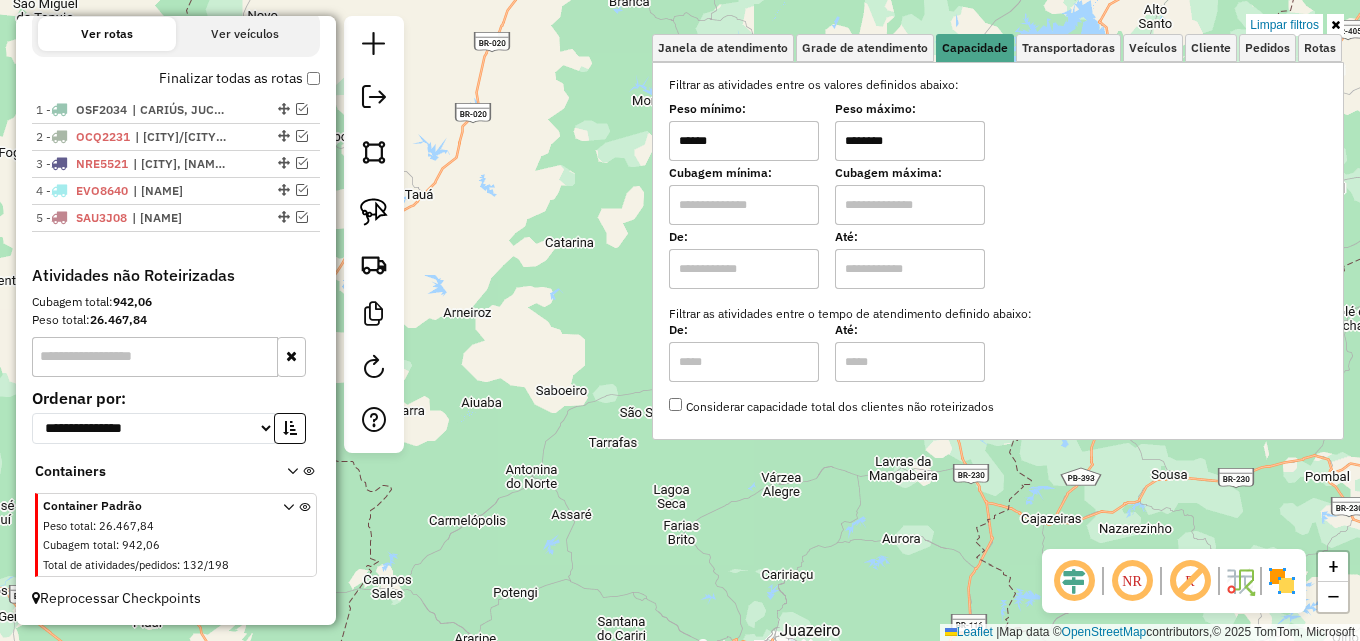 click at bounding box center (1335, 25) 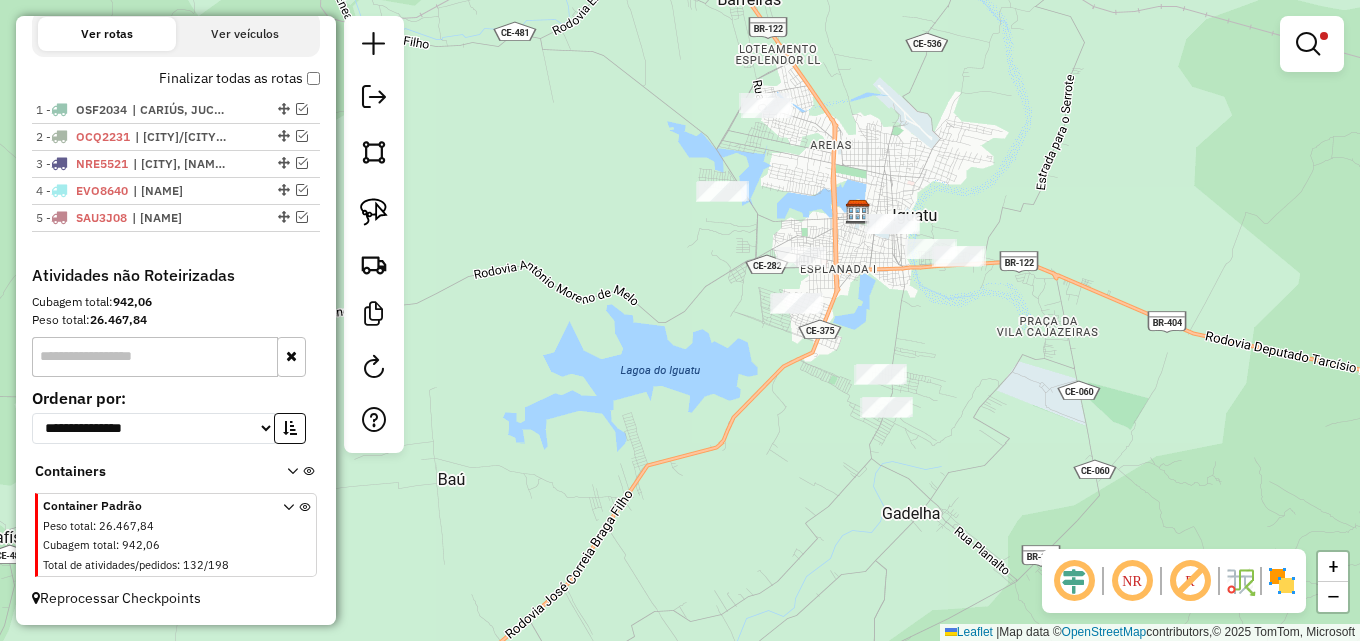 click at bounding box center [1308, 44] 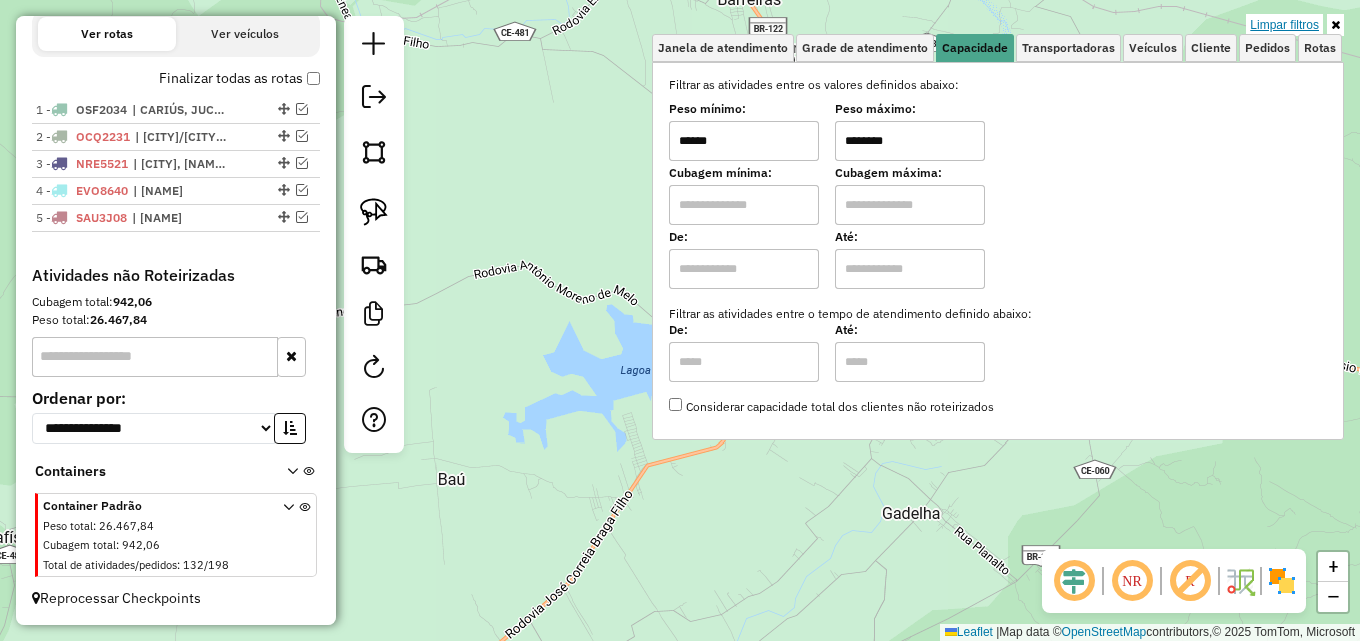 click on "Limpar filtros" at bounding box center [1284, 25] 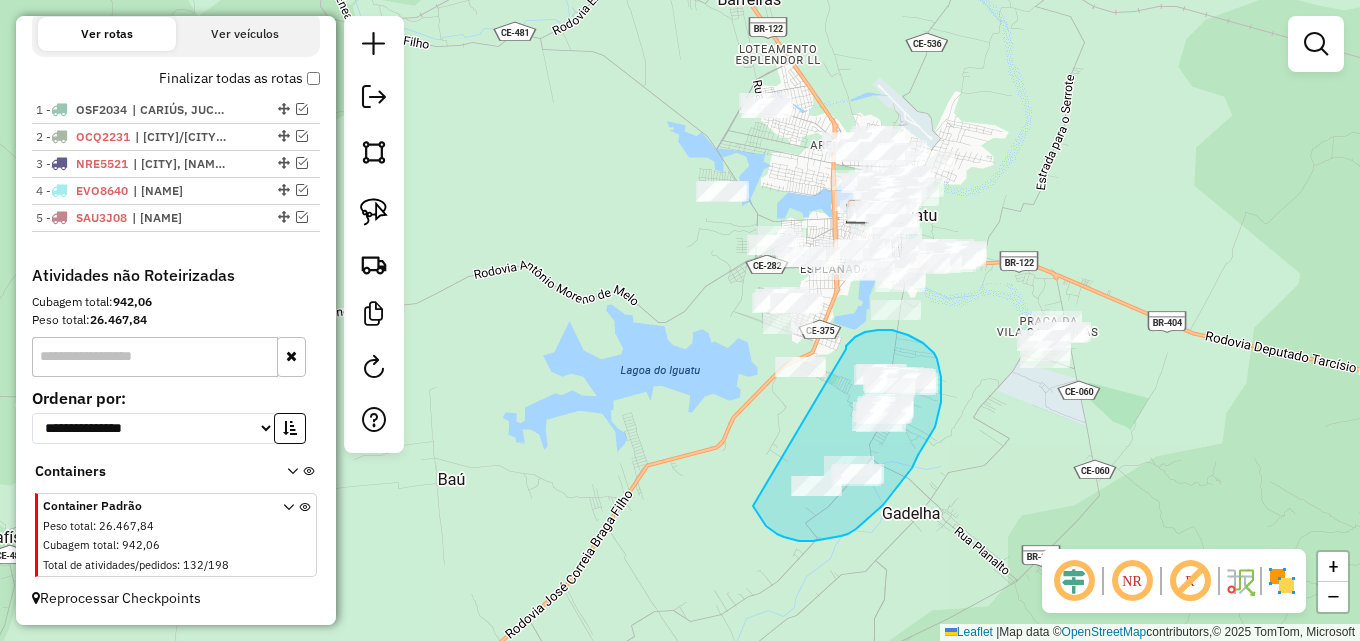 drag, startPoint x: 846, startPoint y: 346, endPoint x: 751, endPoint y: 502, distance: 182.64993 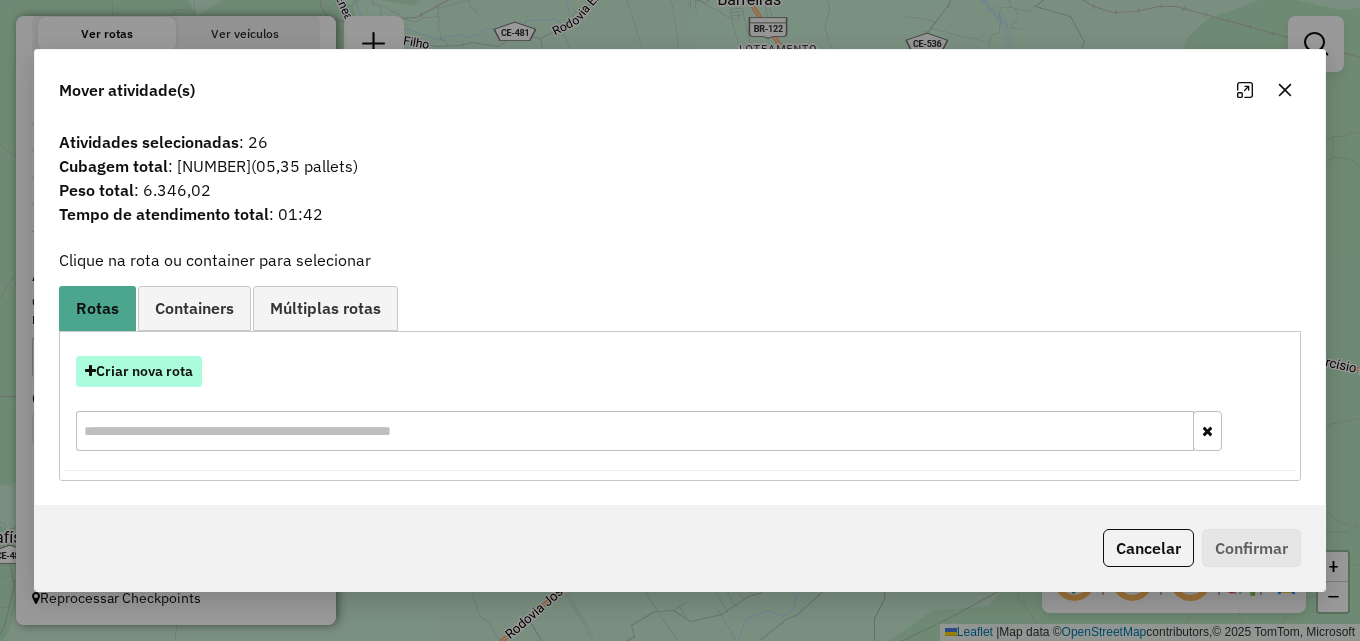 click on "Criar nova rota" at bounding box center [139, 371] 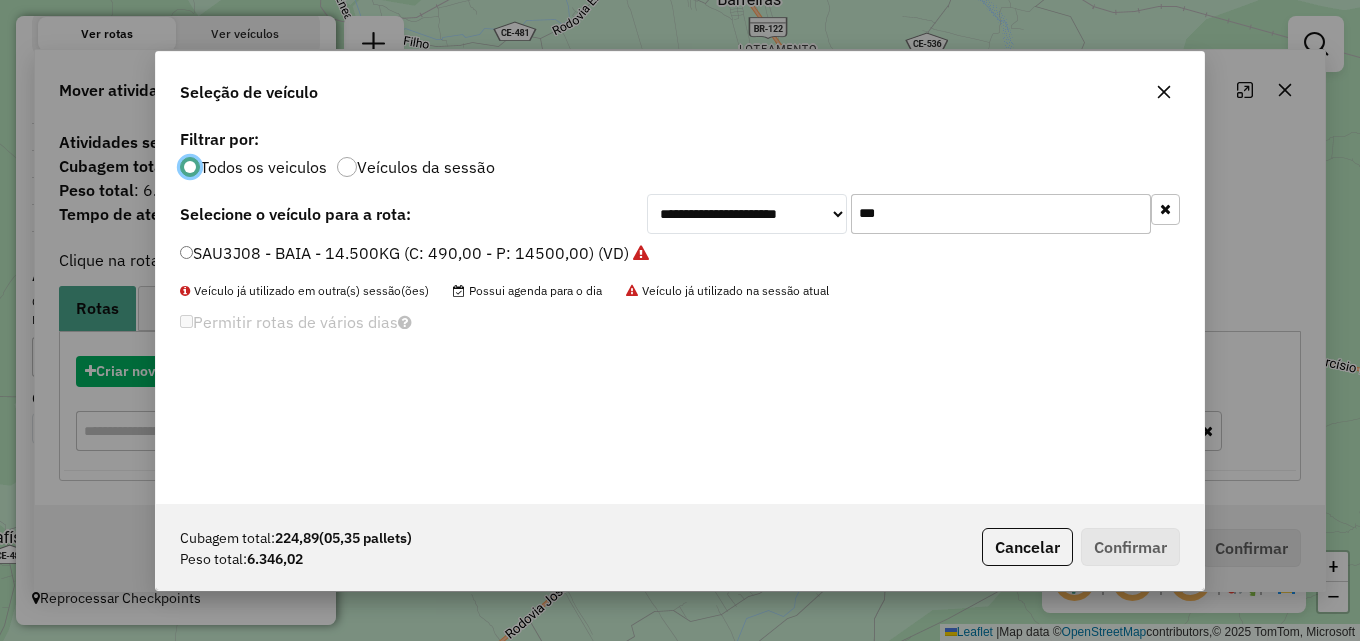scroll, scrollTop: 11, scrollLeft: 6, axis: both 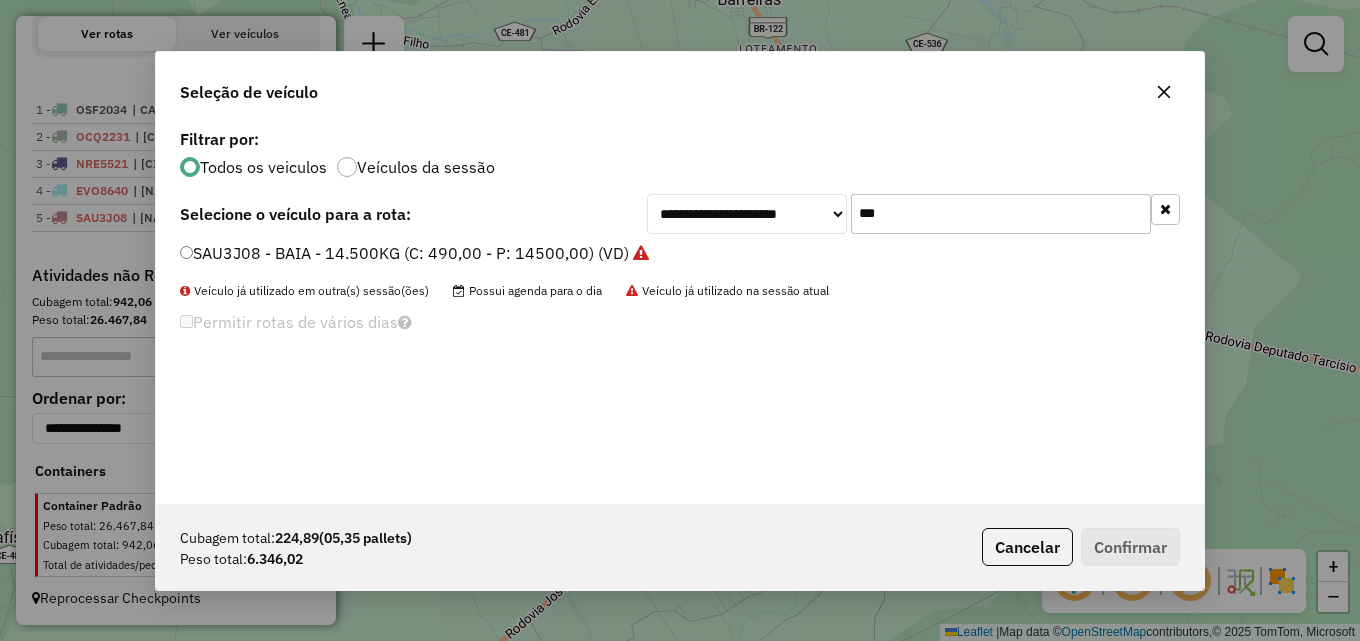 drag, startPoint x: 794, startPoint y: 217, endPoint x: 553, endPoint y: 213, distance: 241.03319 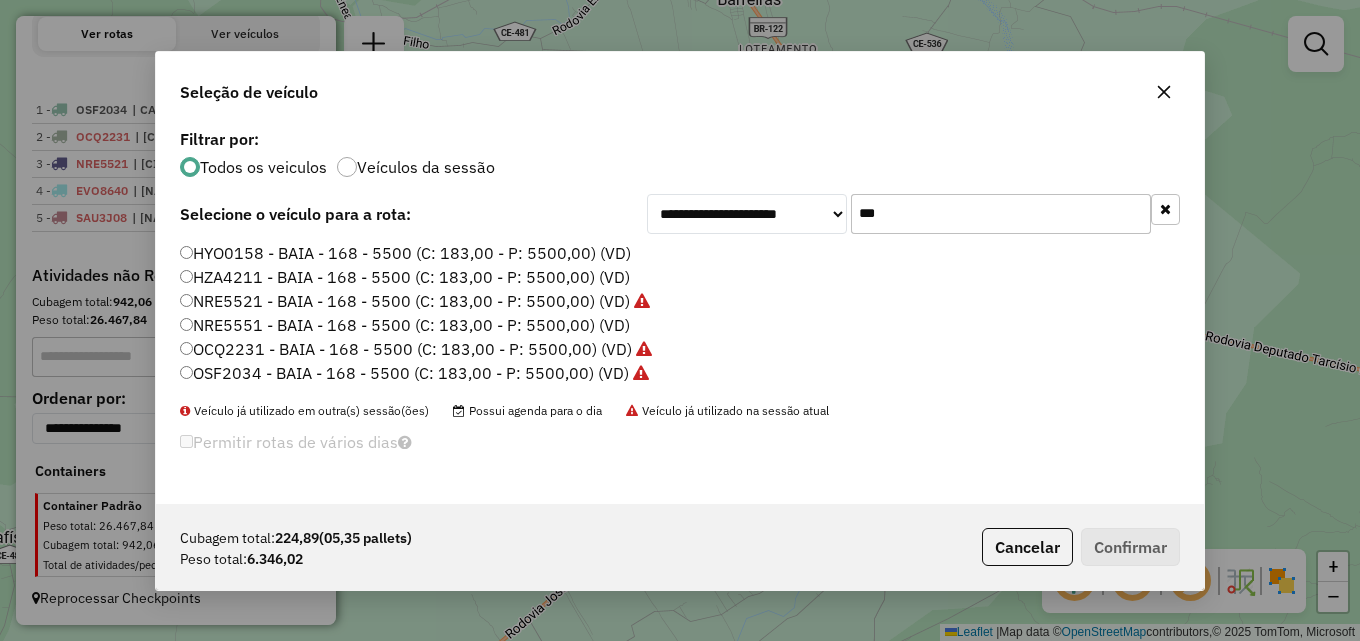type on "***" 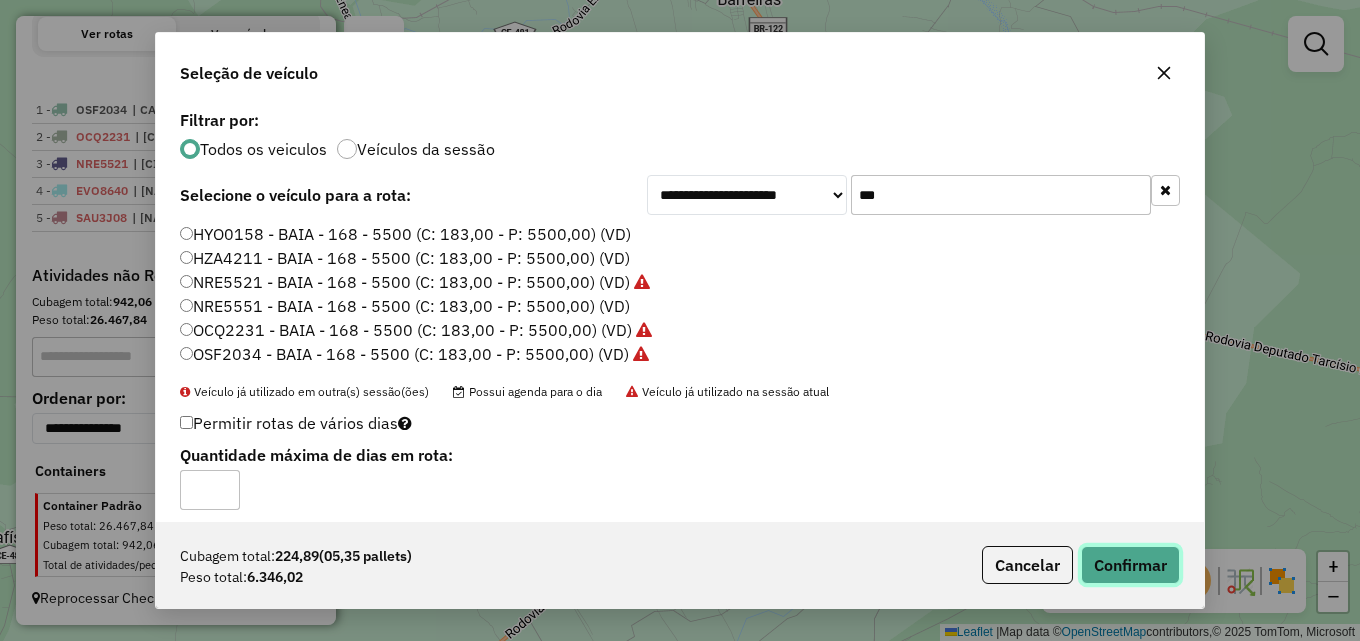 click on "Confirmar" 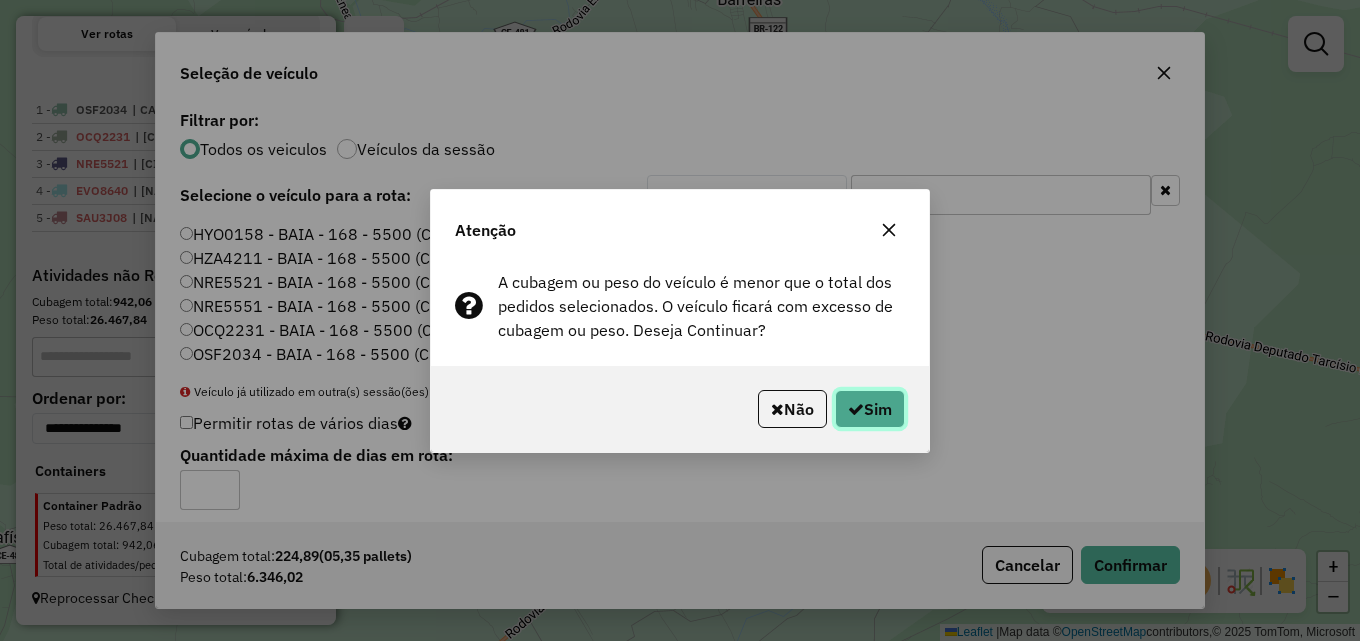 click on "Sim" 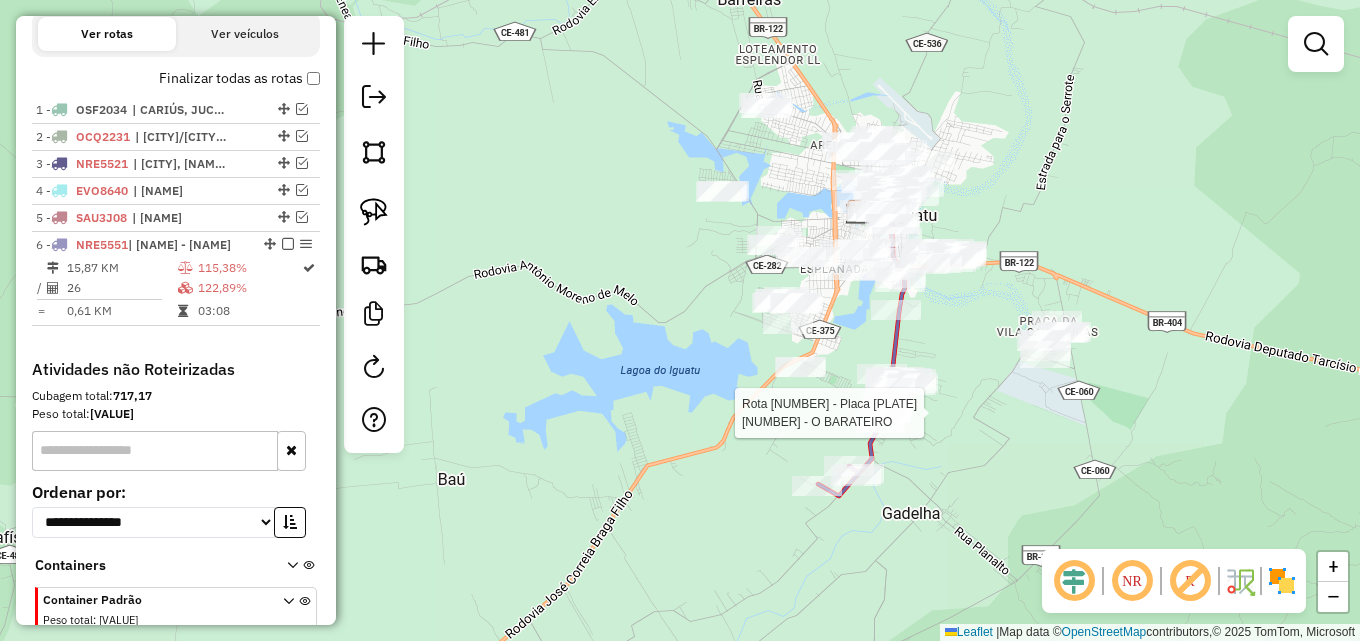 select on "*********" 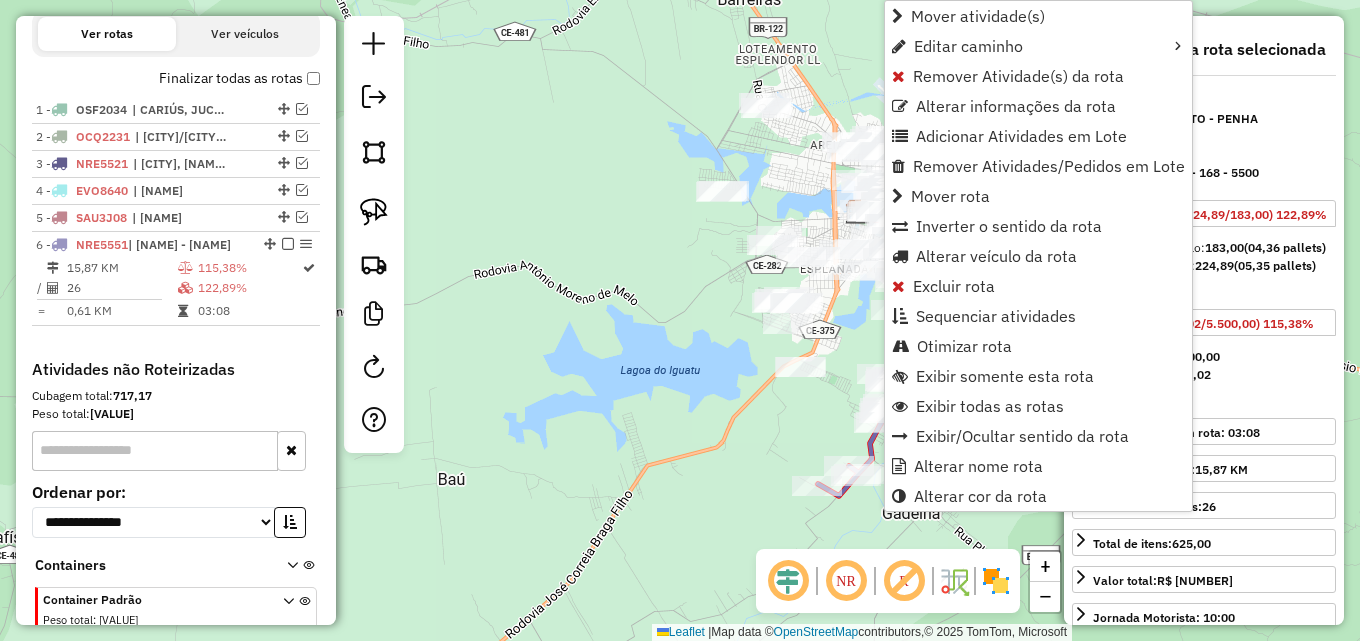 scroll, scrollTop: 781, scrollLeft: 0, axis: vertical 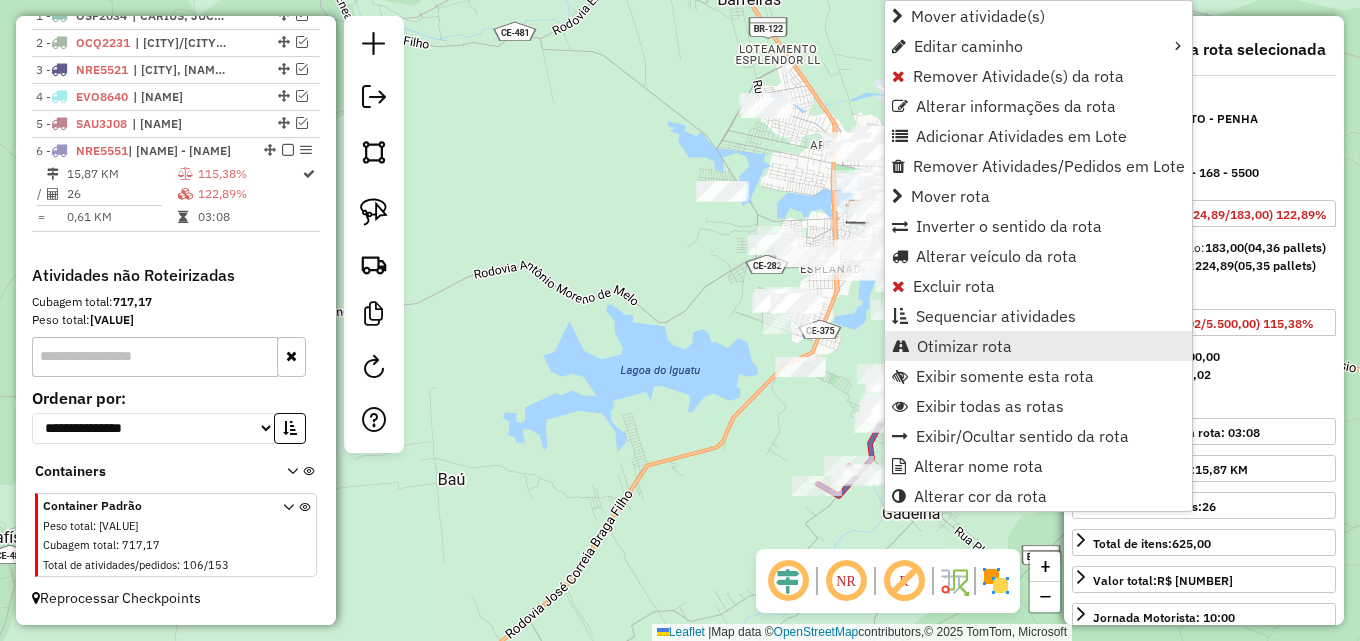 click on "Otimizar rota" at bounding box center [964, 346] 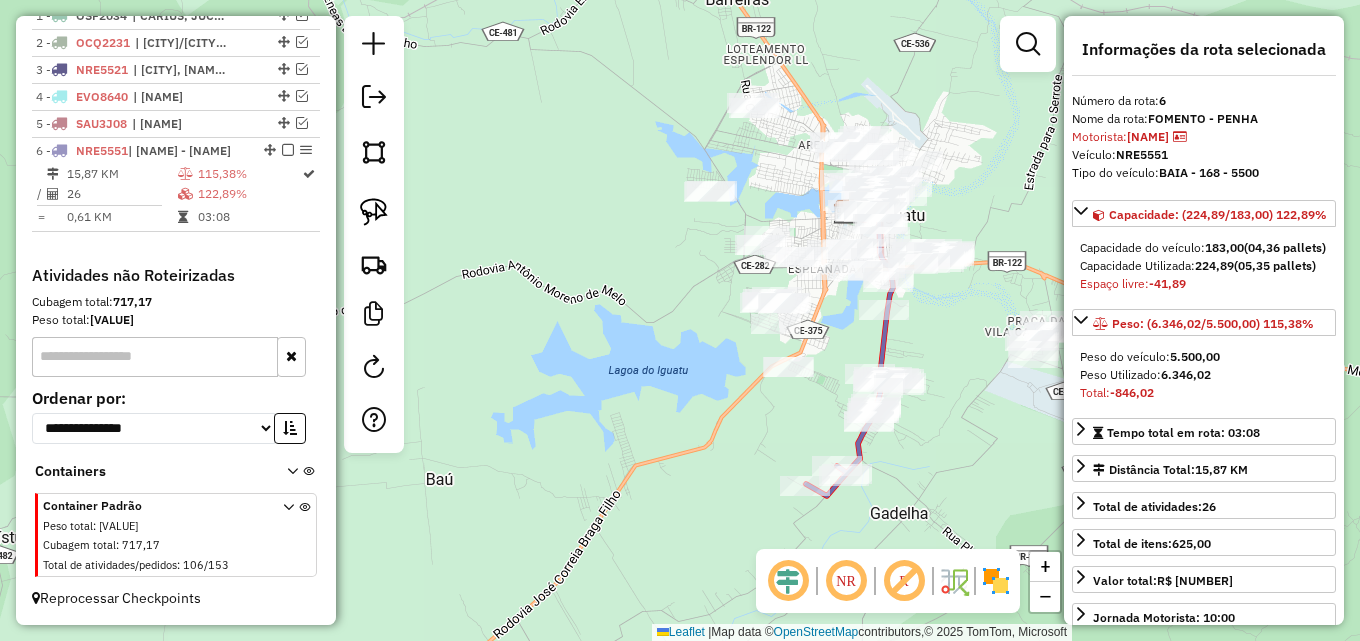 drag, startPoint x: 955, startPoint y: 435, endPoint x: 849, endPoint y: 427, distance: 106.30146 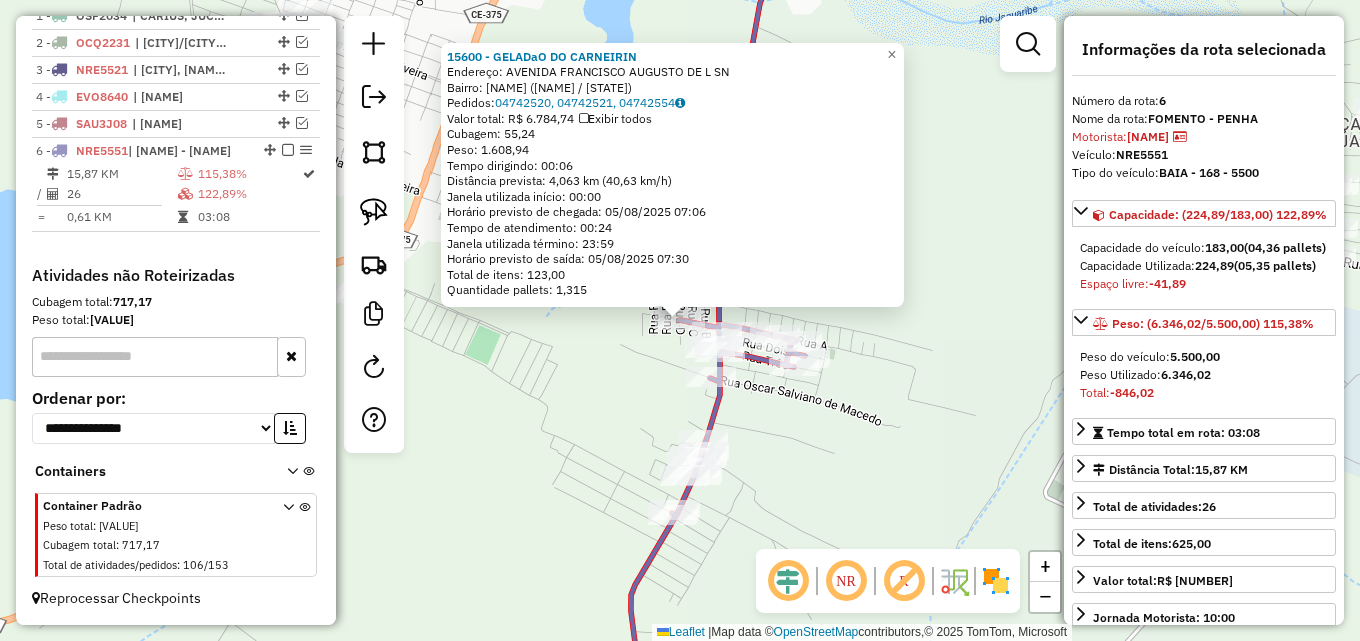click on "15600 - GELADaO DO CARNEIRIN  Endereço:  AVENIDA FRANCISCO AUGUSTO DE L SN   Bairro: FOMENTO (IGUATU / CE)   Pedidos:  04742520, 04742521, 04742554   Valor total: R$ 6.784,74   Exibir todos   Cubagem: 55,24  Peso: 1.608,94  Tempo dirigindo: 00:06   Distância prevista: 4,063 km (40,63 km/h)   Janela utilizada início: 00:00   Horário previsto de chegada: 05/08/2025 07:06   Tempo de atendimento: 00:24   Janela utilizada término: 23:59   Horário previsto de saída: 05/08/2025 07:30   Total de itens: 123,00   Quantidade pallets: 1,315  × Janela de atendimento Grade de atendimento Capacidade Transportadoras Veículos Cliente Pedidos  Rotas Selecione os dias de semana para filtrar as janelas de atendimento  Seg   Ter   Qua   Qui   Sex   Sáb   Dom  Informe o período da janela de atendimento: De: Até:  Filtrar exatamente a janela do cliente  Considerar janela de atendimento padrão  Selecione os dias de semana para filtrar as grades de atendimento  Seg   Ter   Qua   Qui   Sex   Sáb   Dom   Peso mínimo:  +" 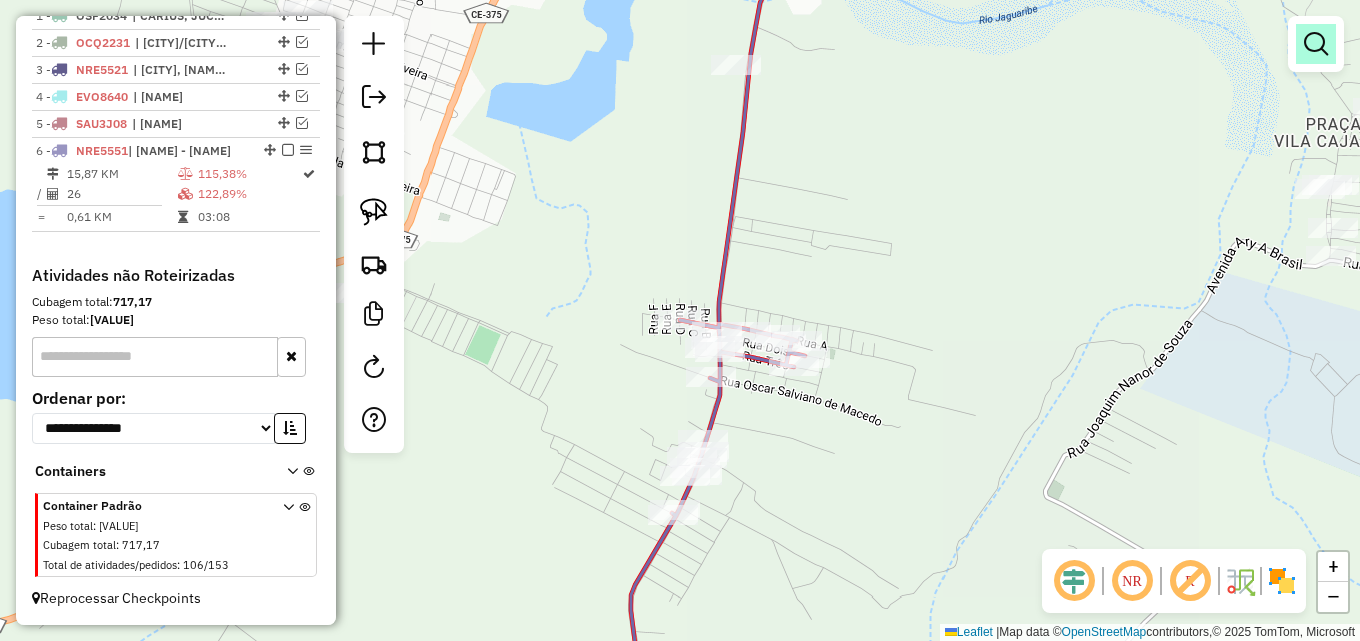 click at bounding box center (1316, 44) 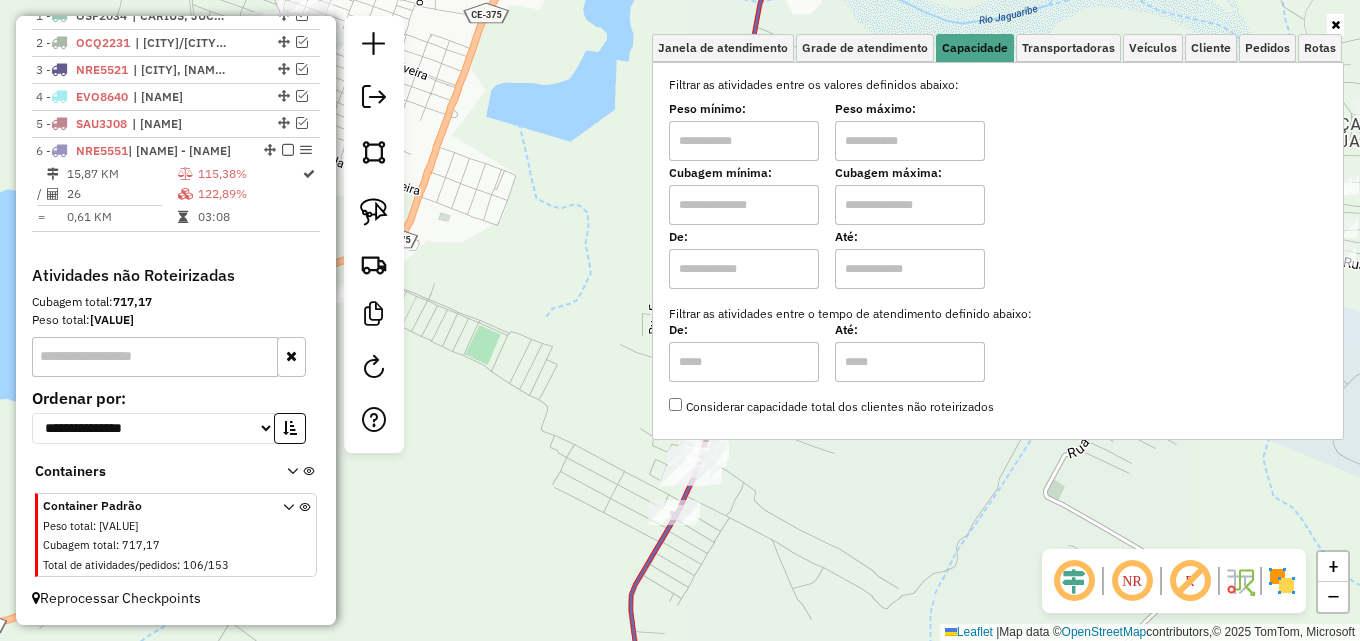 click at bounding box center (744, 141) 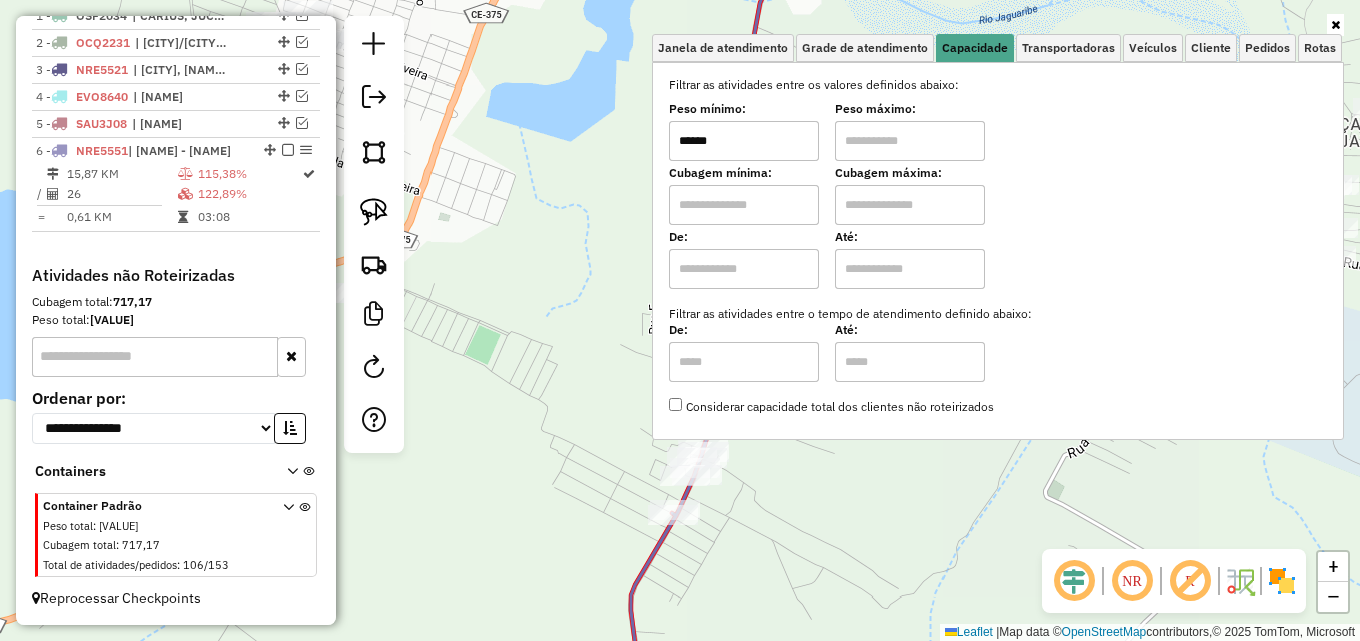 click at bounding box center (910, 141) 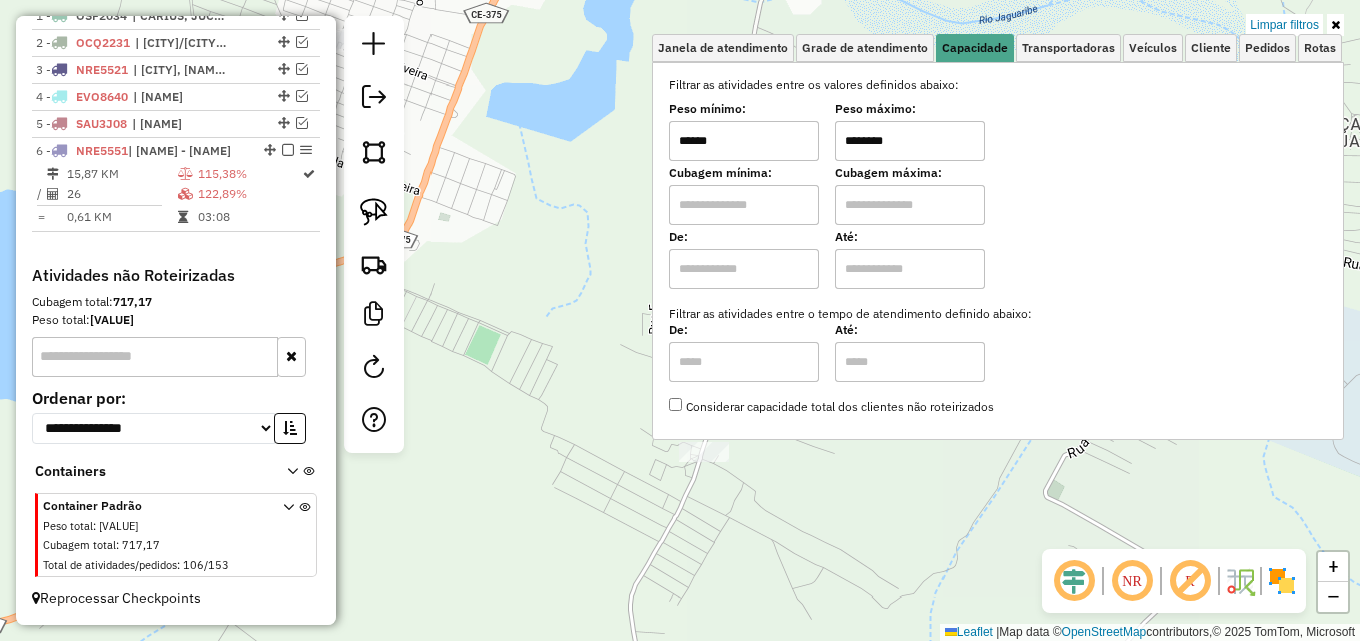 click on "Limpar filtros Janela de atendimento Grade de atendimento Capacidade Transportadoras Veículos Cliente Pedidos  Rotas Selecione os dias de semana para filtrar as janelas de atendimento  Seg   Ter   Qua   Qui   Sex   Sáb   Dom  Informe o período da janela de atendimento: De: Até:  Filtrar exatamente a janela do cliente  Considerar janela de atendimento padrão  Selecione os dias de semana para filtrar as grades de atendimento  Seg   Ter   Qua   Qui   Sex   Sáb   Dom   Considerar clientes sem dia de atendimento cadastrado  Clientes fora do dia de atendimento selecionado Filtrar as atividades entre os valores definidos abaixo:  Peso mínimo:  ******  Peso máximo:  ********  Cubagem mínima:   Cubagem máxima:   De:   Até:  Filtrar as atividades entre o tempo de atendimento definido abaixo:  De:   Até:   Considerar capacidade total dos clientes não roteirizados Transportadora: Selecione um ou mais itens Tipo de veículo: Selecione um ou mais itens Veículo: Selecione um ou mais itens Motorista: Nome: De:" 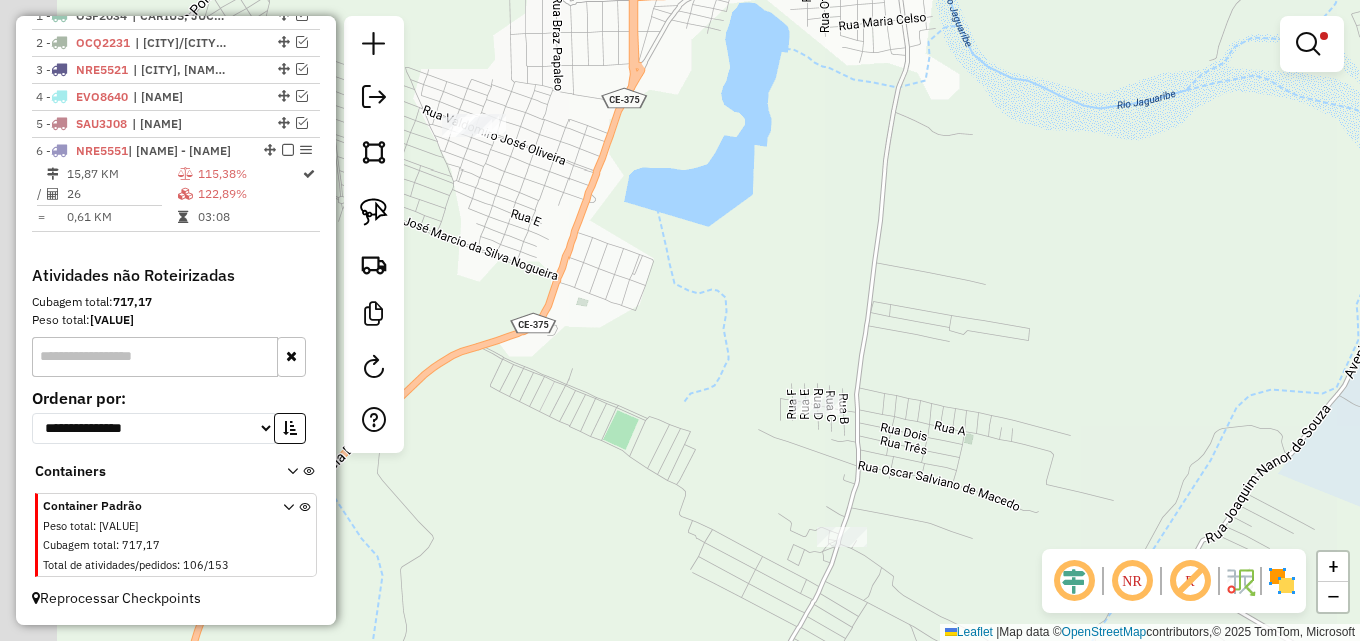 drag, startPoint x: 616, startPoint y: 209, endPoint x: 816, endPoint y: 328, distance: 232.72516 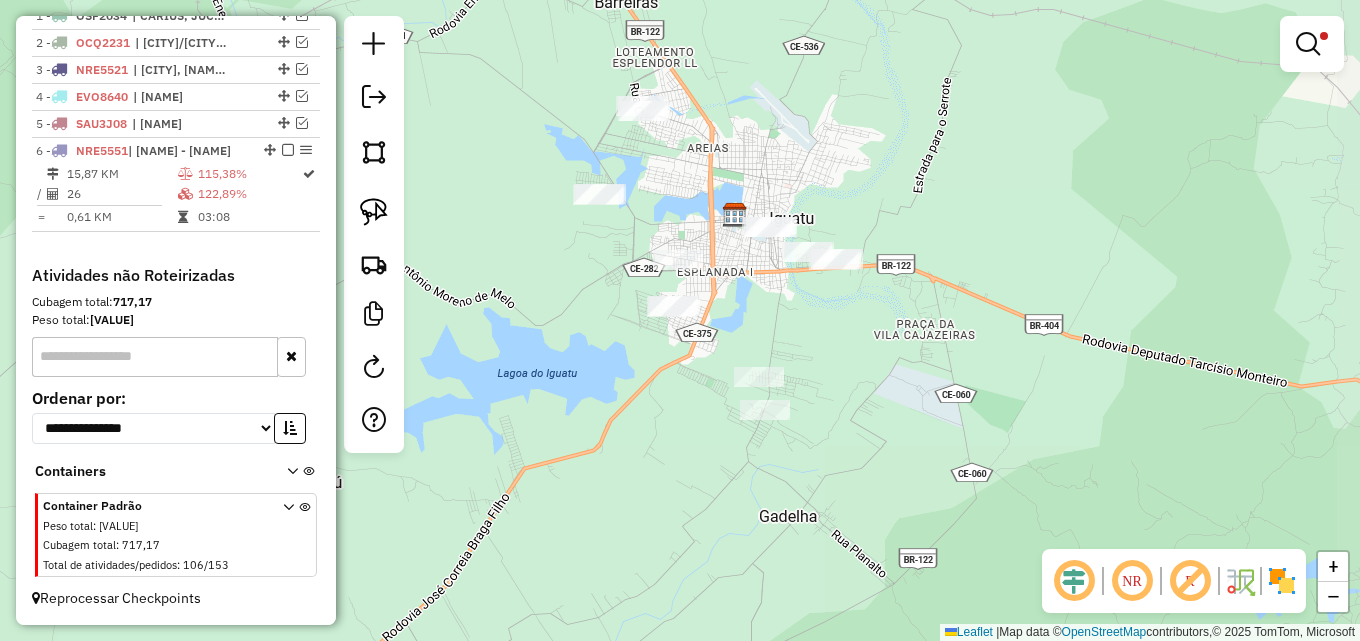 drag, startPoint x: 819, startPoint y: 299, endPoint x: 741, endPoint y: 319, distance: 80.523285 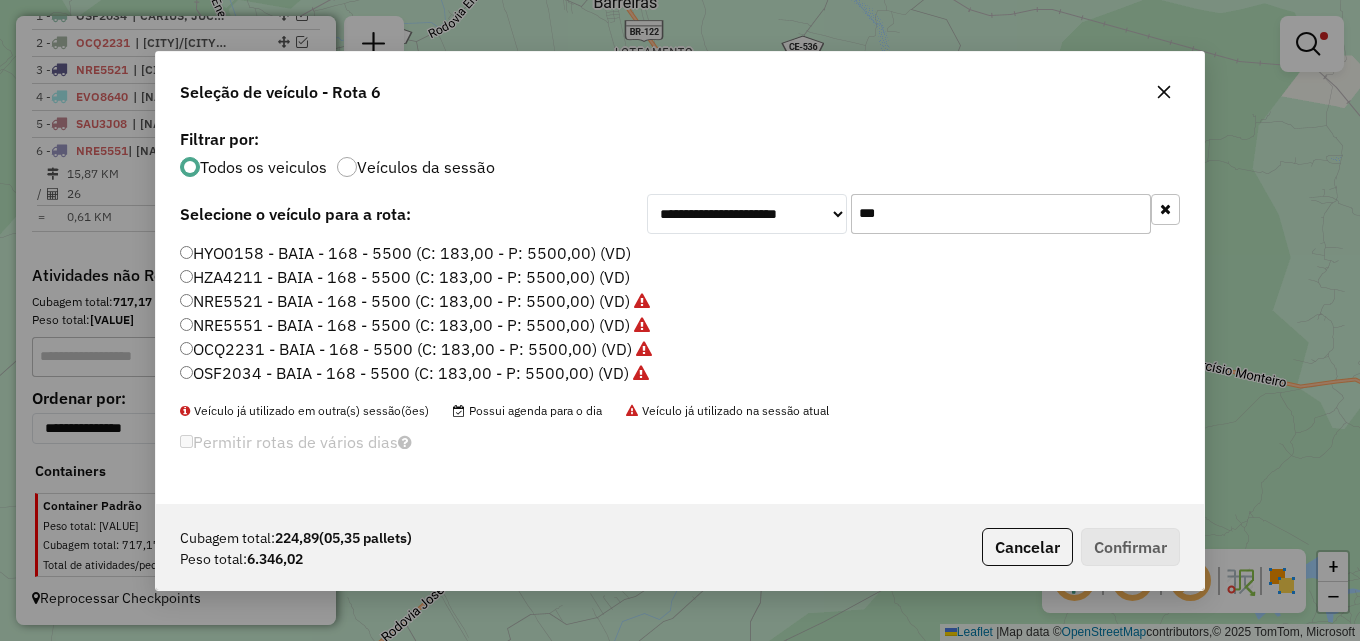 scroll, scrollTop: 11, scrollLeft: 6, axis: both 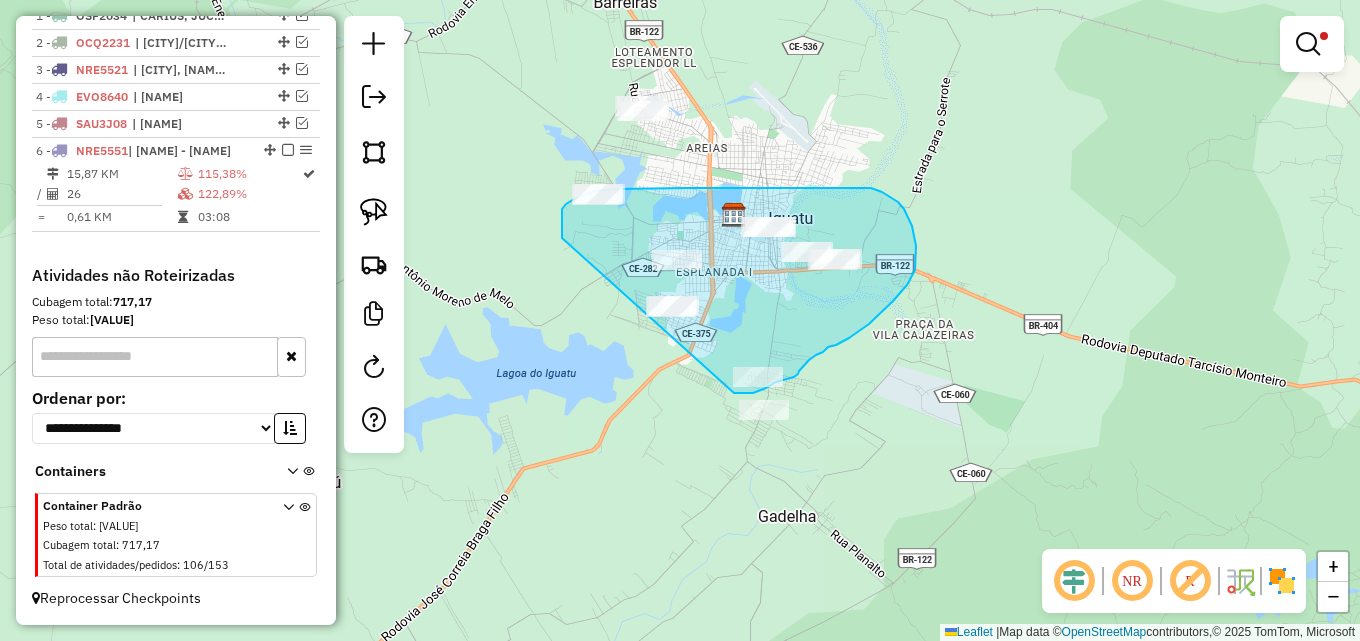 drag, startPoint x: 562, startPoint y: 238, endPoint x: 593, endPoint y: 370, distance: 135.5913 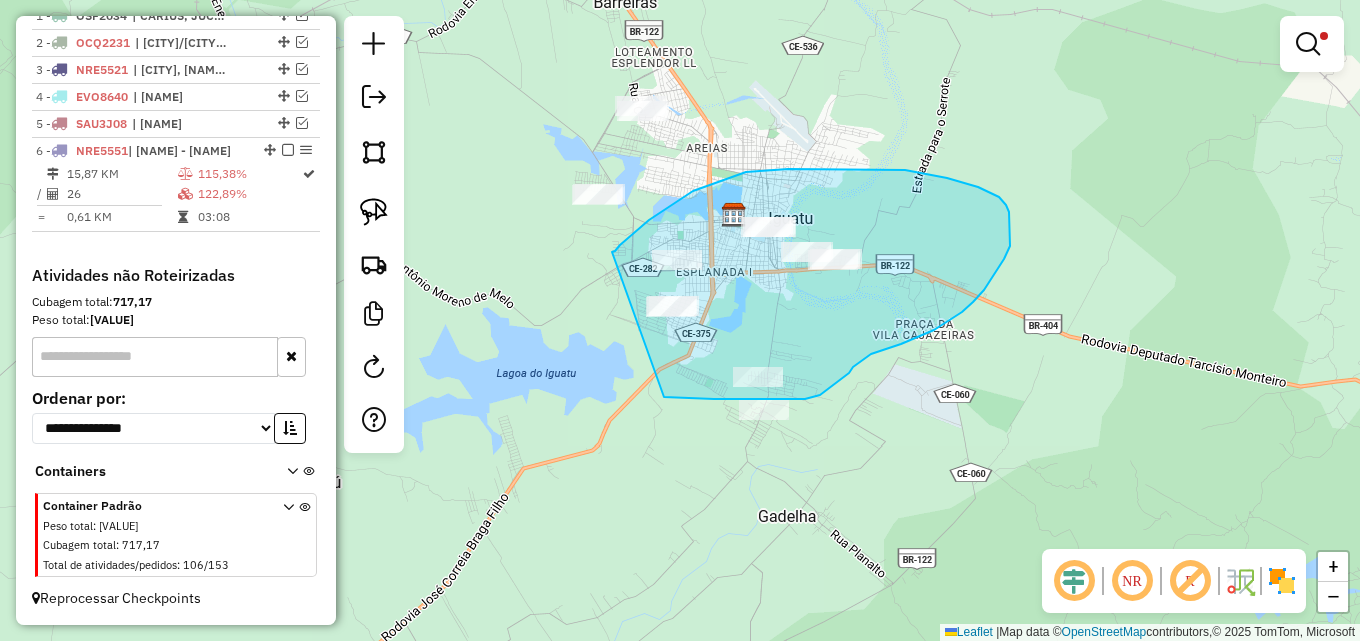 drag, startPoint x: 612, startPoint y: 252, endPoint x: 553, endPoint y: 396, distance: 155.61812 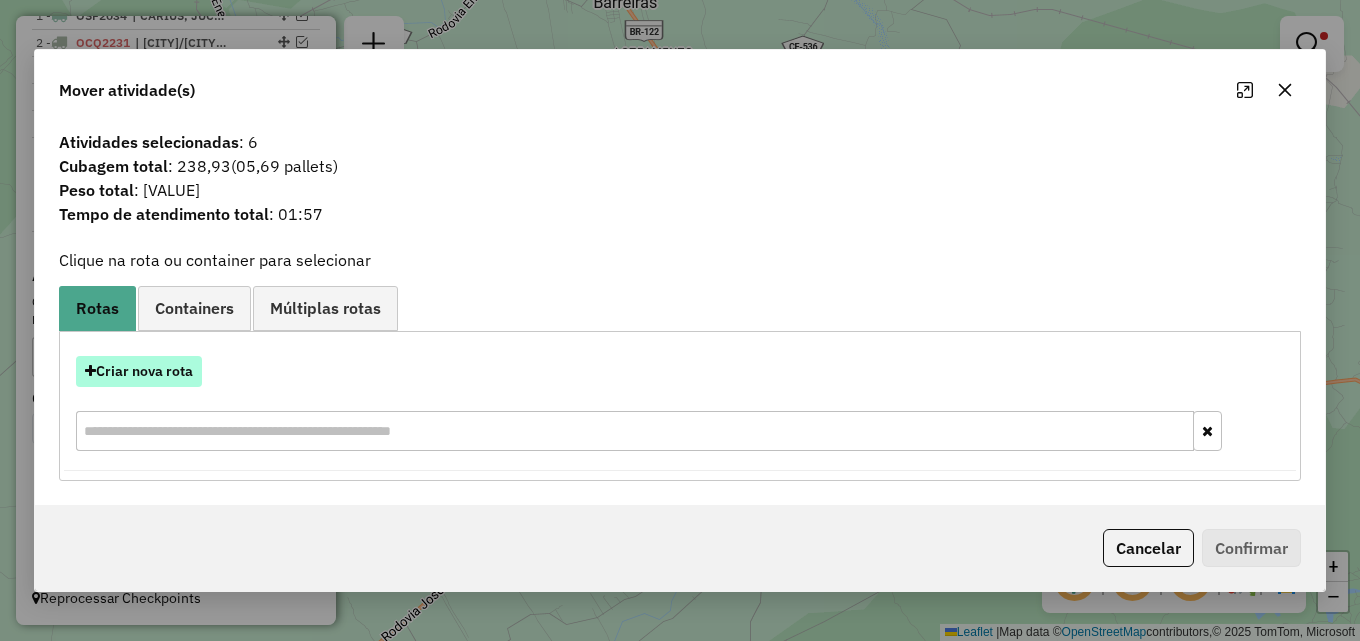 click on "Criar nova rota" at bounding box center (139, 371) 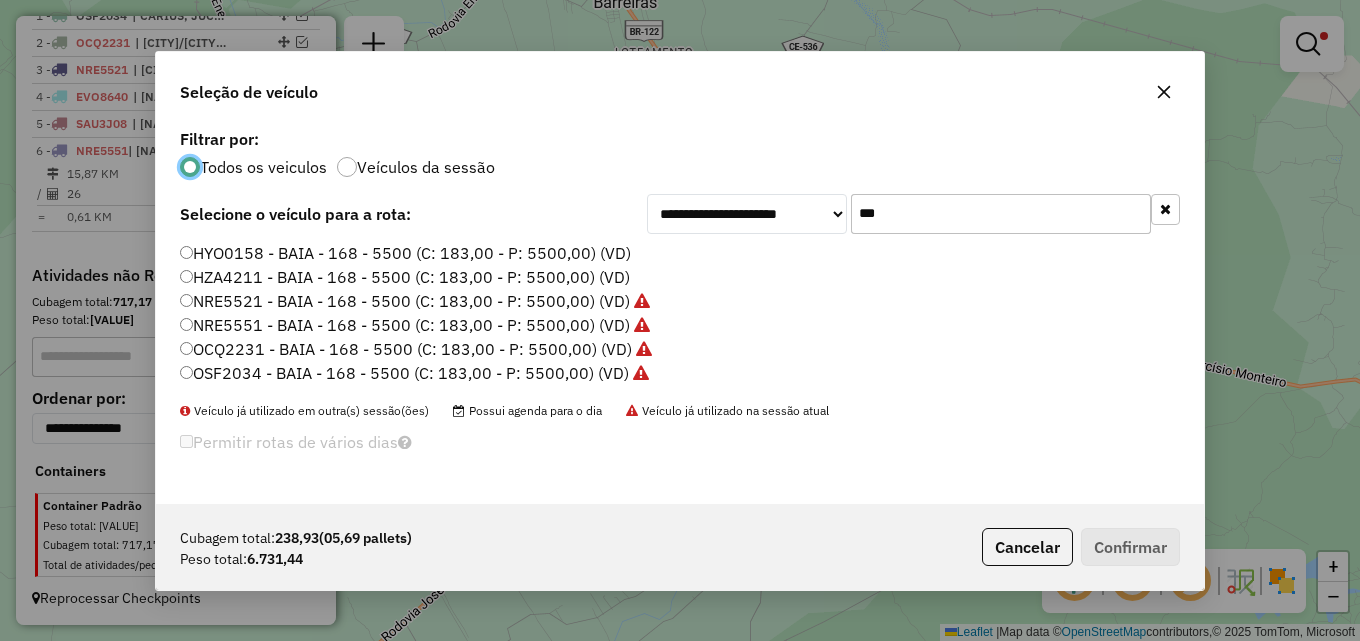 scroll, scrollTop: 11, scrollLeft: 6, axis: both 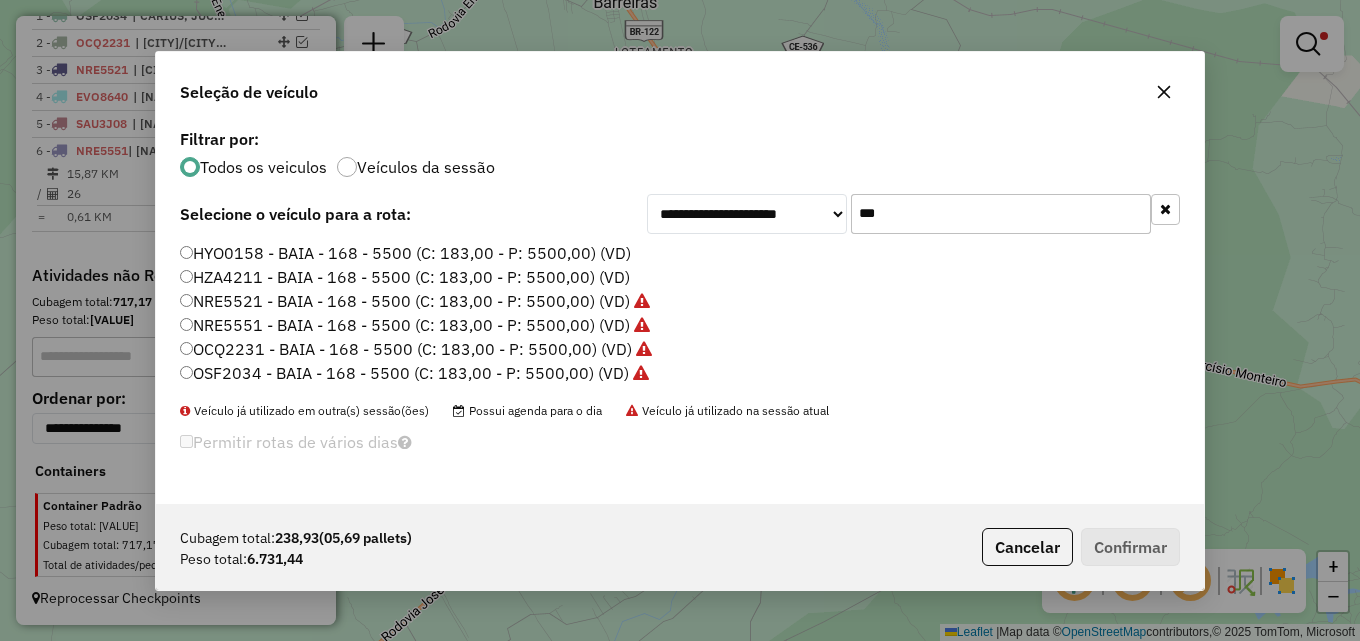drag, startPoint x: 832, startPoint y: 209, endPoint x: 620, endPoint y: 209, distance: 212 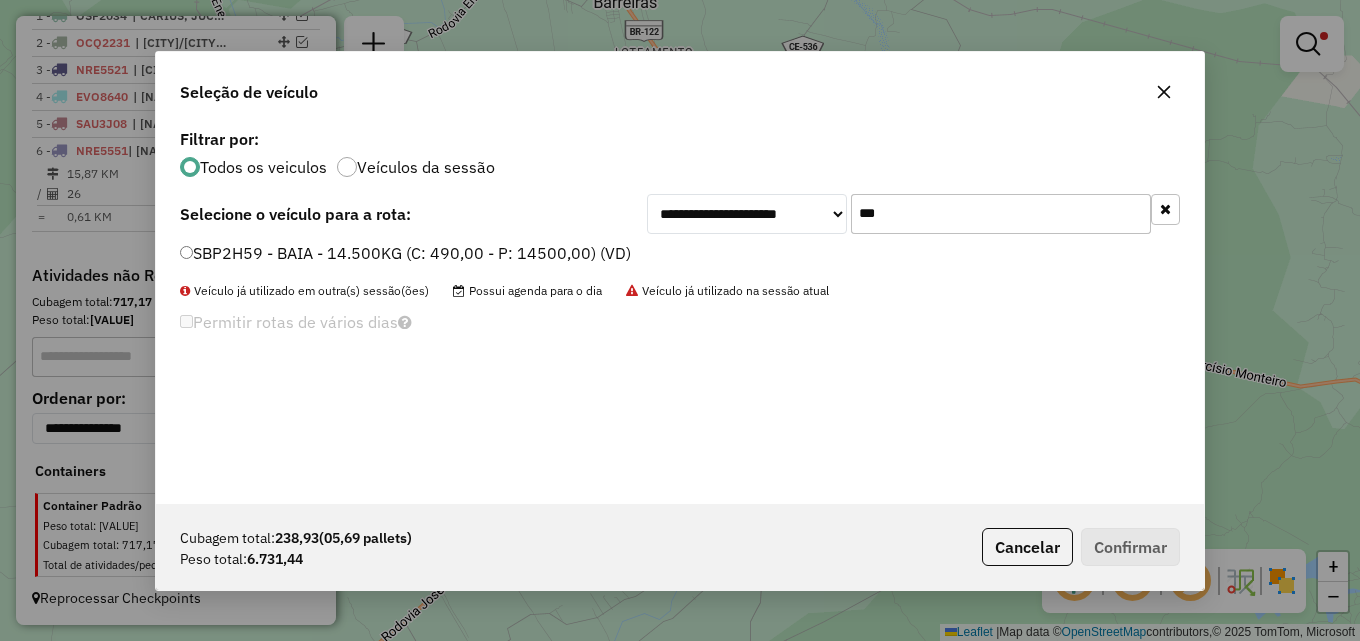 type on "***" 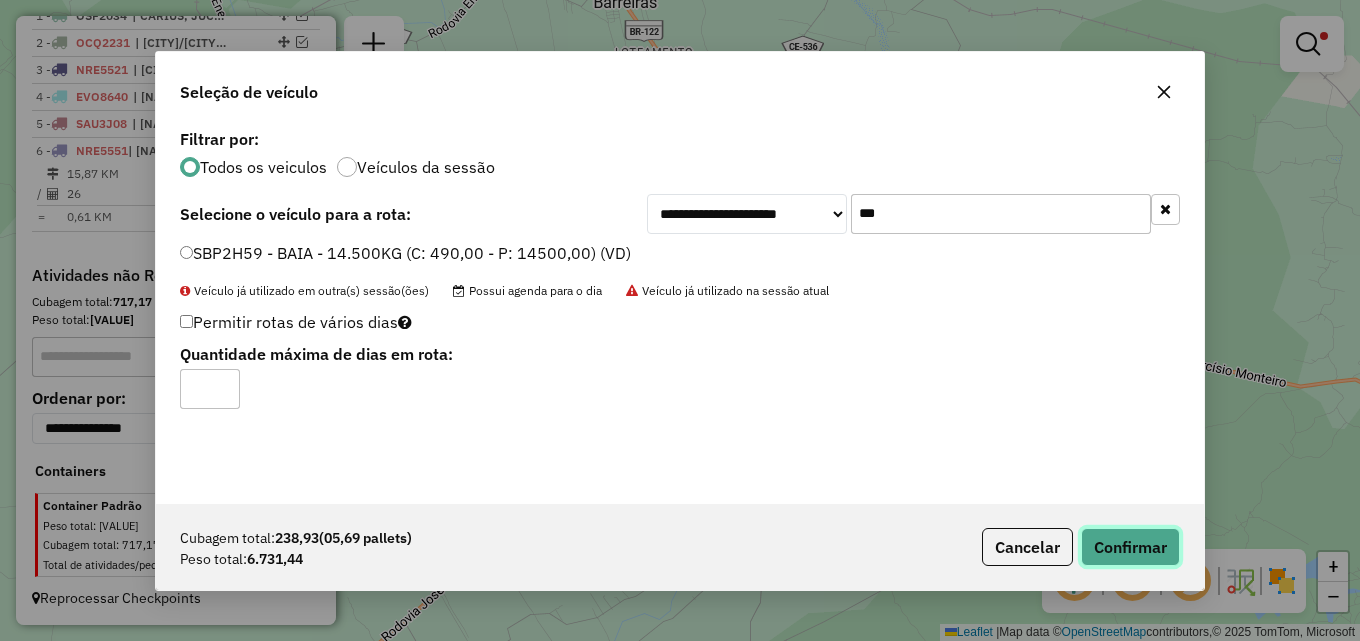 click on "Confirmar" 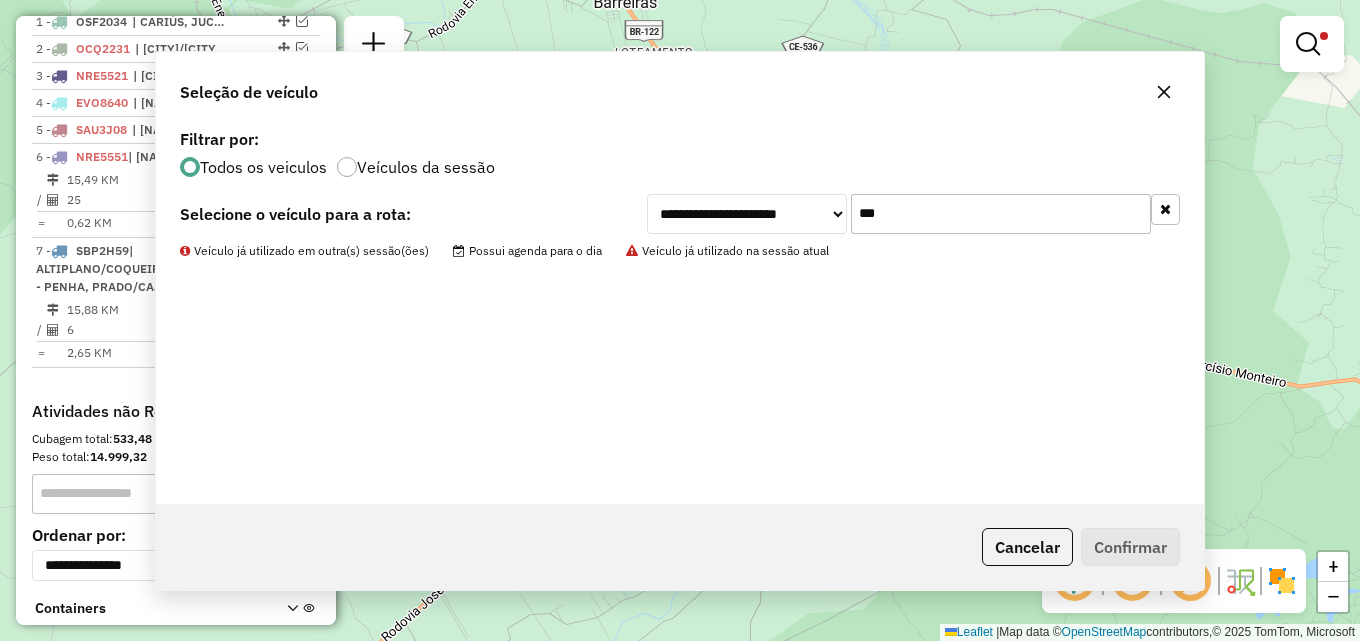 scroll, scrollTop: 805, scrollLeft: 0, axis: vertical 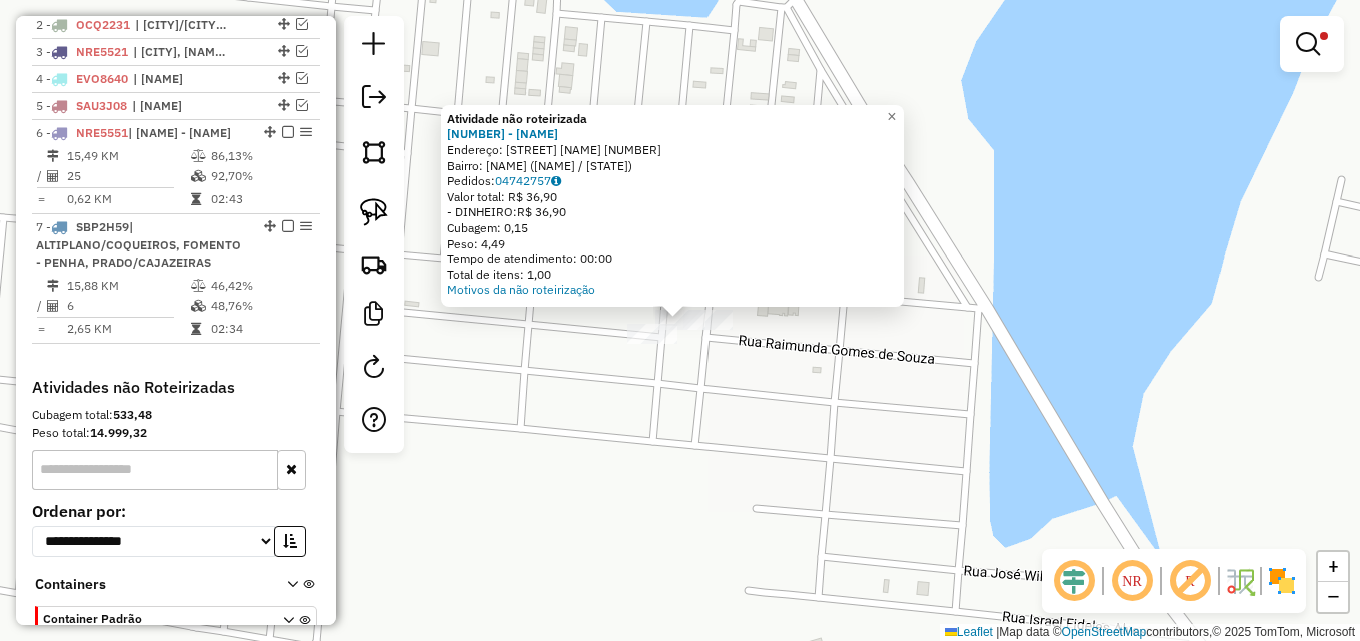 click on "Atividade não roteirizada 16376 - DISK GELA GUELA  Endereço:  Rua Antonio Lopes da Silva 90   Bairro: POR DO SOL (IGUATU / CE)   Pedidos:  04742757   Valor total: R$ 36,90   - DINHEIRO:  R$ 36,90   Cubagem: 0,15   Peso: 4,49   Tempo de atendimento: 00:00   Total de itens: 1,00  Motivos da não roteirização × Limpar filtros Janela de atendimento Grade de atendimento Capacidade Transportadoras Veículos Cliente Pedidos  Rotas Selecione os dias de semana para filtrar as janelas de atendimento  Seg   Ter   Qua   Qui   Sex   Sáb   Dom  Informe o período da janela de atendimento: De: Até:  Filtrar exatamente a janela do cliente  Considerar janela de atendimento padrão  Selecione os dias de semana para filtrar as grades de atendimento  Seg   Ter   Qua   Qui   Sex   Sáb   Dom   Considerar clientes sem dia de atendimento cadastrado  Clientes fora do dia de atendimento selecionado Filtrar as atividades entre os valores definidos abaixo:  Peso mínimo:  ******  Peso máximo:  ********  Cubagem mínima:   De:" 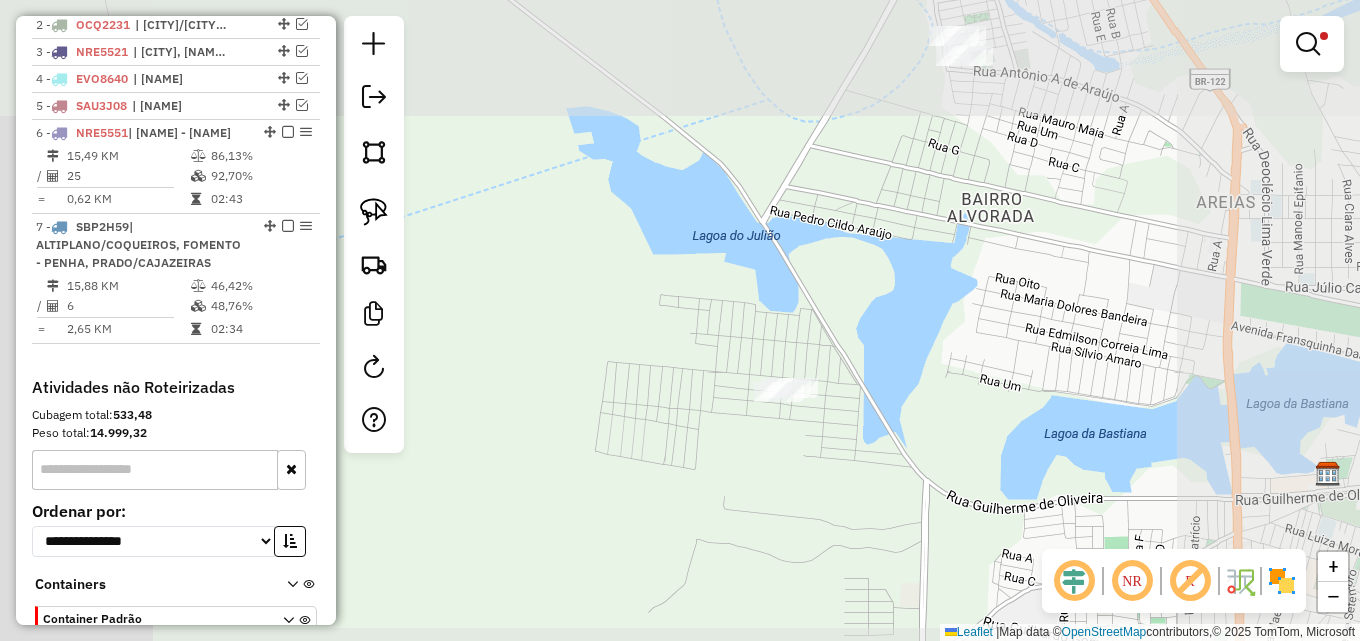 drag, startPoint x: 839, startPoint y: 425, endPoint x: 716, endPoint y: 294, distance: 179.69418 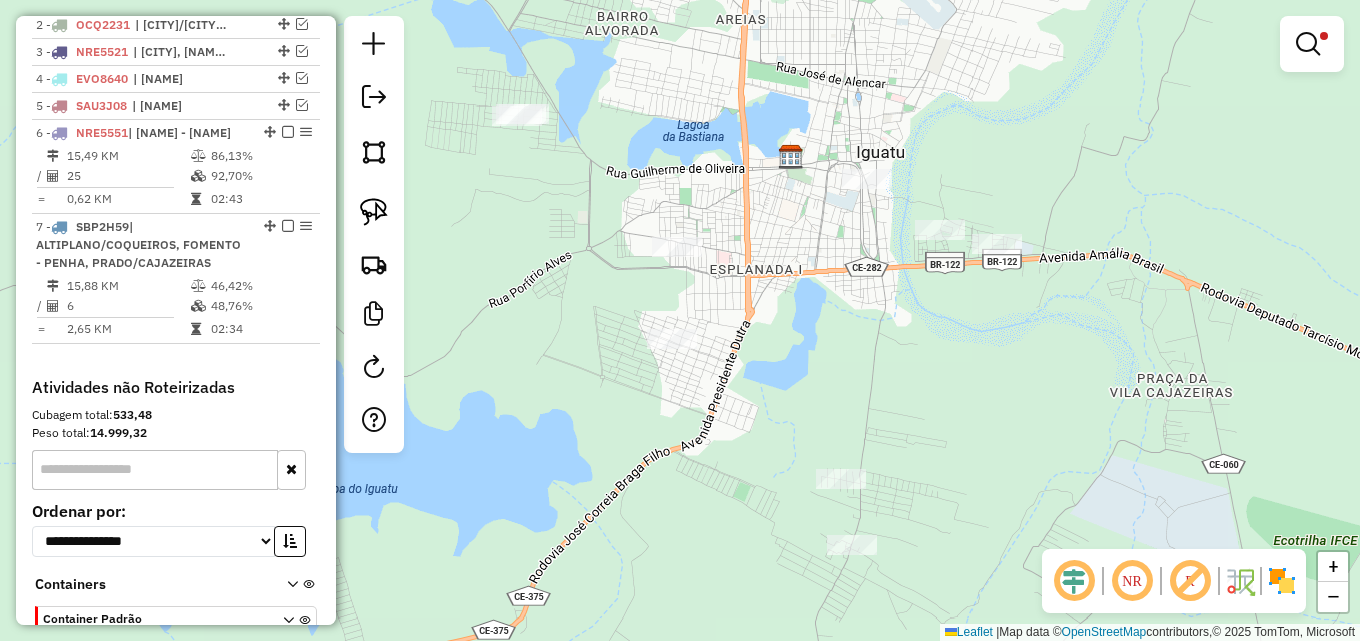 drag, startPoint x: 789, startPoint y: 341, endPoint x: 632, endPoint y: 164, distance: 236.59671 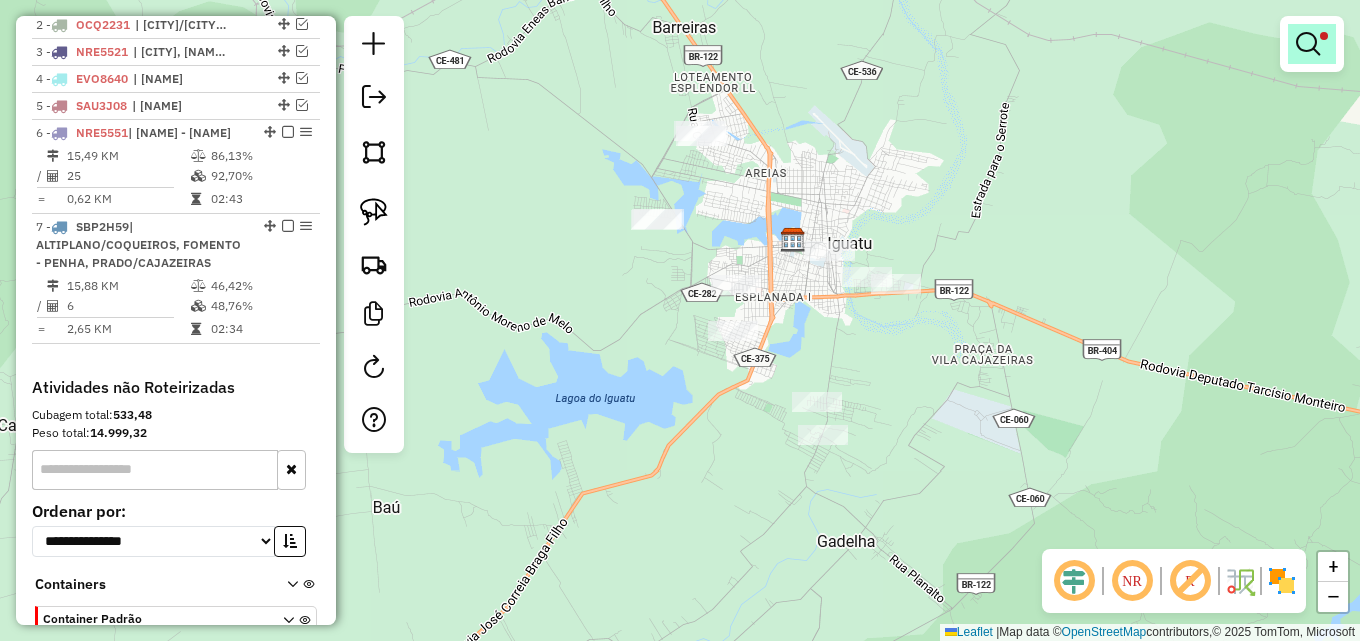 click at bounding box center [1308, 44] 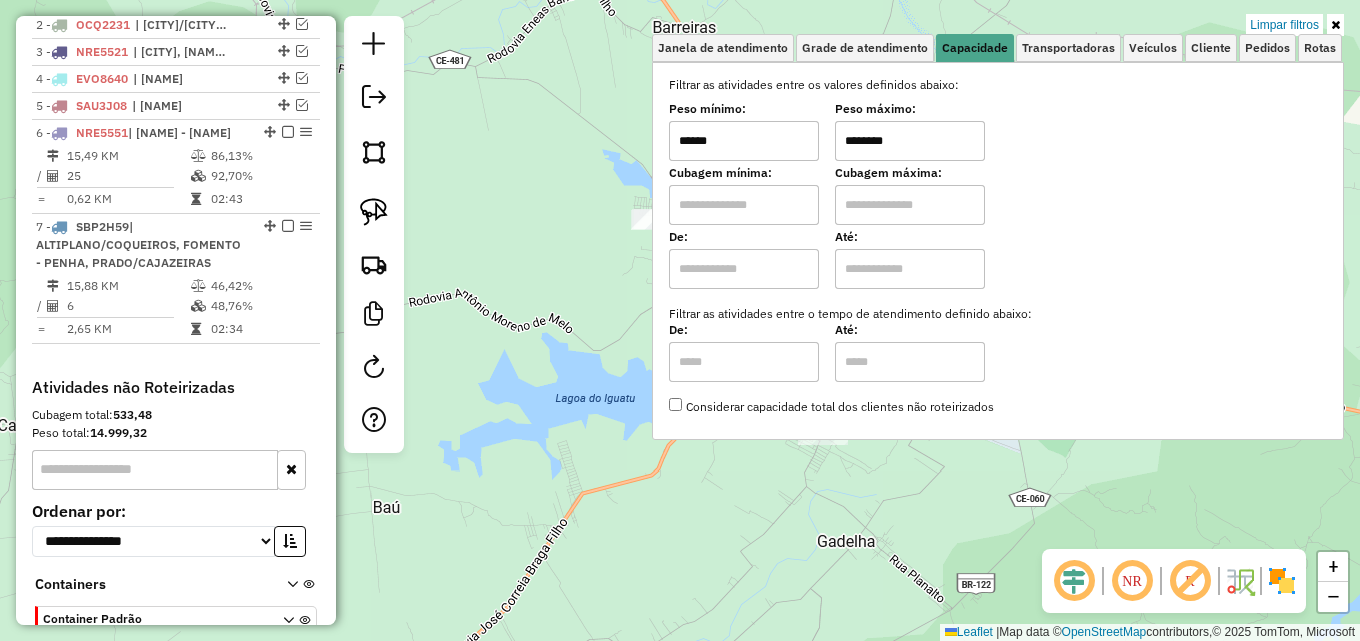 drag, startPoint x: 1270, startPoint y: 30, endPoint x: 1117, endPoint y: 30, distance: 153 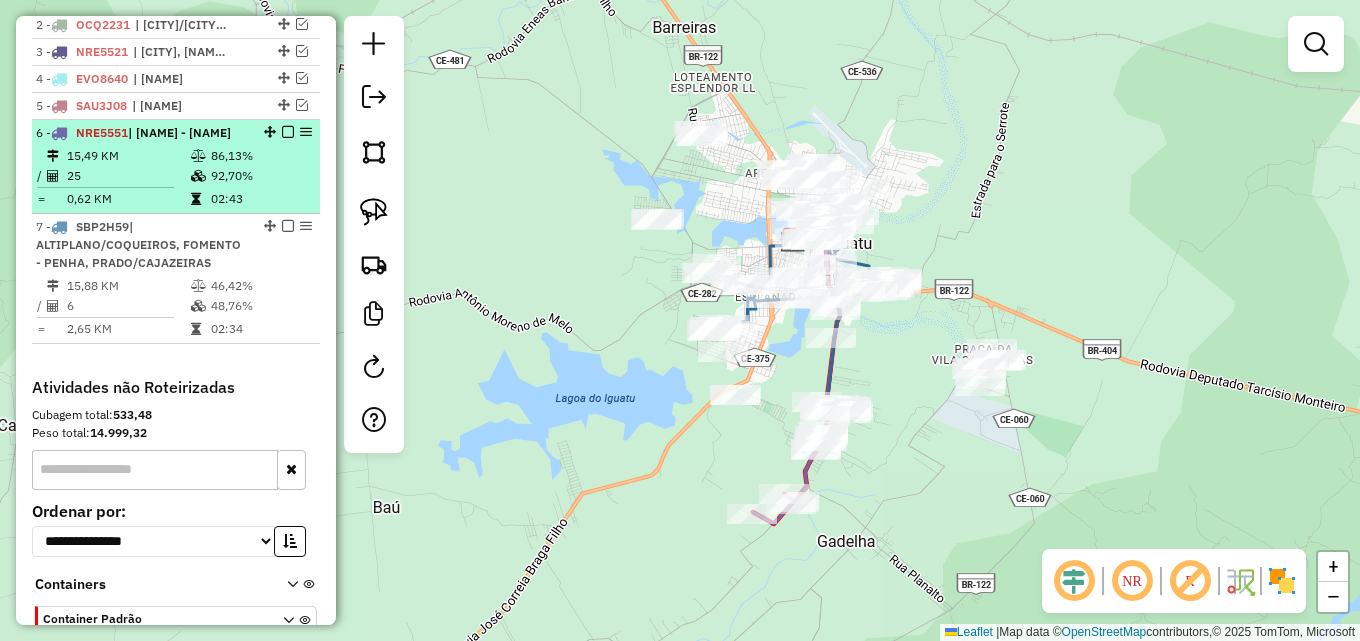 click on "02:43" at bounding box center (260, 199) 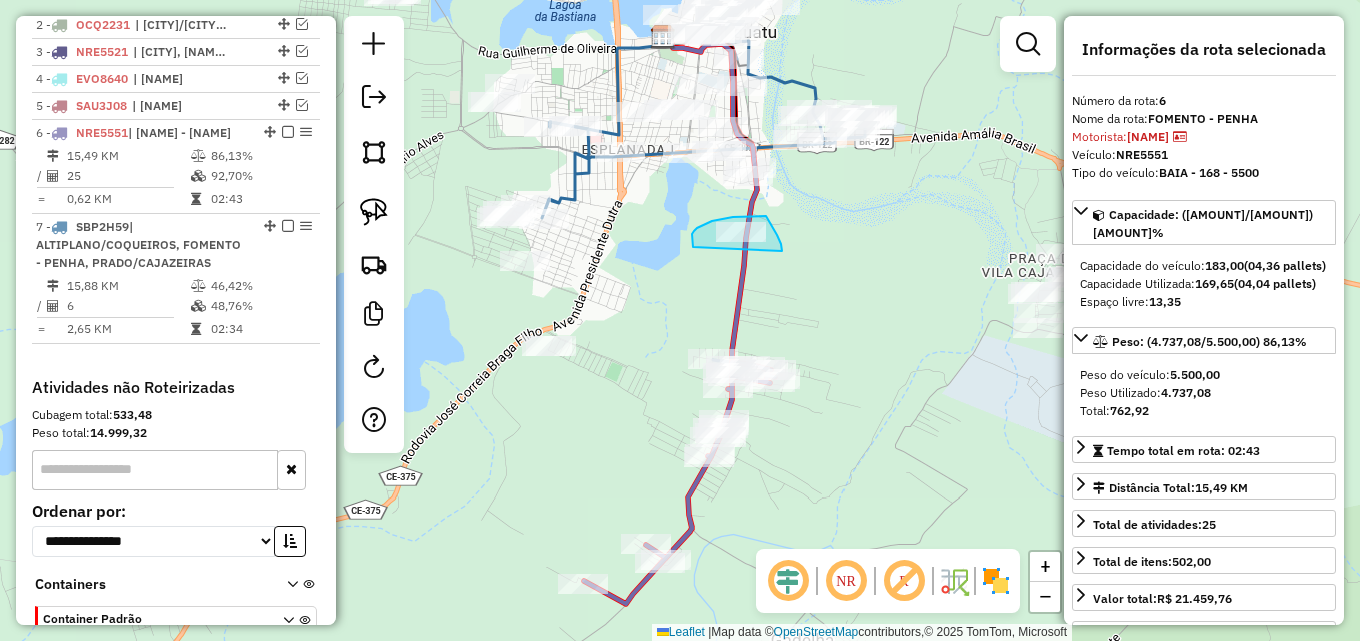 drag, startPoint x: 692, startPoint y: 242, endPoint x: 782, endPoint y: 256, distance: 91.08238 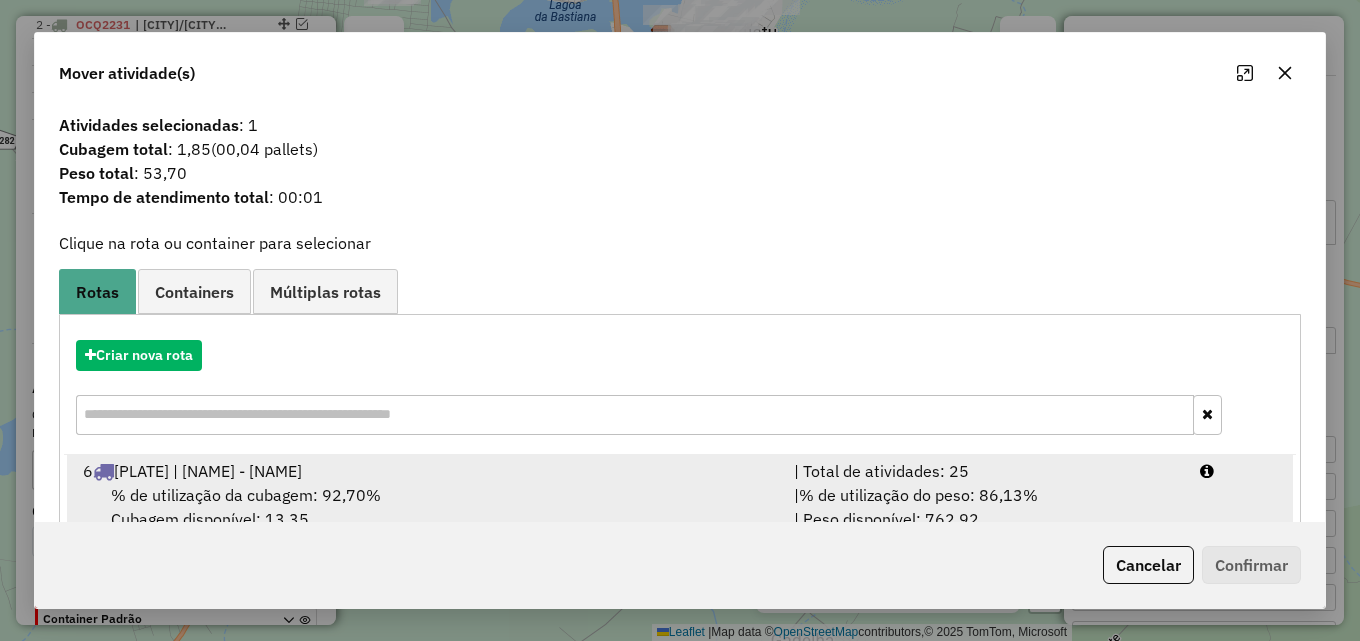 click on "| Total de atividades: 25" at bounding box center (985, 471) 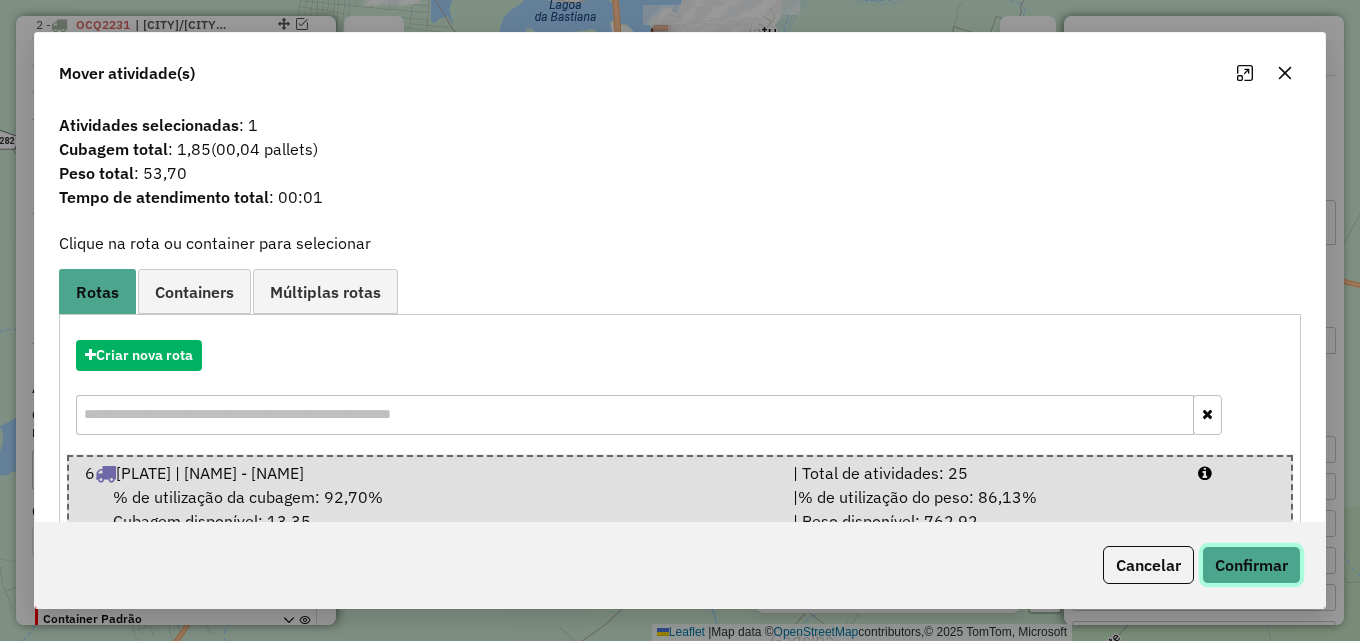click on "Confirmar" 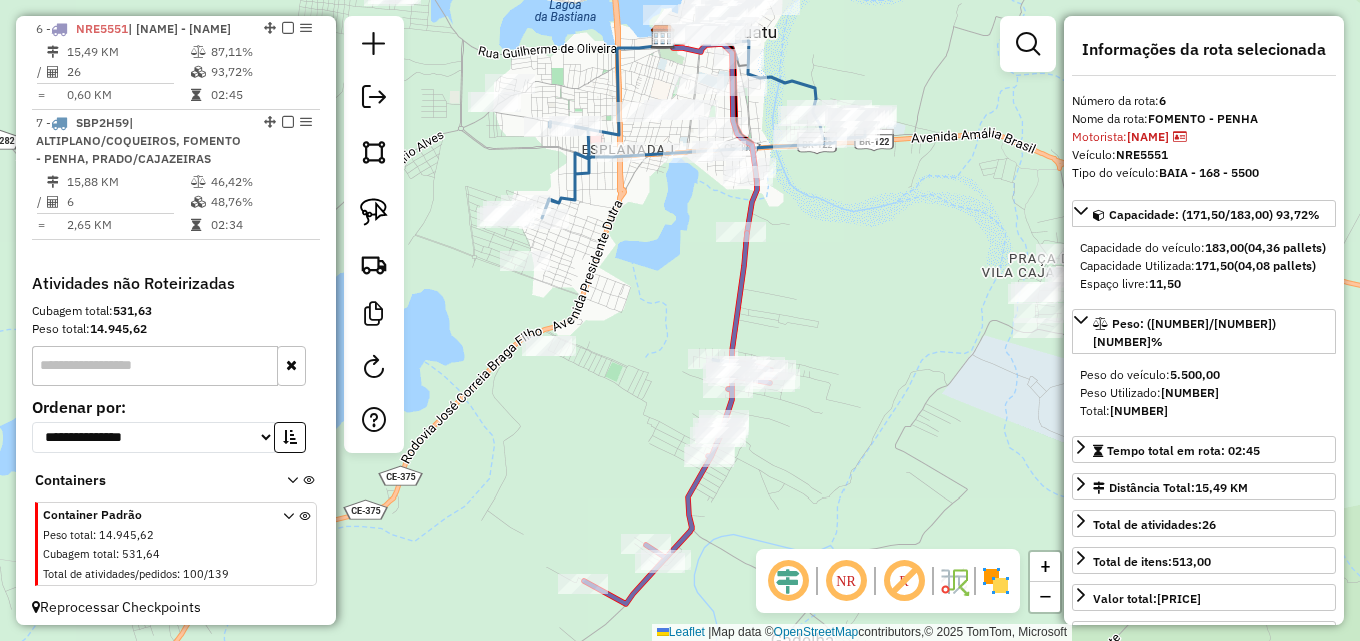scroll, scrollTop: 809, scrollLeft: 0, axis: vertical 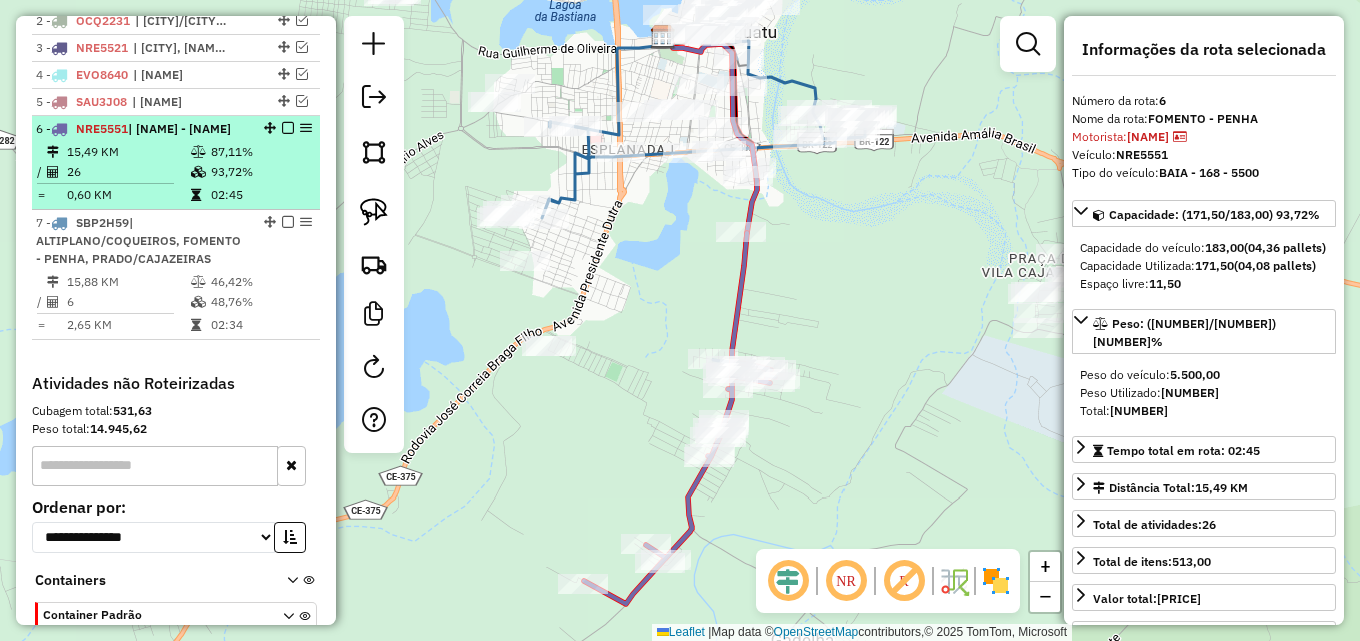click at bounding box center [288, 128] 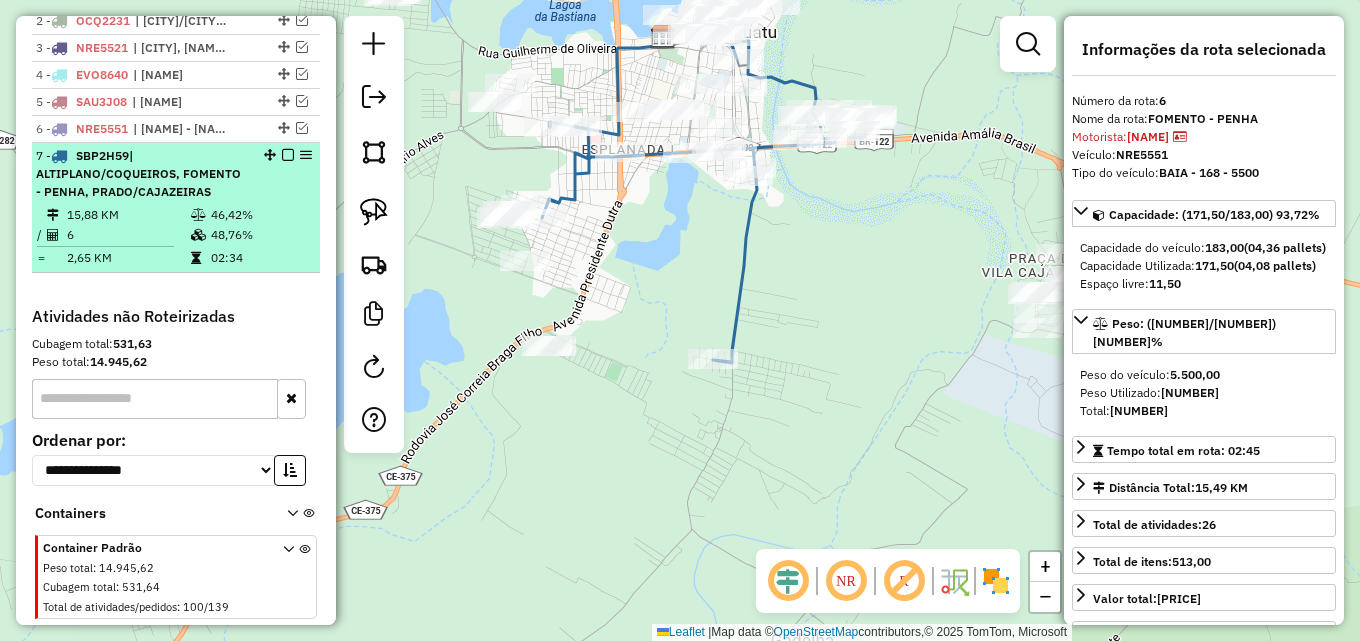 click at bounding box center (288, 155) 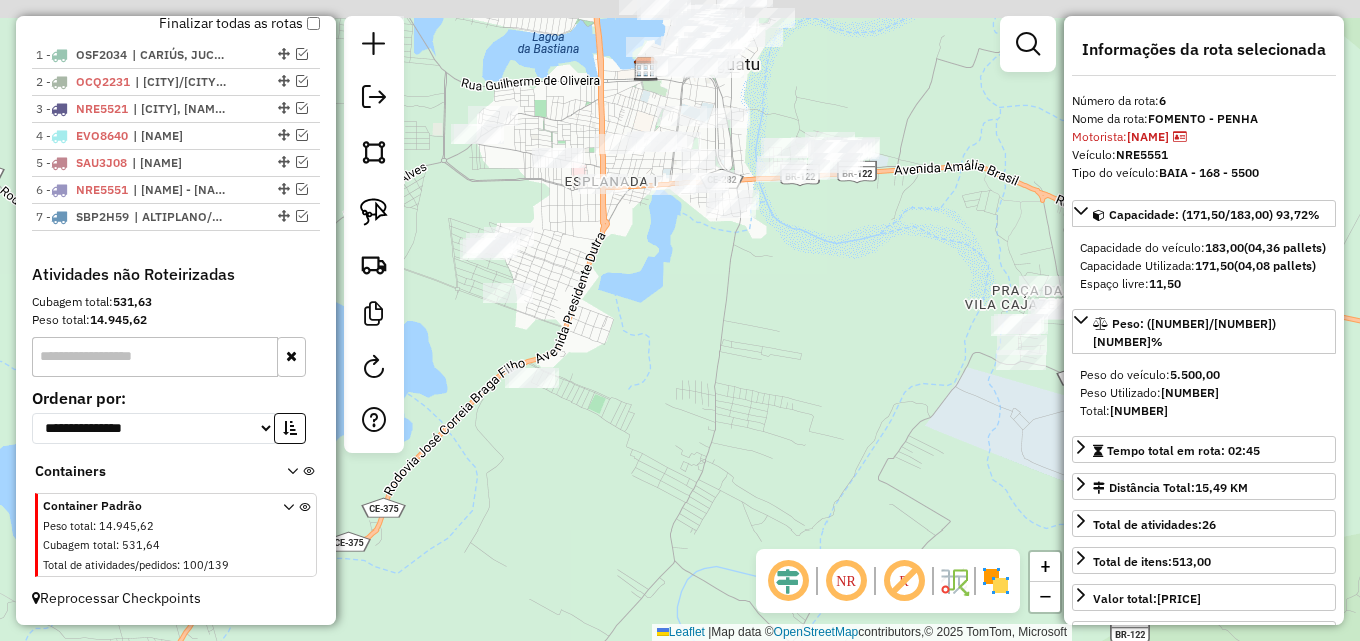 drag, startPoint x: 788, startPoint y: 317, endPoint x: 758, endPoint y: 418, distance: 105.36128 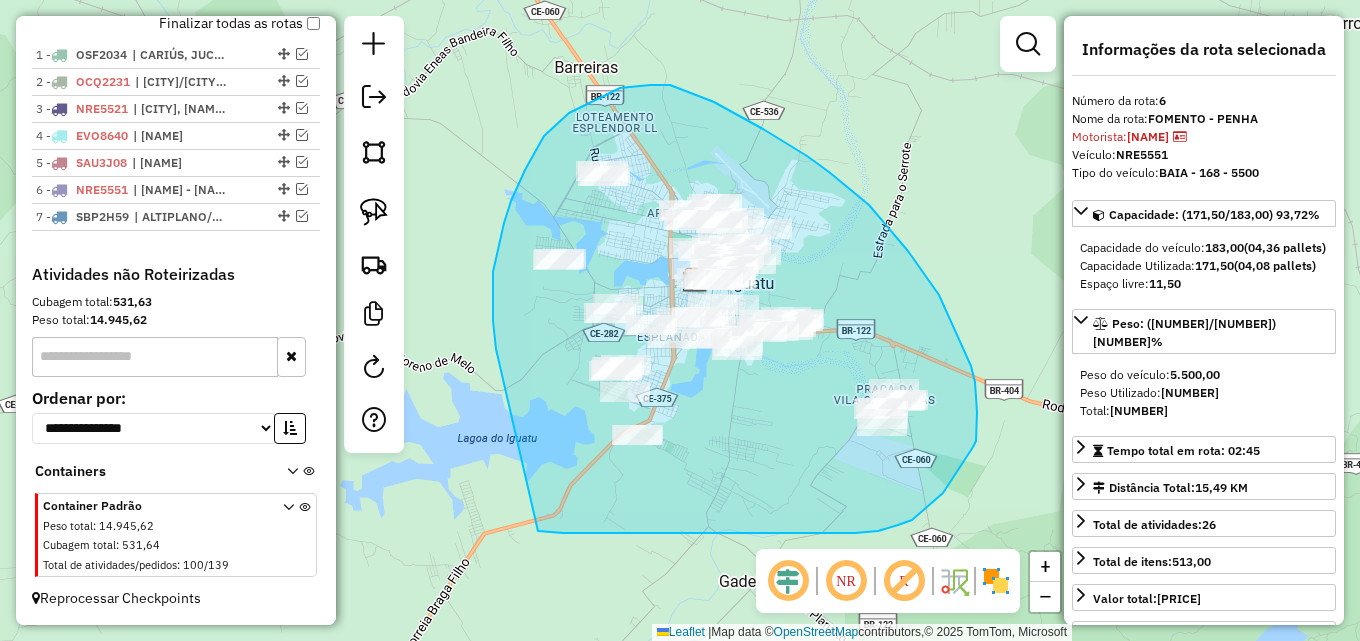 drag, startPoint x: 493, startPoint y: 304, endPoint x: 501, endPoint y: 524, distance: 220.1454 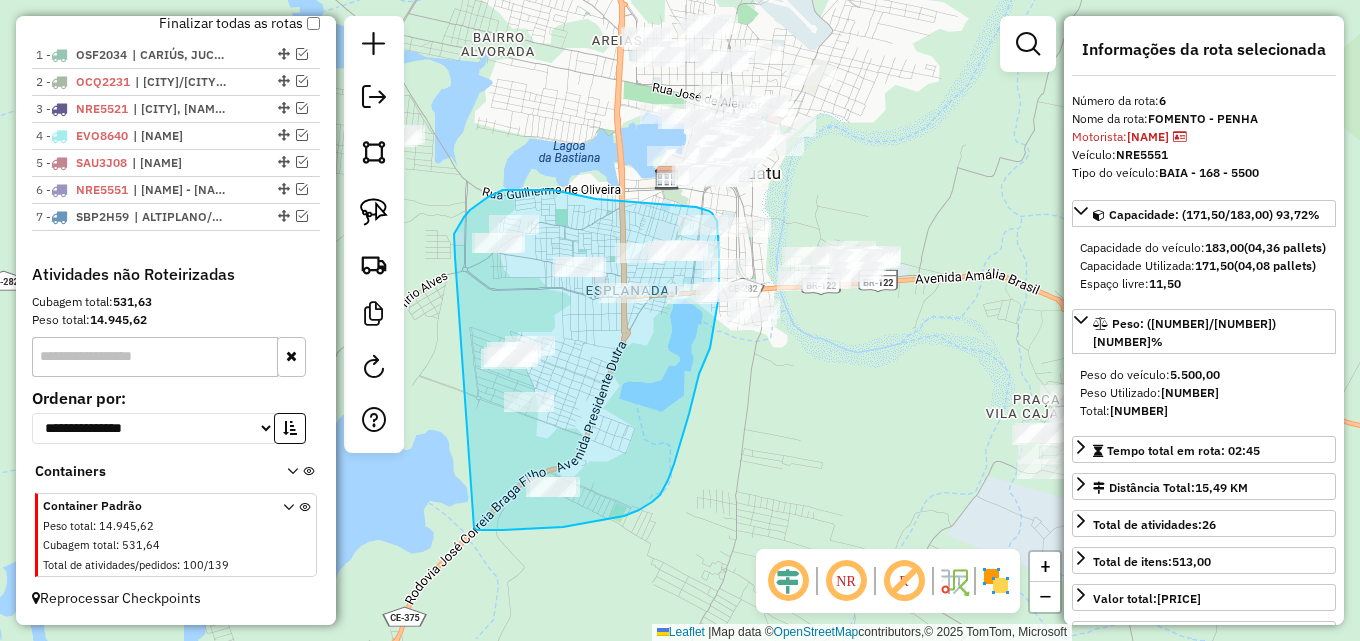 drag, startPoint x: 455, startPoint y: 255, endPoint x: 474, endPoint y: 527, distance: 272.66278 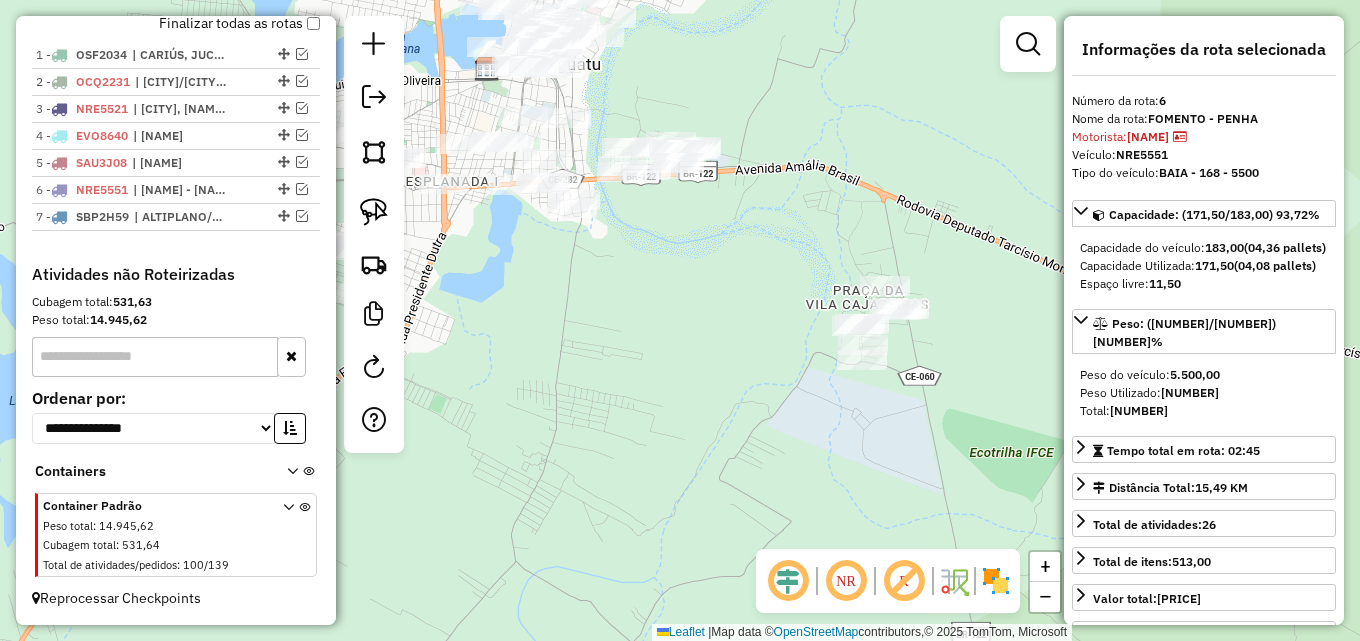 drag, startPoint x: 733, startPoint y: 372, endPoint x: 614, endPoint y: 304, distance: 137.05838 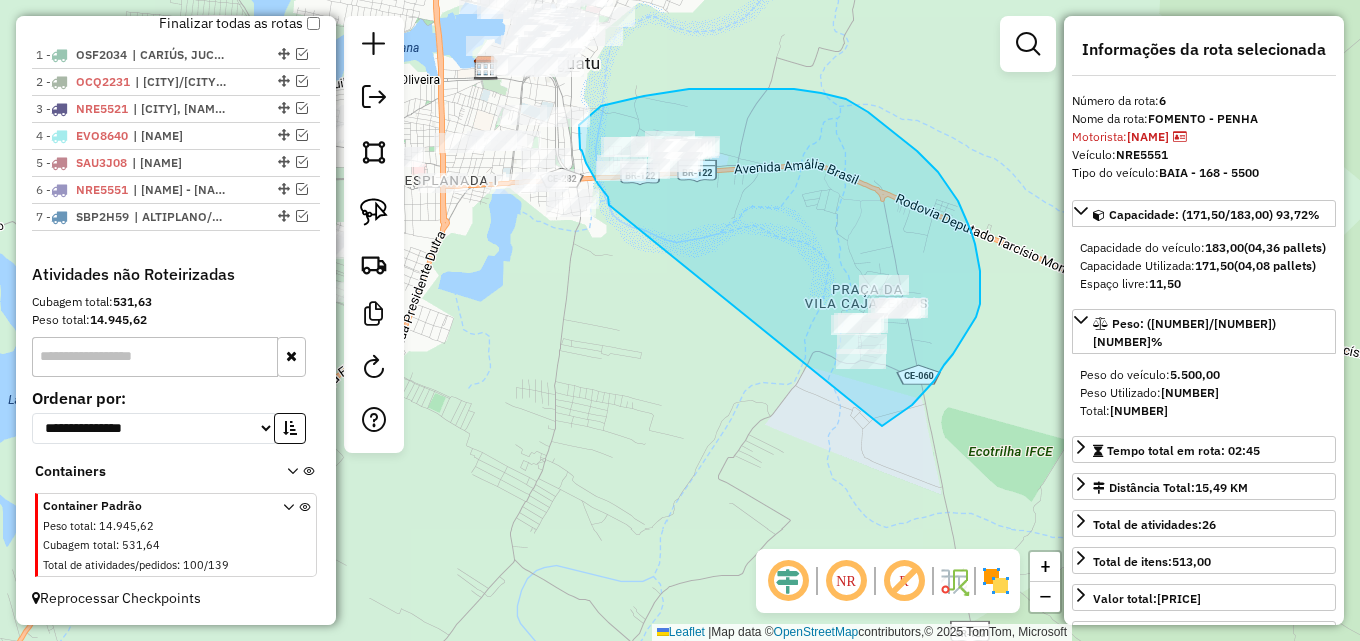 drag, startPoint x: 609, startPoint y: 205, endPoint x: 869, endPoint y: 430, distance: 343.83862 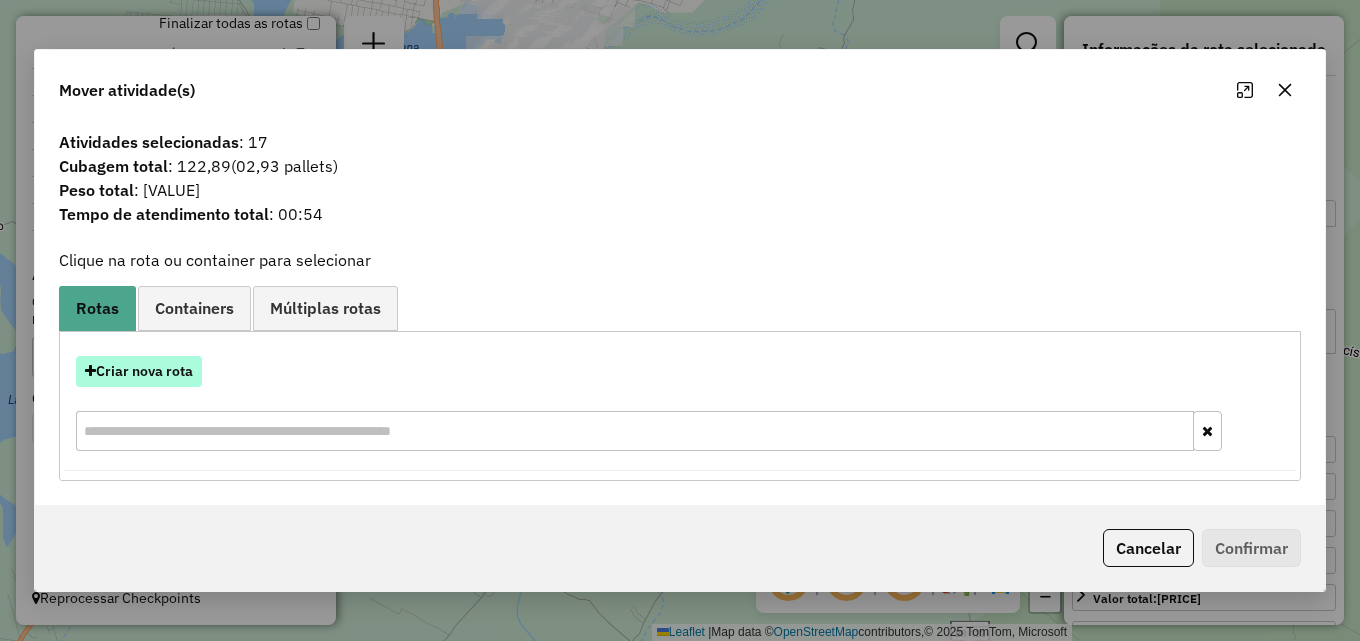click on "Criar nova rota" at bounding box center (139, 371) 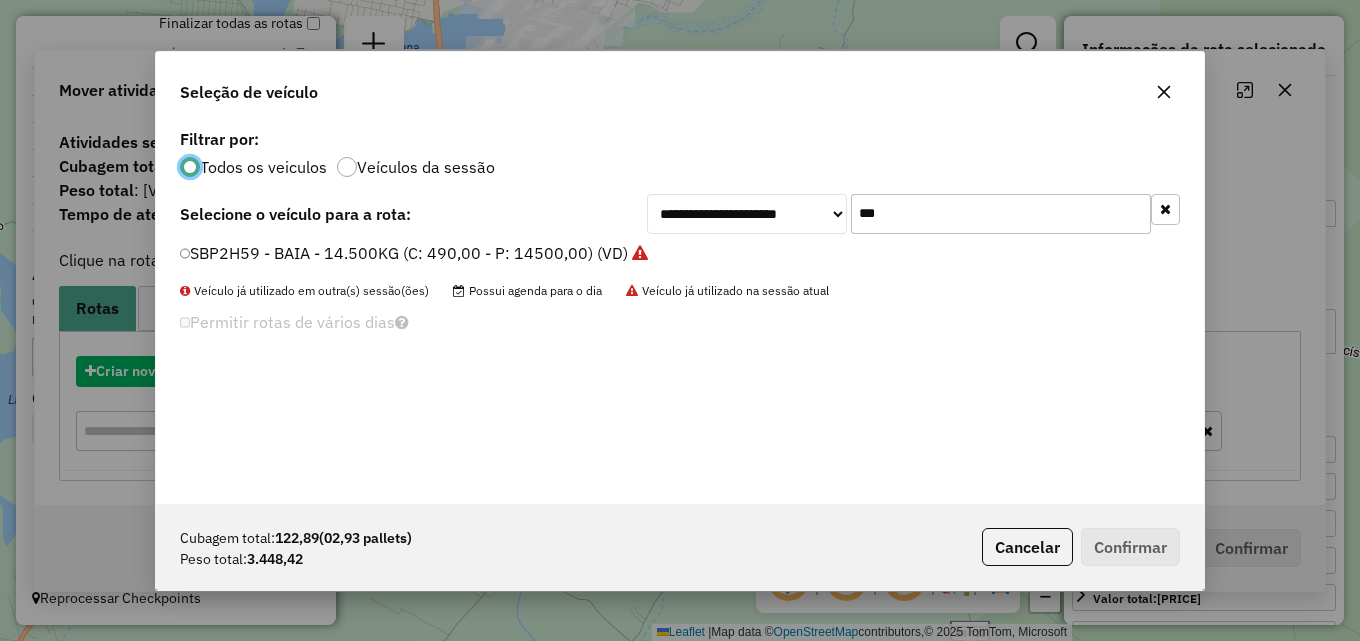 scroll, scrollTop: 11, scrollLeft: 6, axis: both 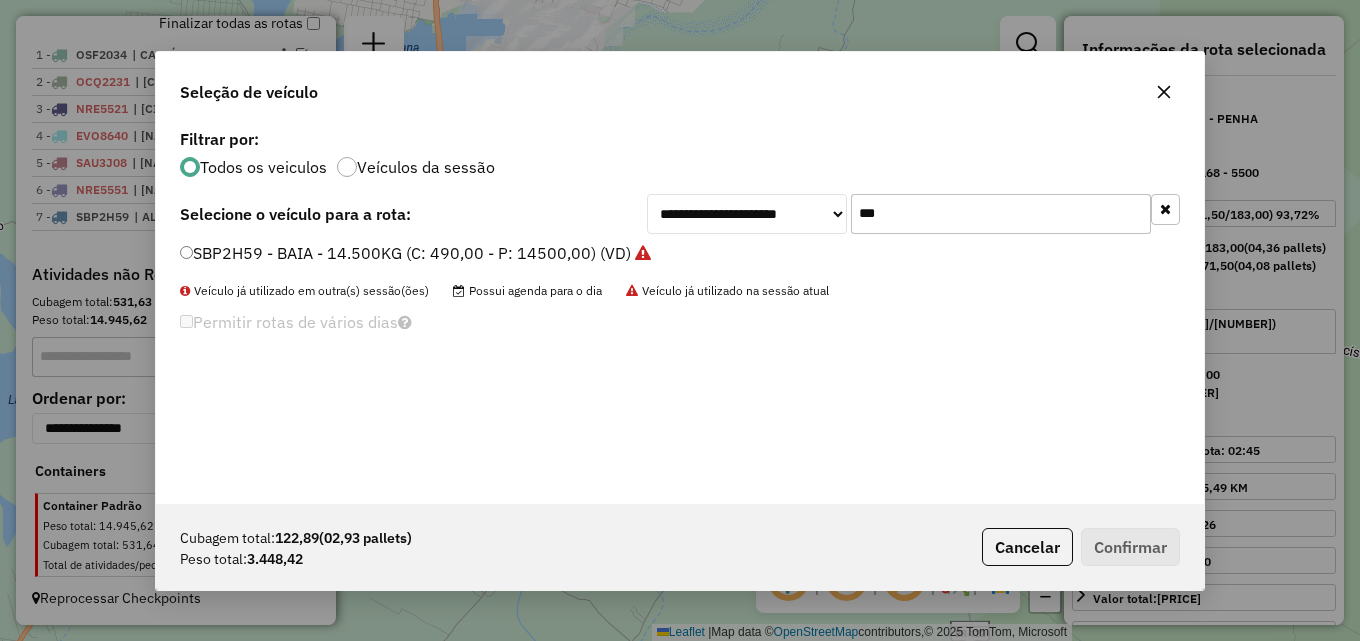 drag, startPoint x: 938, startPoint y: 208, endPoint x: 667, endPoint y: 210, distance: 271.0074 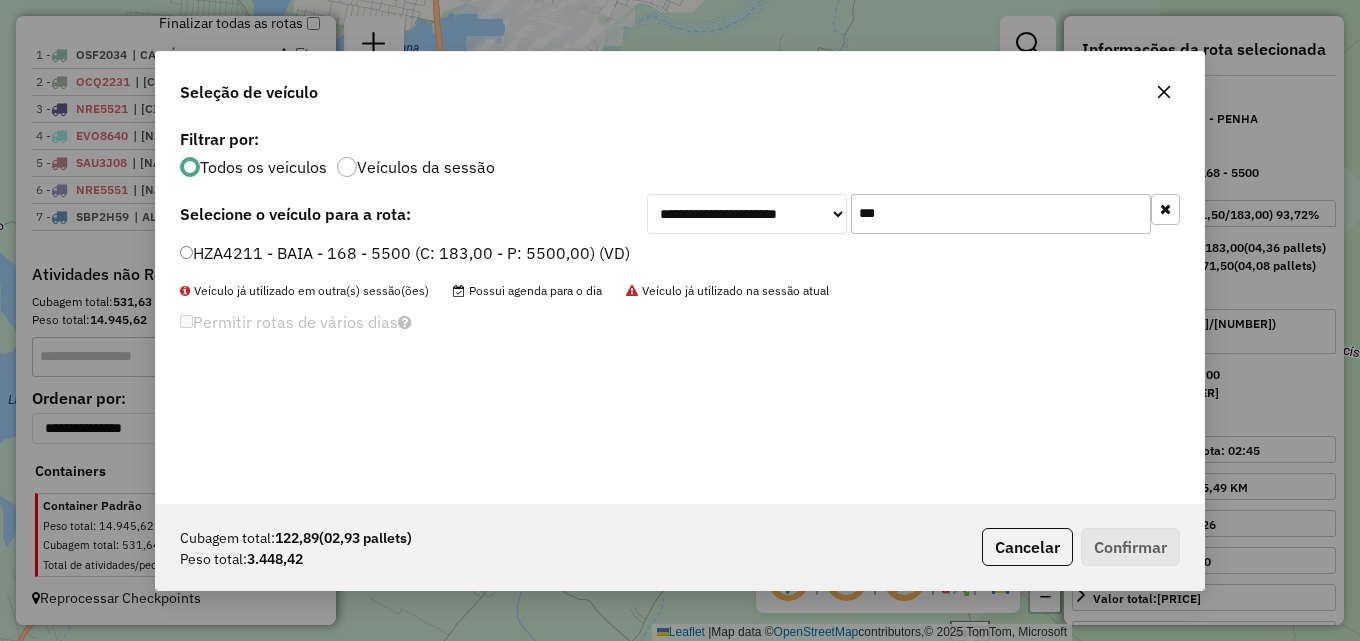 type on "***" 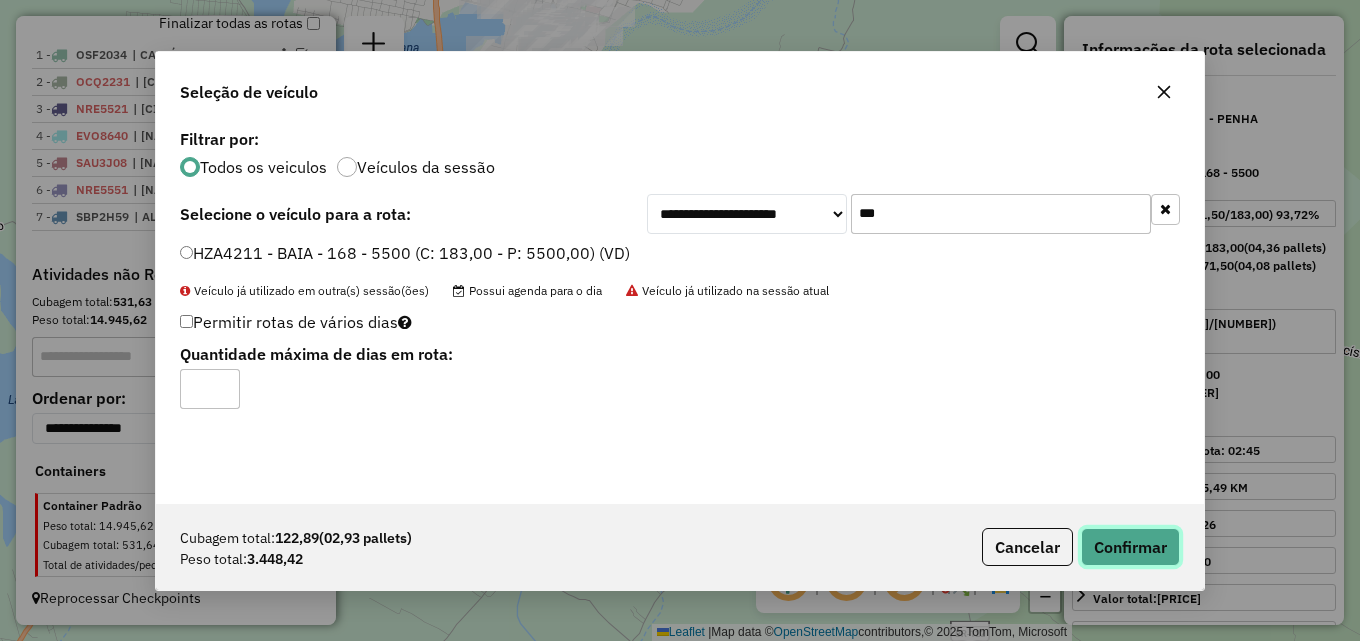 click on "Confirmar" 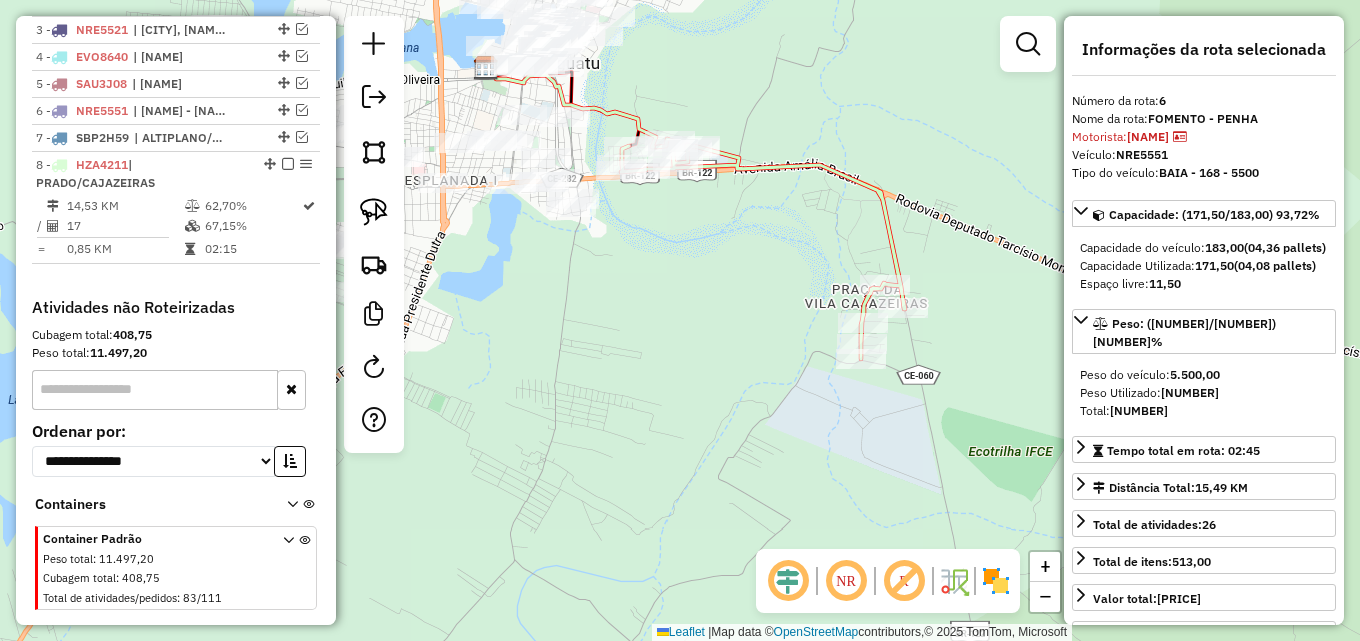scroll, scrollTop: 860, scrollLeft: 0, axis: vertical 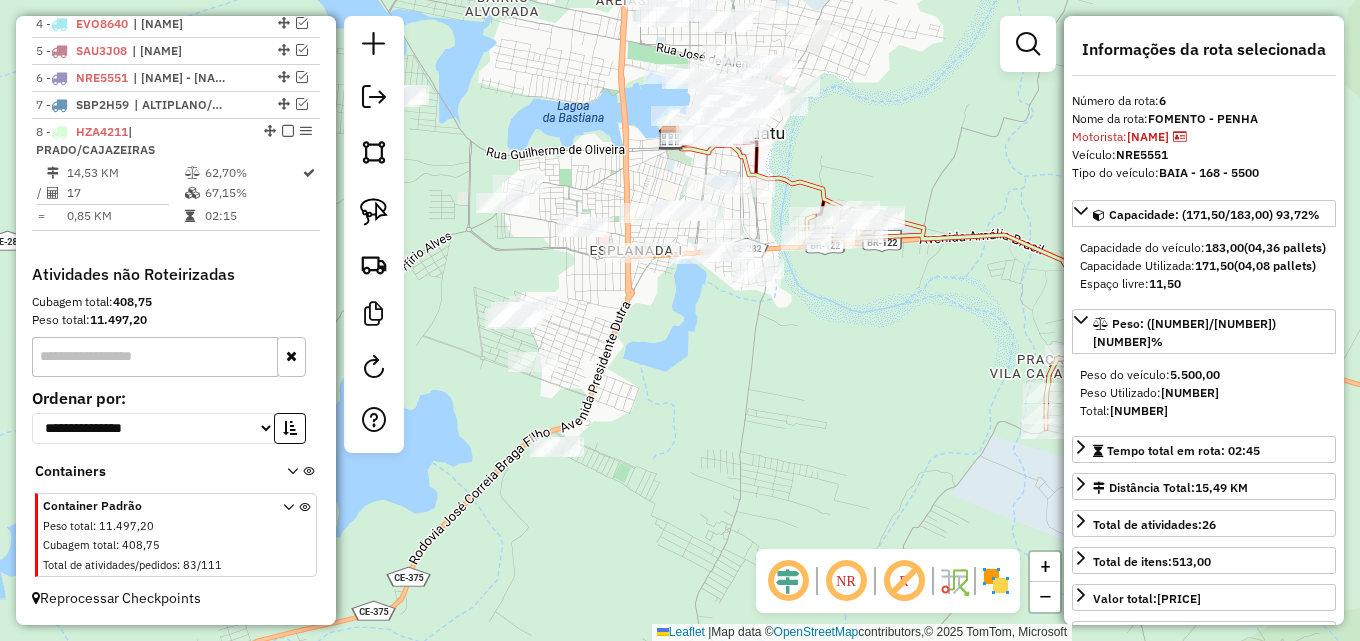drag, startPoint x: 774, startPoint y: 267, endPoint x: 979, endPoint y: 342, distance: 218.2888 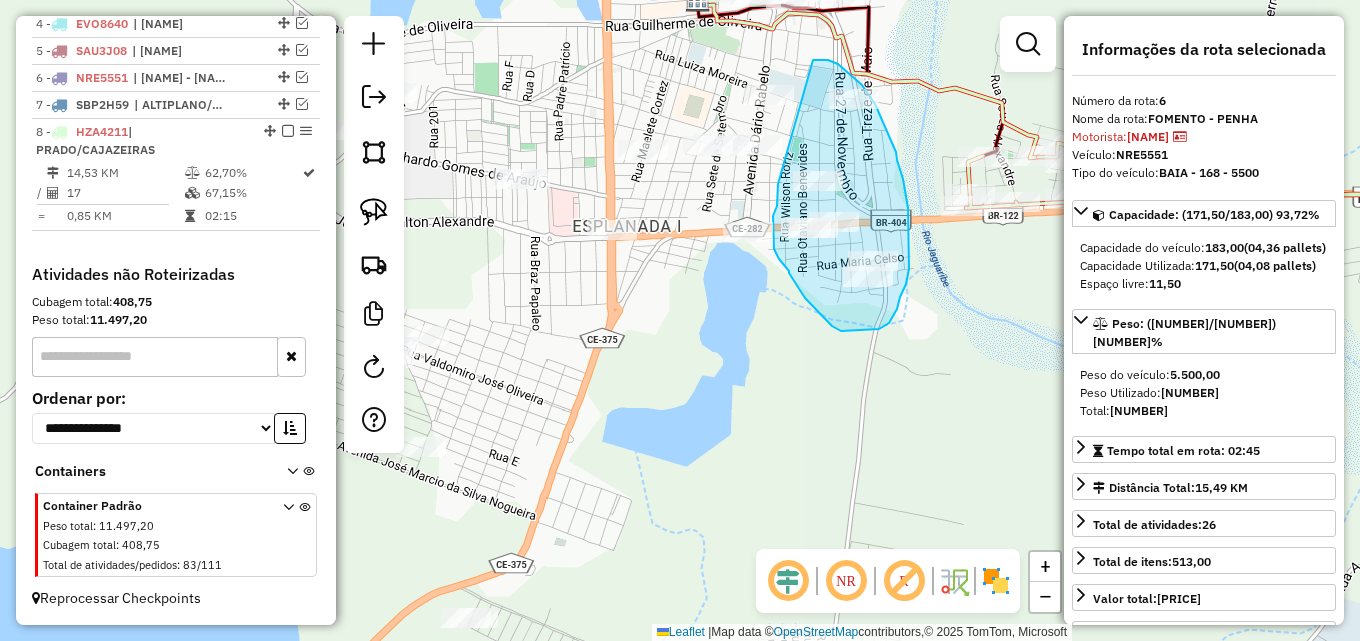 drag, startPoint x: 815, startPoint y: 60, endPoint x: 778, endPoint y: 155, distance: 101.950966 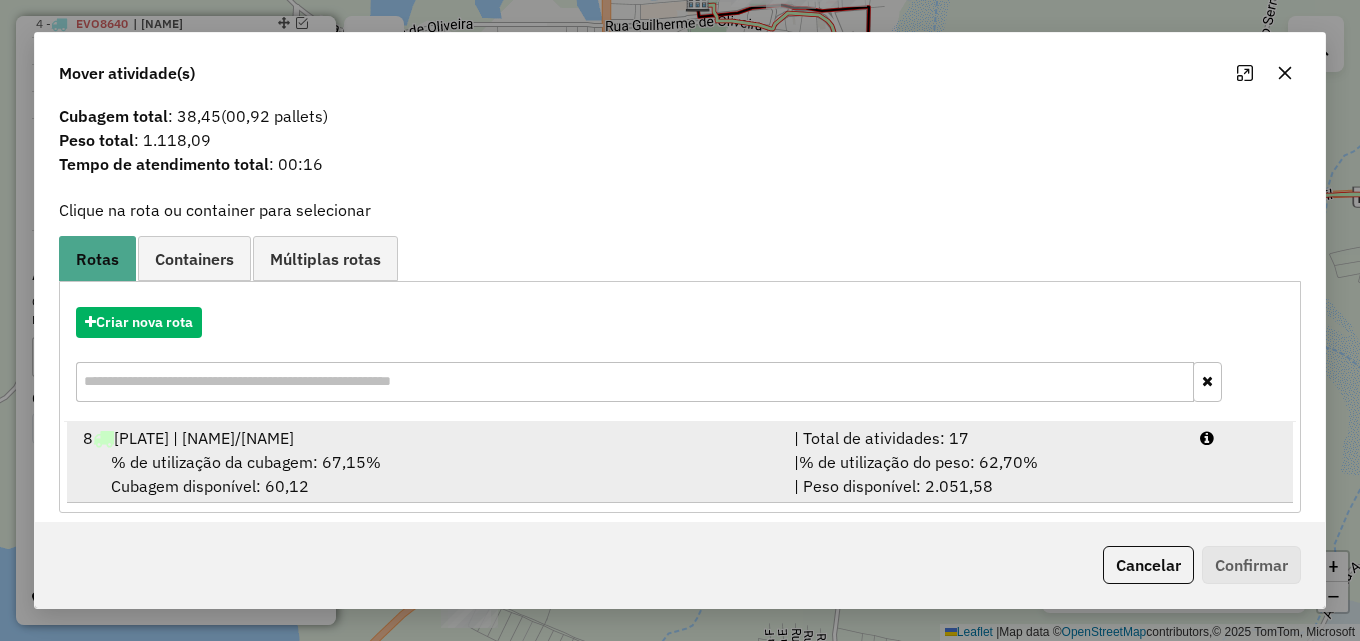 scroll, scrollTop: 48, scrollLeft: 0, axis: vertical 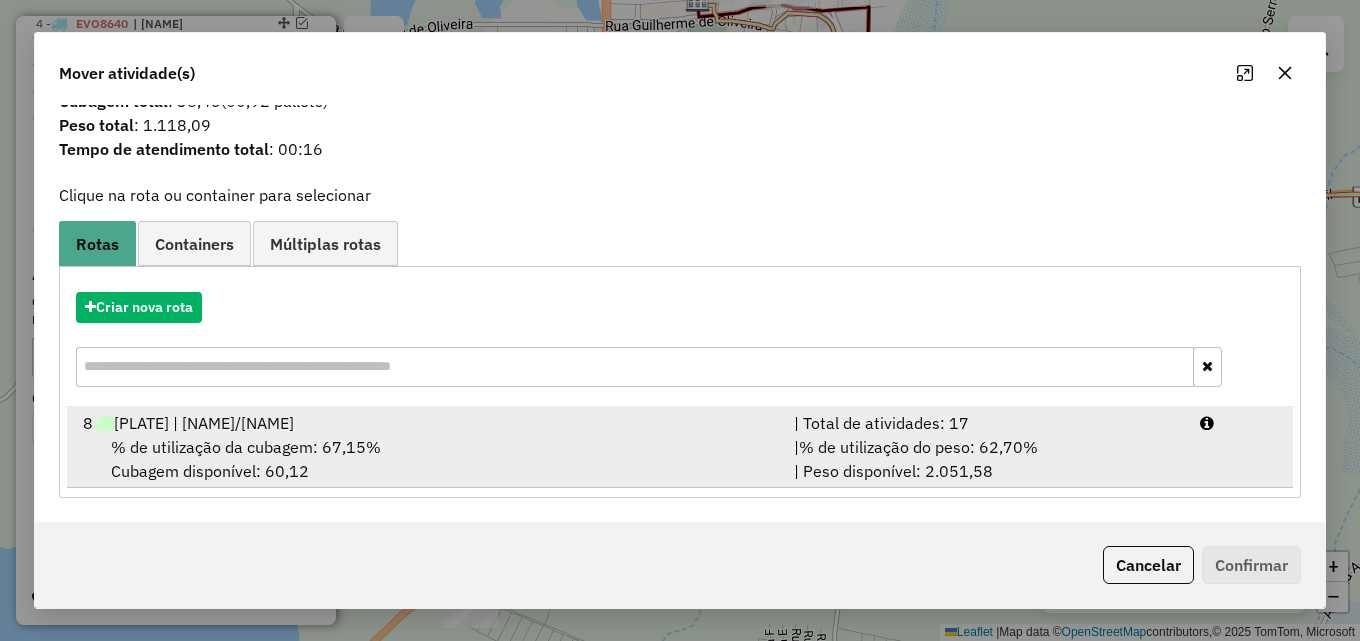 drag, startPoint x: 979, startPoint y: 432, endPoint x: 1016, endPoint y: 435, distance: 37.12142 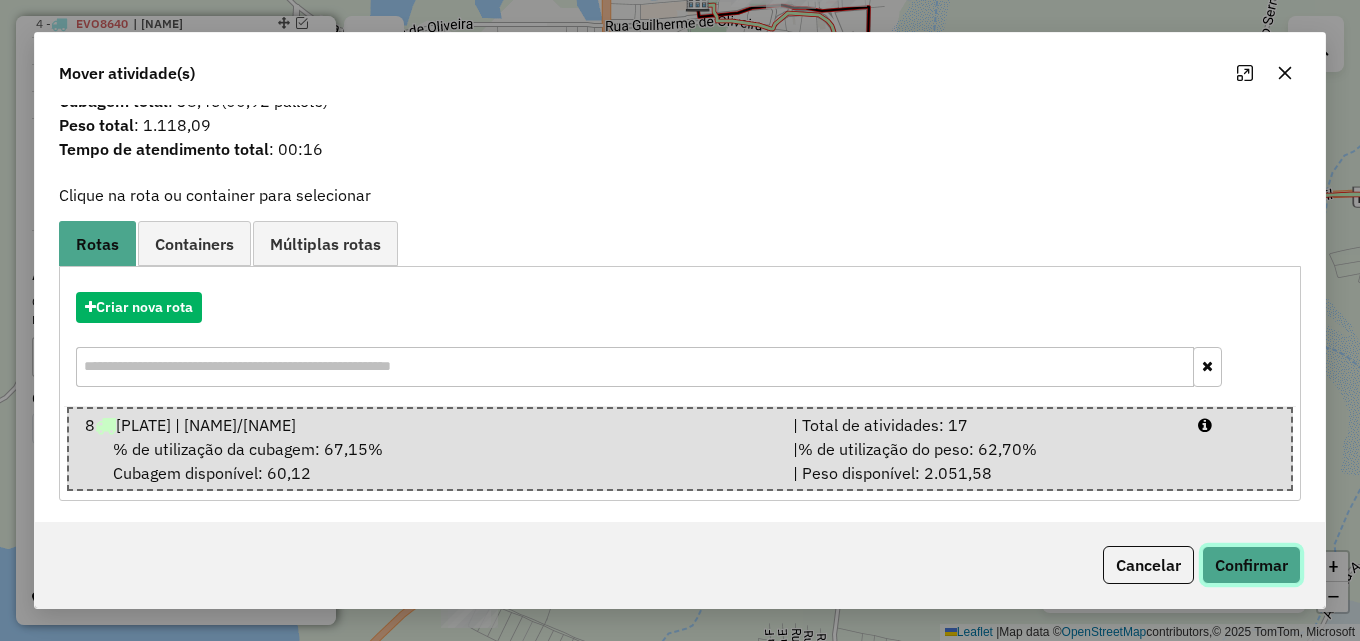 click on "Confirmar" 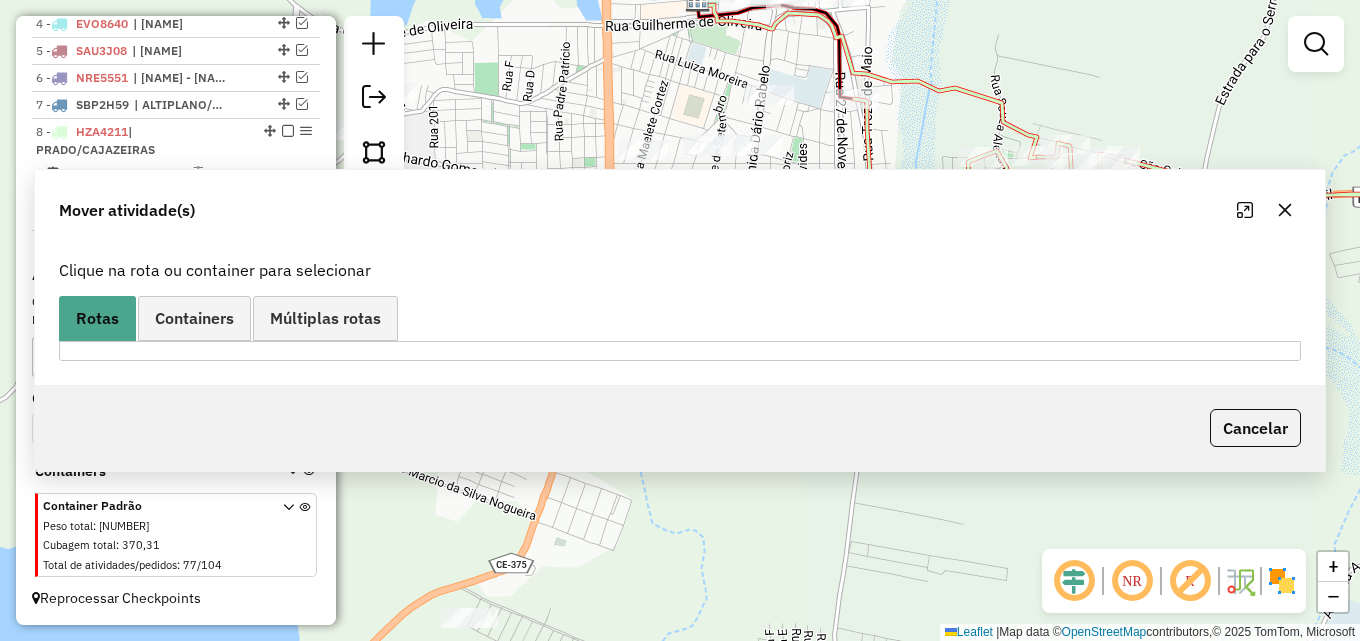 scroll, scrollTop: 0, scrollLeft: 0, axis: both 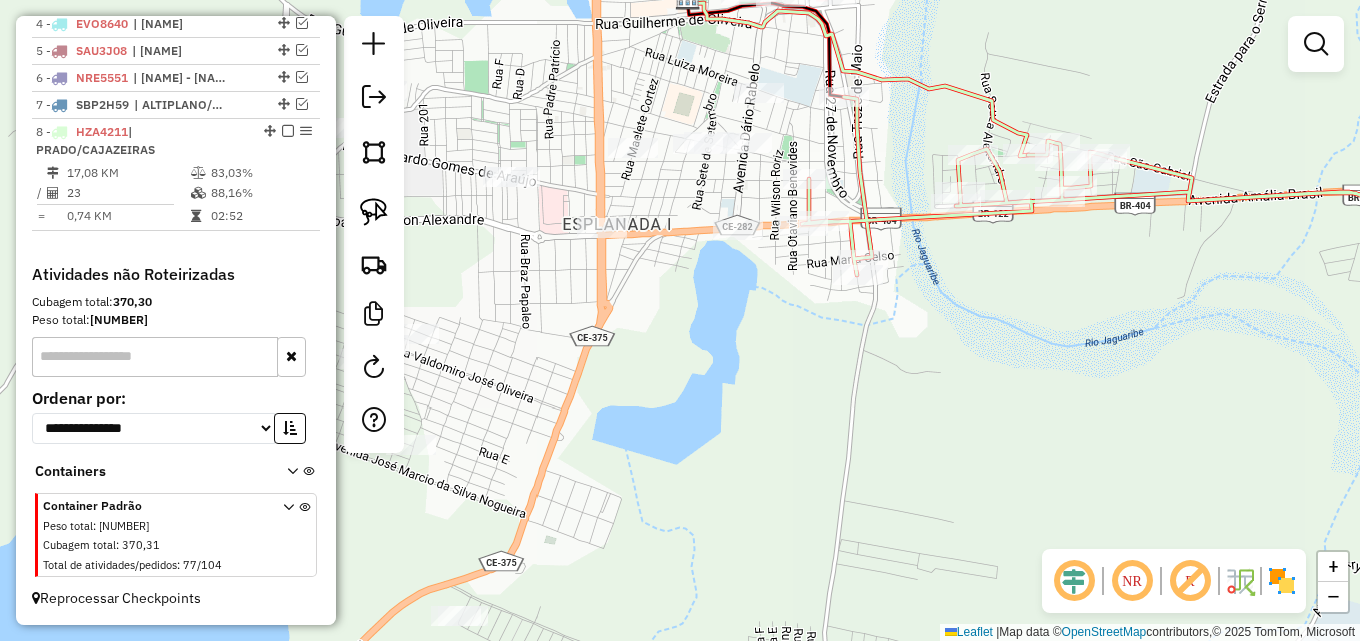 drag, startPoint x: 926, startPoint y: 421, endPoint x: 617, endPoint y: 370, distance: 313.18045 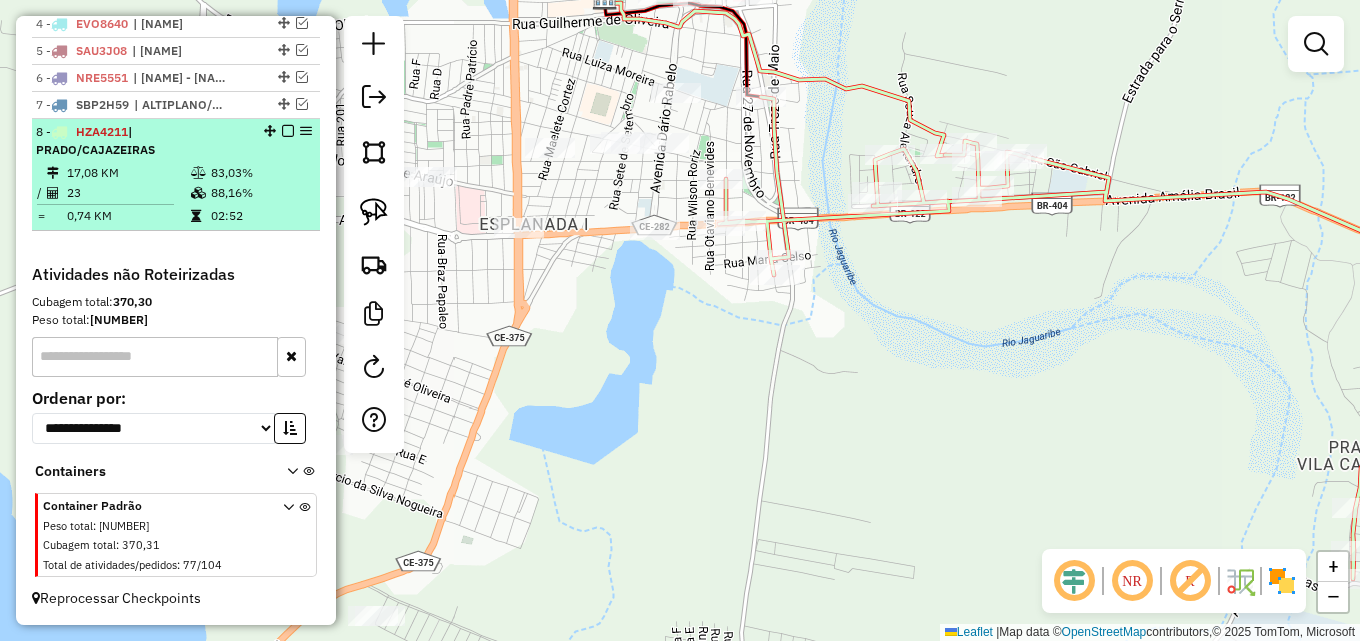 click on "02:52" at bounding box center [260, 216] 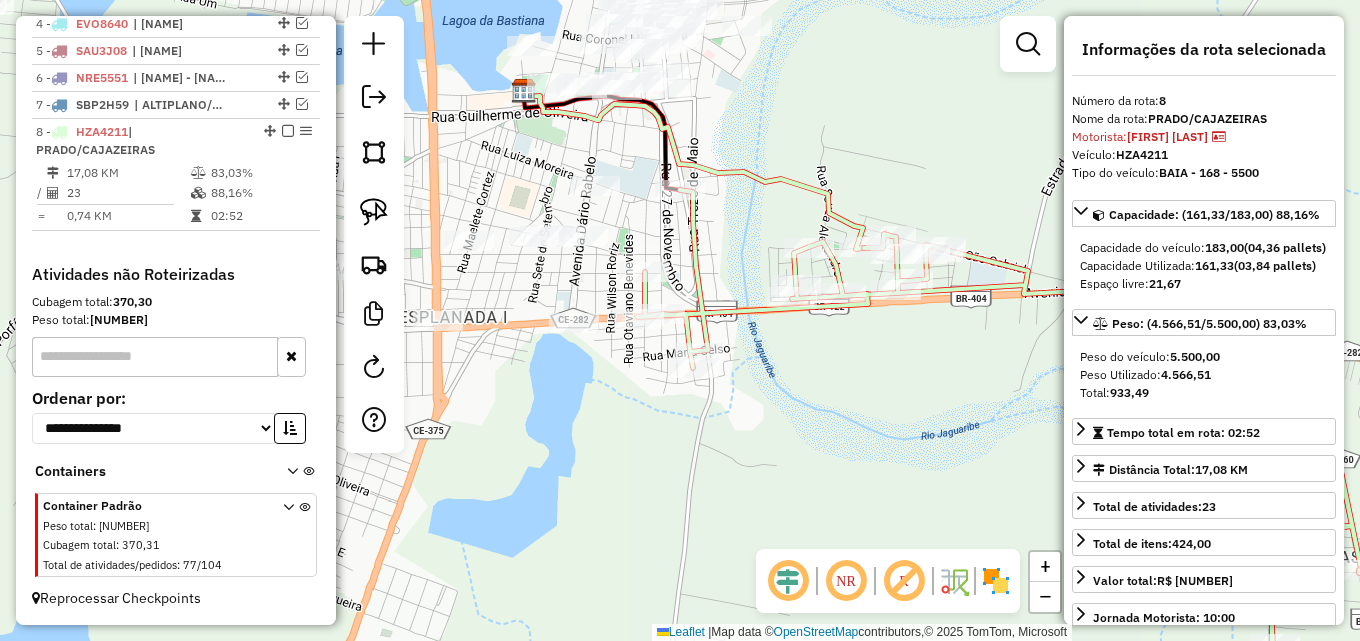 drag, startPoint x: 674, startPoint y: 375, endPoint x: 932, endPoint y: 426, distance: 262.9924 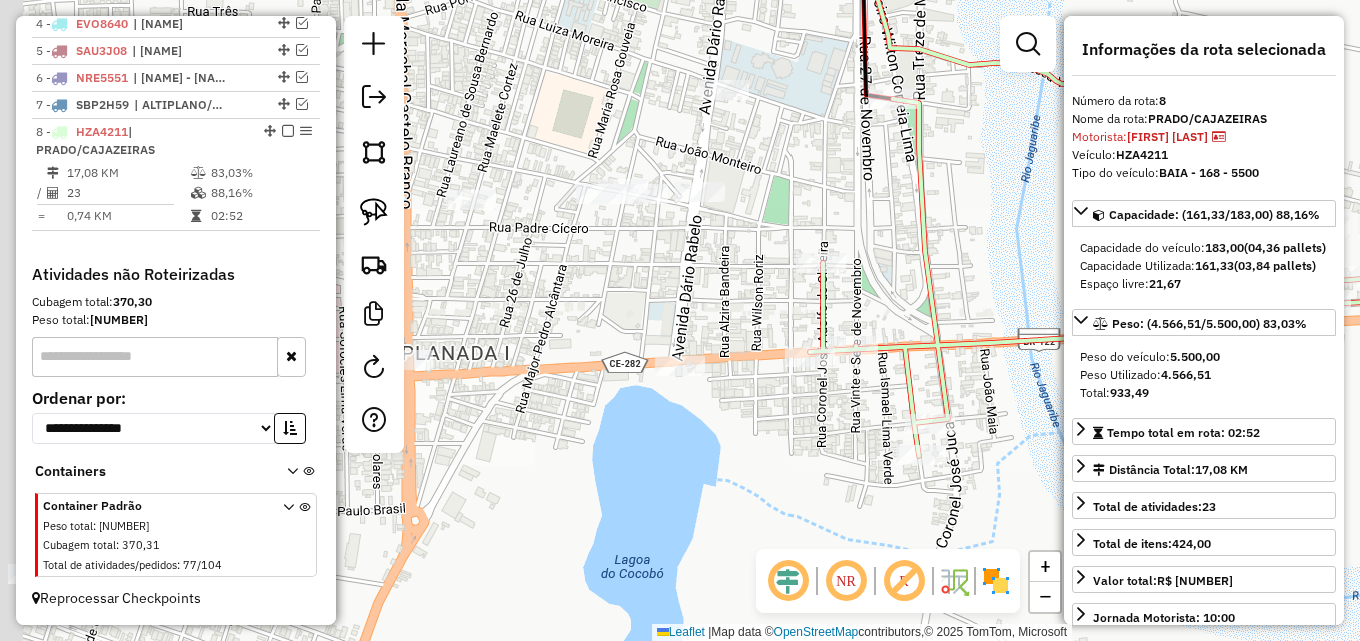 drag, startPoint x: 563, startPoint y: 289, endPoint x: 720, endPoint y: 313, distance: 158.8238 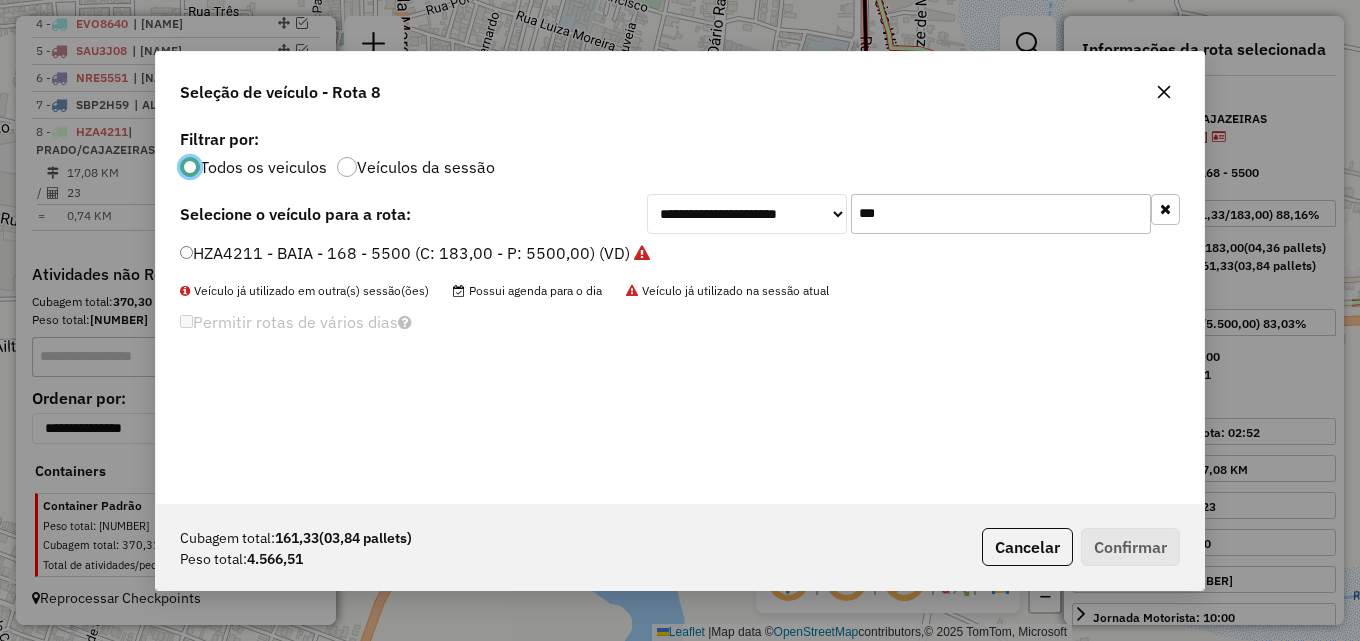 scroll, scrollTop: 11, scrollLeft: 6, axis: both 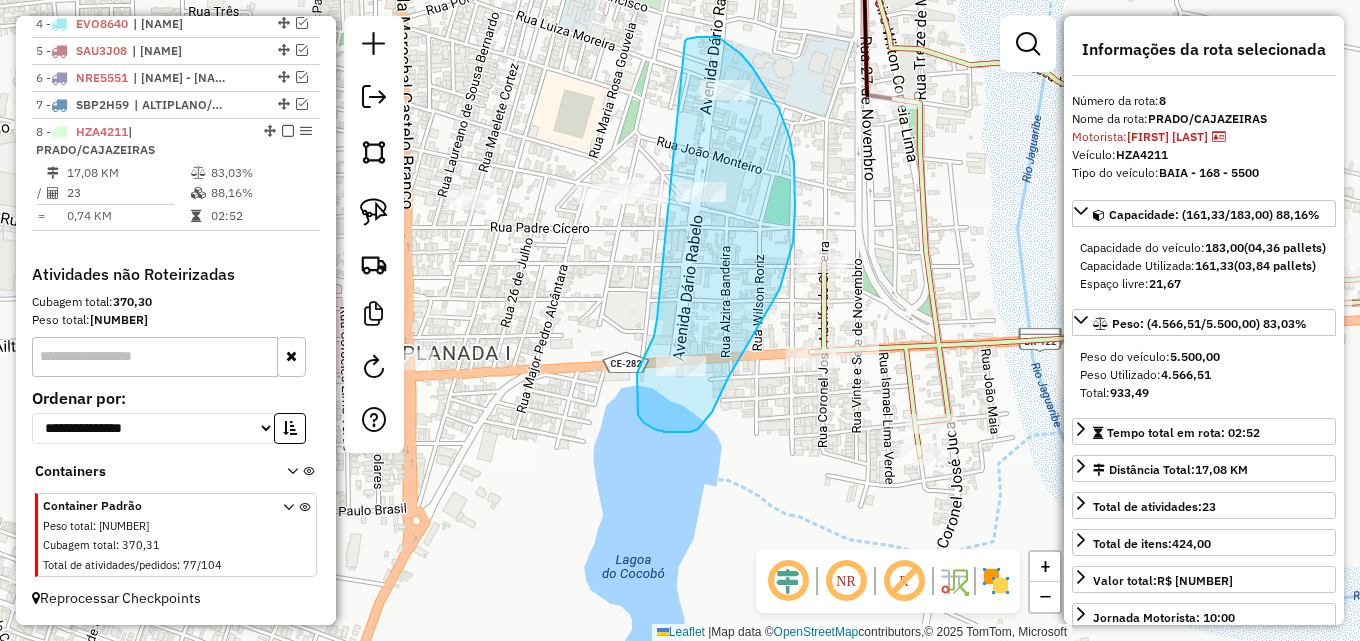 drag, startPoint x: 687, startPoint y: 39, endPoint x: 657, endPoint y: 319, distance: 281.60257 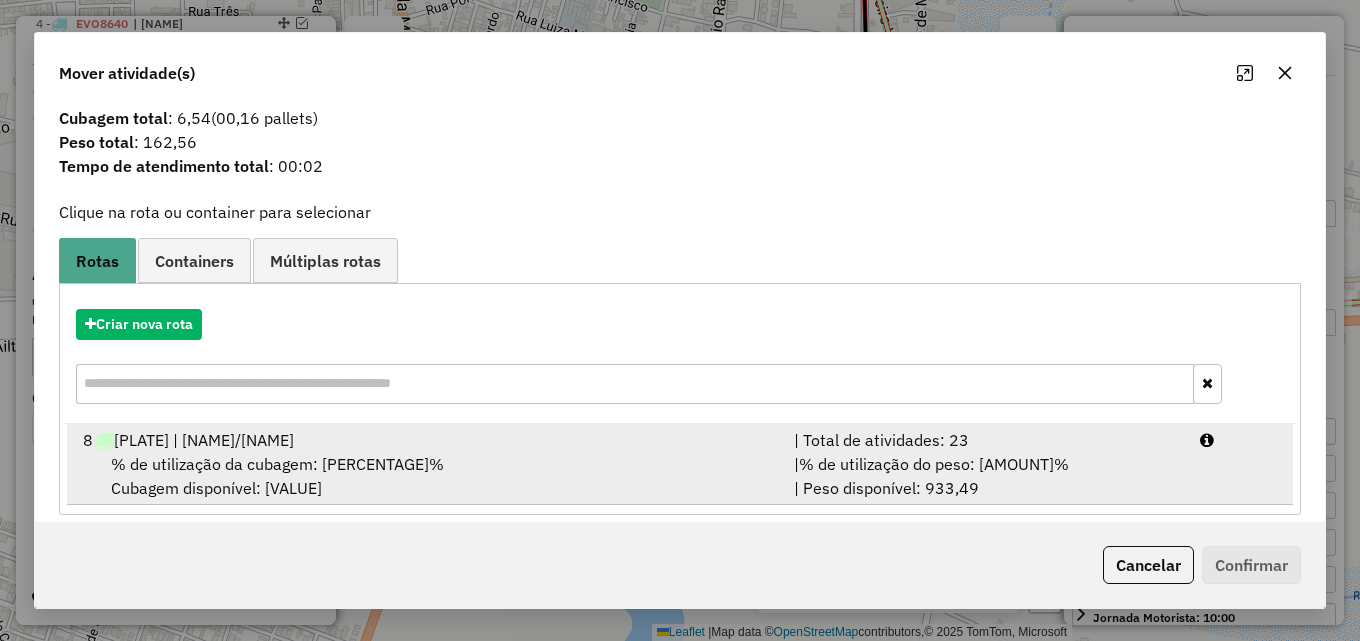 scroll, scrollTop: 48, scrollLeft: 0, axis: vertical 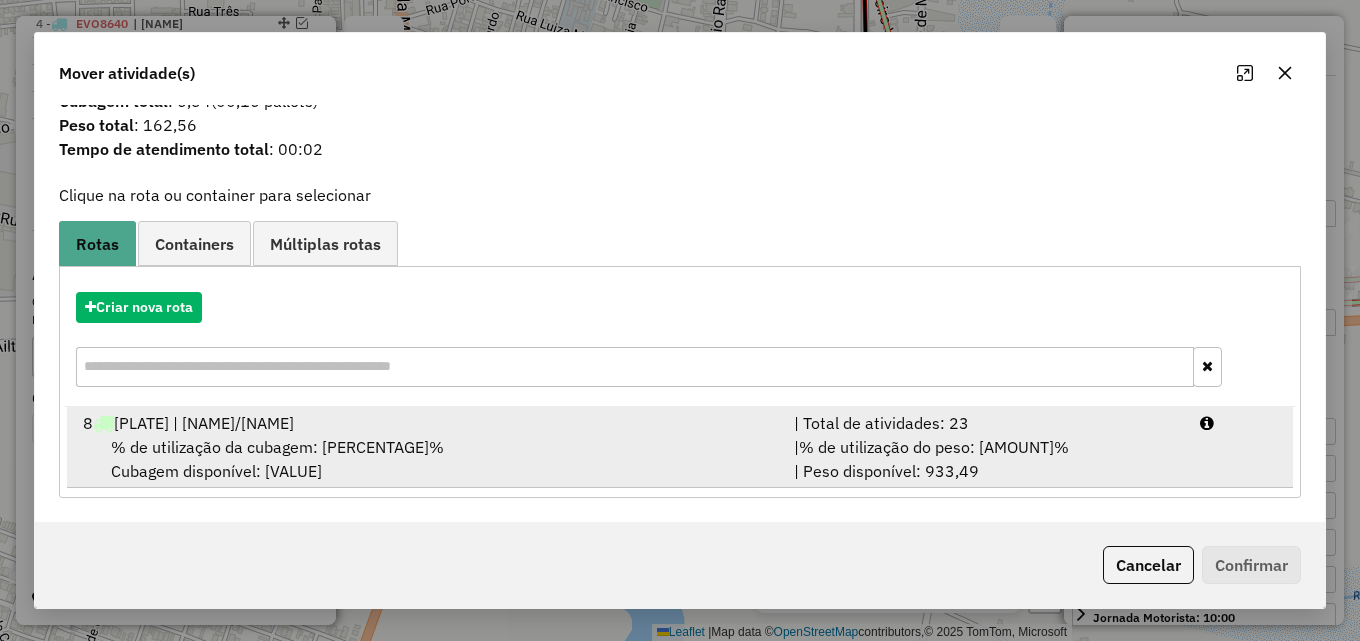 click on "|  % de utilização do peso: 83,03%  | Peso disponível: 933,49" at bounding box center [985, 459] 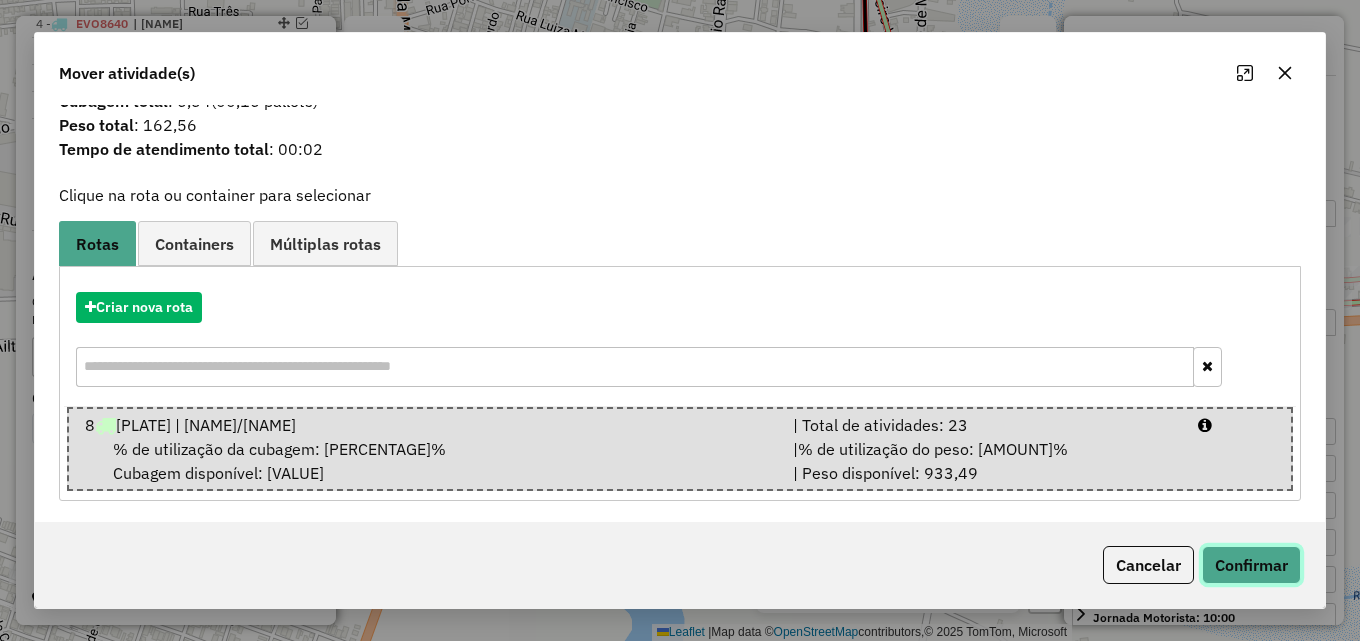 click on "Confirmar" 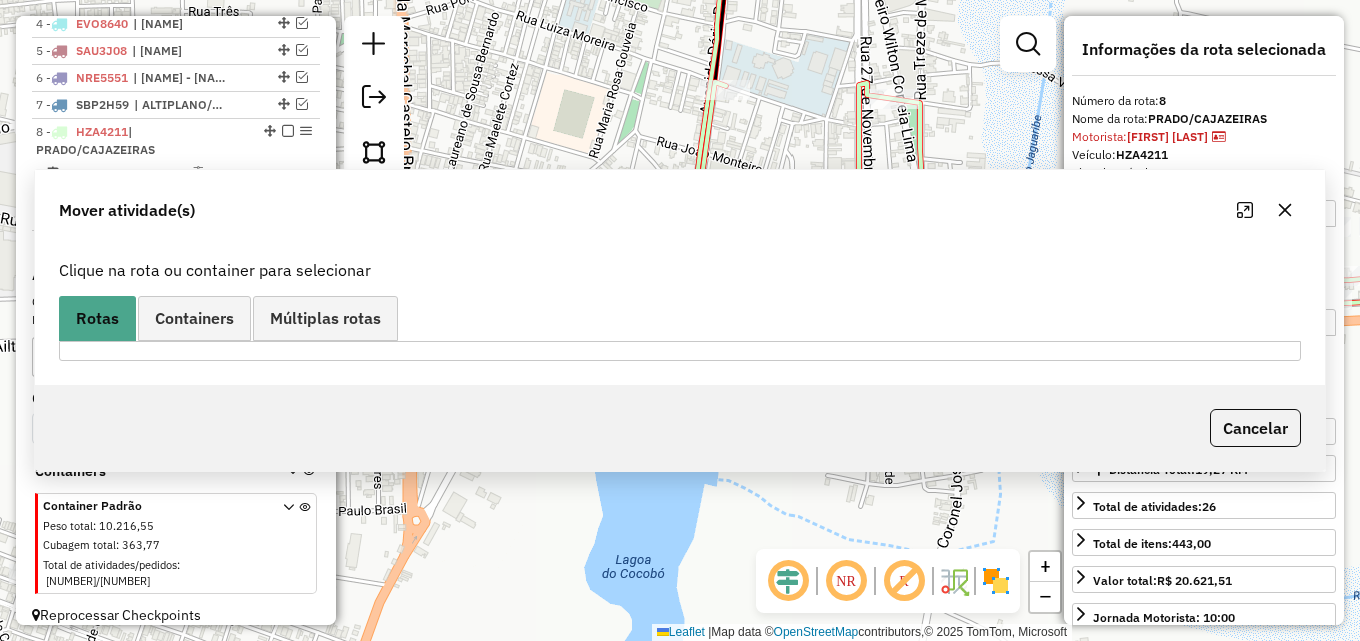 scroll, scrollTop: 0, scrollLeft: 0, axis: both 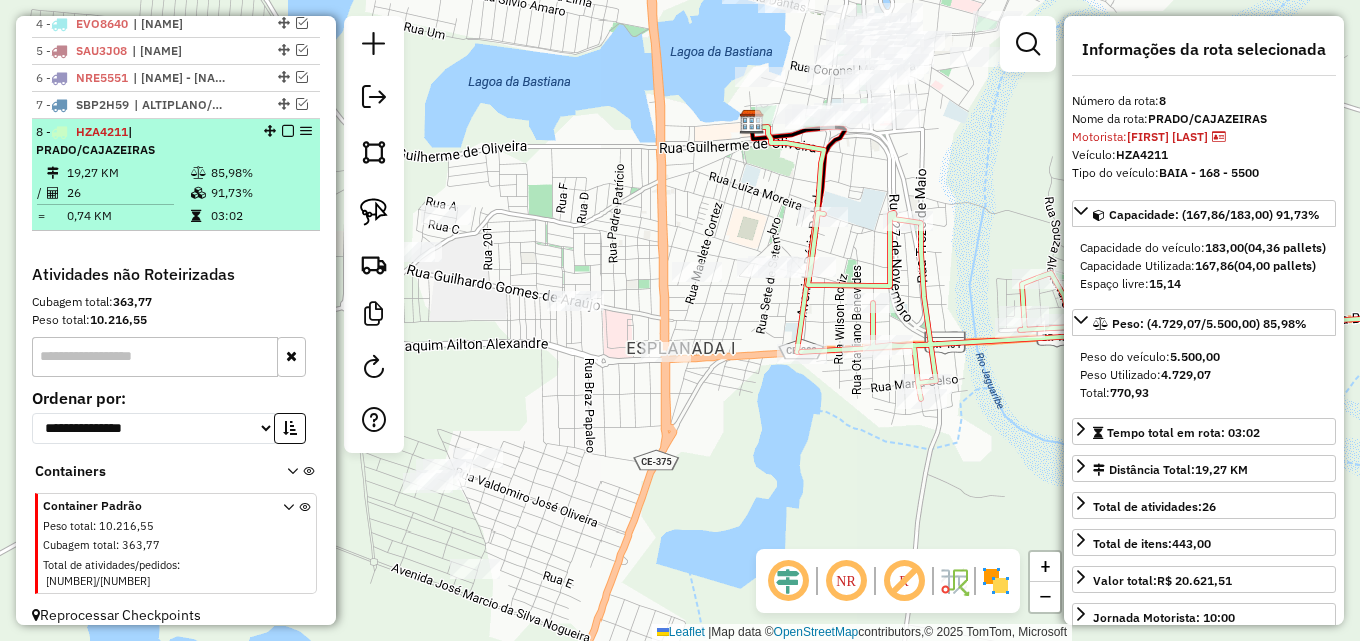 click on "19,27 KM" at bounding box center [128, 173] 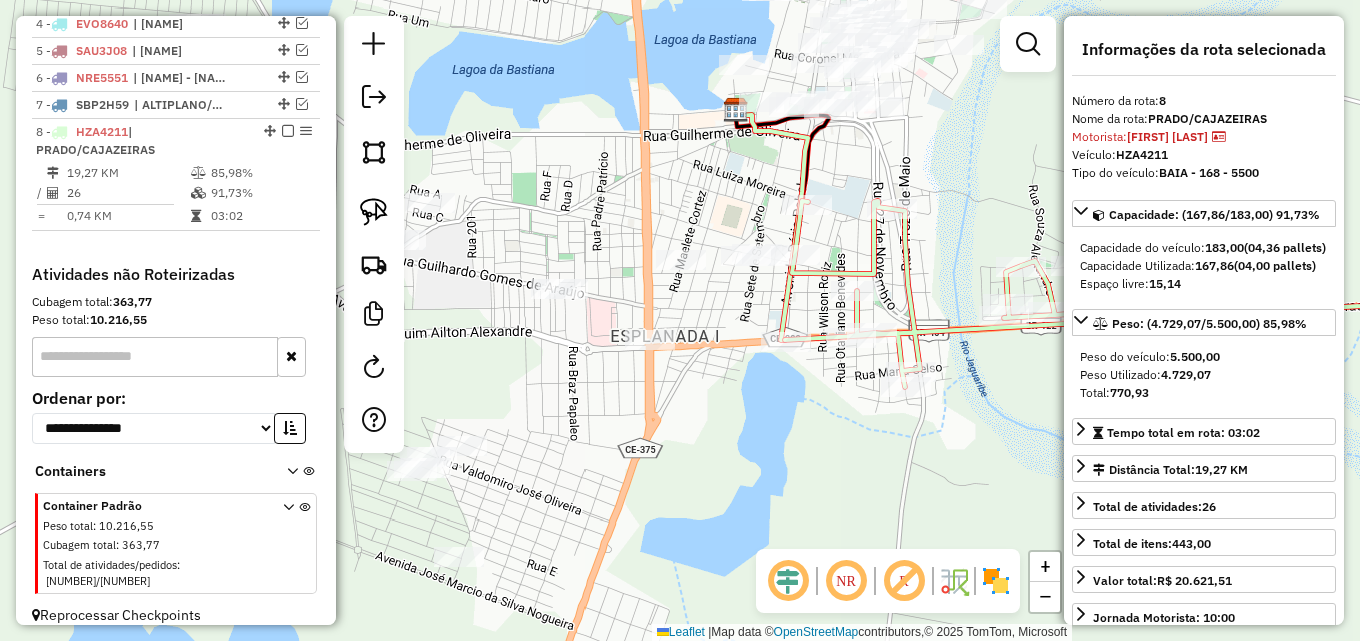 drag, startPoint x: 482, startPoint y: 358, endPoint x: 1031, endPoint y: 400, distance: 550.6042 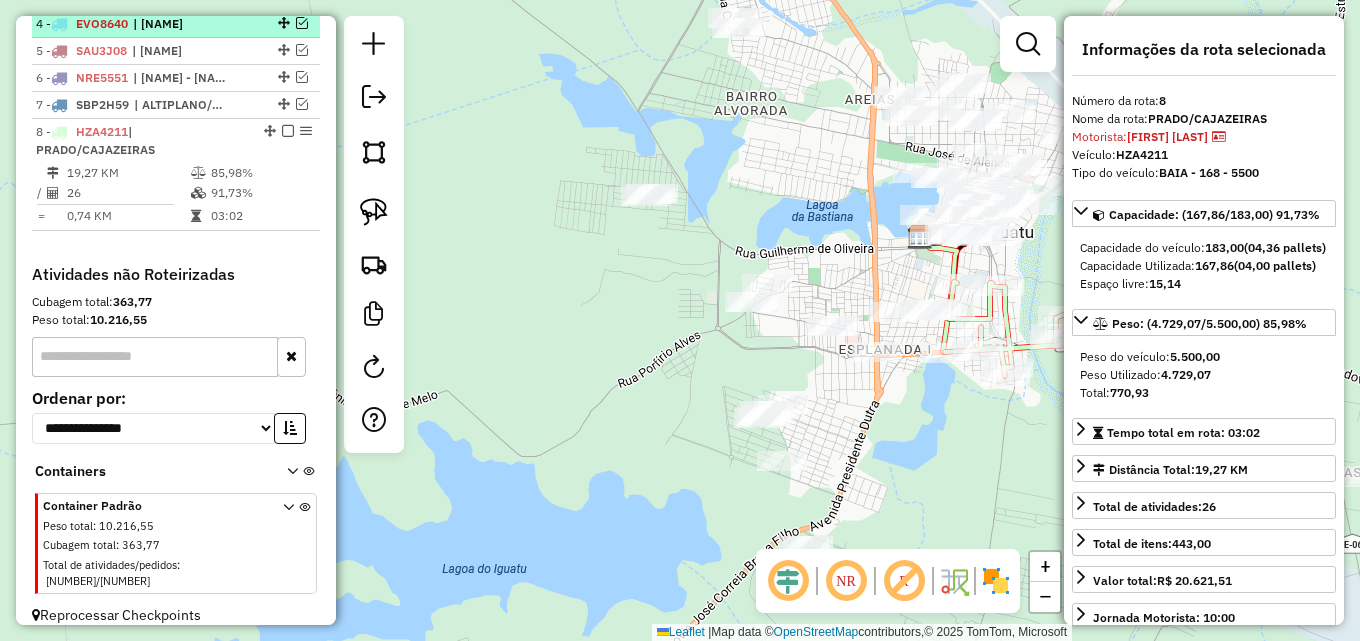 scroll, scrollTop: 860, scrollLeft: 0, axis: vertical 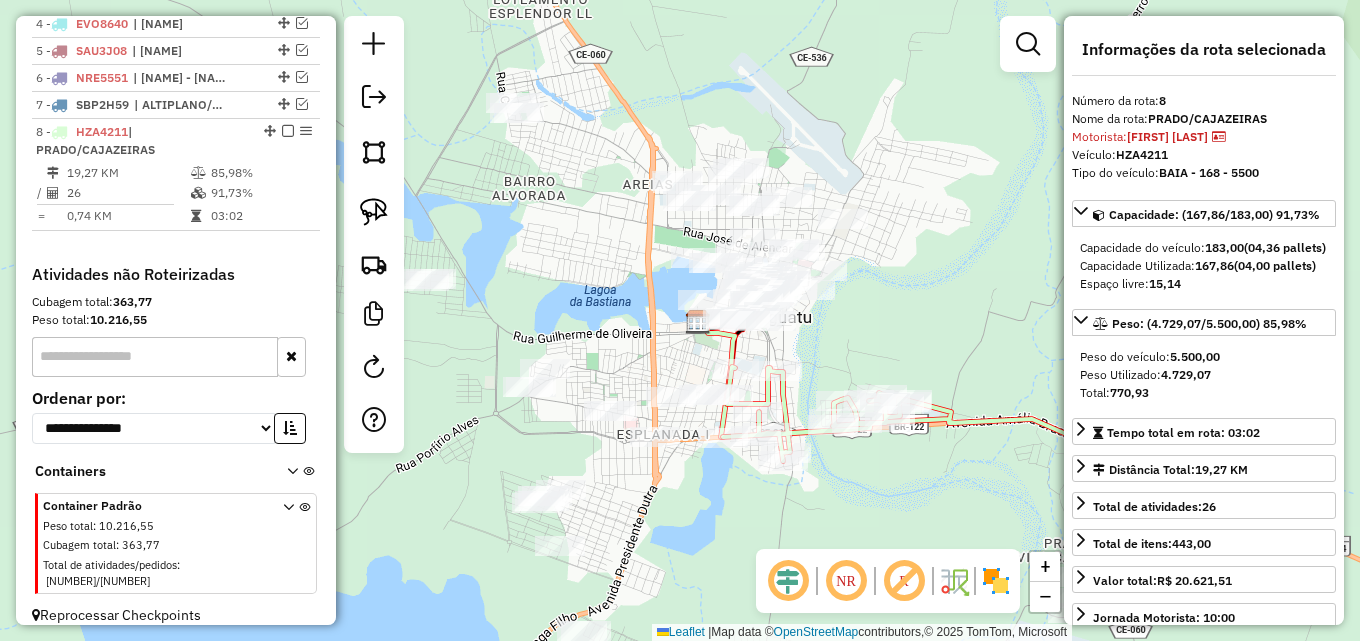 drag, startPoint x: 810, startPoint y: 215, endPoint x: 588, endPoint y: 301, distance: 238.07562 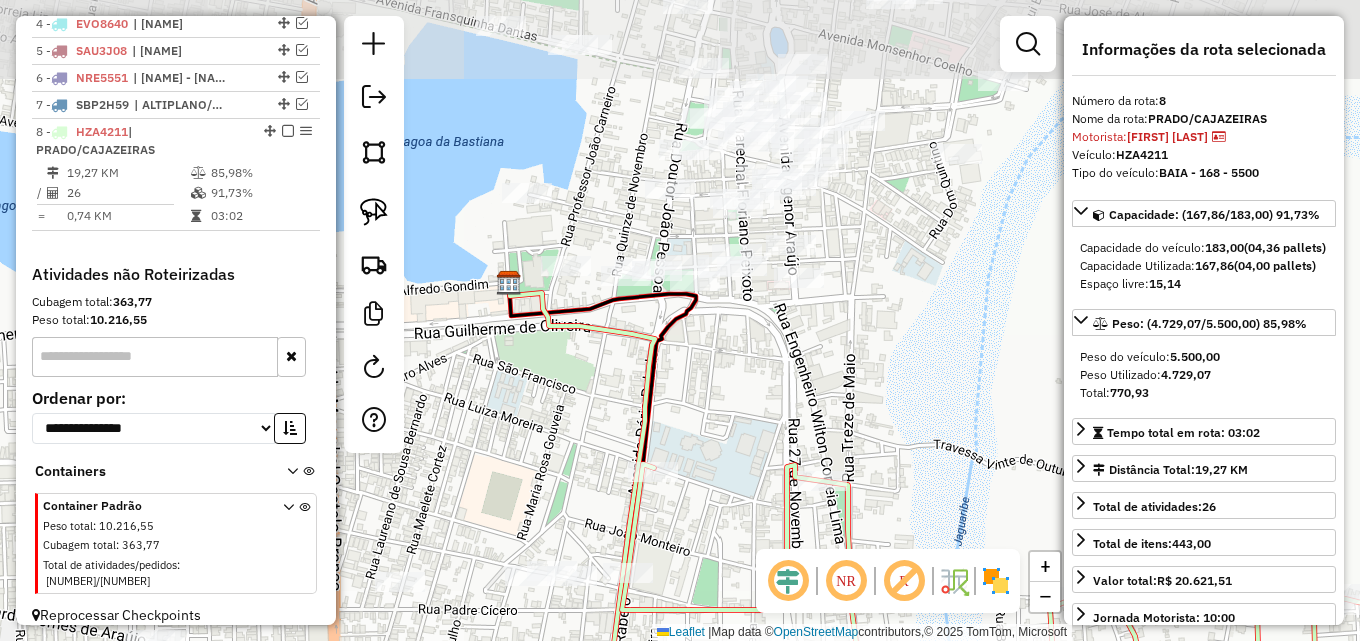 drag, startPoint x: 737, startPoint y: 273, endPoint x: 746, endPoint y: 362, distance: 89.453896 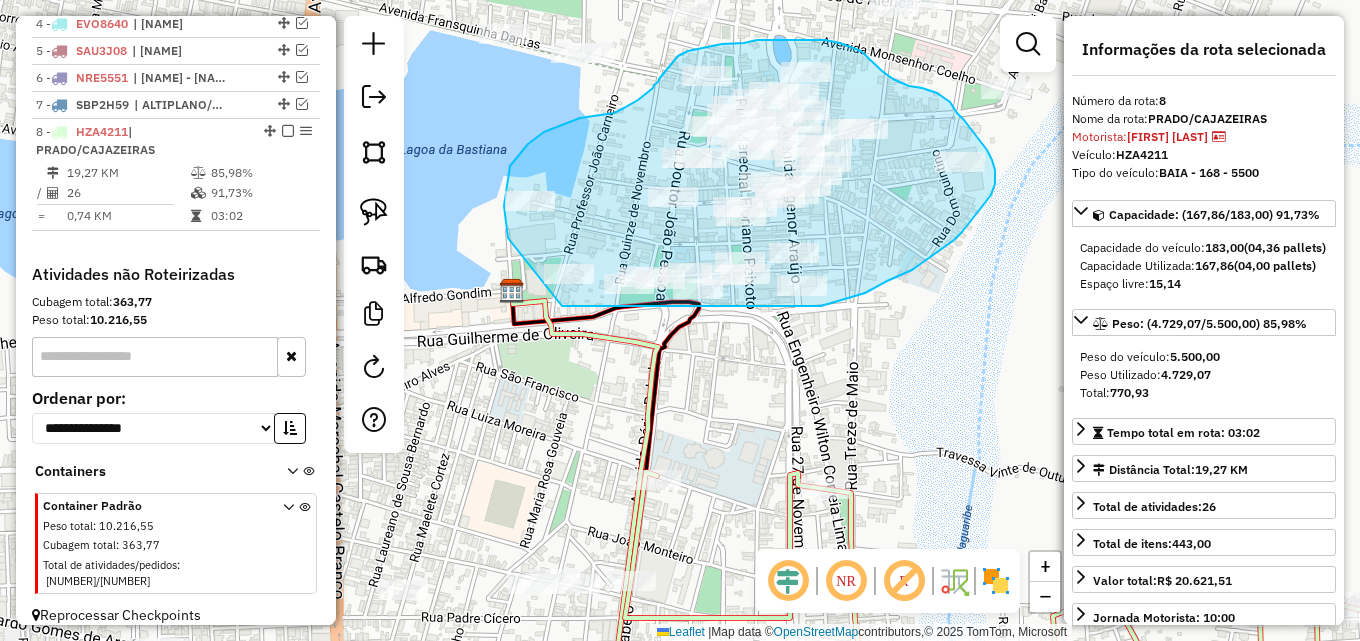 drag, startPoint x: 508, startPoint y: 236, endPoint x: 484, endPoint y: 297, distance: 65.551506 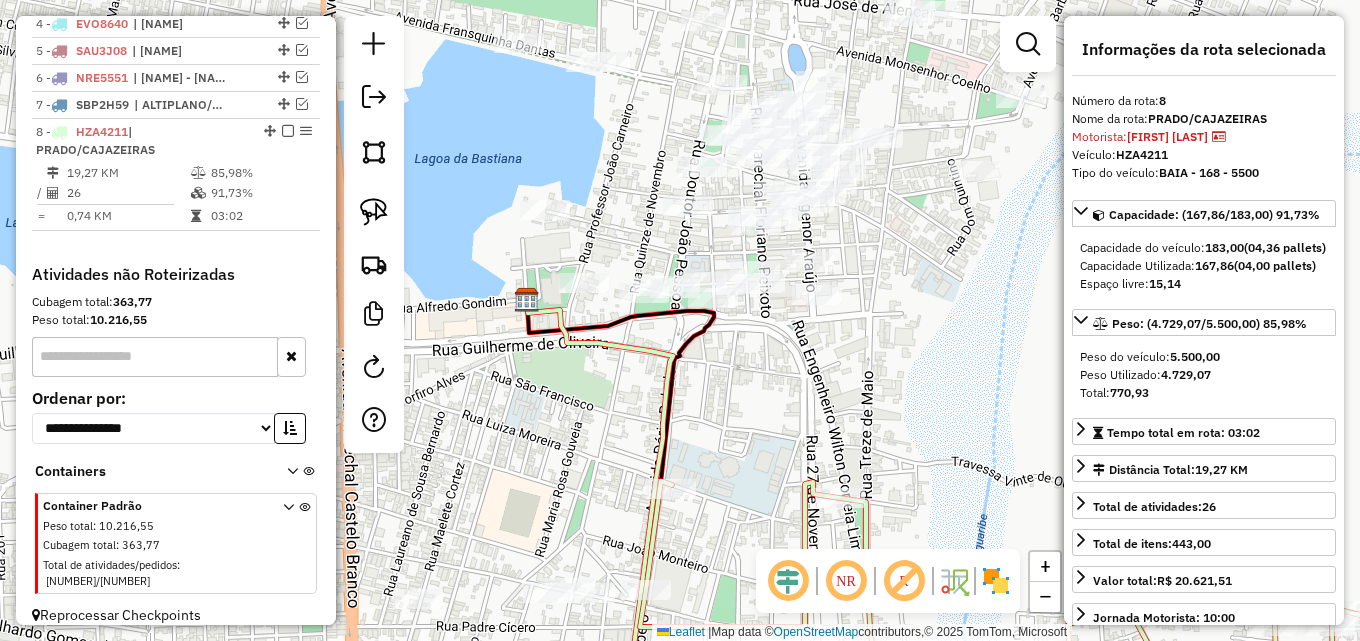 drag, startPoint x: 713, startPoint y: 361, endPoint x: 929, endPoint y: 413, distance: 222.17111 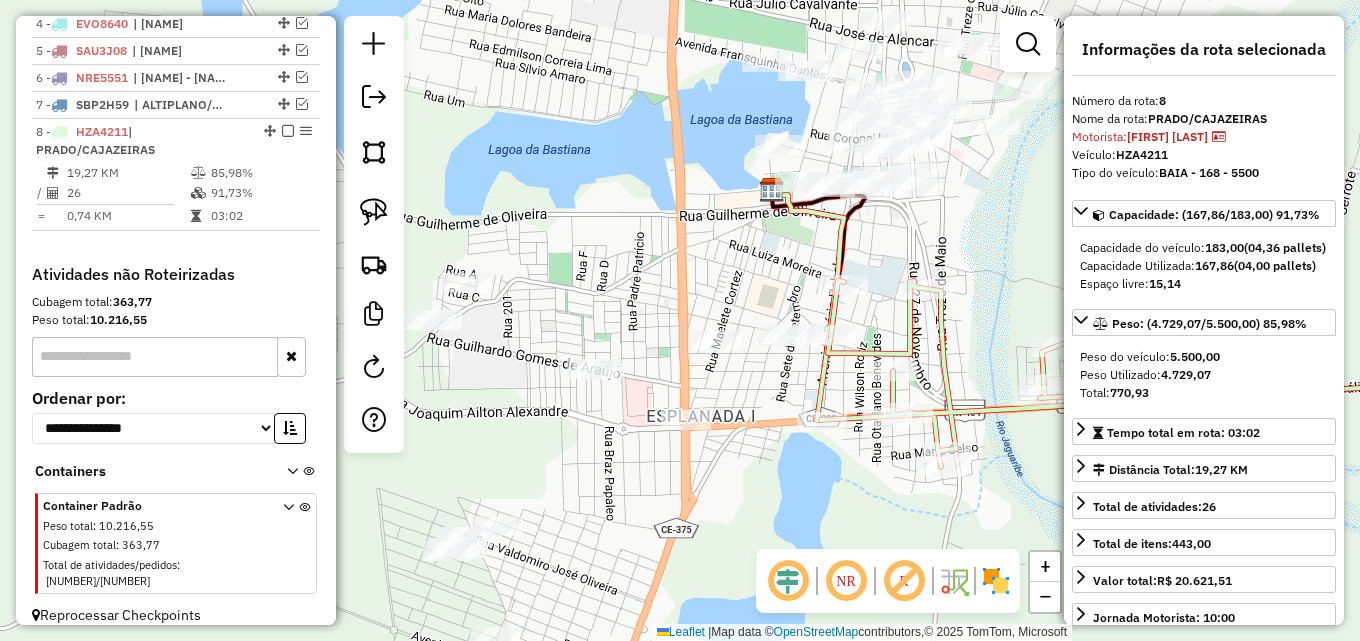 drag, startPoint x: 734, startPoint y: 348, endPoint x: 801, endPoint y: 258, distance: 112.200714 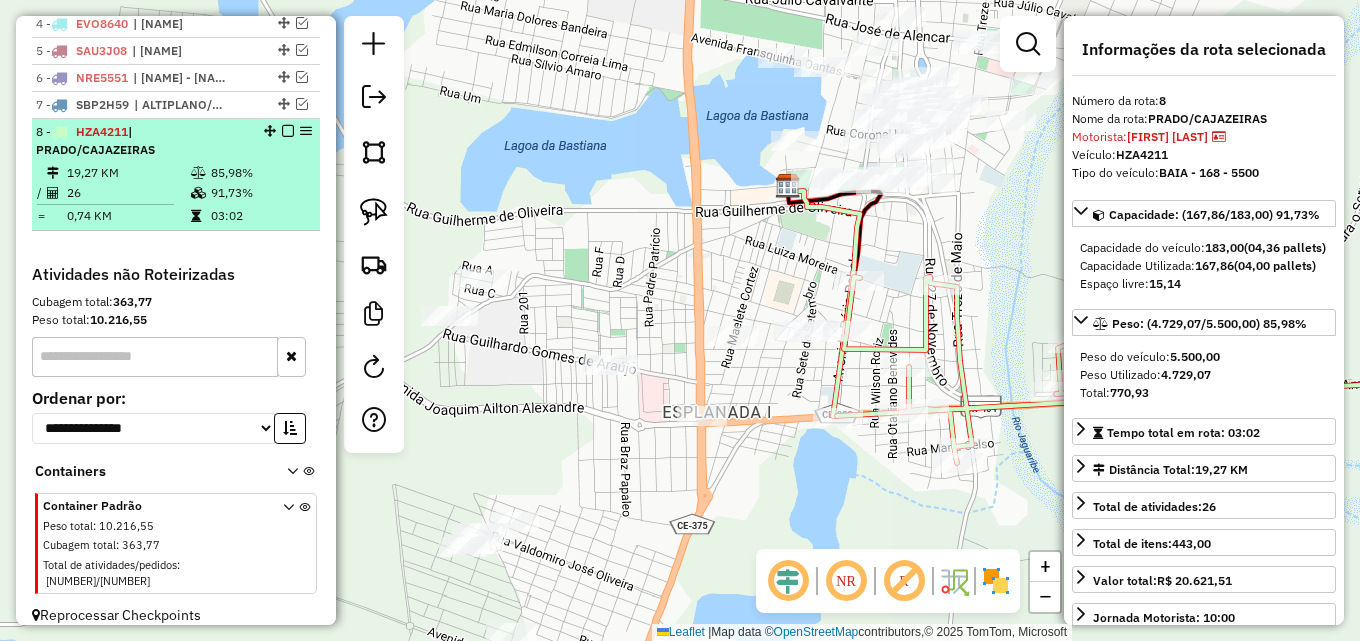 click at bounding box center (288, 131) 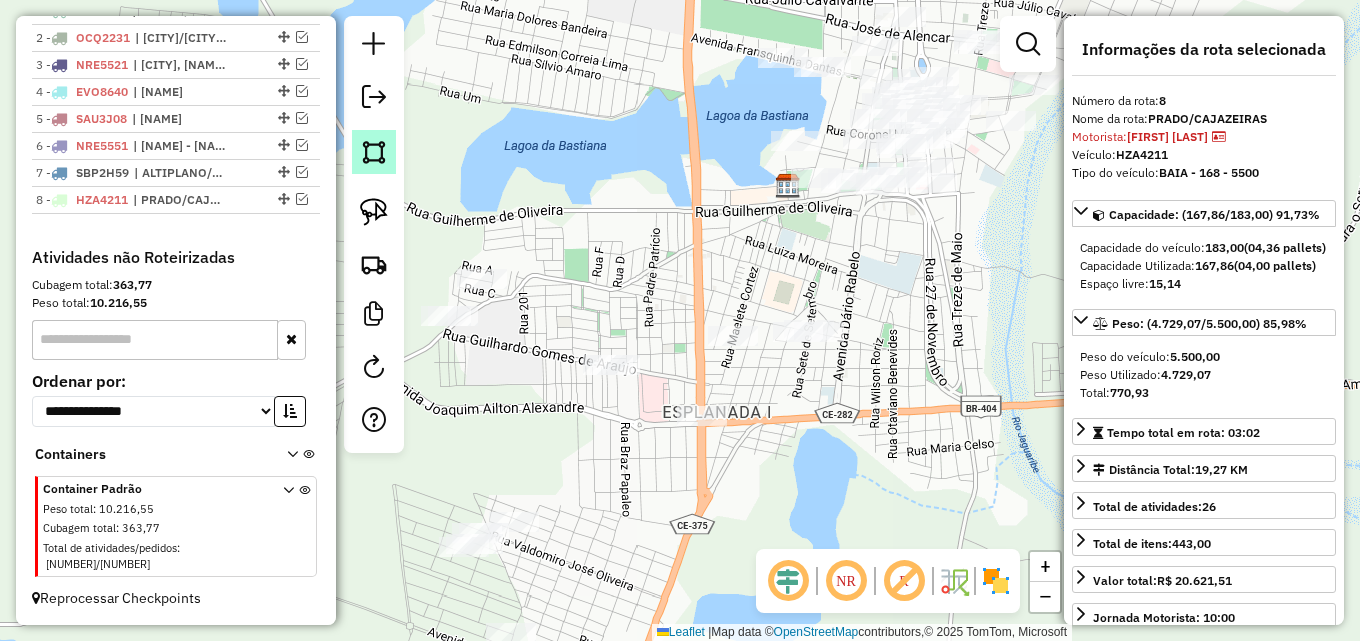 scroll, scrollTop: 775, scrollLeft: 0, axis: vertical 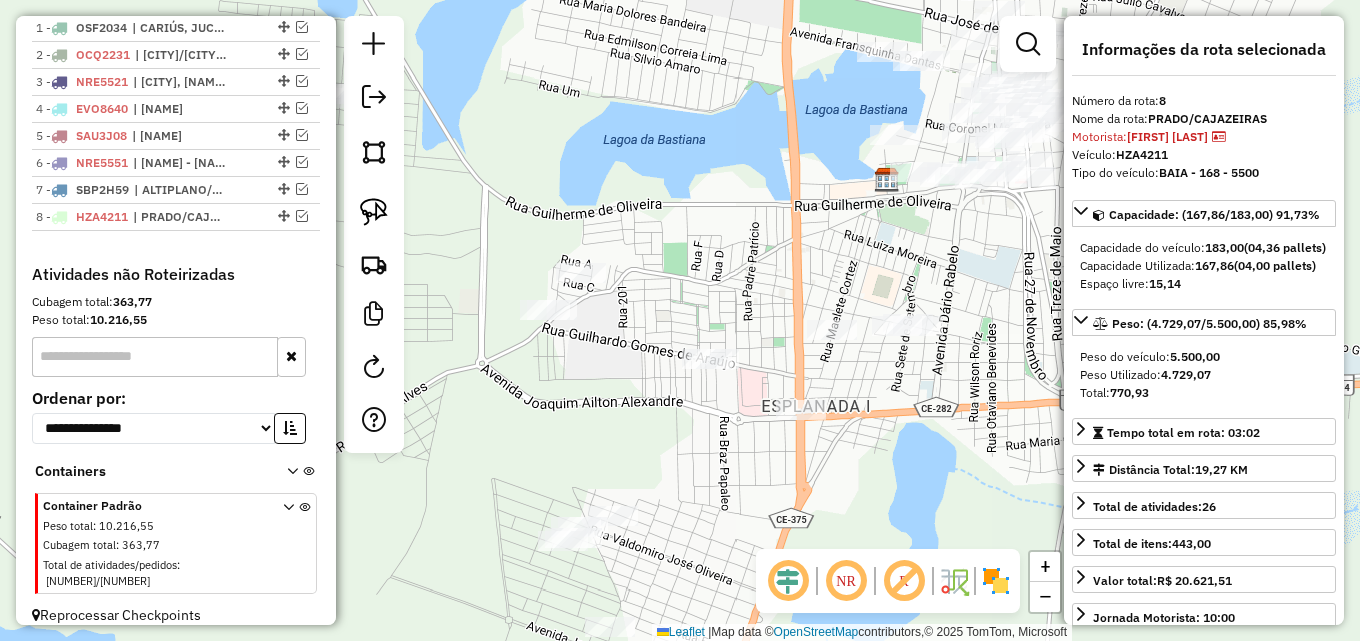 drag, startPoint x: 555, startPoint y: 197, endPoint x: 661, endPoint y: 183, distance: 106.92053 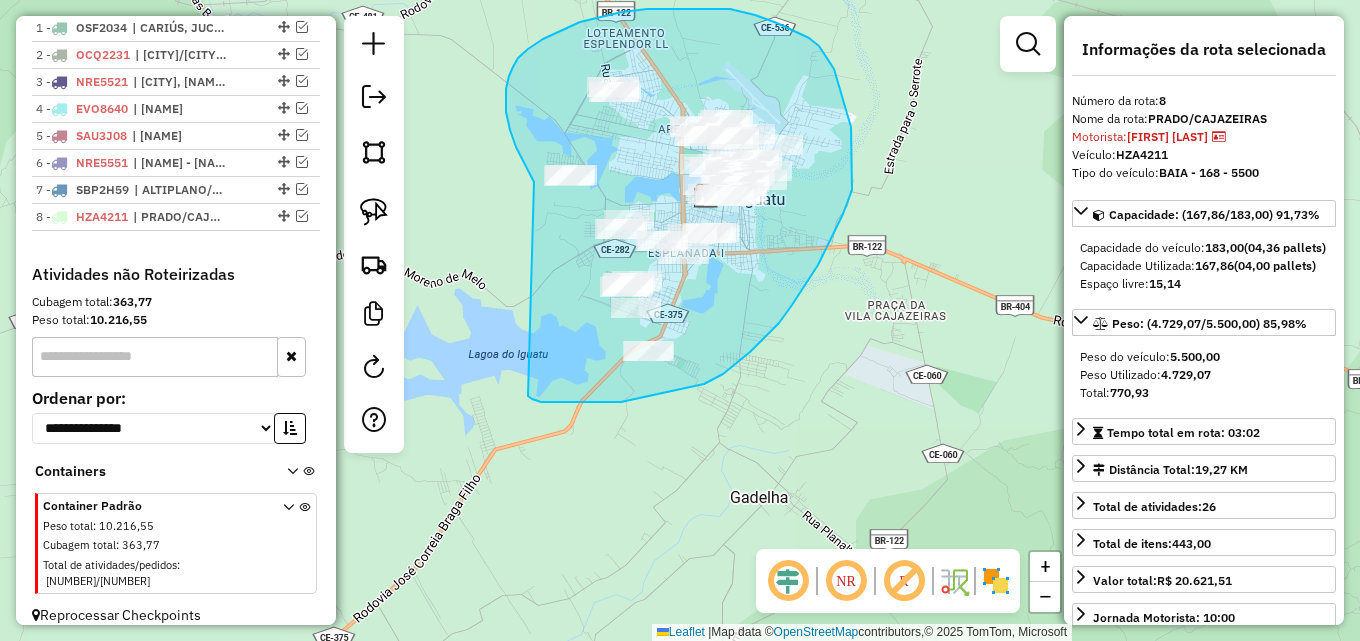 drag, startPoint x: 521, startPoint y: 156, endPoint x: 522, endPoint y: 391, distance: 235.00212 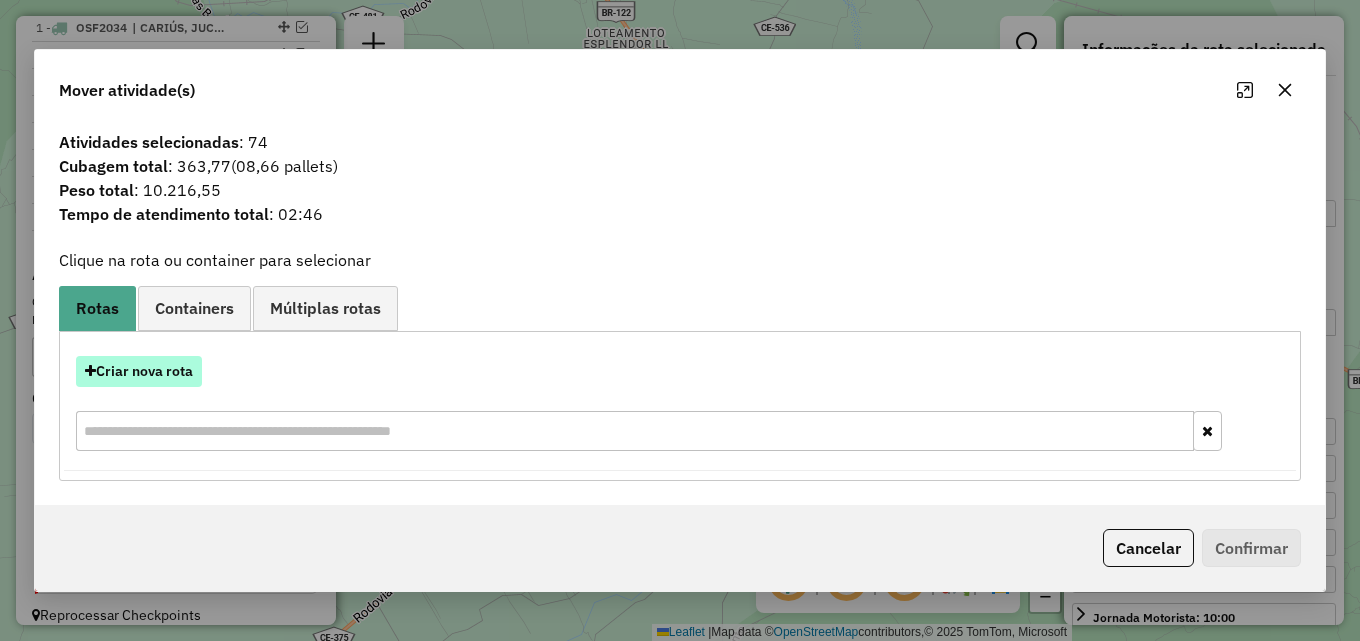 click on "Criar nova rota" at bounding box center (139, 371) 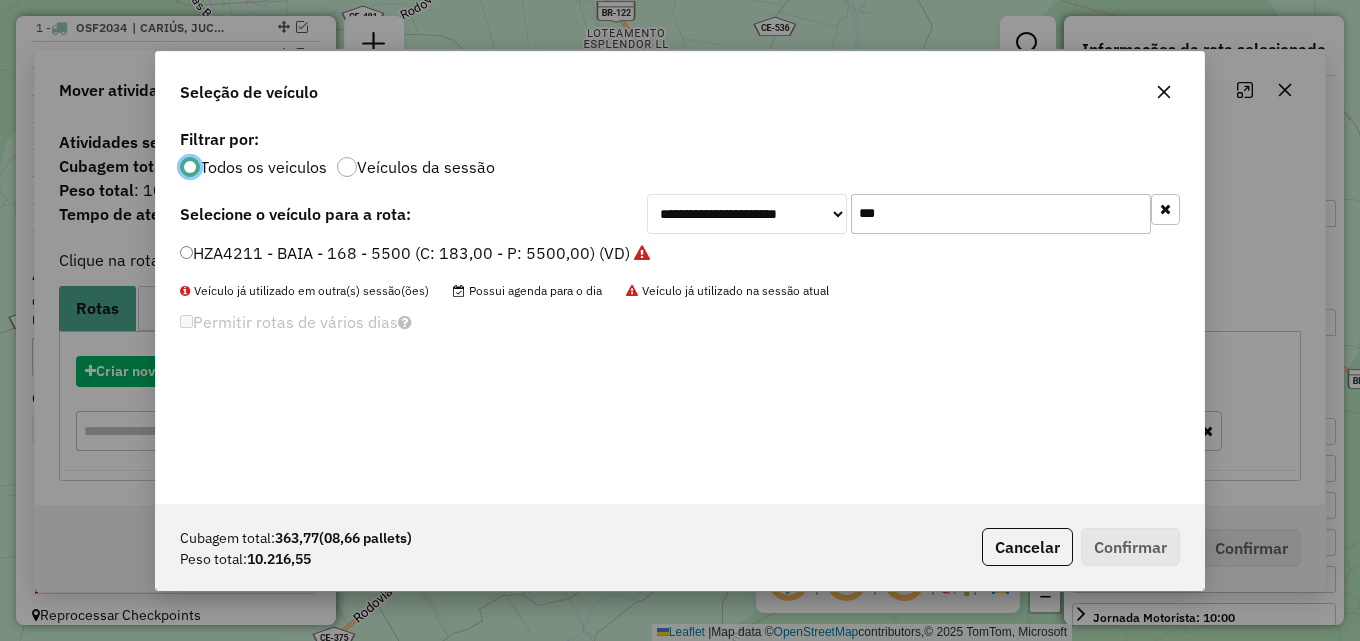 scroll, scrollTop: 11, scrollLeft: 6, axis: both 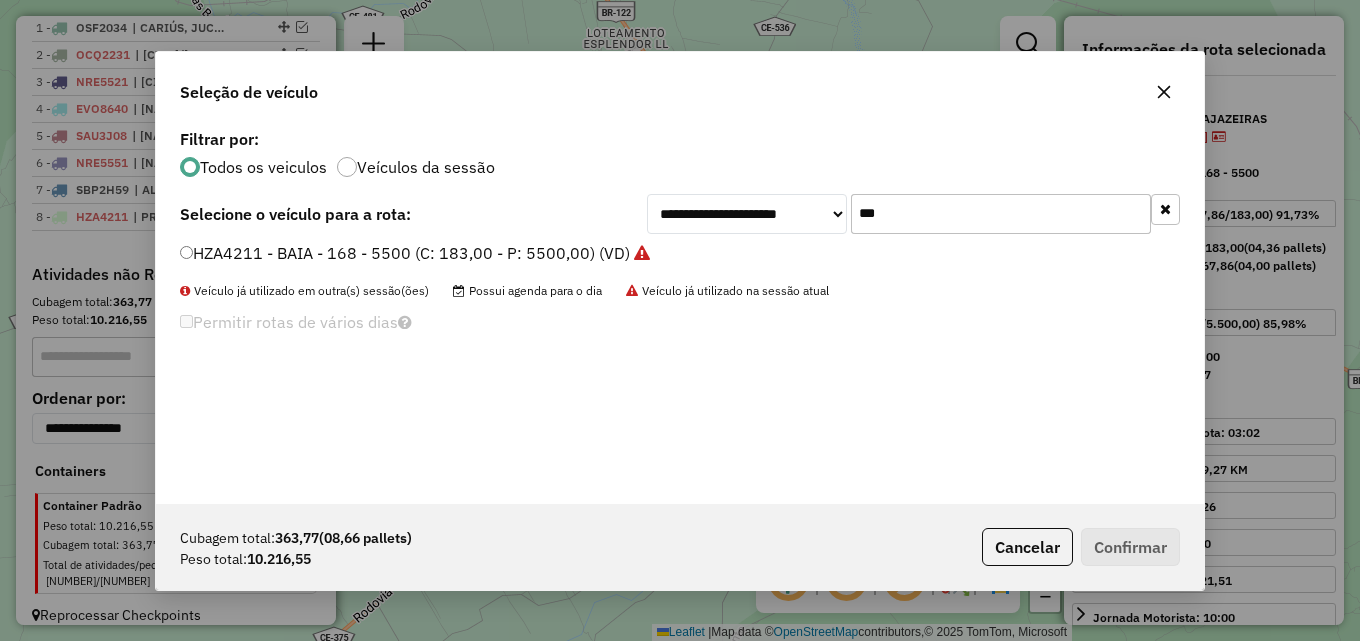 drag, startPoint x: 810, startPoint y: 211, endPoint x: 647, endPoint y: 206, distance: 163.07668 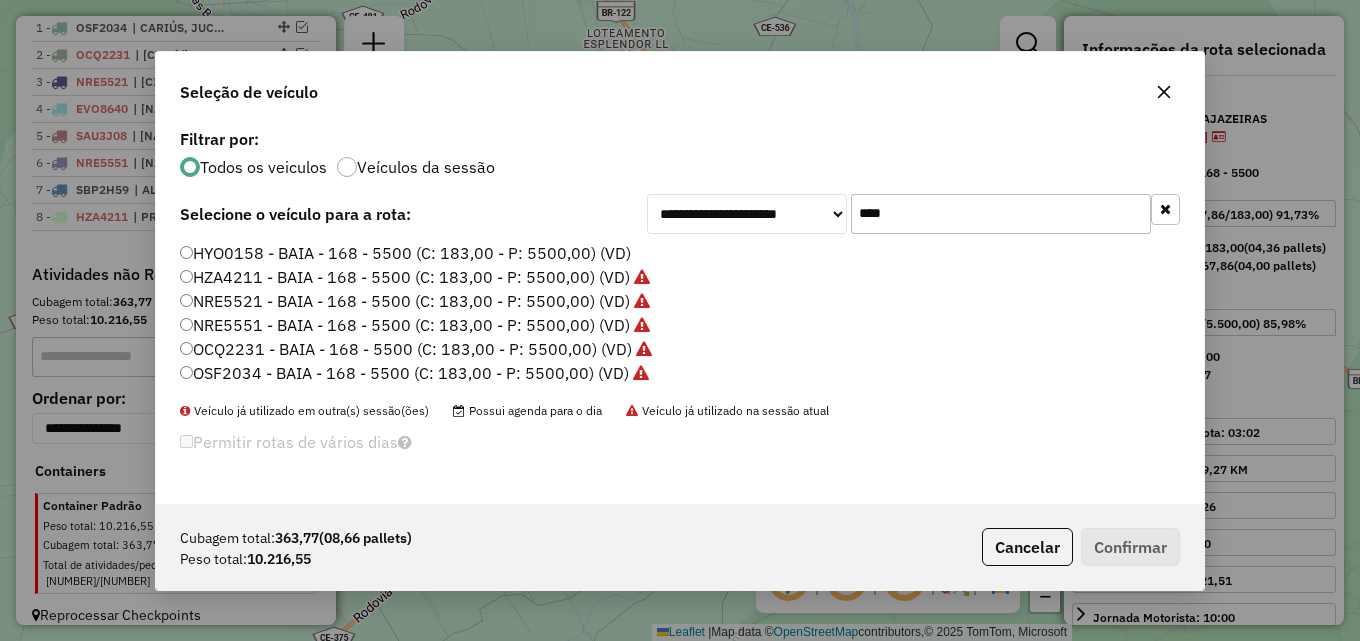drag, startPoint x: 904, startPoint y: 215, endPoint x: 630, endPoint y: 222, distance: 274.08942 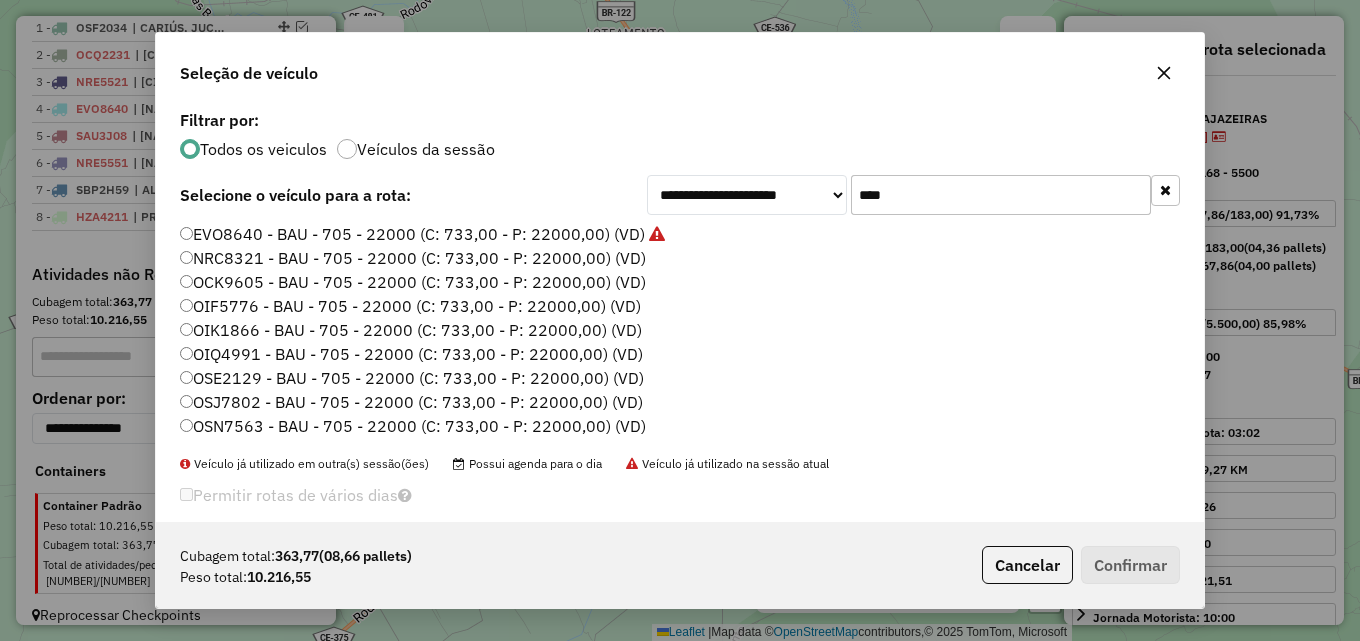 type on "****" 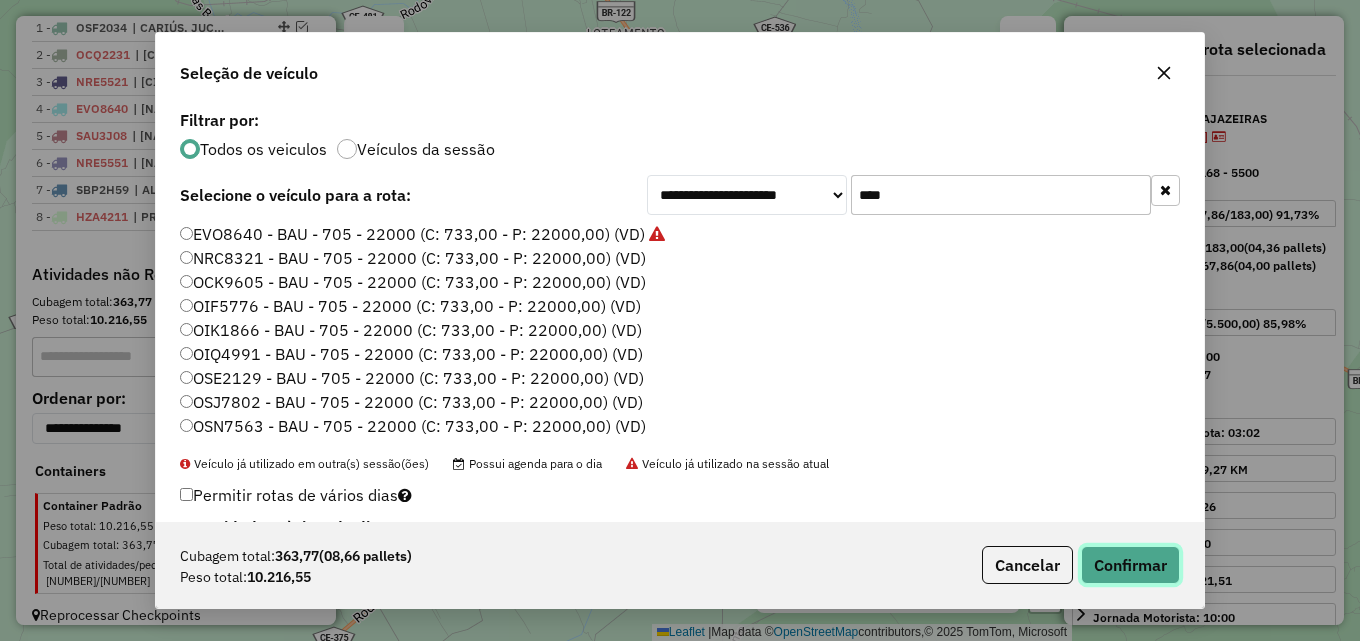 click on "Confirmar" 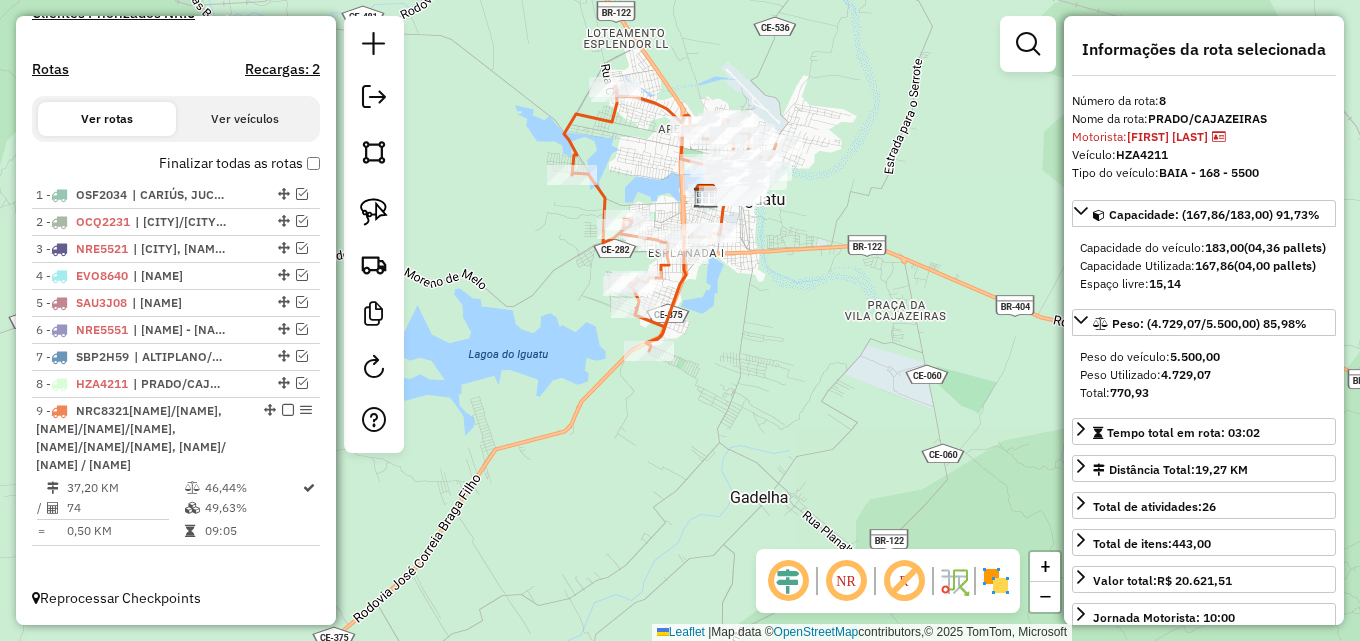 scroll, scrollTop: 626, scrollLeft: 0, axis: vertical 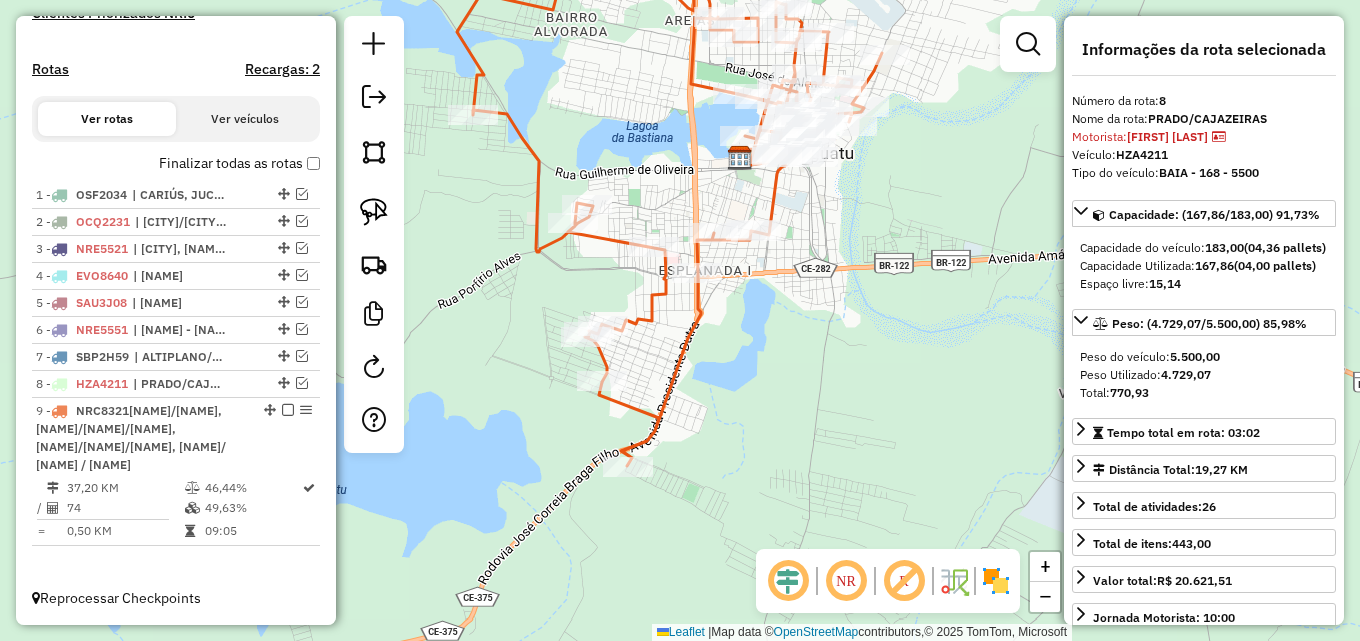 drag, startPoint x: 759, startPoint y: 234, endPoint x: 866, endPoint y: 249, distance: 108.04629 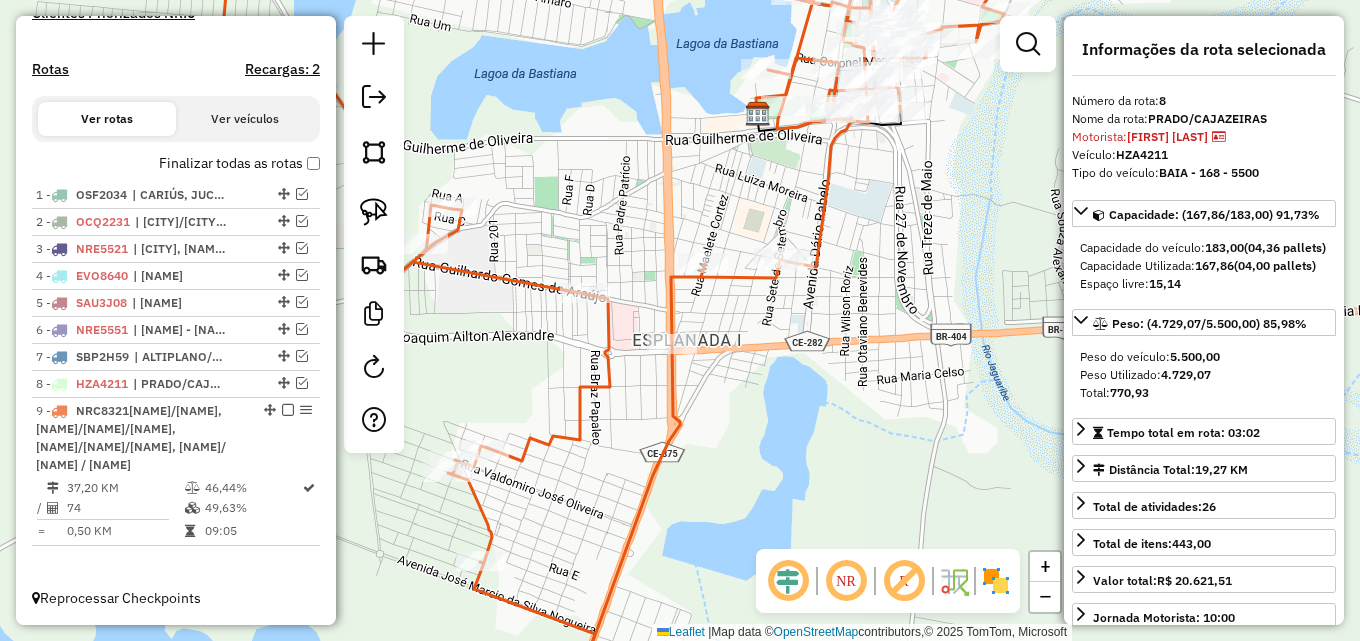 drag, startPoint x: 788, startPoint y: 193, endPoint x: 889, endPoint y: 183, distance: 101.49384 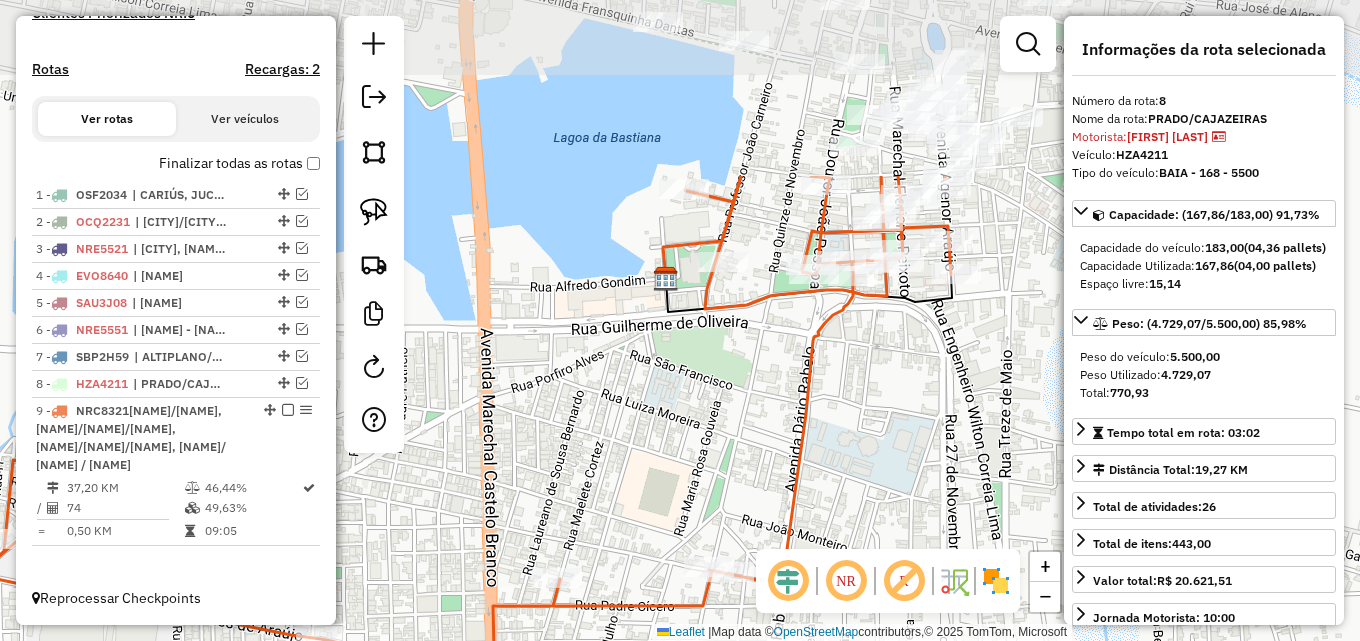 drag, startPoint x: 875, startPoint y: 126, endPoint x: 823, endPoint y: 354, distance: 233.85466 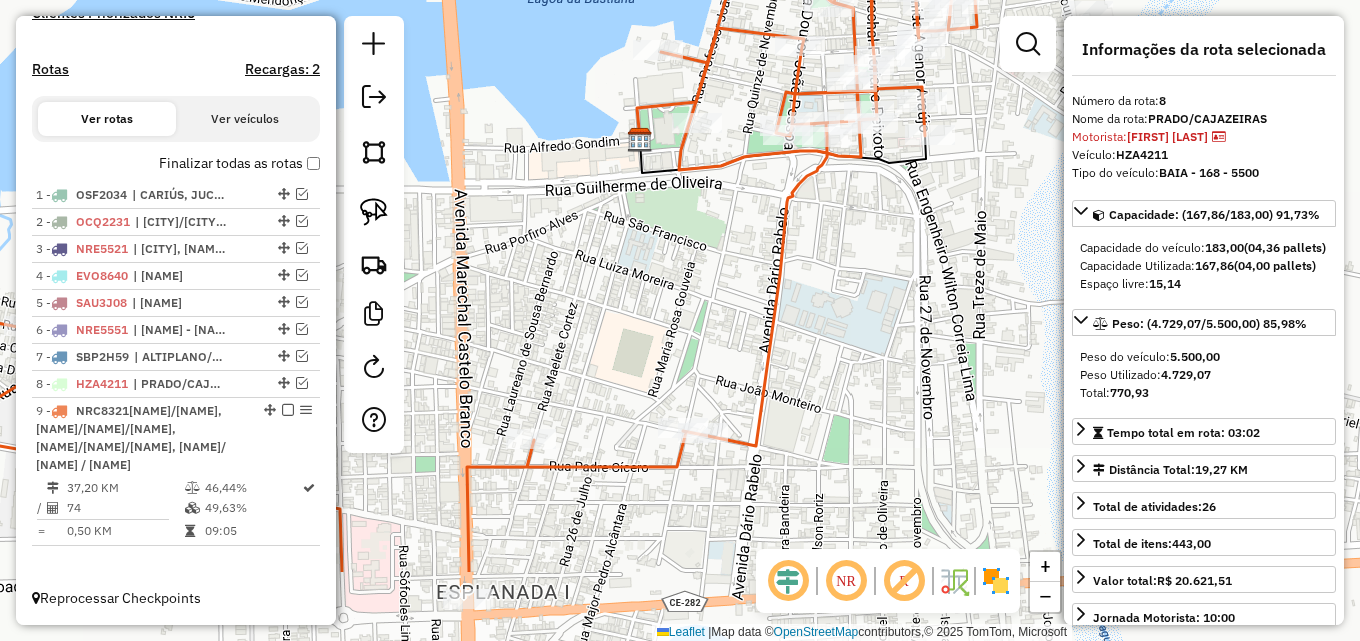 drag, startPoint x: 773, startPoint y: 410, endPoint x: 831, endPoint y: 204, distance: 214.00934 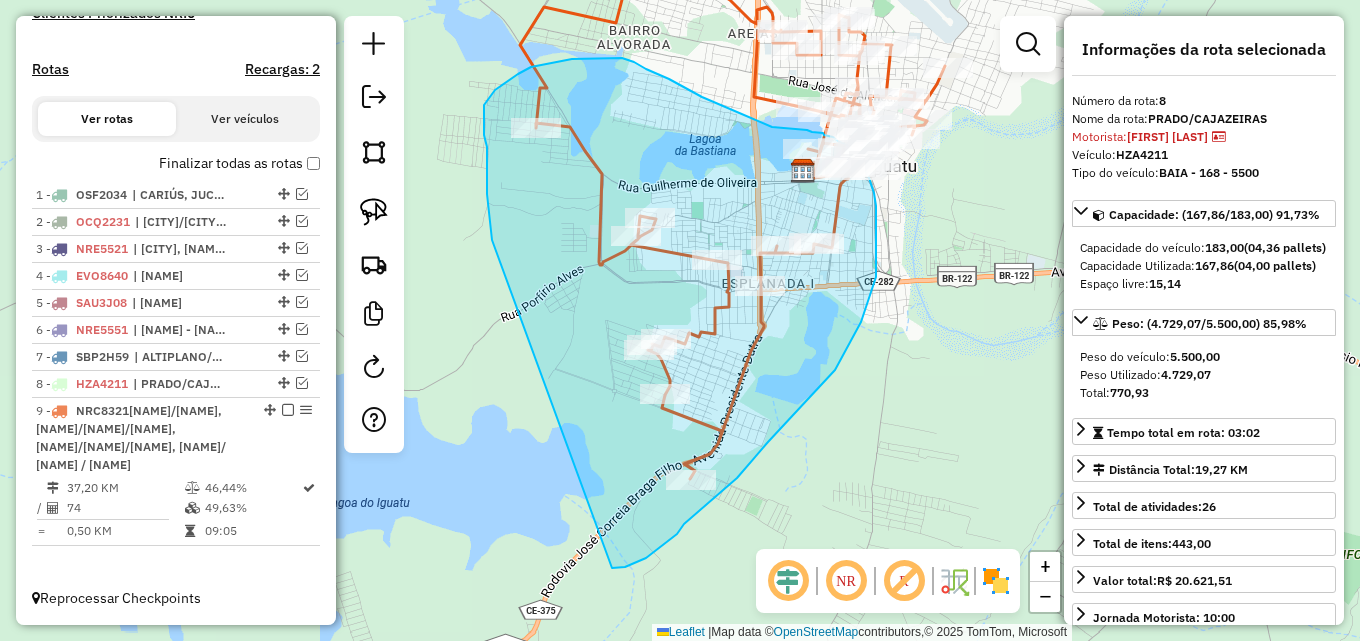 drag, startPoint x: 491, startPoint y: 229, endPoint x: 611, endPoint y: 568, distance: 359.6123 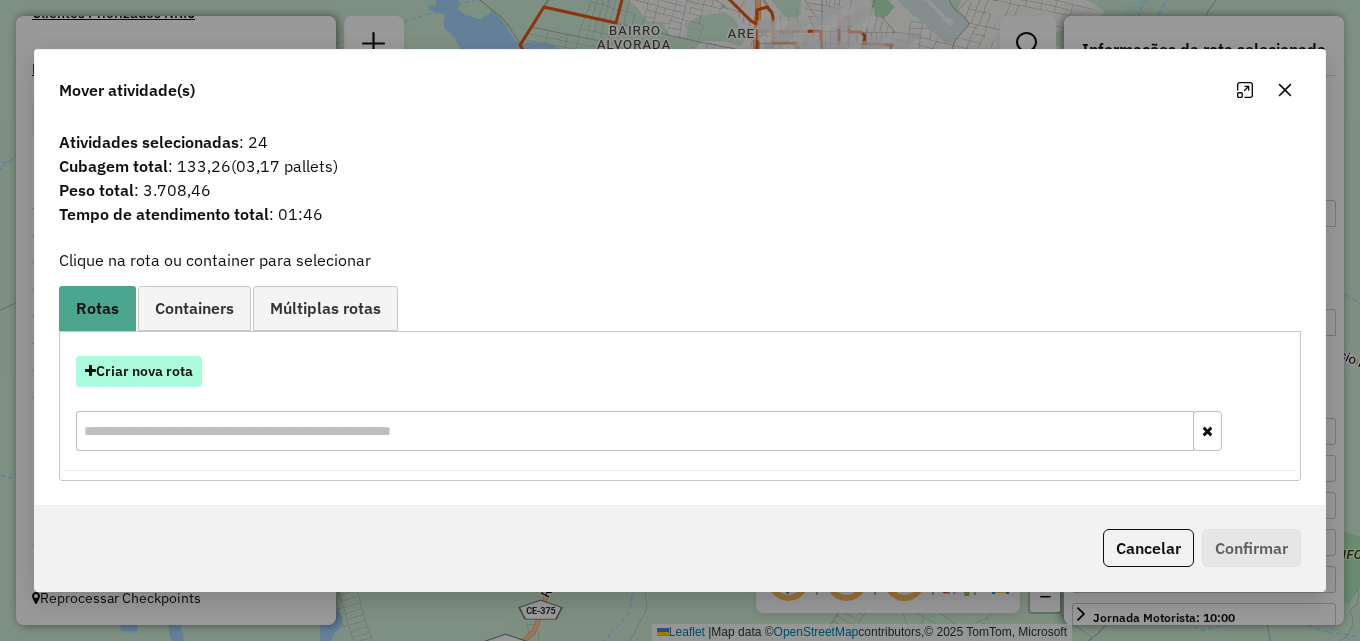 click on "Criar nova rota" at bounding box center (139, 371) 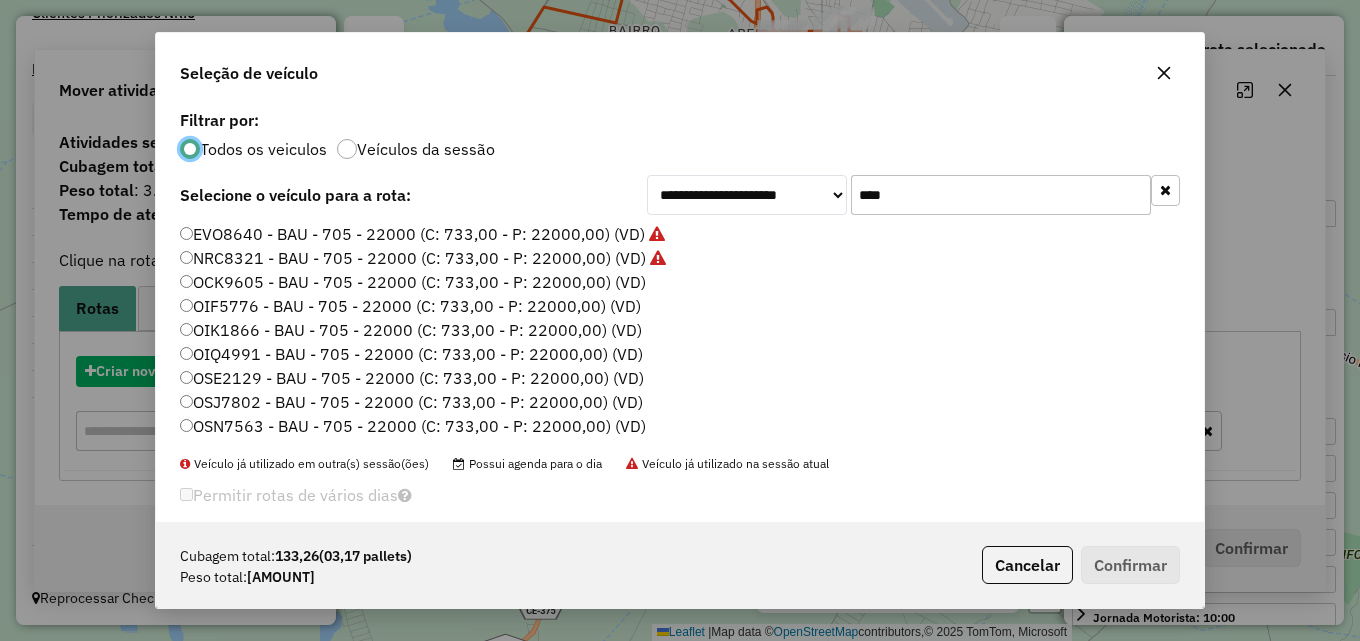 scroll, scrollTop: 11, scrollLeft: 6, axis: both 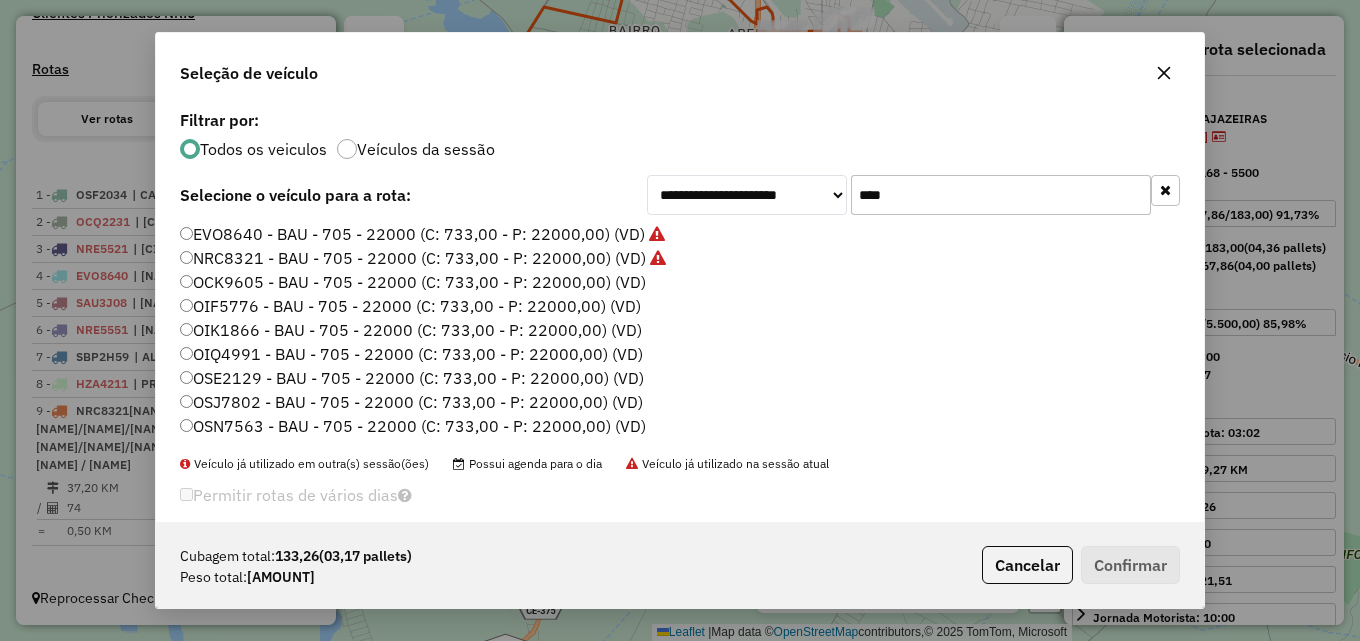 drag, startPoint x: 825, startPoint y: 183, endPoint x: 663, endPoint y: 177, distance: 162.11107 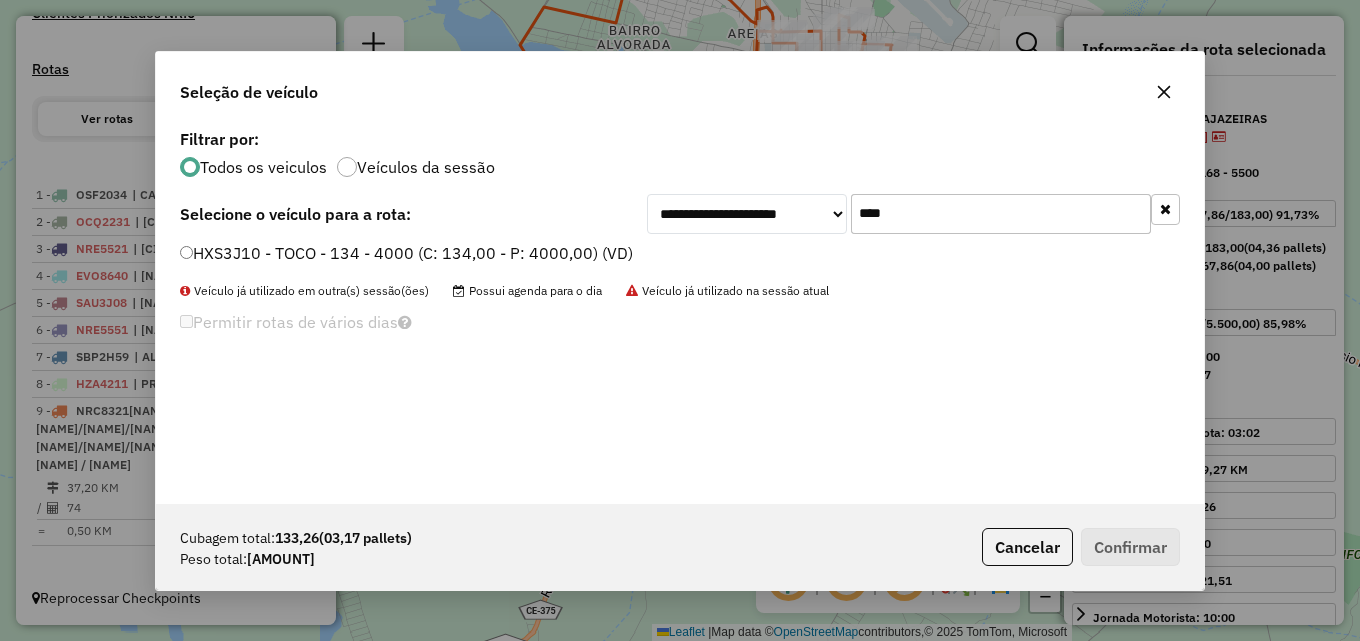 type on "****" 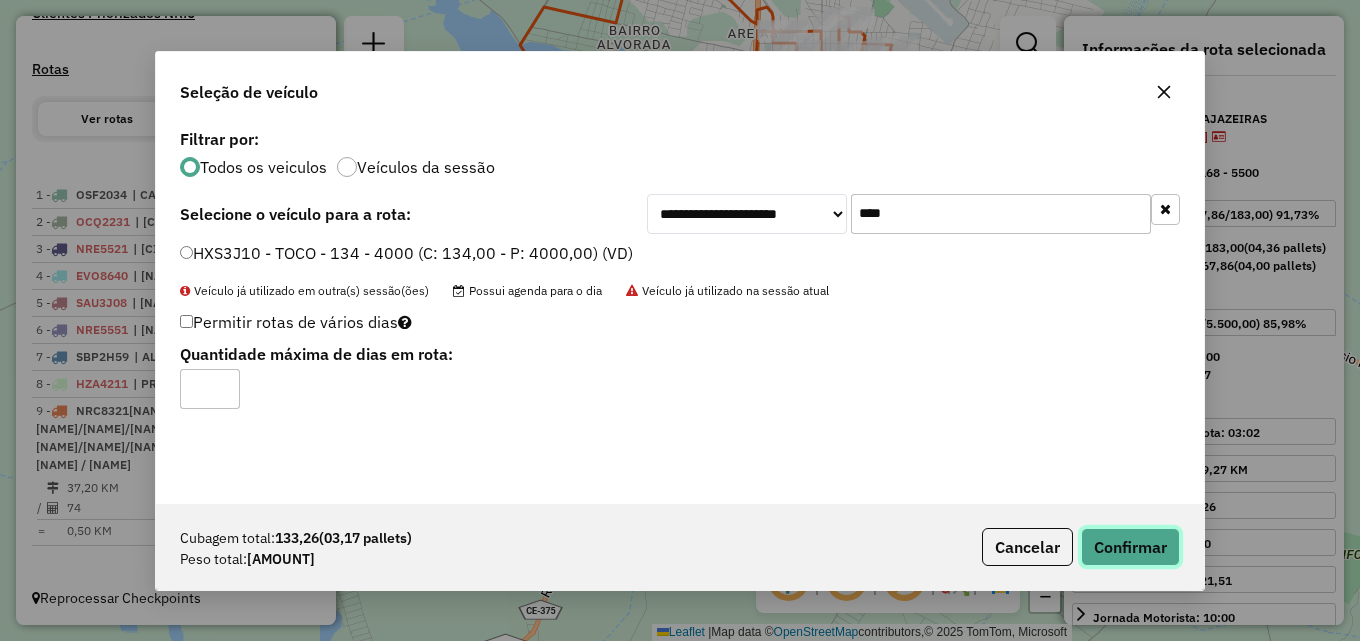 click on "Confirmar" 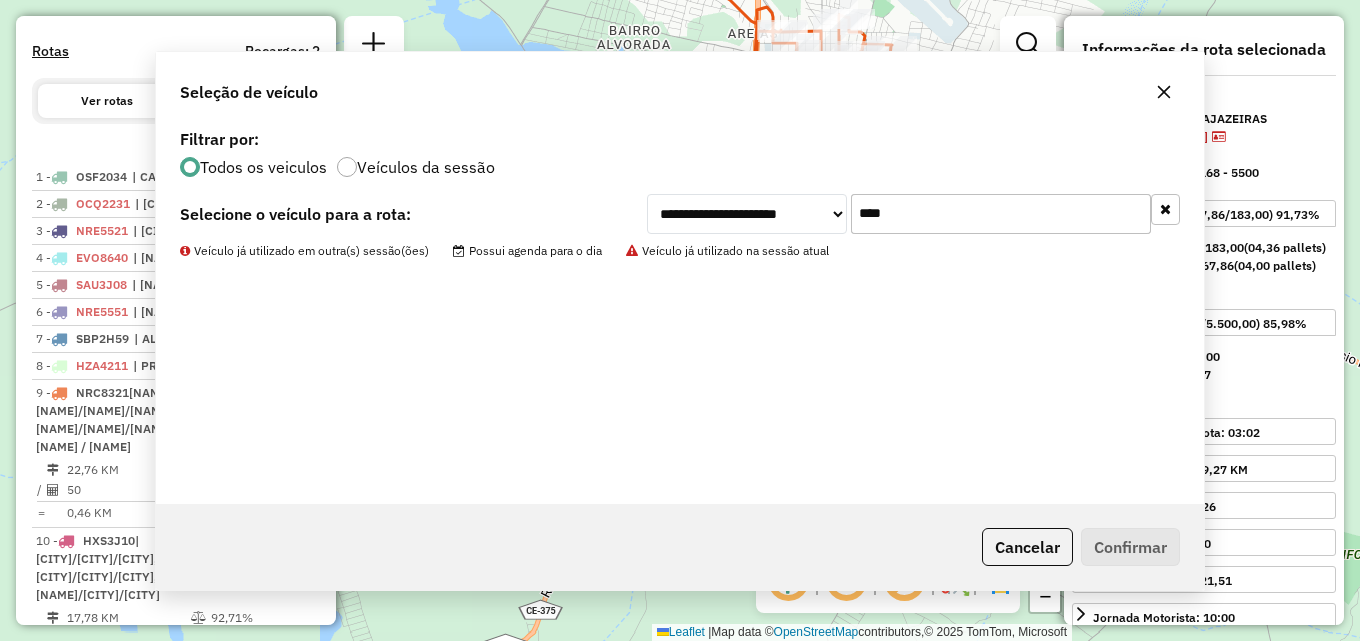 scroll, scrollTop: 774, scrollLeft: 0, axis: vertical 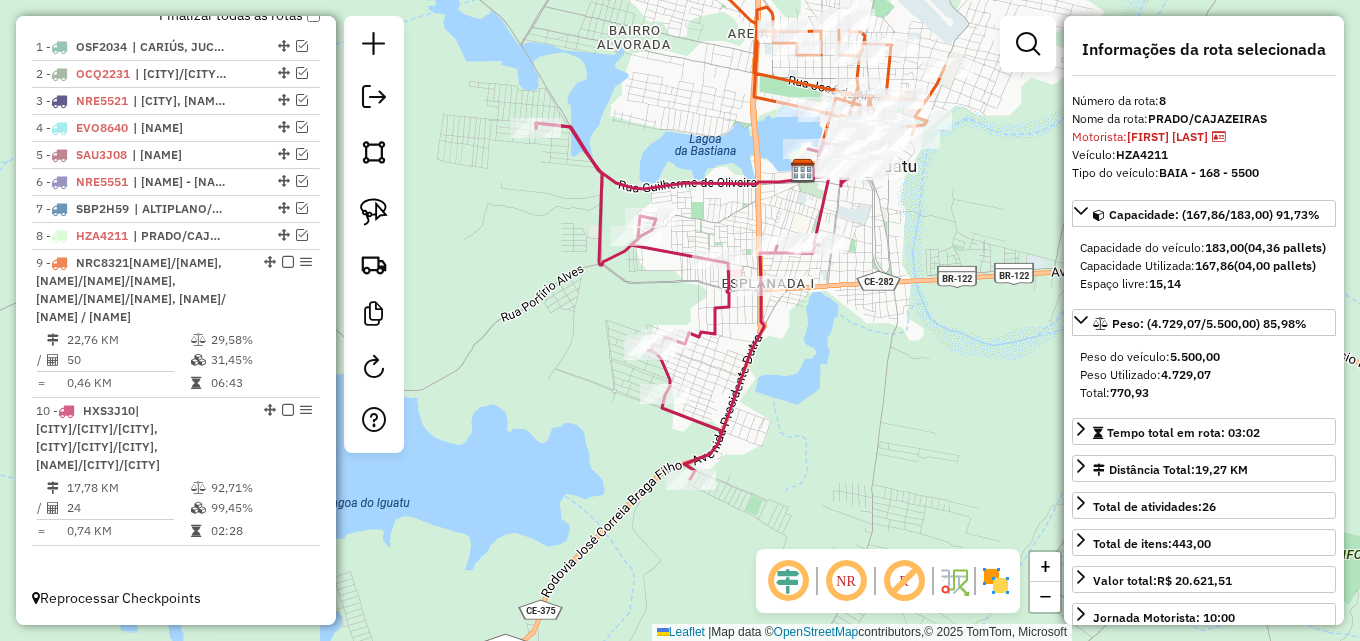 drag, startPoint x: 879, startPoint y: 290, endPoint x: 761, endPoint y: 366, distance: 140.35669 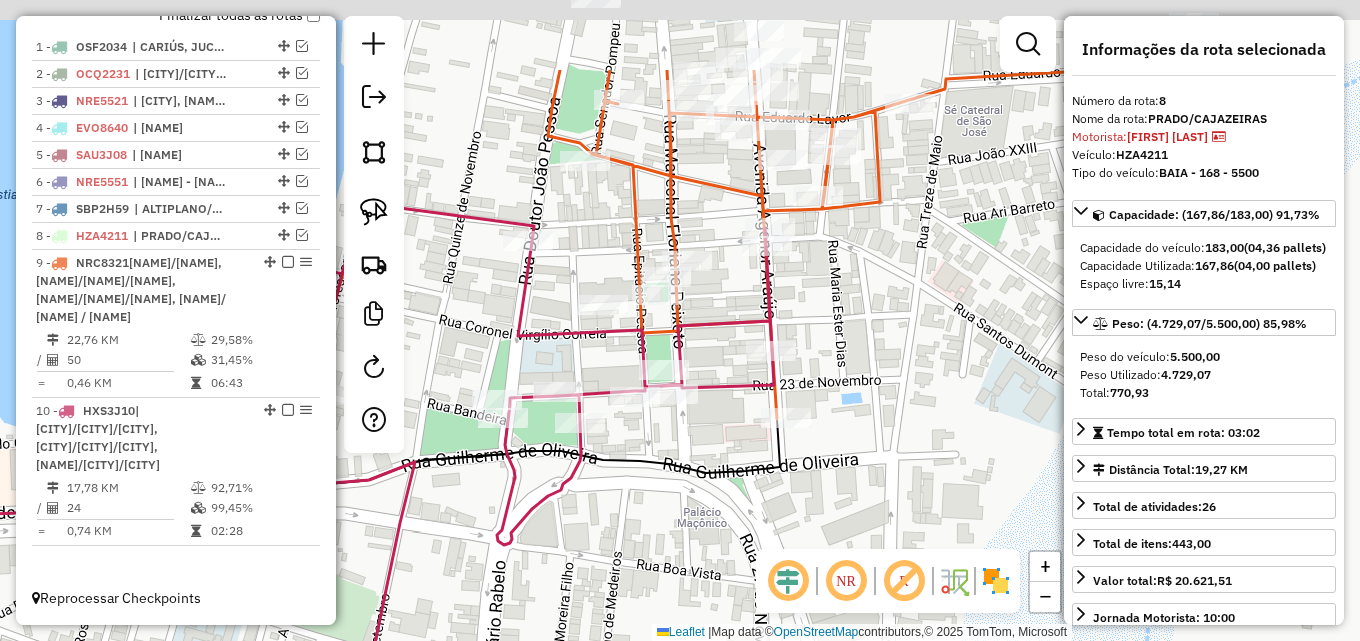 drag, startPoint x: 717, startPoint y: 425, endPoint x: 630, endPoint y: 546, distance: 149.0302 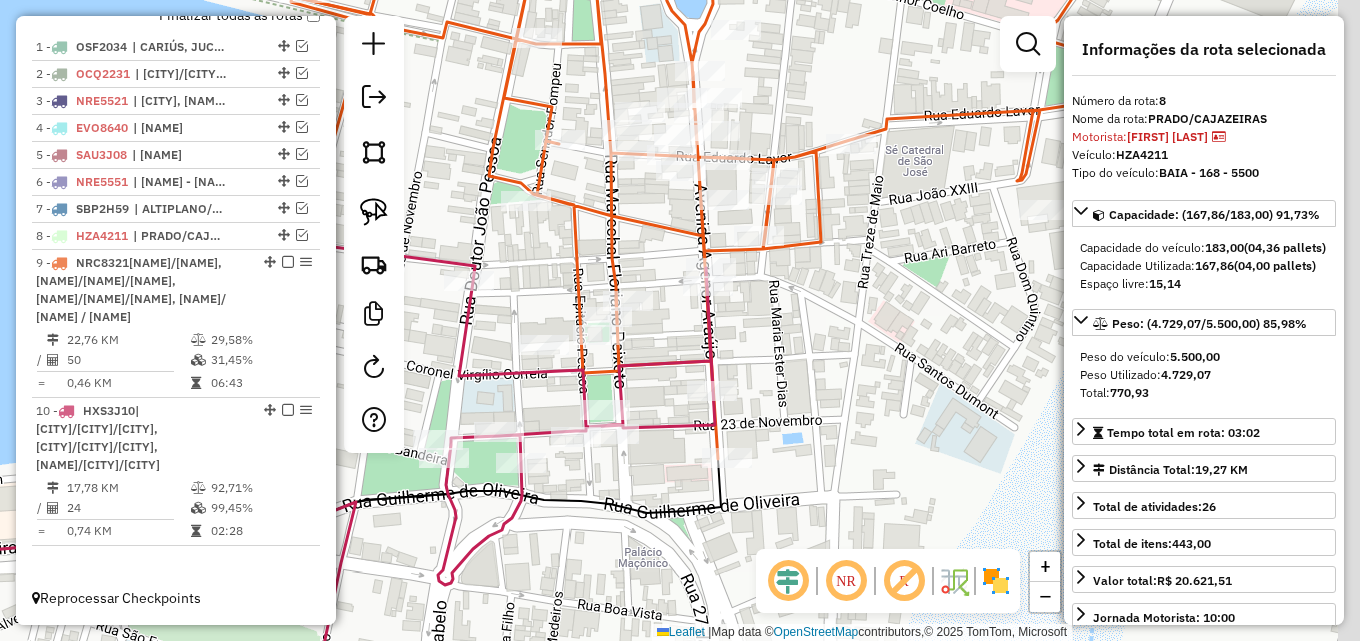 drag, startPoint x: 570, startPoint y: 206, endPoint x: 510, endPoint y: 228, distance: 63.90618 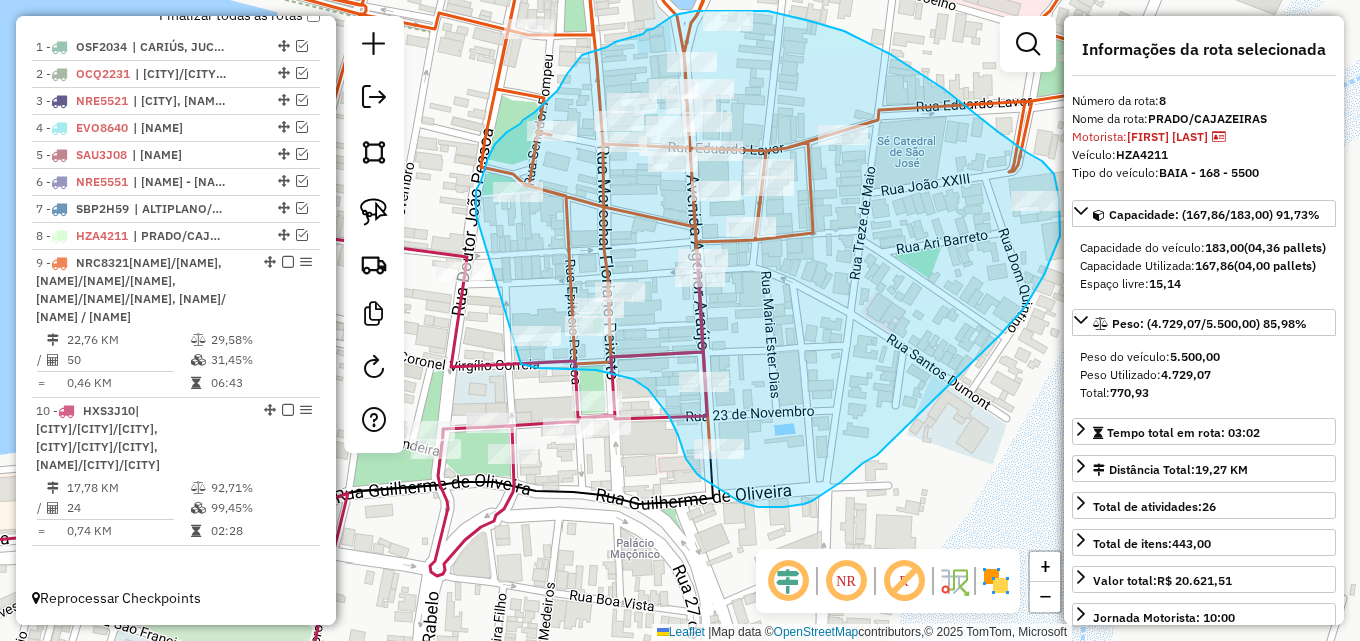 drag, startPoint x: 476, startPoint y: 209, endPoint x: 510, endPoint y: 360, distance: 154.78049 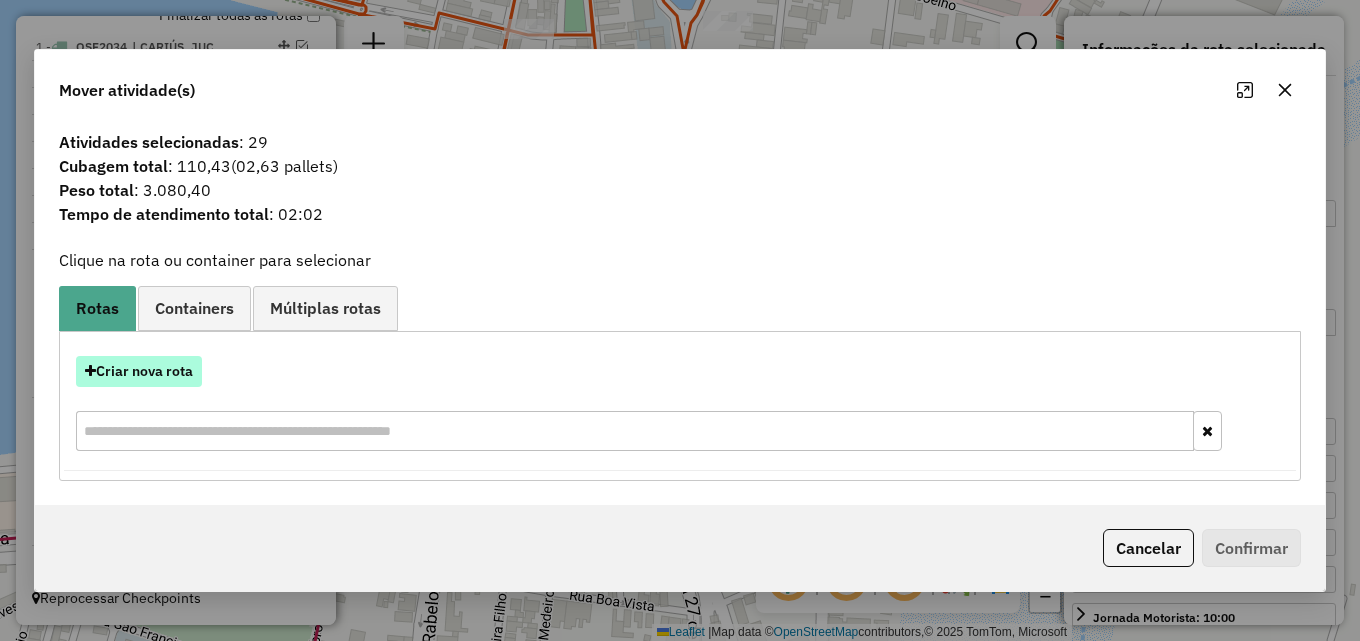 click on "Criar nova rota" at bounding box center [139, 371] 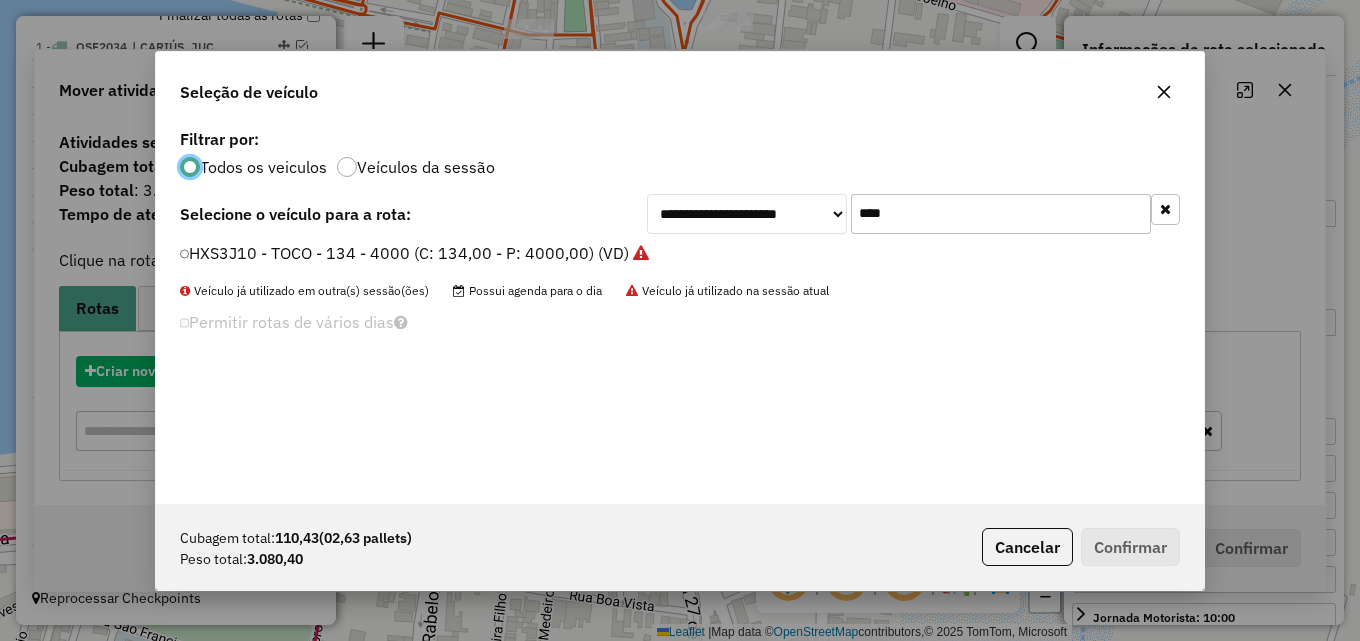 scroll, scrollTop: 11, scrollLeft: 6, axis: both 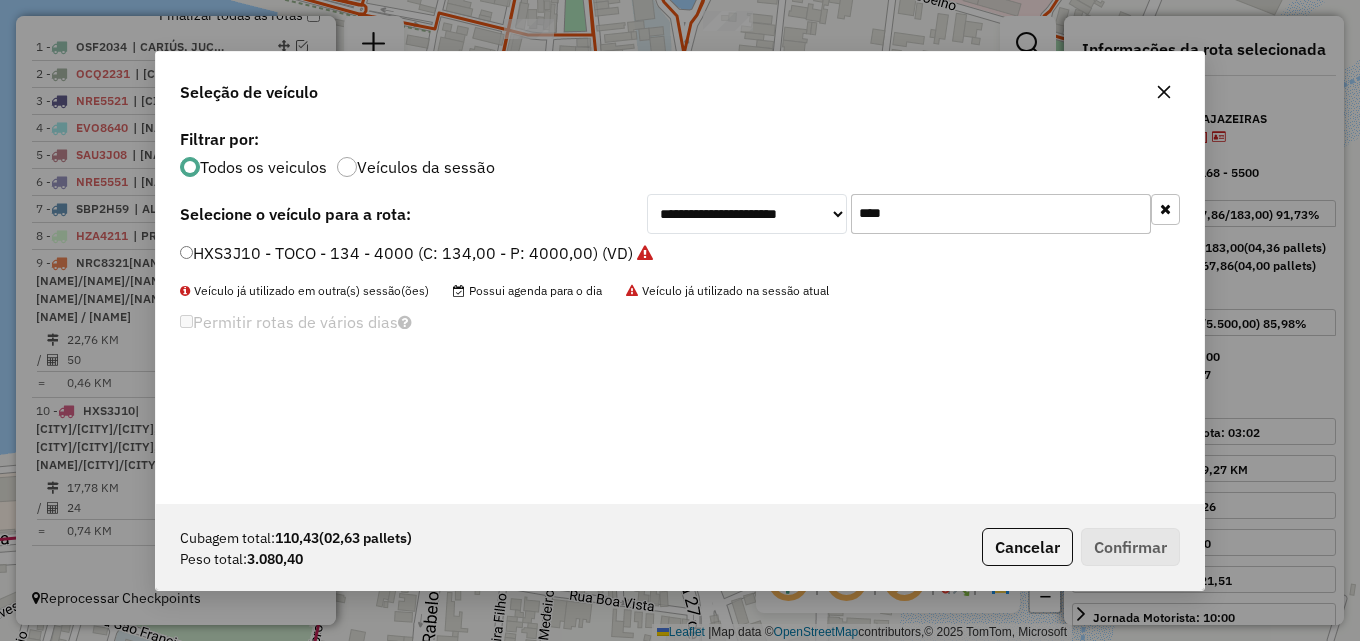 drag, startPoint x: 951, startPoint y: 221, endPoint x: 411, endPoint y: 202, distance: 540.33417 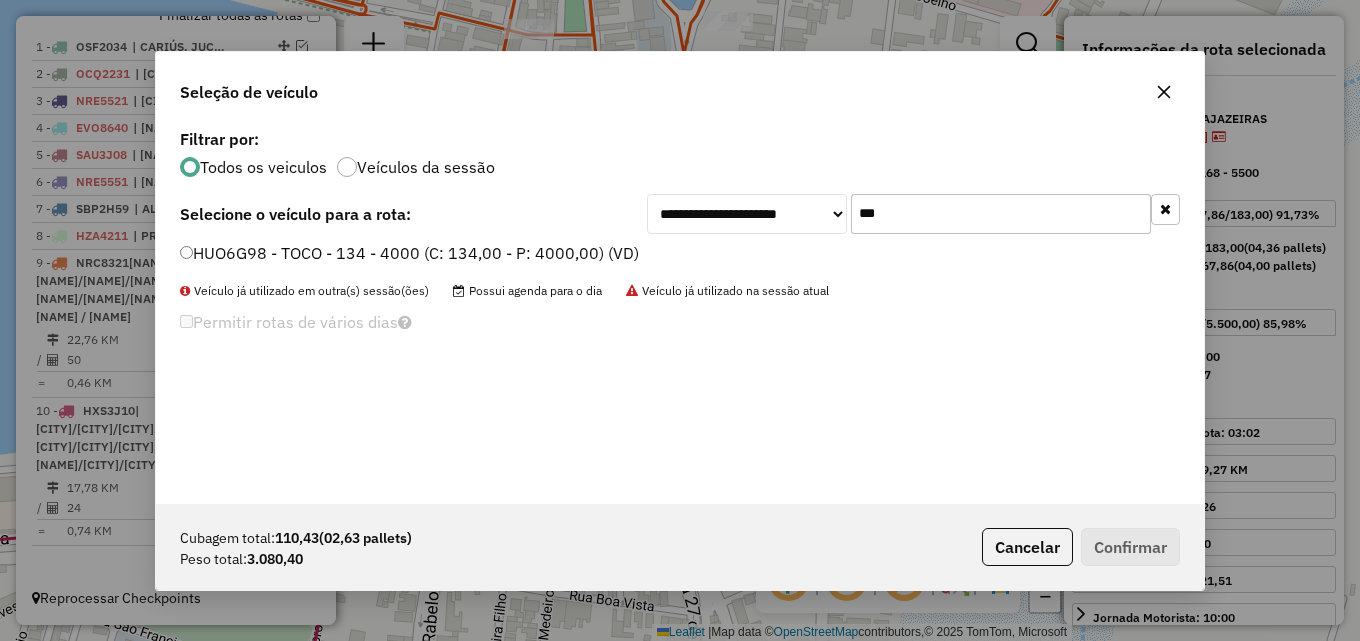 type on "***" 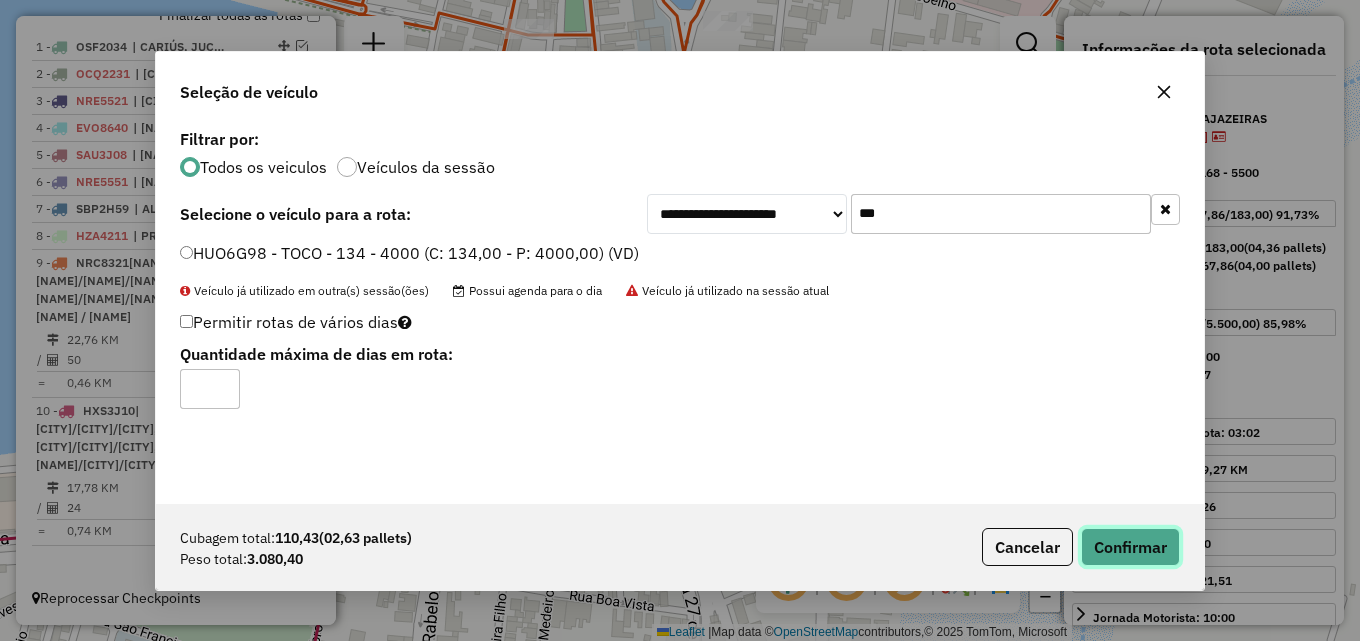 click on "Confirmar" 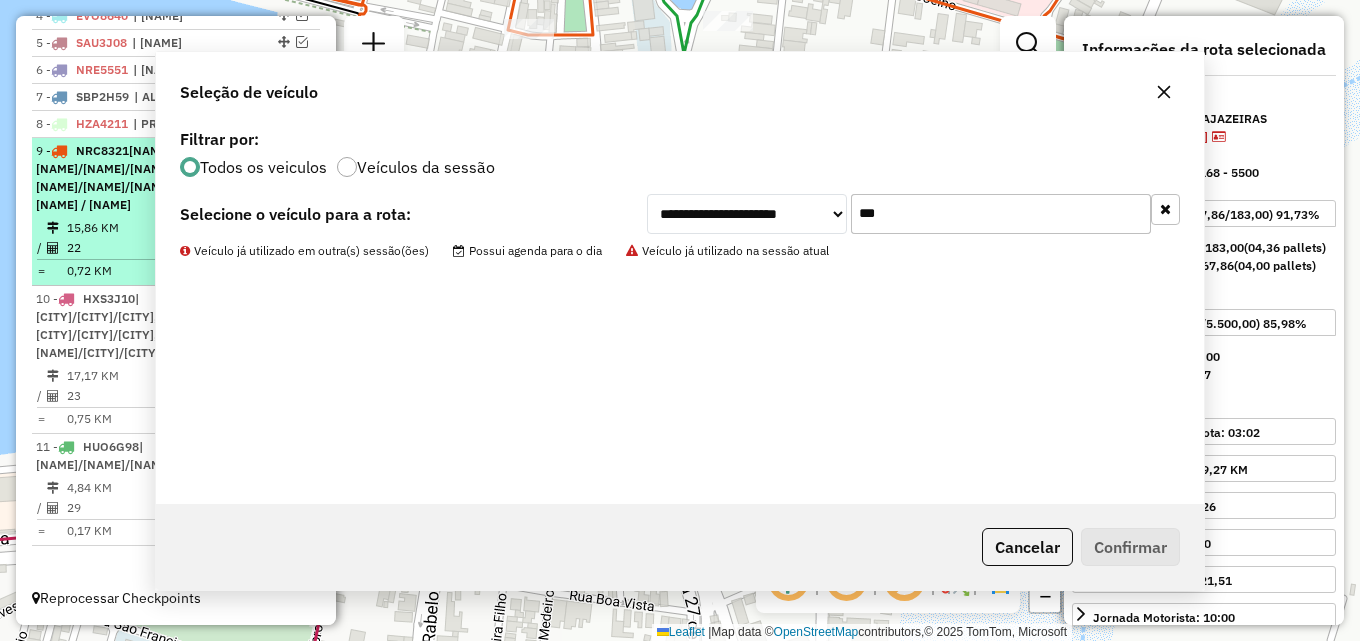 scroll, scrollTop: 886, scrollLeft: 0, axis: vertical 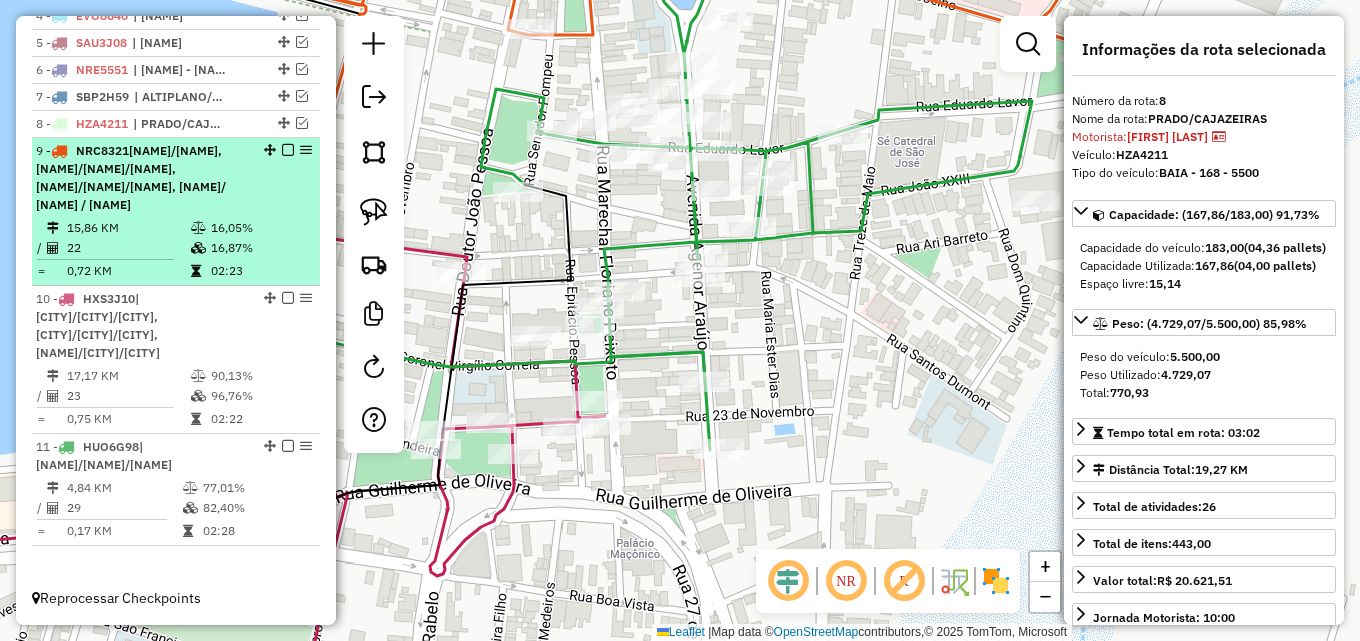 click on "9 -       NRC8321   | ALTIPLANO/COQUEIROS, BASTIANA/CENTRO/S.SEBASTIÃO, FLORES/CRUIRI/BUGI, JARDIM OASIS/ JPII /LAGOA SECA" at bounding box center [142, 178] 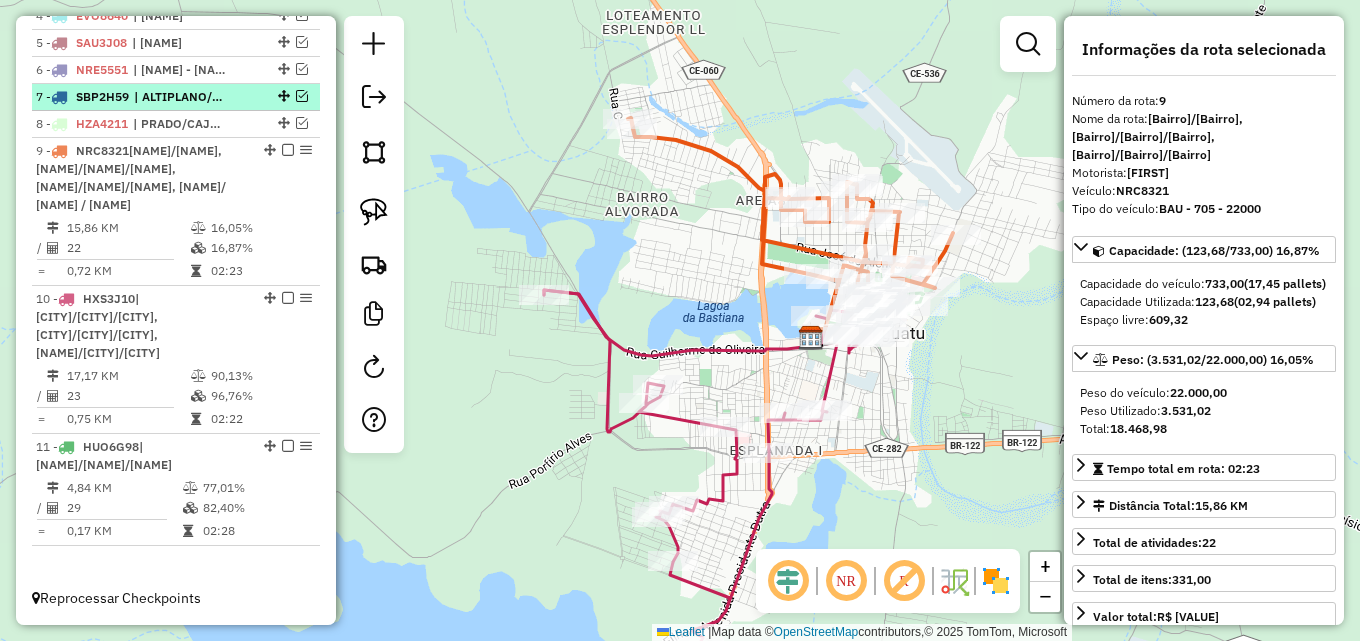 click at bounding box center [302, 96] 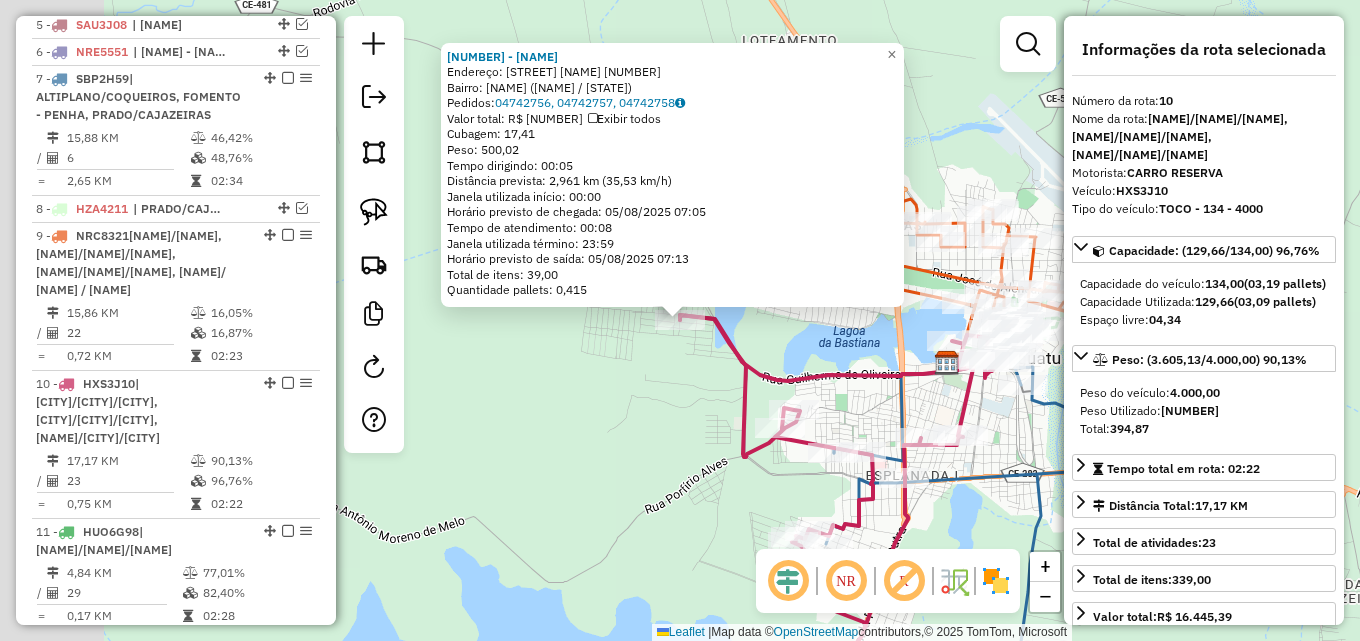 scroll, scrollTop: 989, scrollLeft: 0, axis: vertical 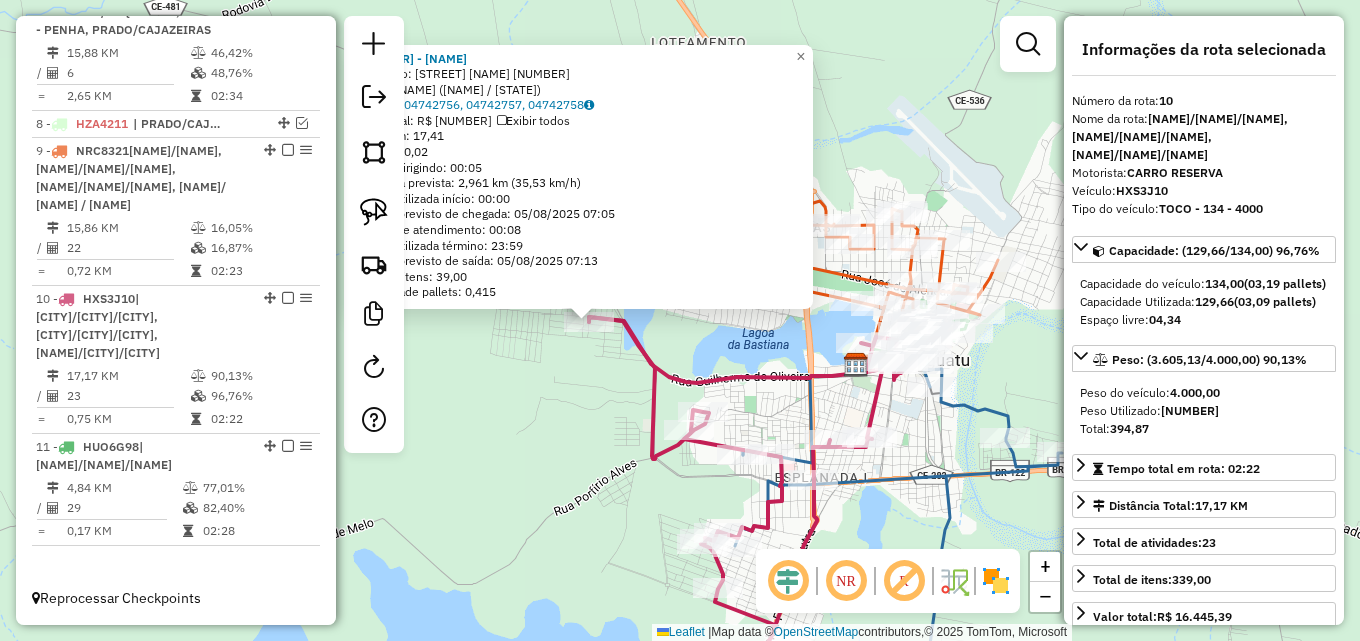 drag, startPoint x: 632, startPoint y: 375, endPoint x: 559, endPoint y: 375, distance: 73 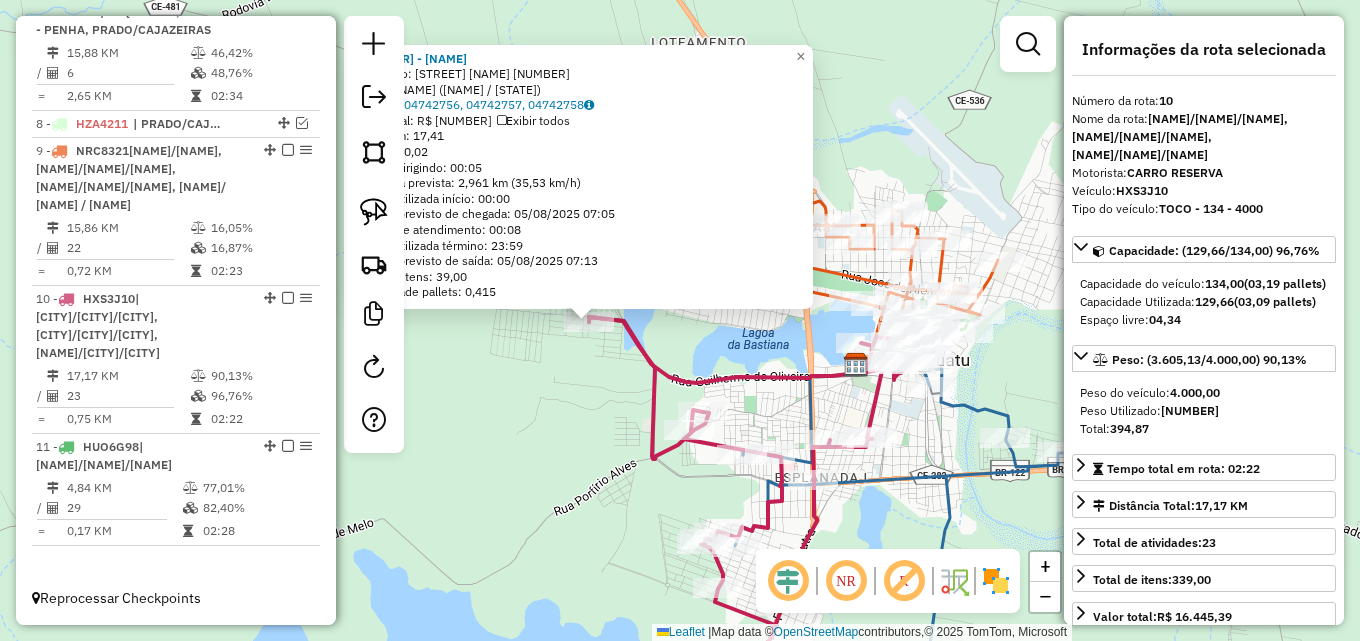 click on "16376 - DISK GELA GUELA  Endereço:  Rua Antonio Lopes da Silva 90   Bairro: POR DO SOL (IGUATU / CE)   Pedidos:  04742756, 04742757, 04742758   Valor total: R$ 2.219,93   Exibir todos   Cubagem: 17,41  Peso: 500,02  Tempo dirigindo: 00:05   Distância prevista: 2,961 km (35,53 km/h)   Janela utilizada início: 00:00   Horário previsto de chegada: 05/08/2025 07:05   Tempo de atendimento: 00:08   Janela utilizada término: 23:59   Horário previsto de saída: 05/08/2025 07:13   Total de itens: 39,00   Quantidade pallets: 0,415  × Janela de atendimento Grade de atendimento Capacidade Transportadoras Veículos Cliente Pedidos  Rotas Selecione os dias de semana para filtrar as janelas de atendimento  Seg   Ter   Qua   Qui   Sex   Sáb   Dom  Informe o período da janela de atendimento: De: Até:  Filtrar exatamente a janela do cliente  Considerar janela de atendimento padrão  Selecione os dias de semana para filtrar as grades de atendimento  Seg   Ter   Qua   Qui   Sex   Sáb   Dom   Peso mínimo:   De:   De:" 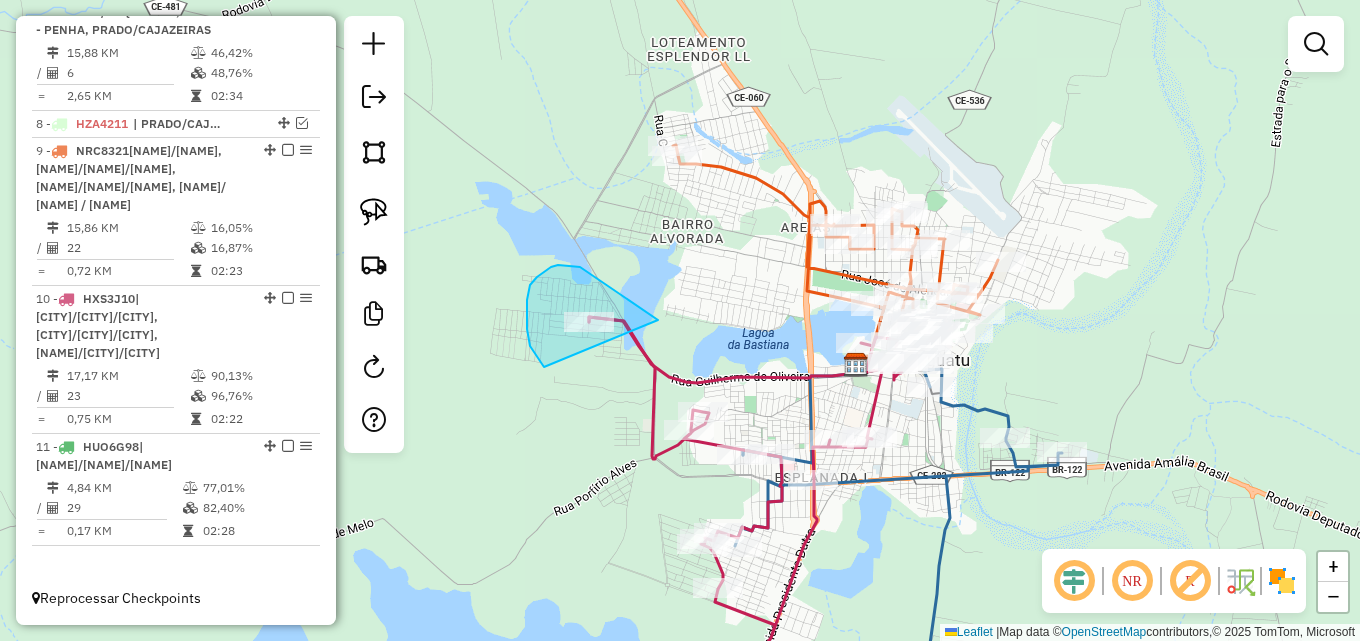 drag, startPoint x: 535, startPoint y: 355, endPoint x: 660, endPoint y: 332, distance: 127.09839 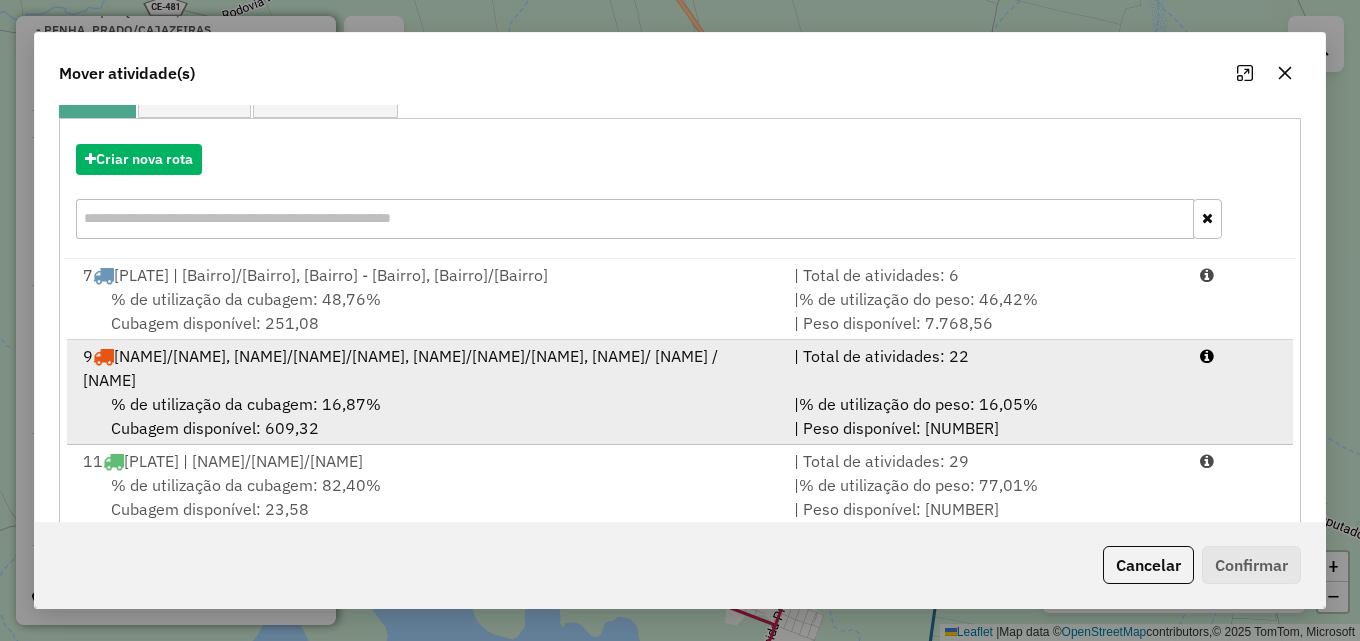 scroll, scrollTop: 200, scrollLeft: 0, axis: vertical 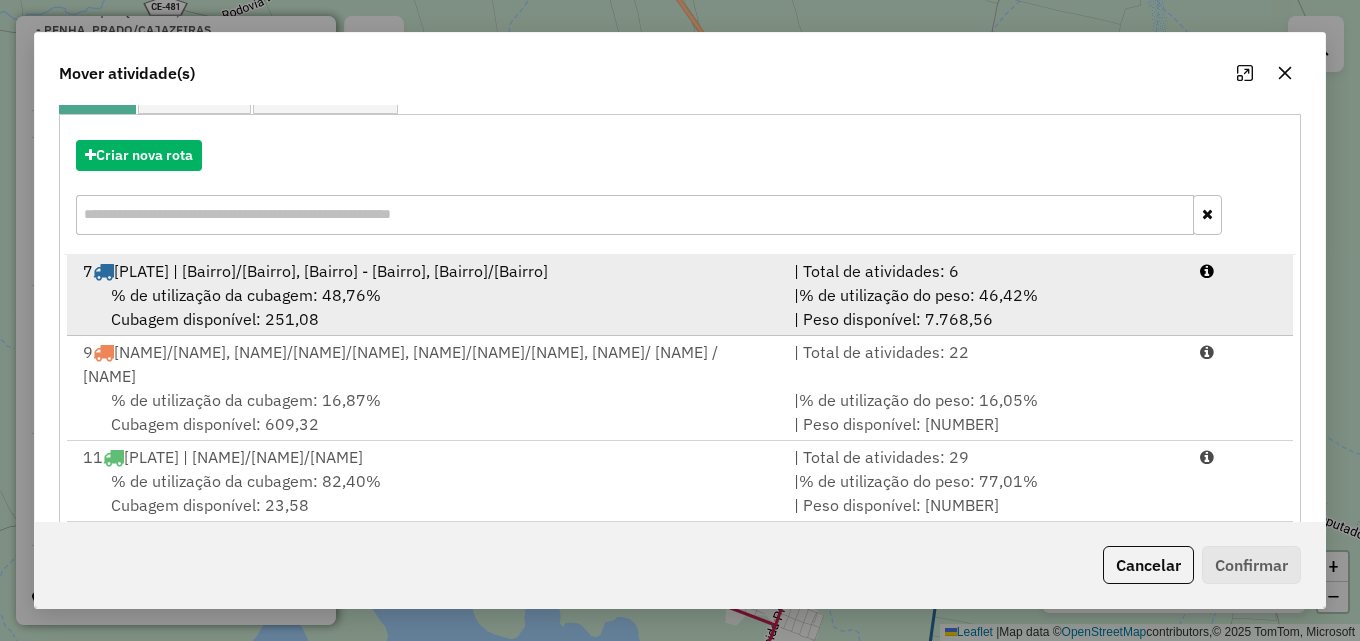 click on "|  % de utilização do peso: 46,42%  | Peso disponível: 7.768,56" at bounding box center (985, 307) 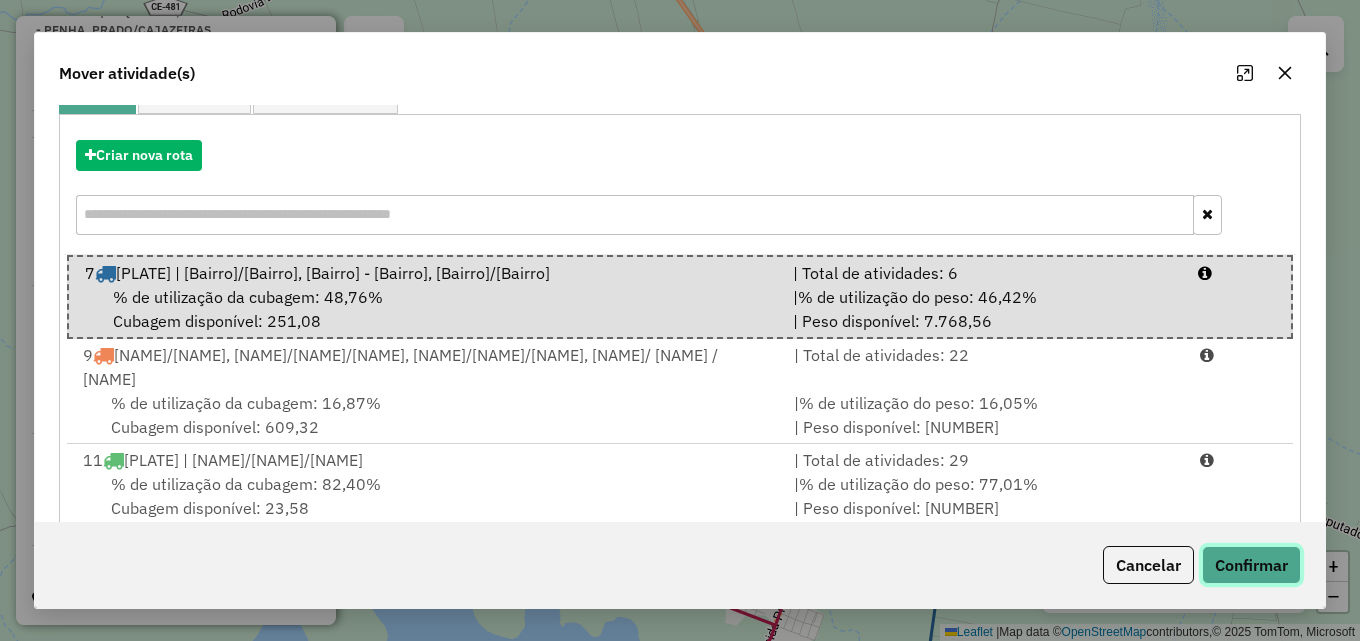 click on "Confirmar" 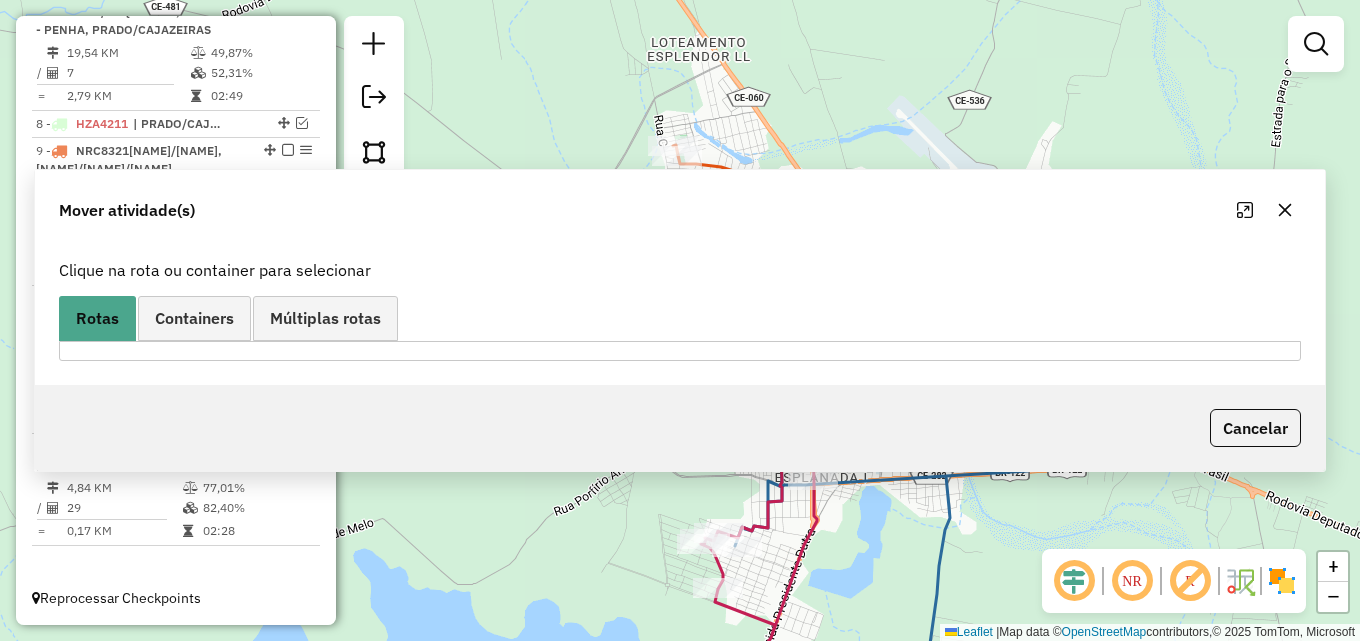 scroll, scrollTop: 0, scrollLeft: 0, axis: both 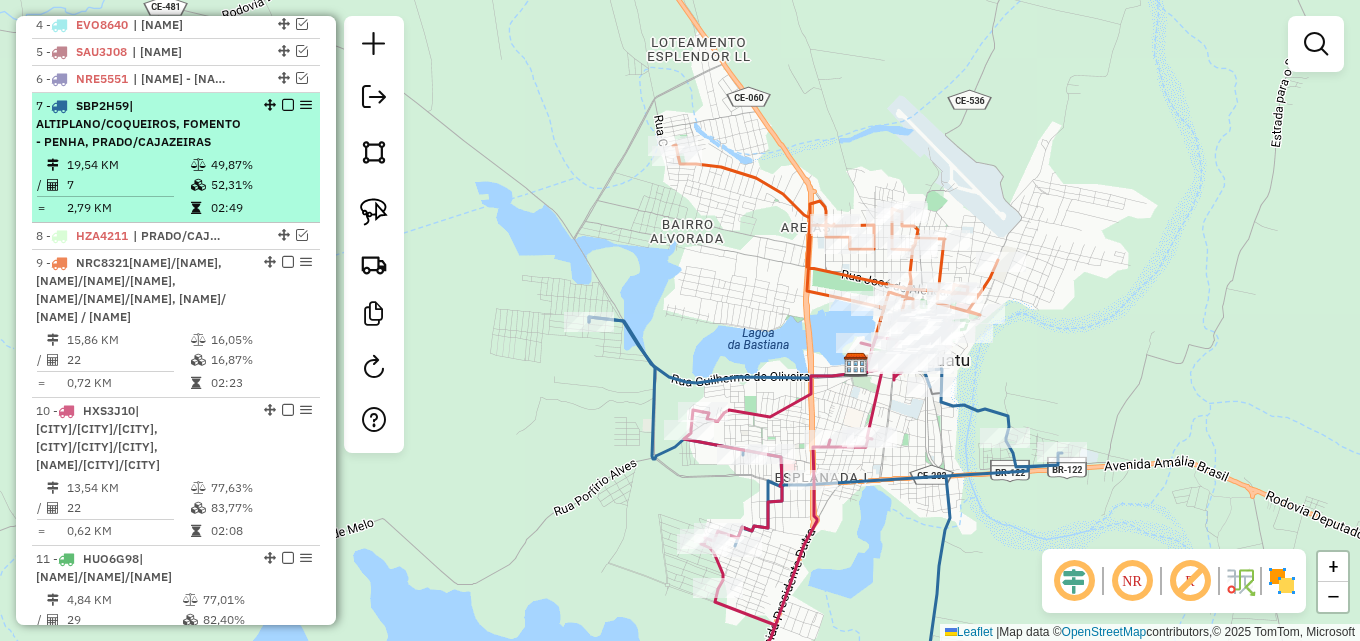 click at bounding box center [282, 105] 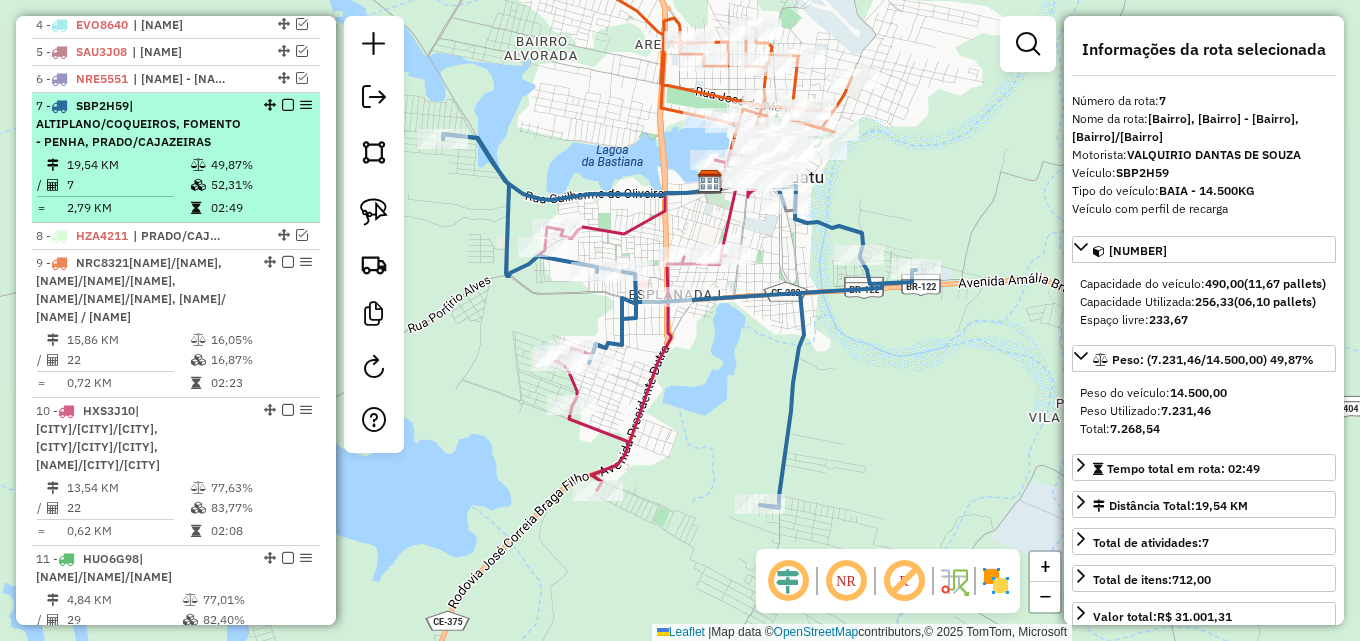 click at bounding box center (288, 105) 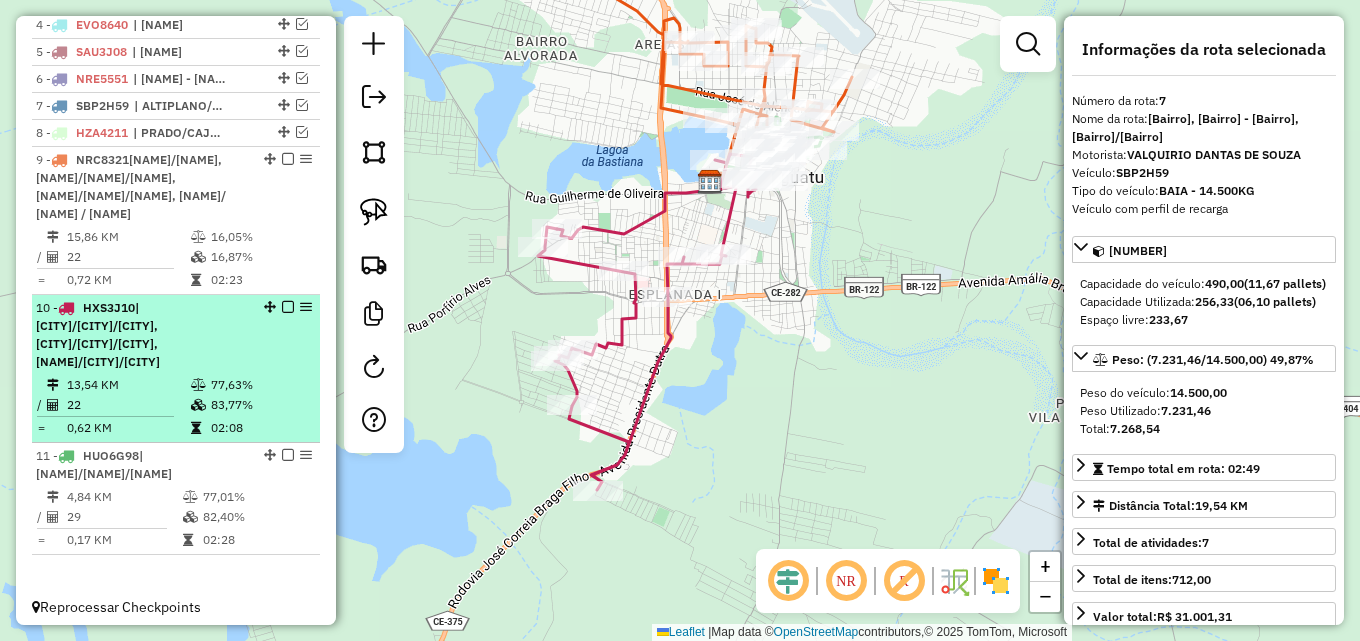 click on "10 -       HXS3J10   | ALTIPLANO/COQUEIROS, BASTIANA/CENTRO/S.SEBASTIÃO, JARDIM OASIS/ JPII /LAGOA SECA" at bounding box center (142, 335) 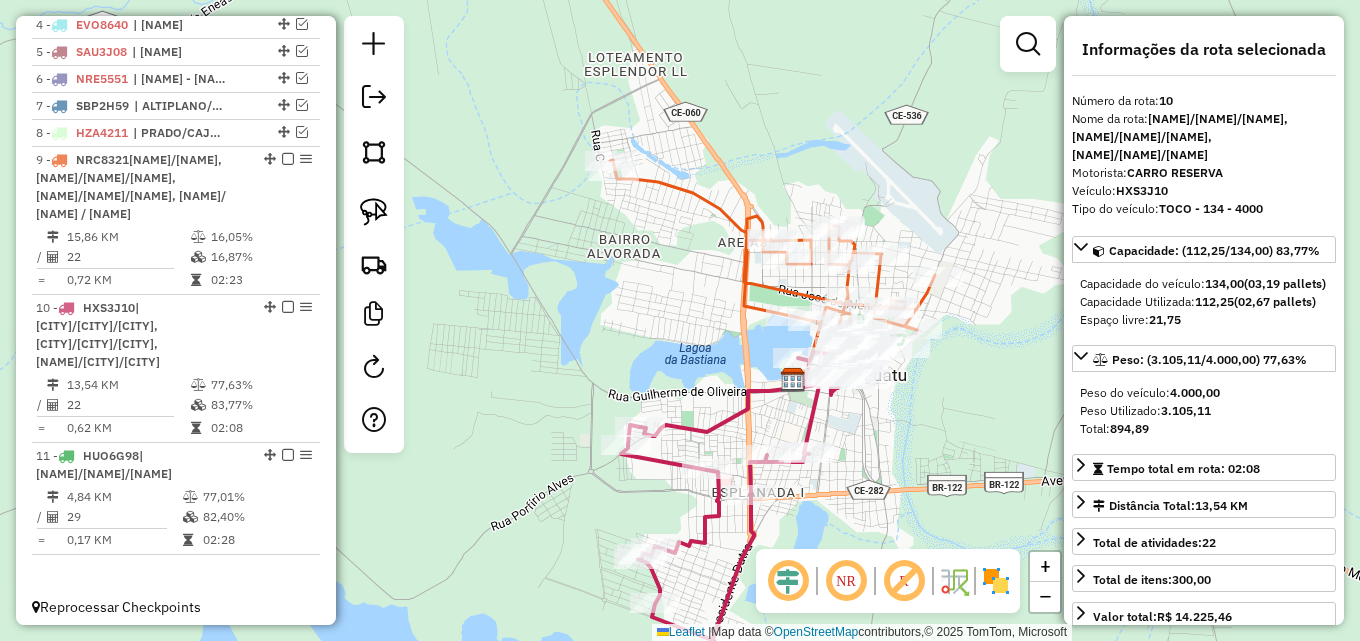 drag, startPoint x: 791, startPoint y: 253, endPoint x: 837, endPoint y: 410, distance: 163.60013 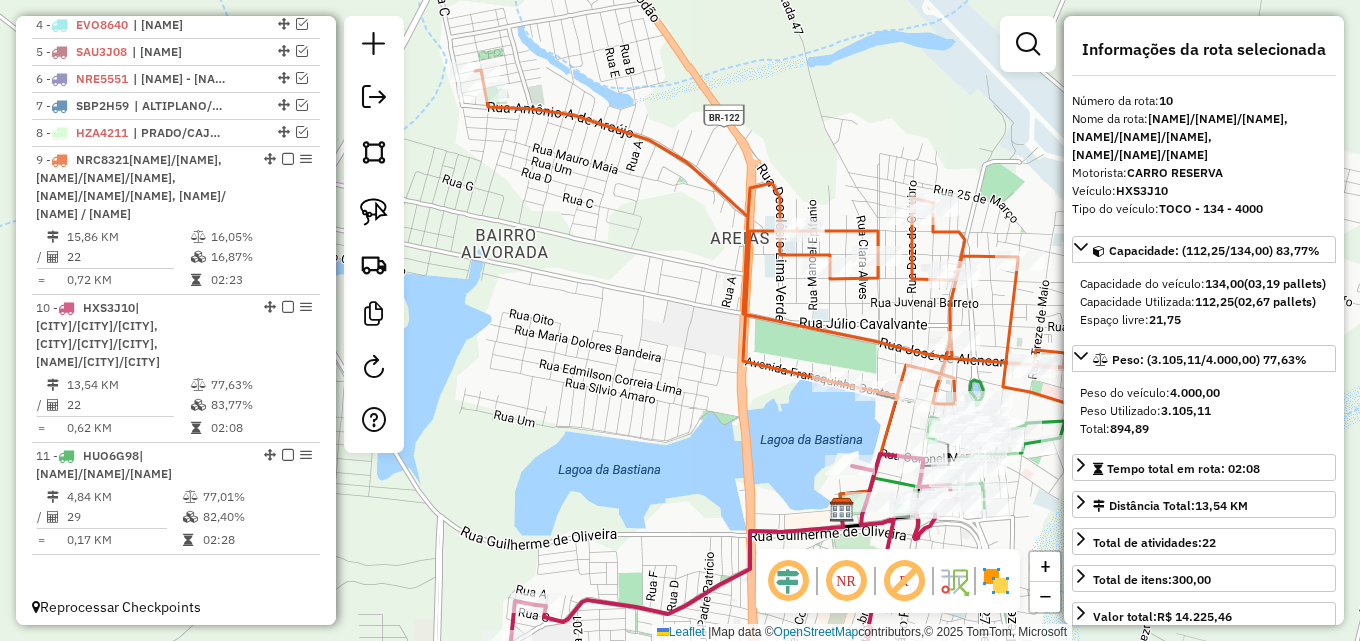 drag, startPoint x: 682, startPoint y: 222, endPoint x: 704, endPoint y: 322, distance: 102.3914 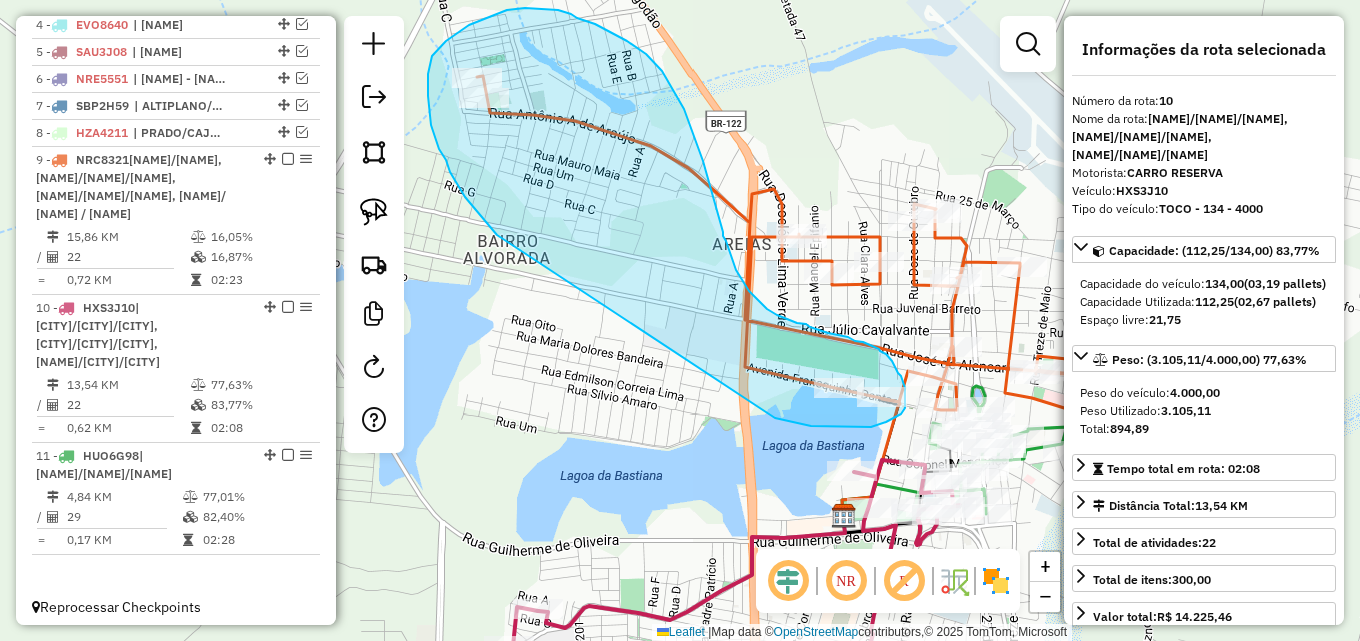 drag, startPoint x: 465, startPoint y: 197, endPoint x: 742, endPoint y: 411, distance: 350.0357 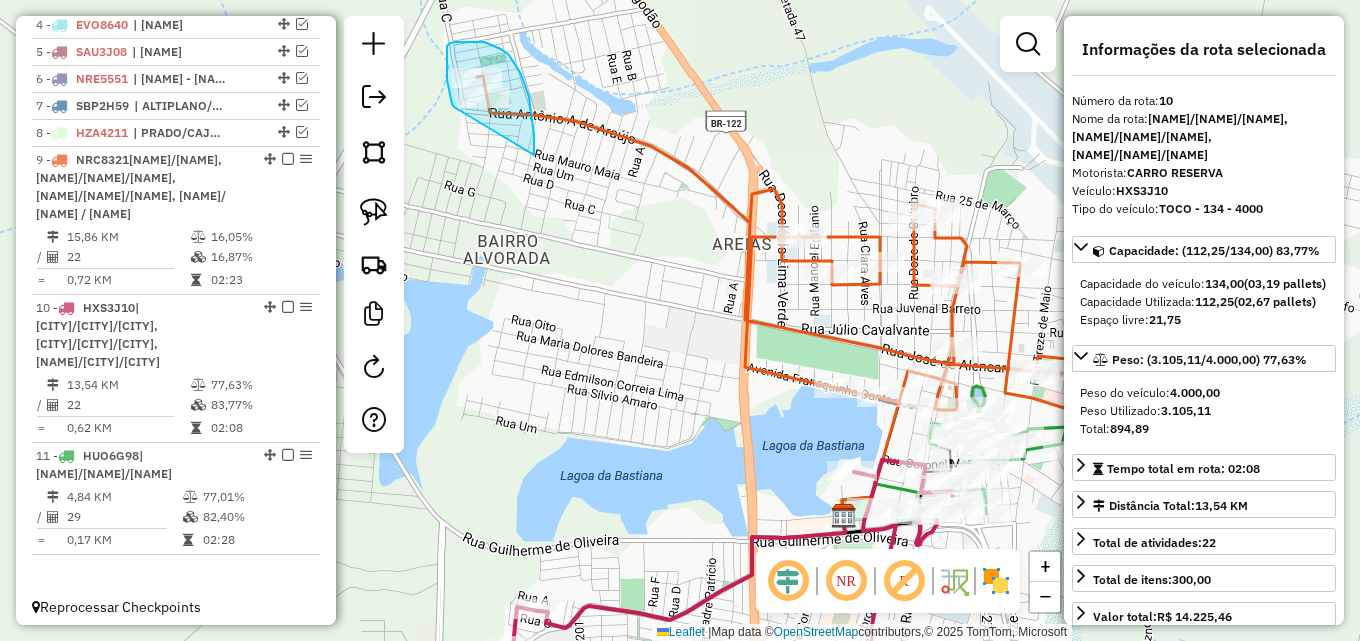 drag, startPoint x: 454, startPoint y: 107, endPoint x: 534, endPoint y: 160, distance: 95.96353 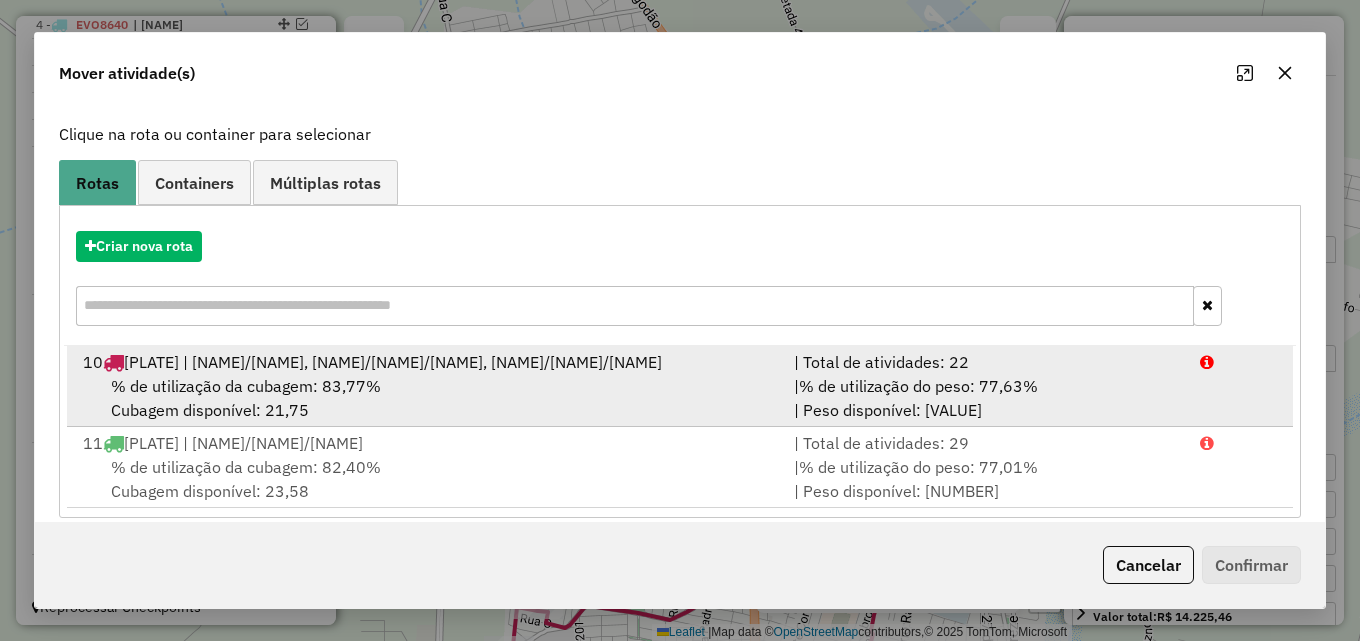 scroll, scrollTop: 153, scrollLeft: 0, axis: vertical 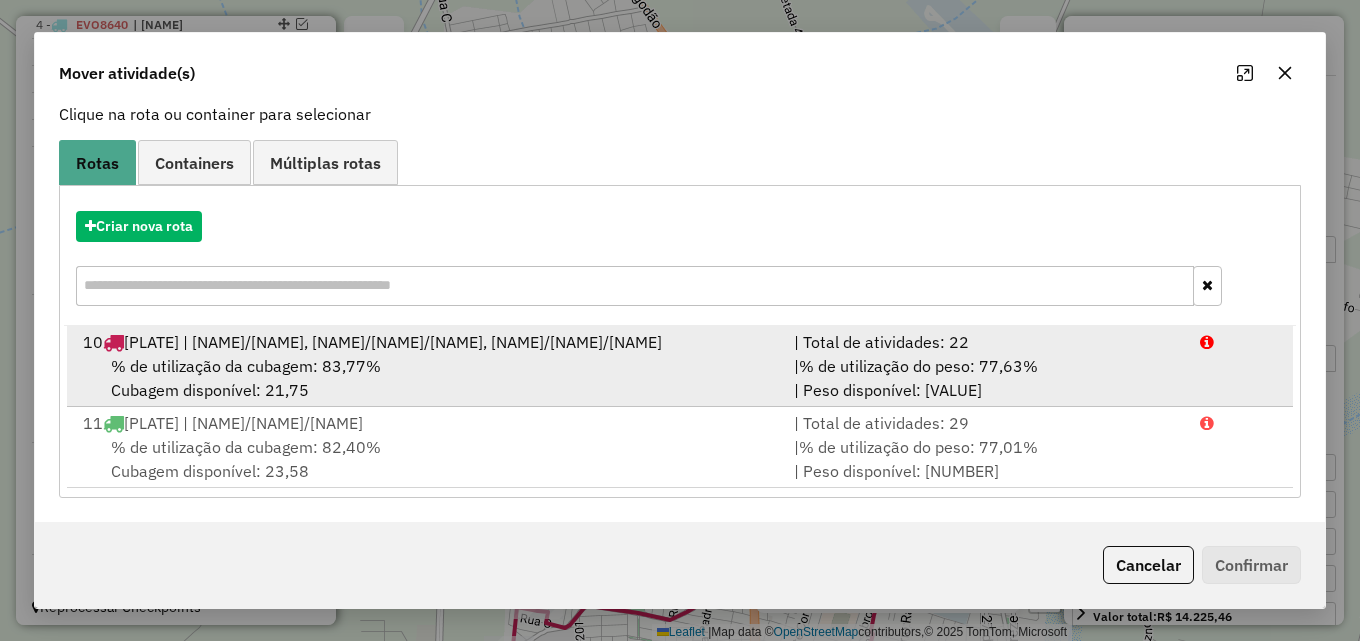 click on "10  HXS3J10 | ALTIPLANO/COQUEIROS, BASTIANA/CENTRO/S.SEBASTIÃO, JARDIM OASIS/ JPII /LAGOA SECA" at bounding box center (426, 342) 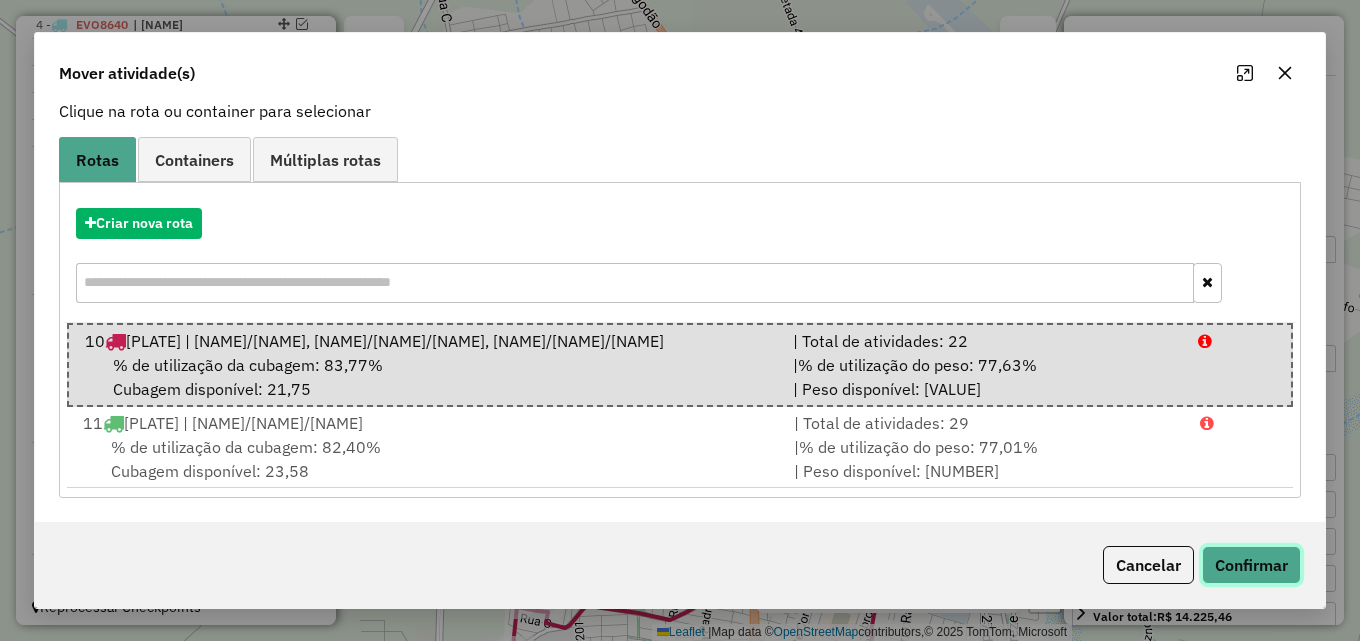 click on "Confirmar" 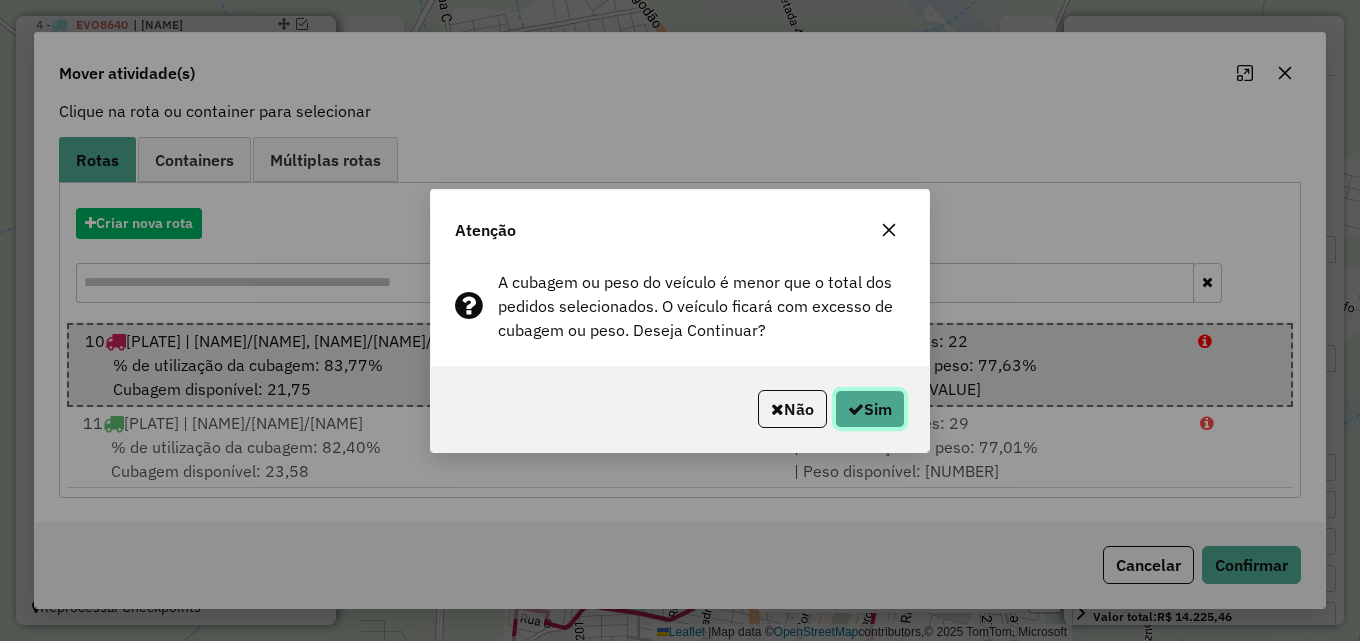 click on "Sim" 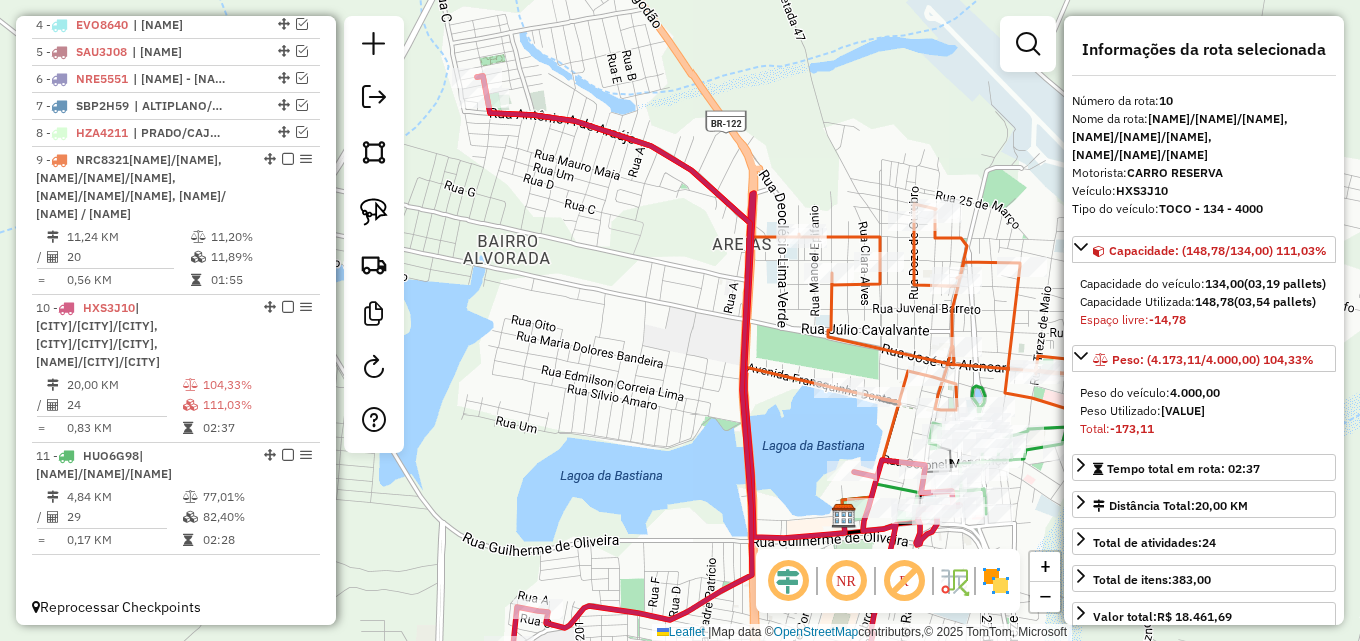 scroll, scrollTop: 886, scrollLeft: 0, axis: vertical 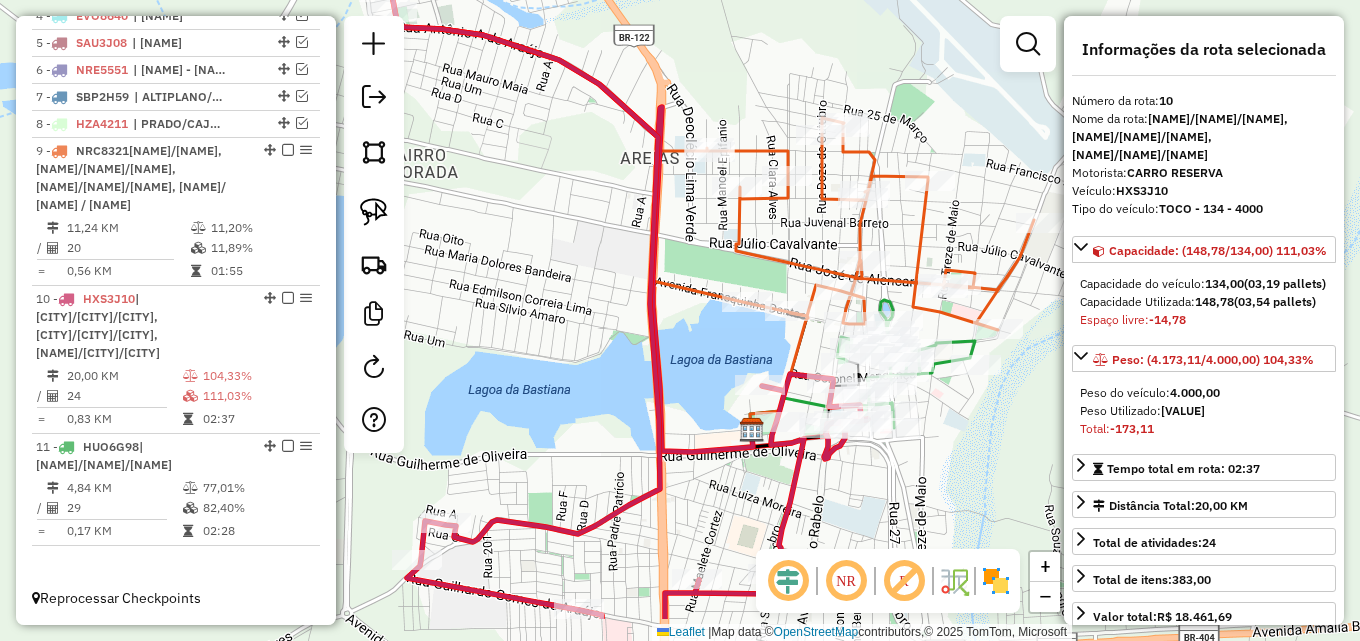 drag, startPoint x: 598, startPoint y: 314, endPoint x: 461, endPoint y: 194, distance: 182.12358 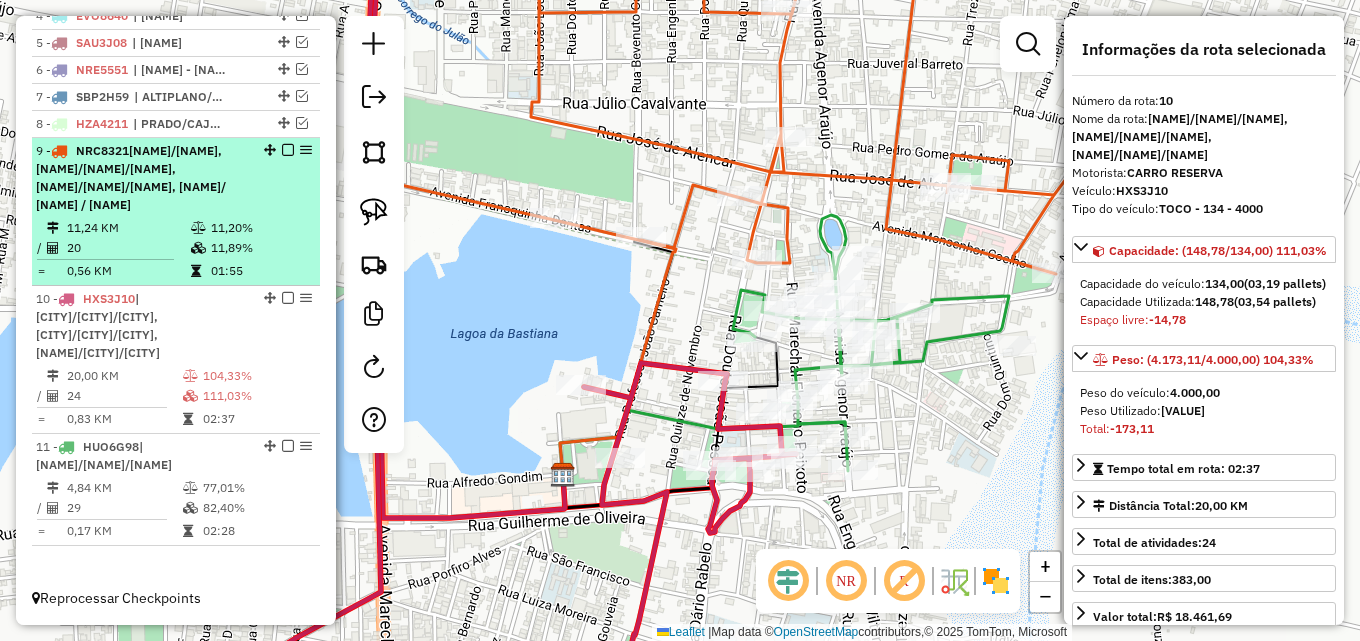 click on "| ALTIPLANO/COQUEIROS, BASTIANA/CENTRO/S.SEBASTIÃO, FLORES/CRUIRI/BUGI, JARDIM OASIS/ JPII /LAGOA SECA" at bounding box center [131, 177] 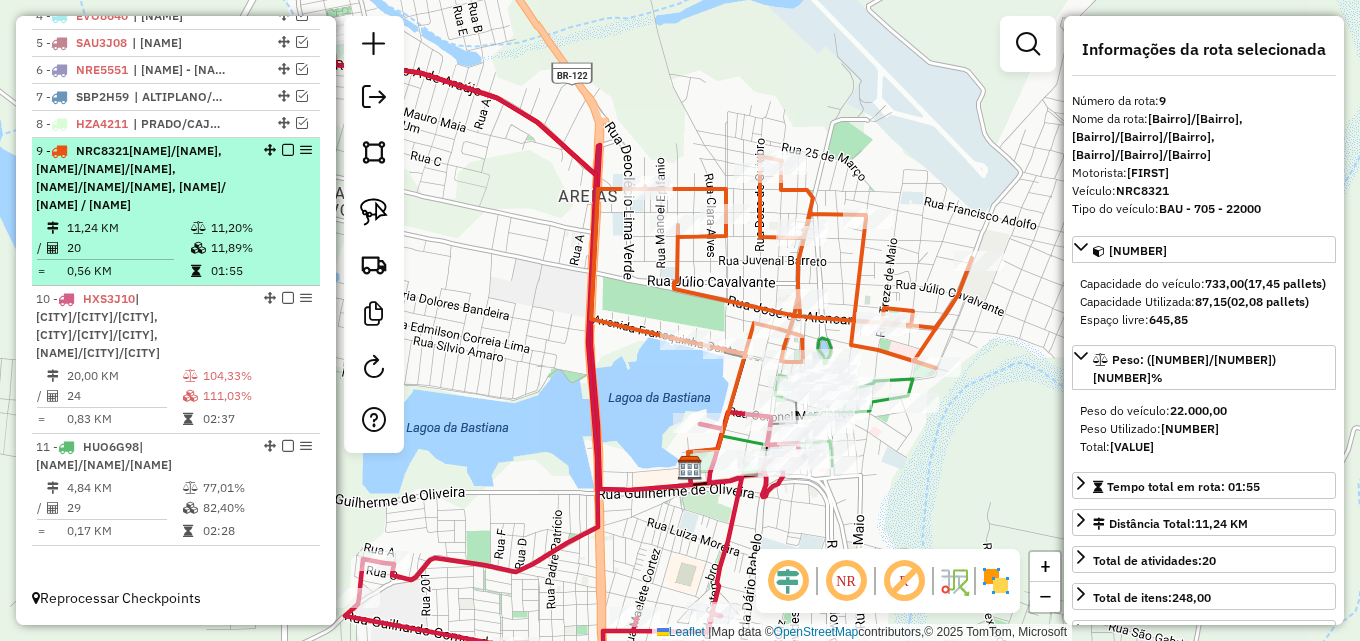 click on "11,24 KM" at bounding box center (128, 228) 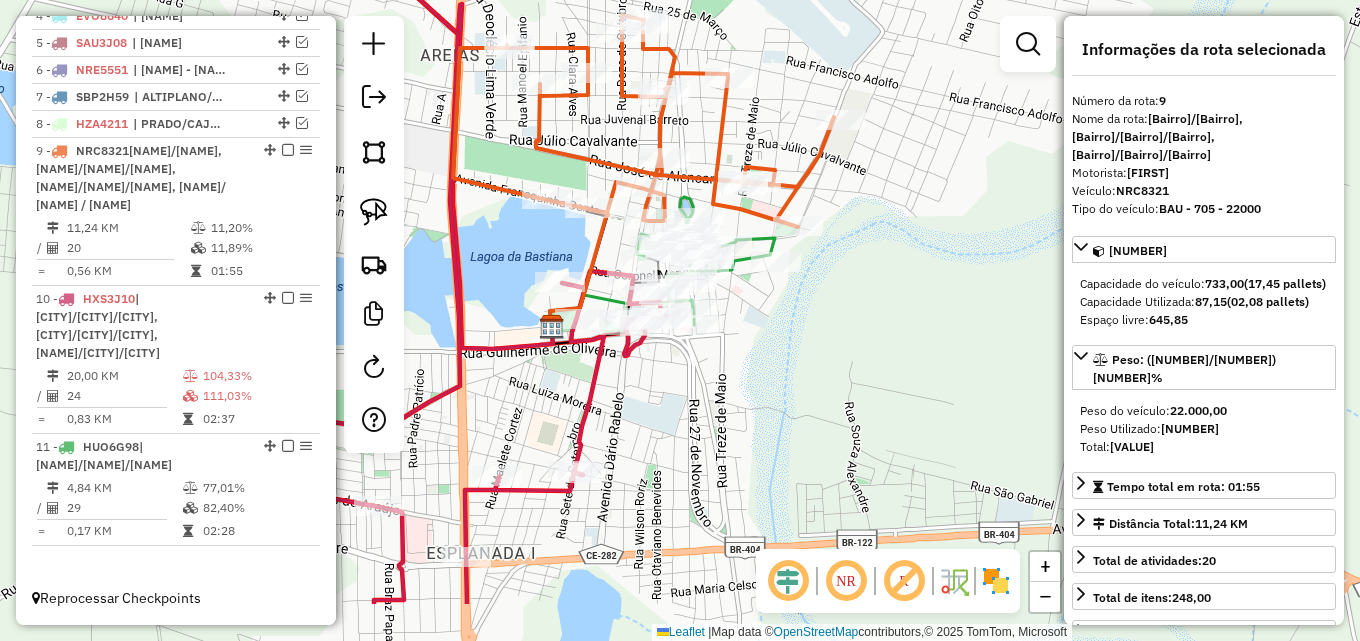 drag, startPoint x: 771, startPoint y: 93, endPoint x: 782, endPoint y: 0, distance: 93.64828 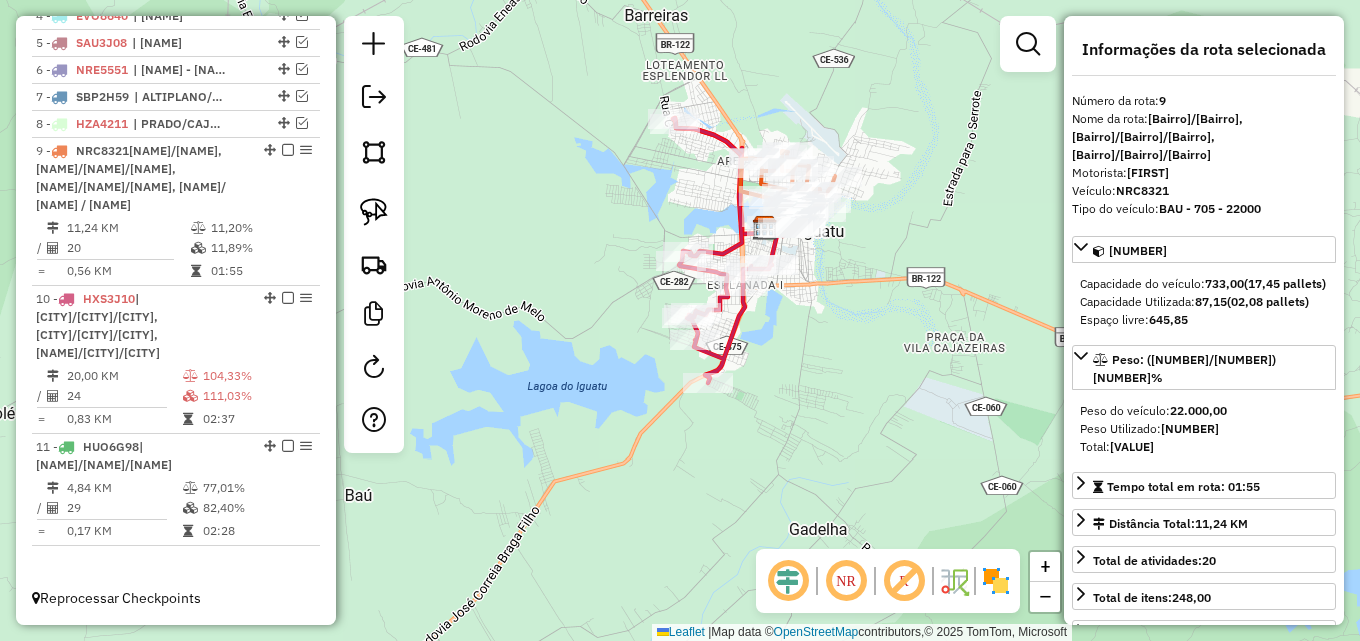 drag, startPoint x: 897, startPoint y: 349, endPoint x: 724, endPoint y: 298, distance: 180.36075 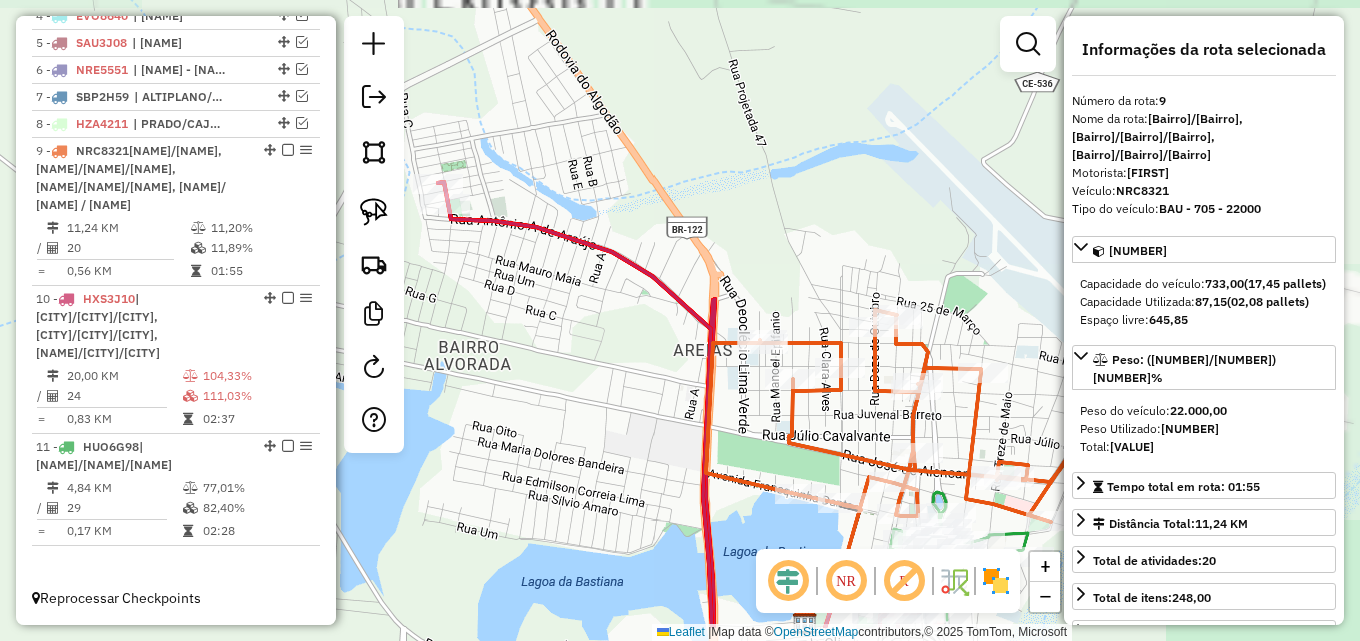 drag, startPoint x: 800, startPoint y: 266, endPoint x: 738, endPoint y: 126, distance: 153.11433 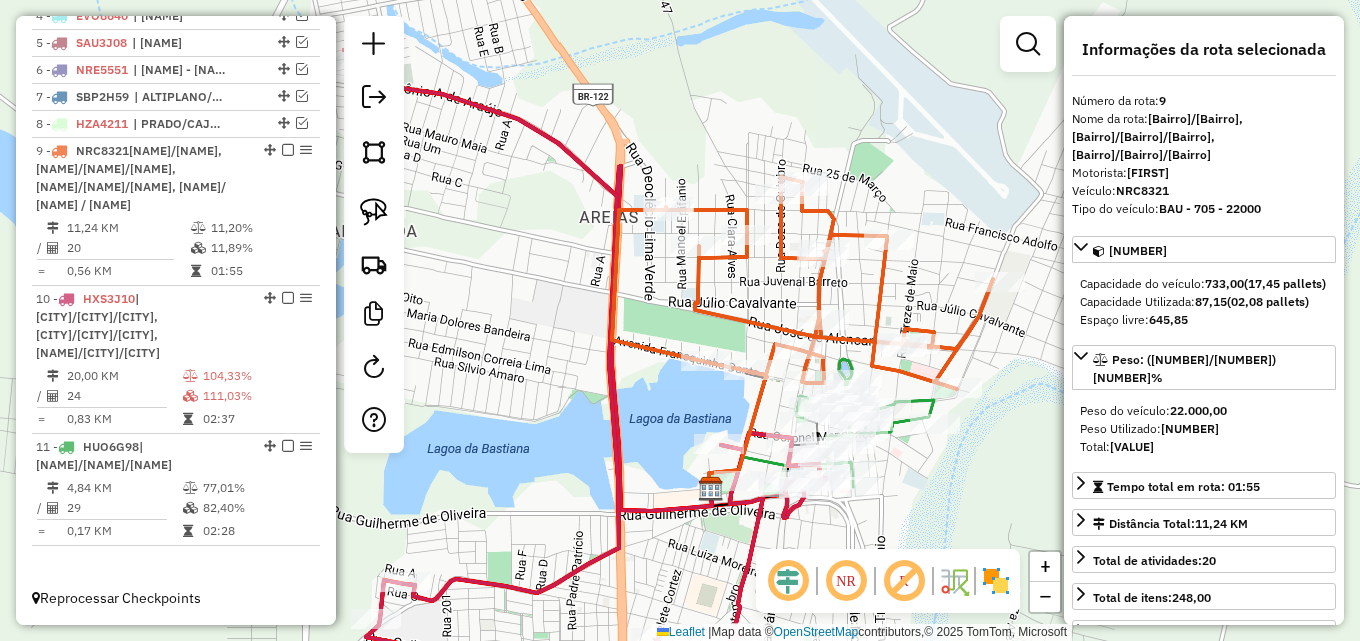 click on "Rota 9 - Placa NRC8321  3362 - MERCANTIL PINHEIRO Janela de atendimento Grade de atendimento Capacidade Transportadoras Veículos Cliente Pedidos  Rotas Selecione os dias de semana para filtrar as janelas de atendimento  Seg   Ter   Qua   Qui   Sex   Sáb   Dom  Informe o período da janela de atendimento: De: Até:  Filtrar exatamente a janela do cliente  Considerar janela de atendimento padrão  Selecione os dias de semana para filtrar as grades de atendimento  Seg   Ter   Qua   Qui   Sex   Sáb   Dom   Considerar clientes sem dia de atendimento cadastrado  Clientes fora do dia de atendimento selecionado Filtrar as atividades entre os valores definidos abaixo:  Peso mínimo:   Peso máximo:   Cubagem mínima:   Cubagem máxima:   De:   Até:  Filtrar as atividades entre o tempo de atendimento definido abaixo:  De:   Até:   Considerar capacidade total dos clientes não roteirizados Transportadora: Selecione um ou mais itens Tipo de veículo: Selecione um ou mais itens Veículo: Selecione um ou mais itens +" 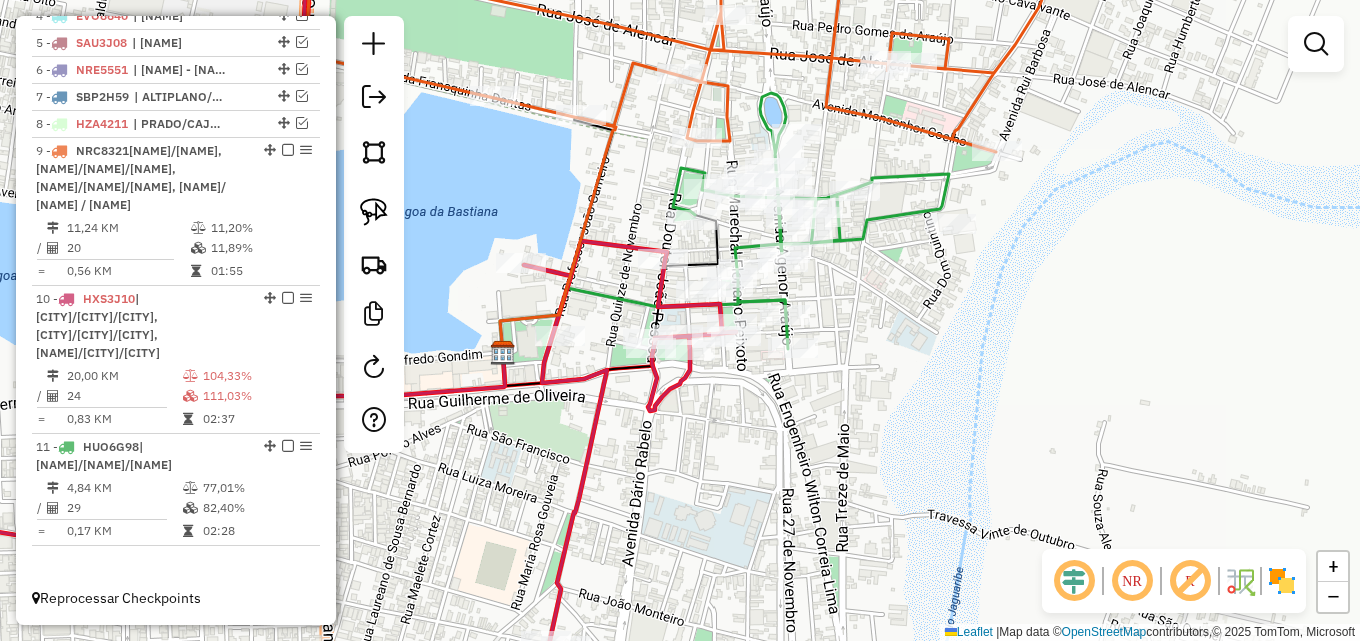 drag, startPoint x: 879, startPoint y: 327, endPoint x: 986, endPoint y: 354, distance: 110.35397 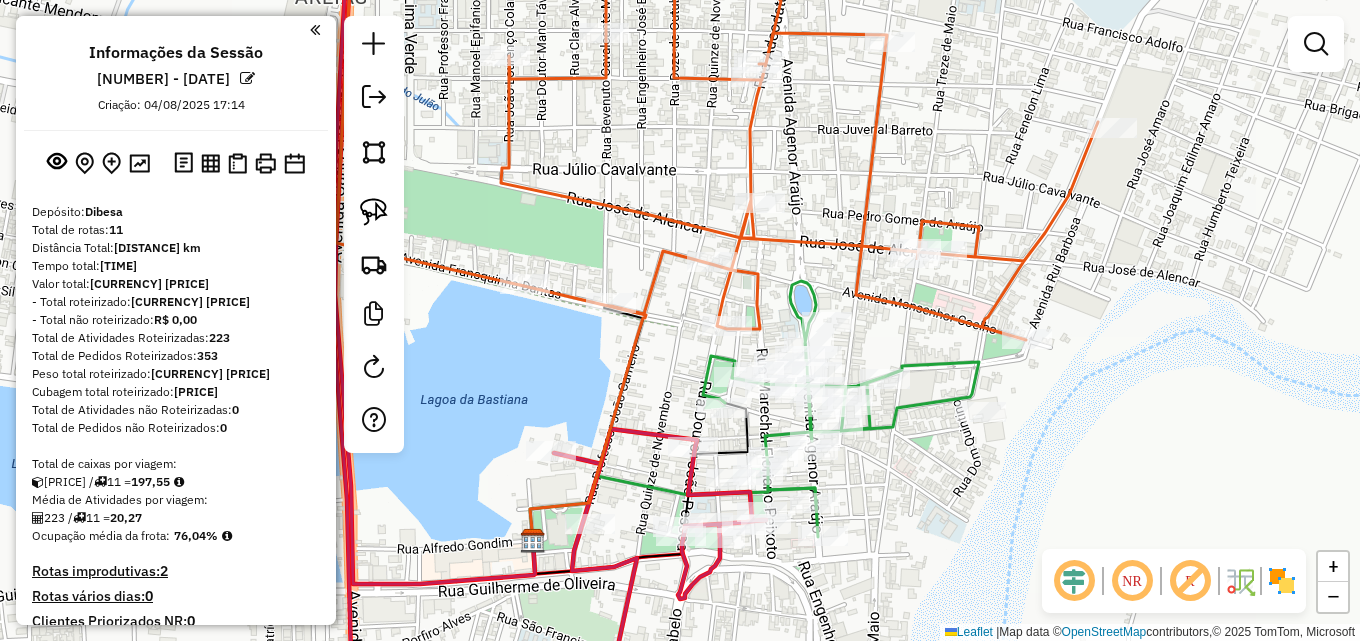 scroll, scrollTop: 0, scrollLeft: 0, axis: both 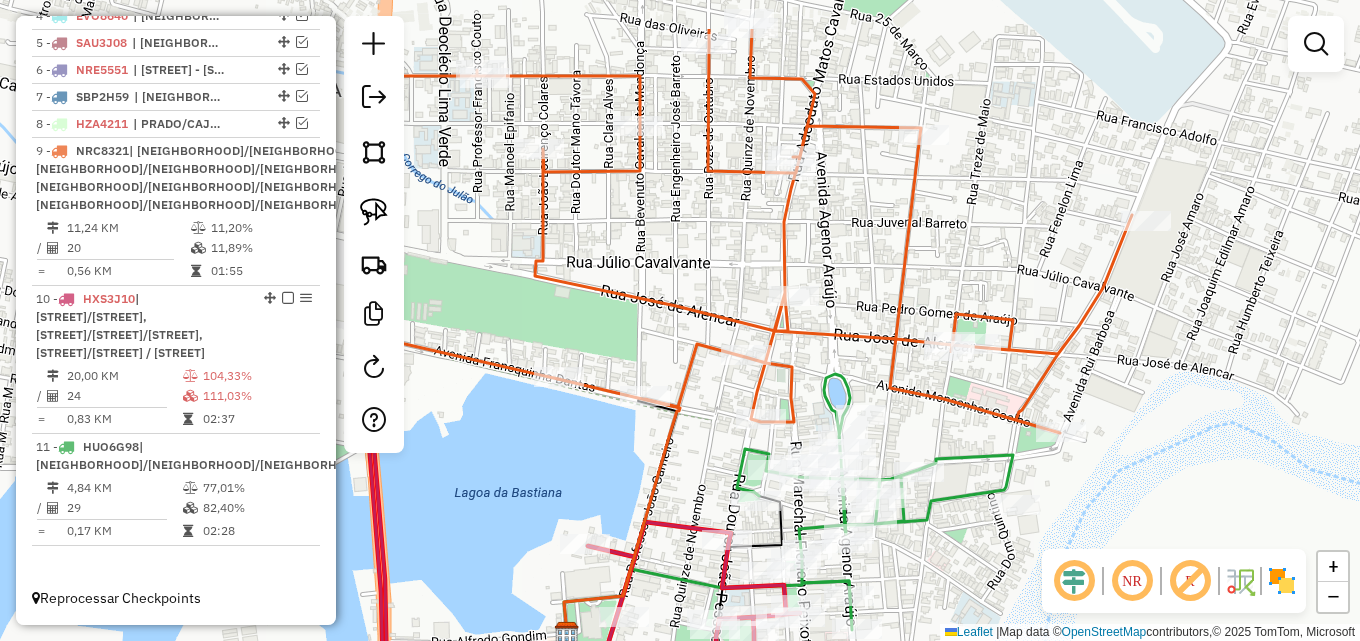 drag, startPoint x: 581, startPoint y: 363, endPoint x: 615, endPoint y: 456, distance: 99.0202 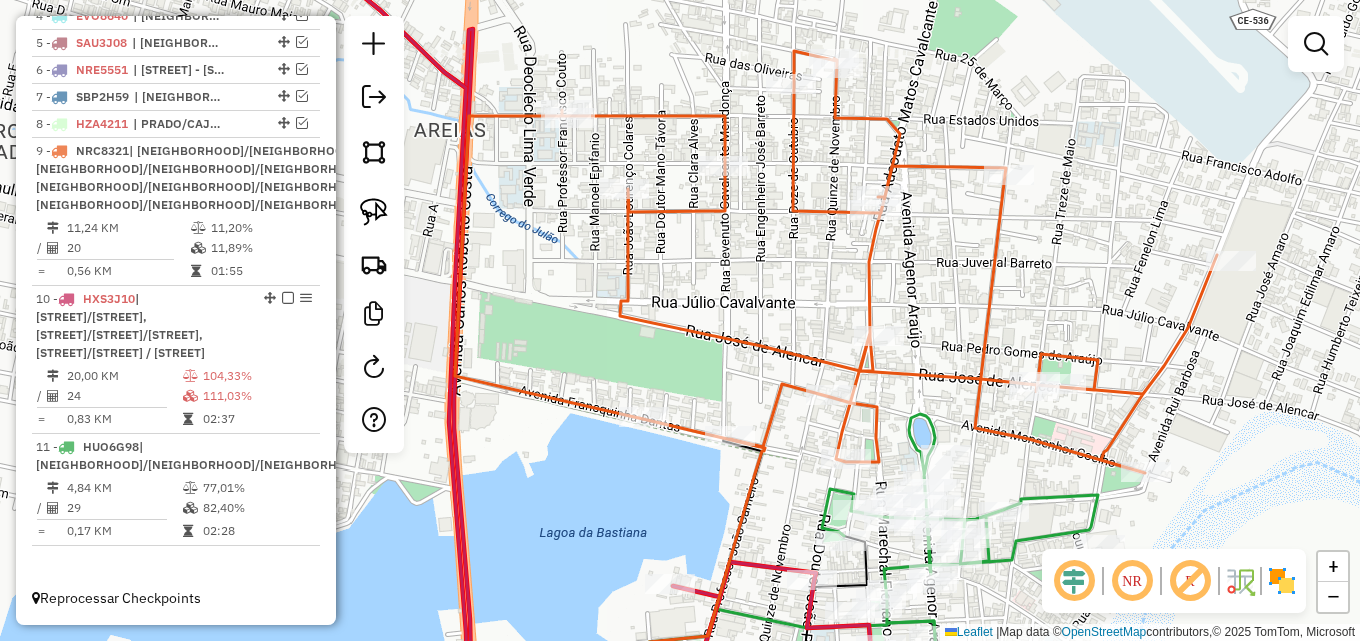 drag, startPoint x: 517, startPoint y: 301, endPoint x: 602, endPoint y: 341, distance: 93.941475 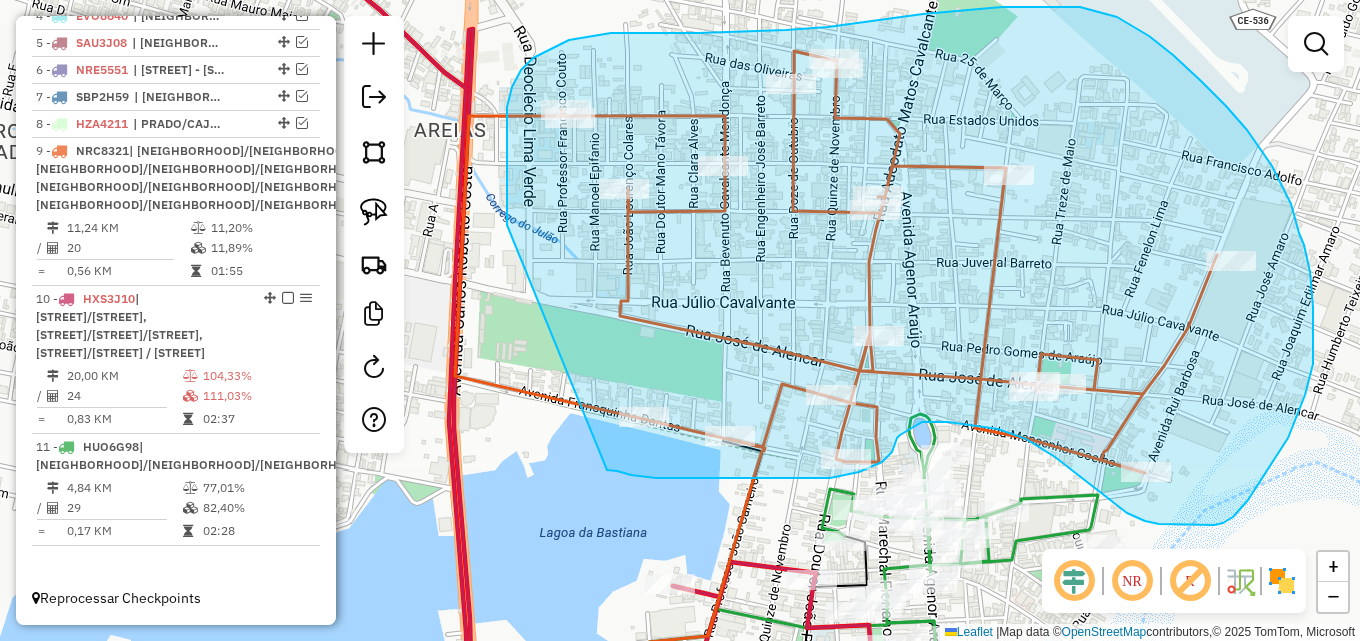 drag, startPoint x: 507, startPoint y: 221, endPoint x: 598, endPoint y: 470, distance: 265.1075 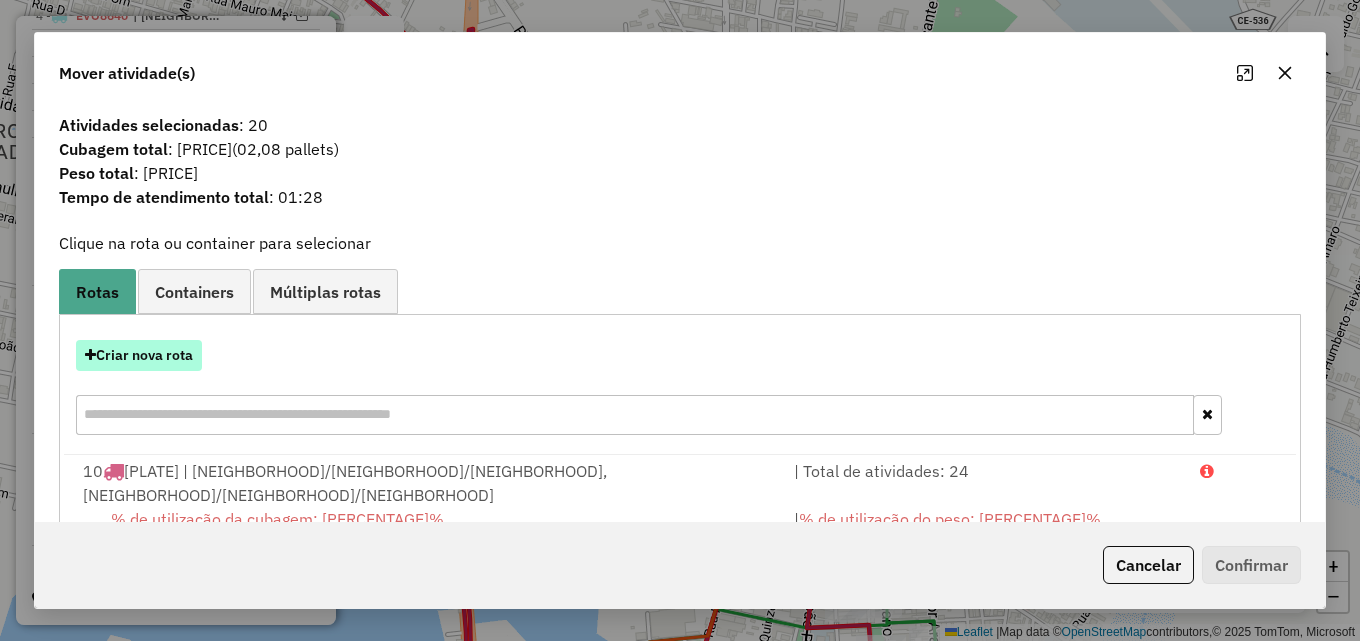 click on "Criar nova rota" at bounding box center [139, 355] 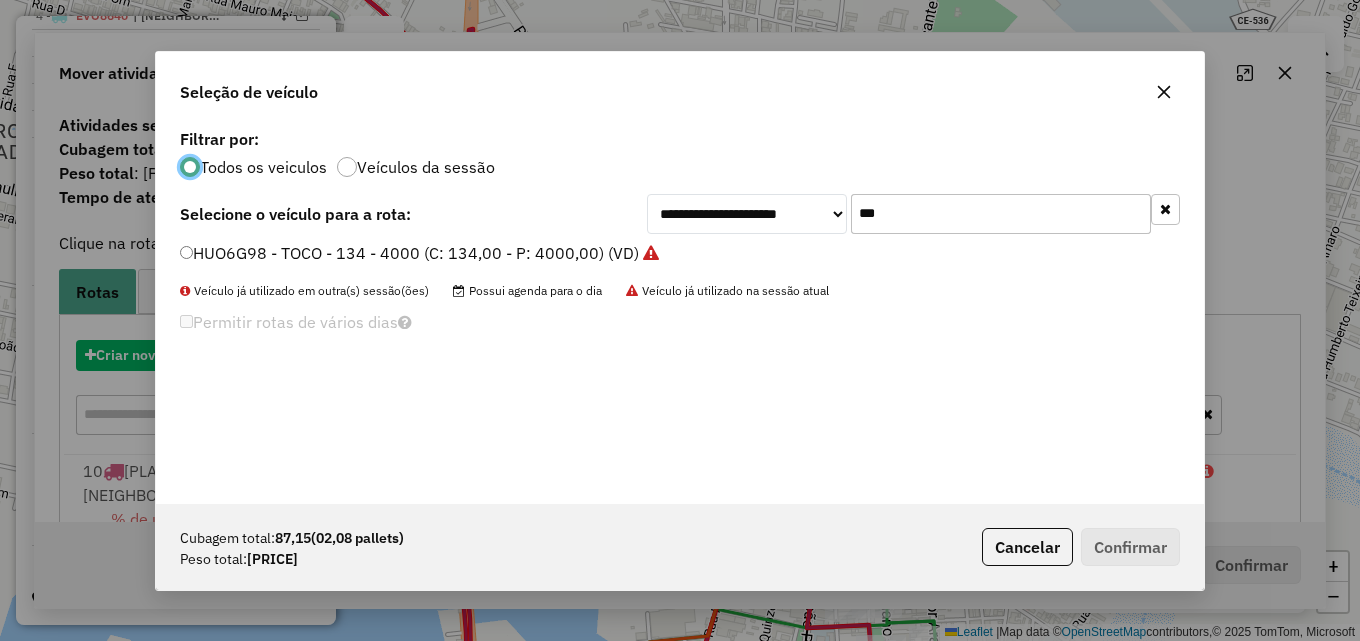 scroll, scrollTop: 11, scrollLeft: 6, axis: both 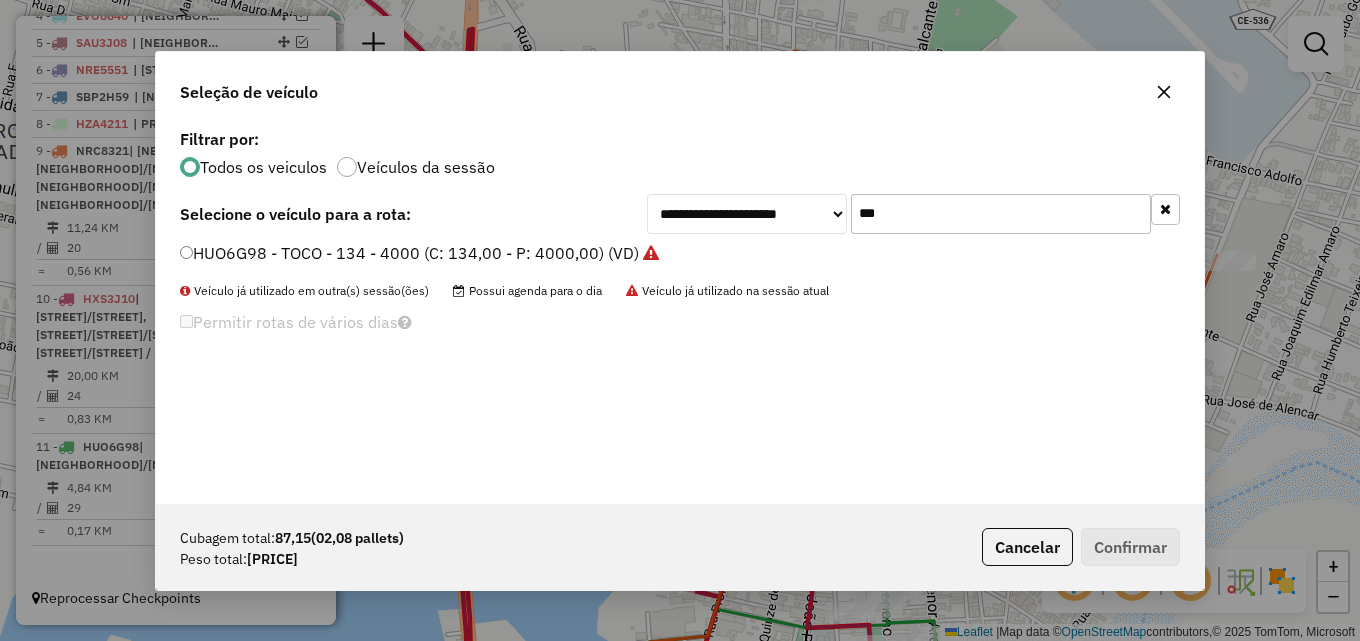 drag, startPoint x: 930, startPoint y: 205, endPoint x: 737, endPoint y: 205, distance: 193 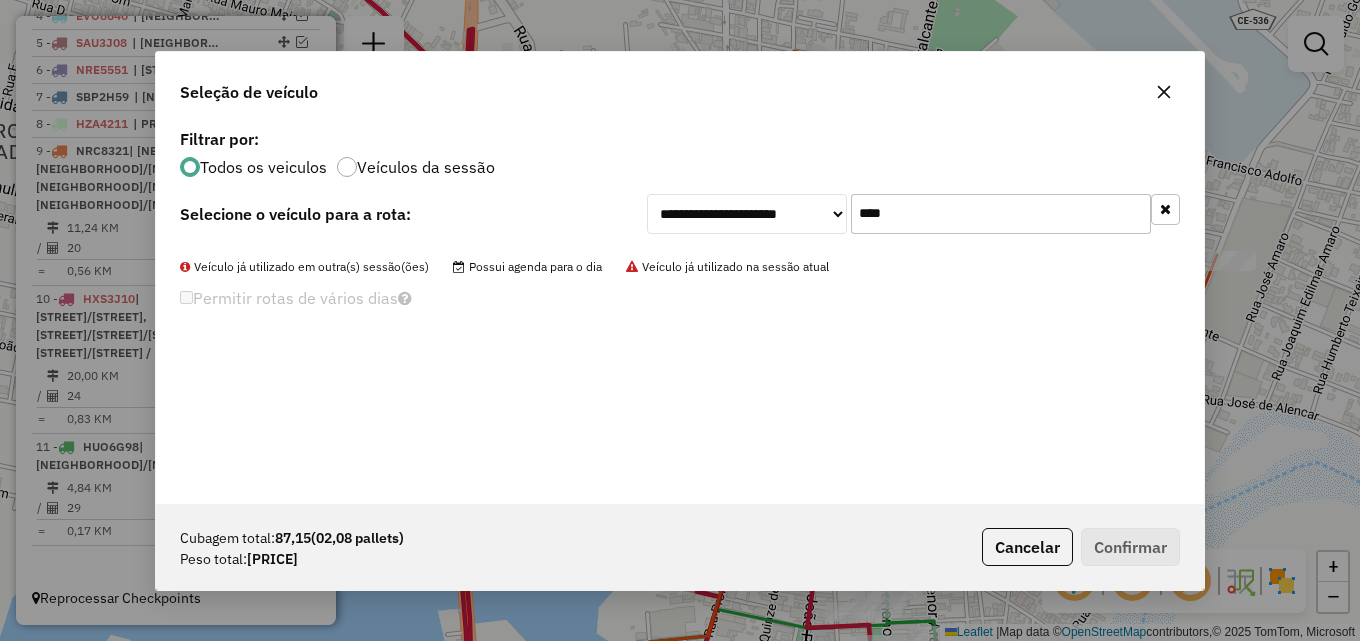 drag, startPoint x: 964, startPoint y: 215, endPoint x: 662, endPoint y: 215, distance: 302 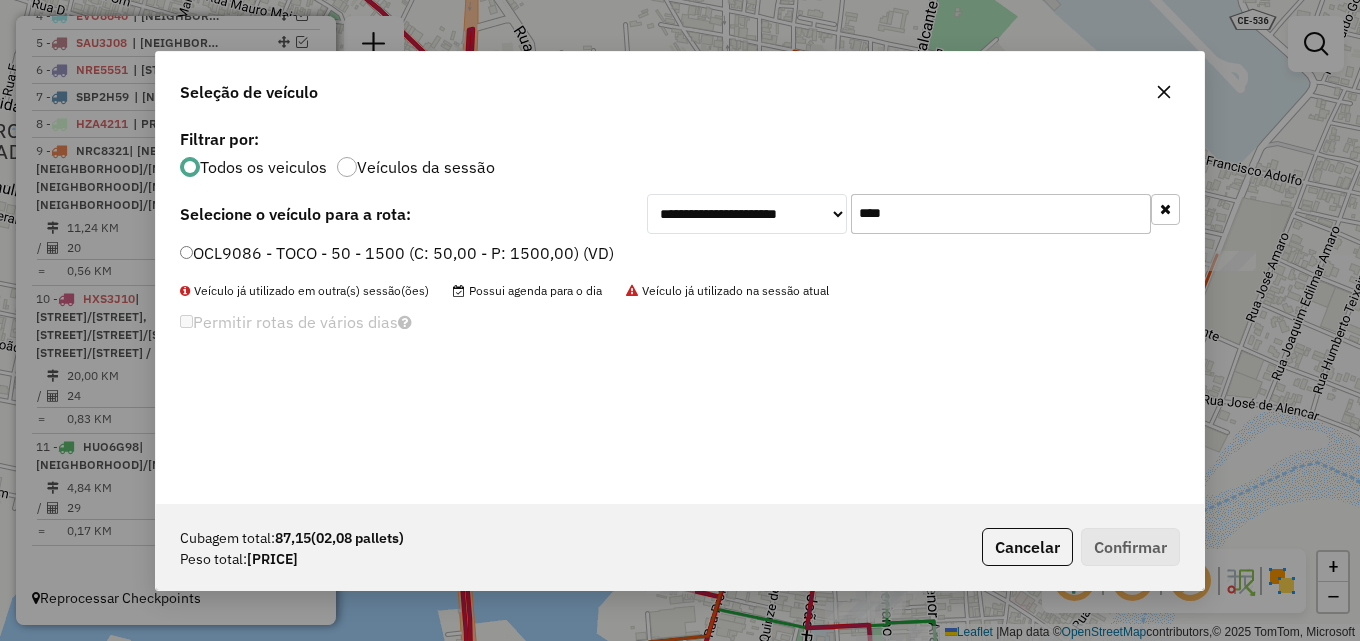 type on "****" 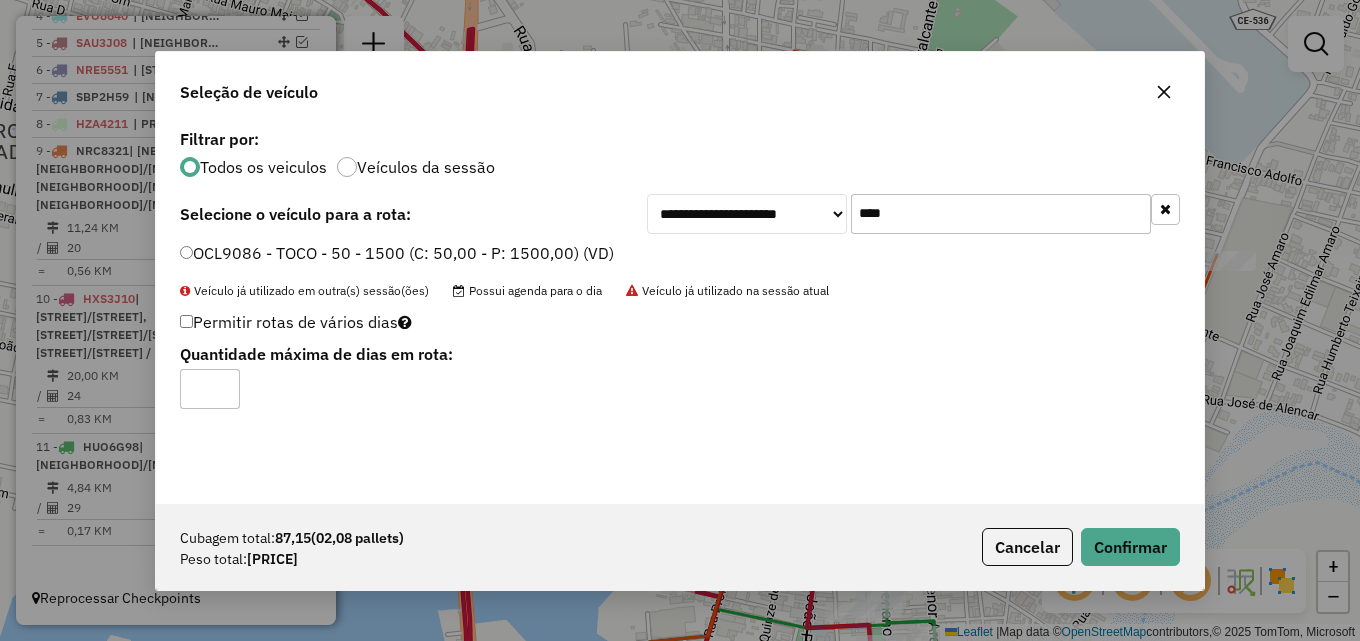 type on "*" 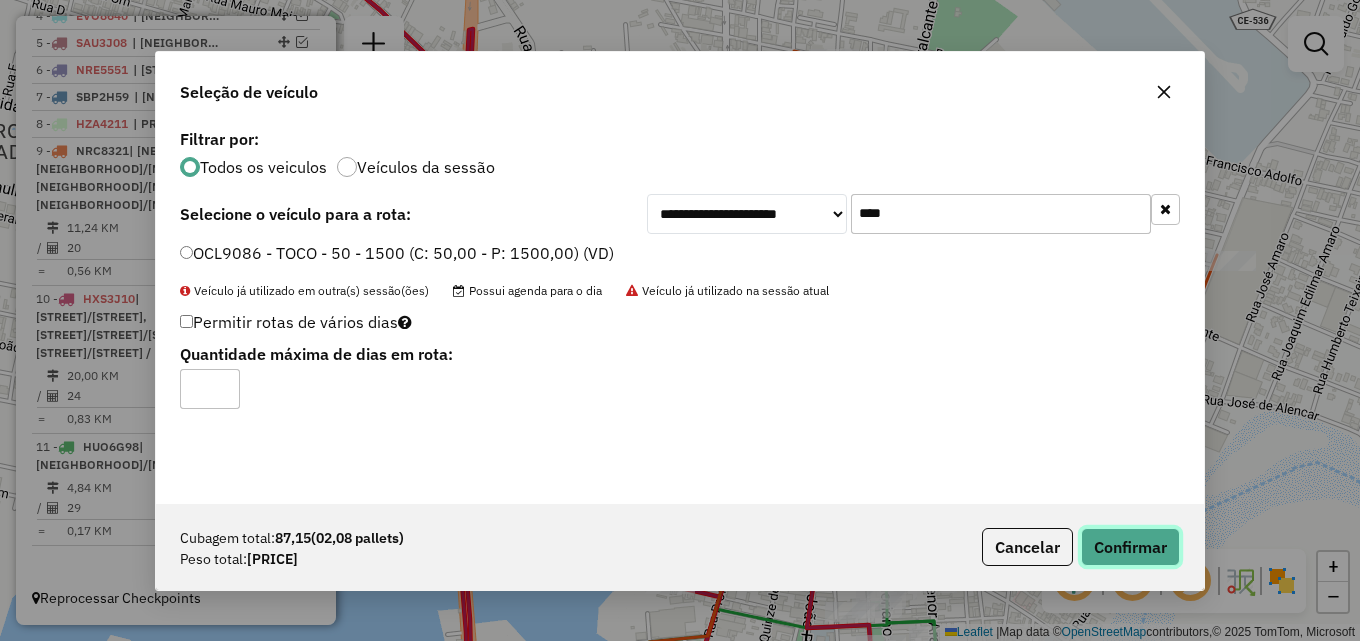 click on "Confirmar" 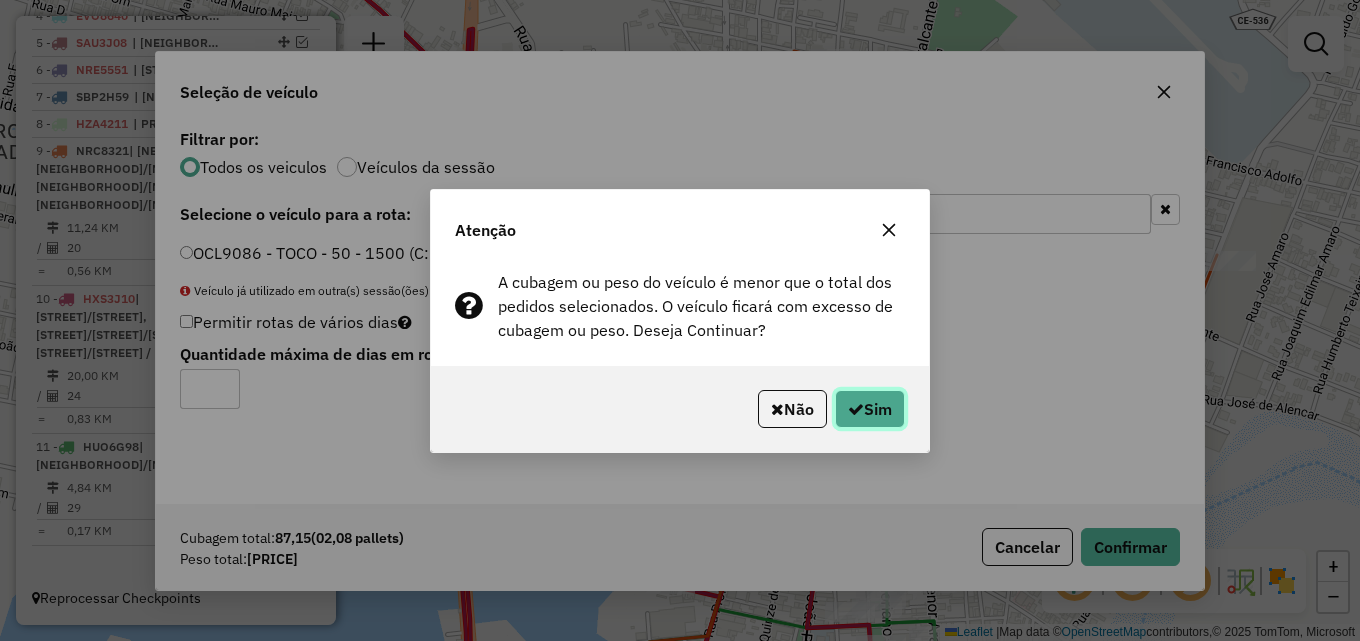 click on "Sim" 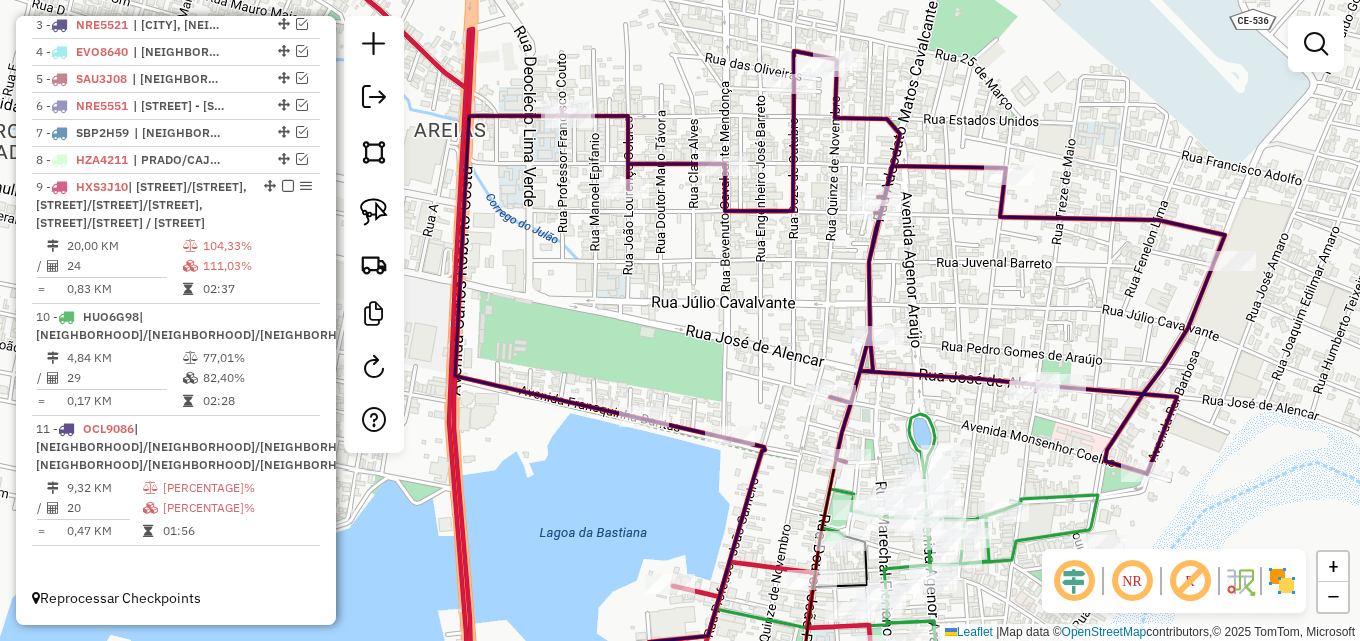scroll, scrollTop: 850, scrollLeft: 0, axis: vertical 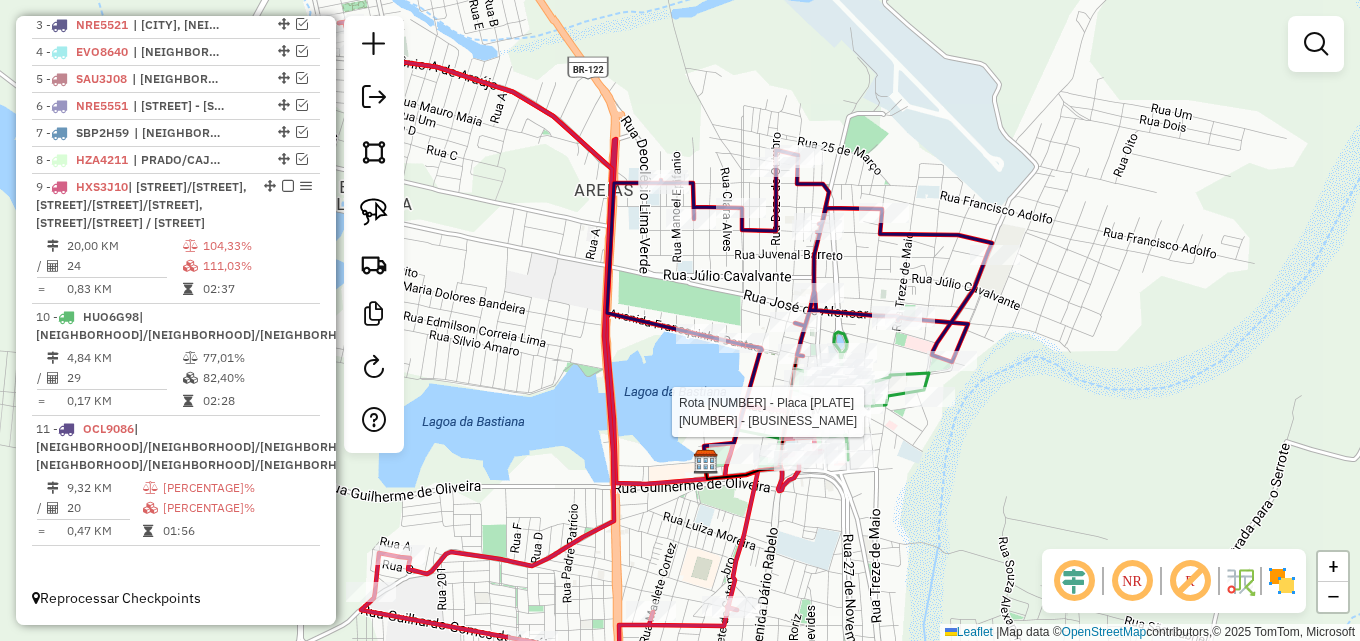 select on "*********" 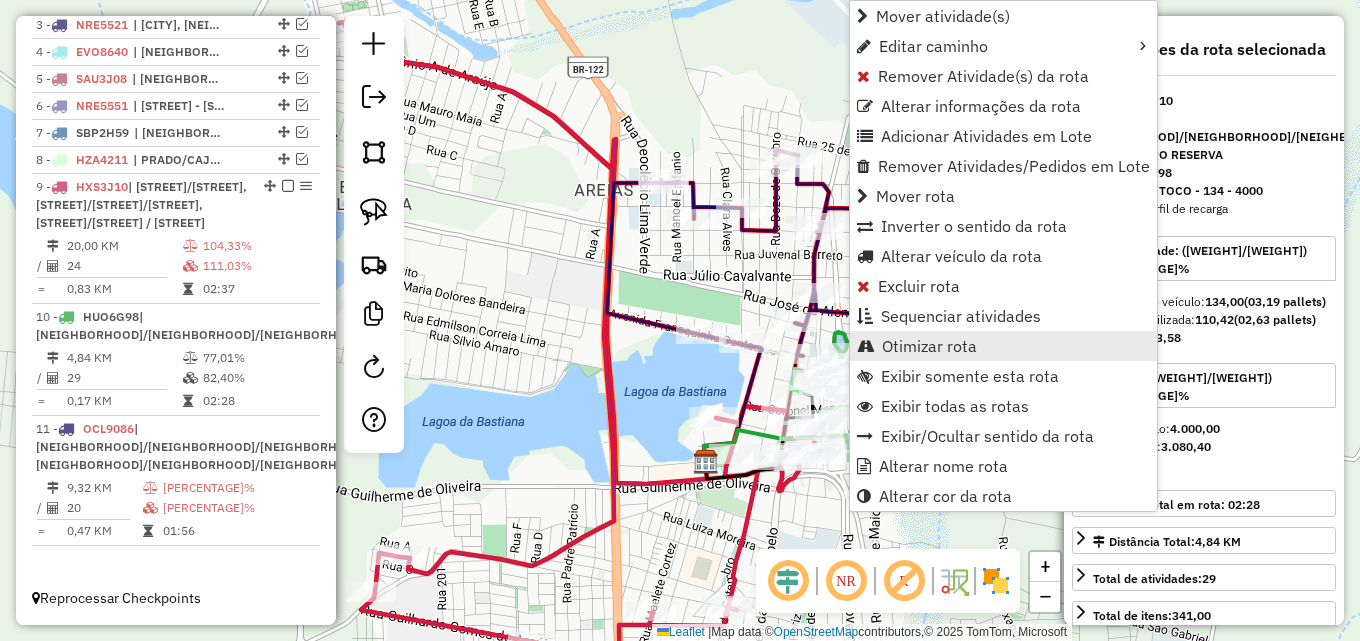 click on "Otimizar rota" at bounding box center (929, 346) 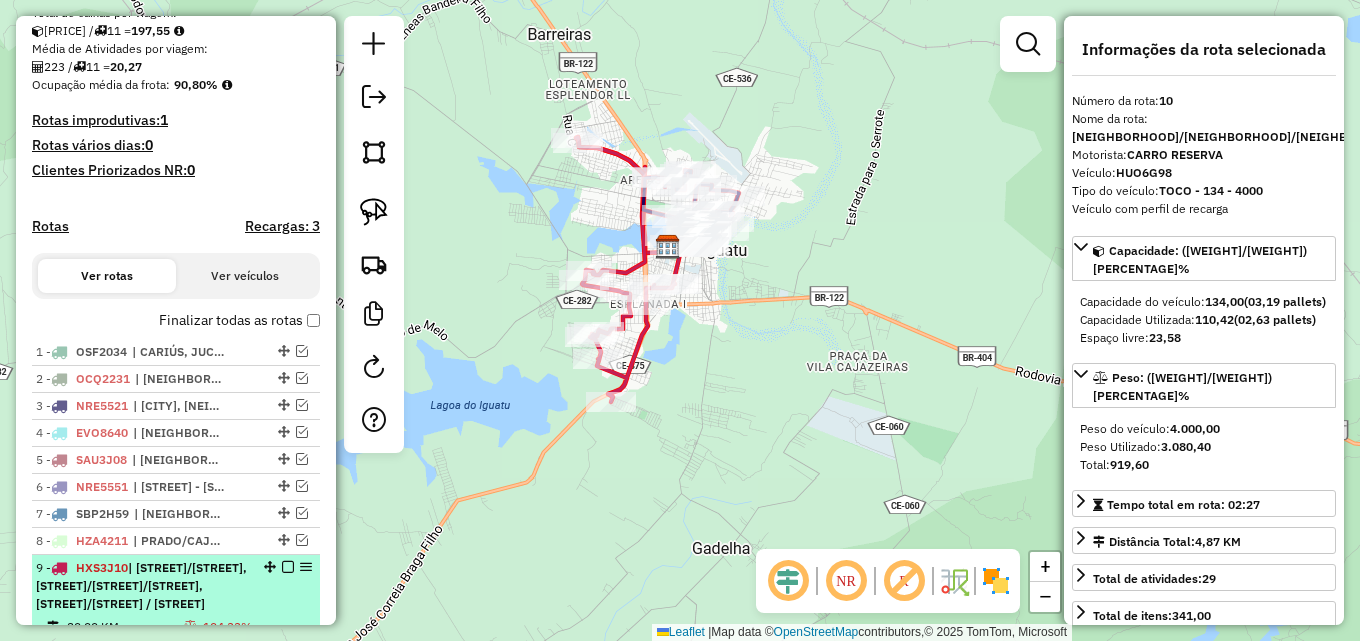 scroll, scrollTop: 450, scrollLeft: 0, axis: vertical 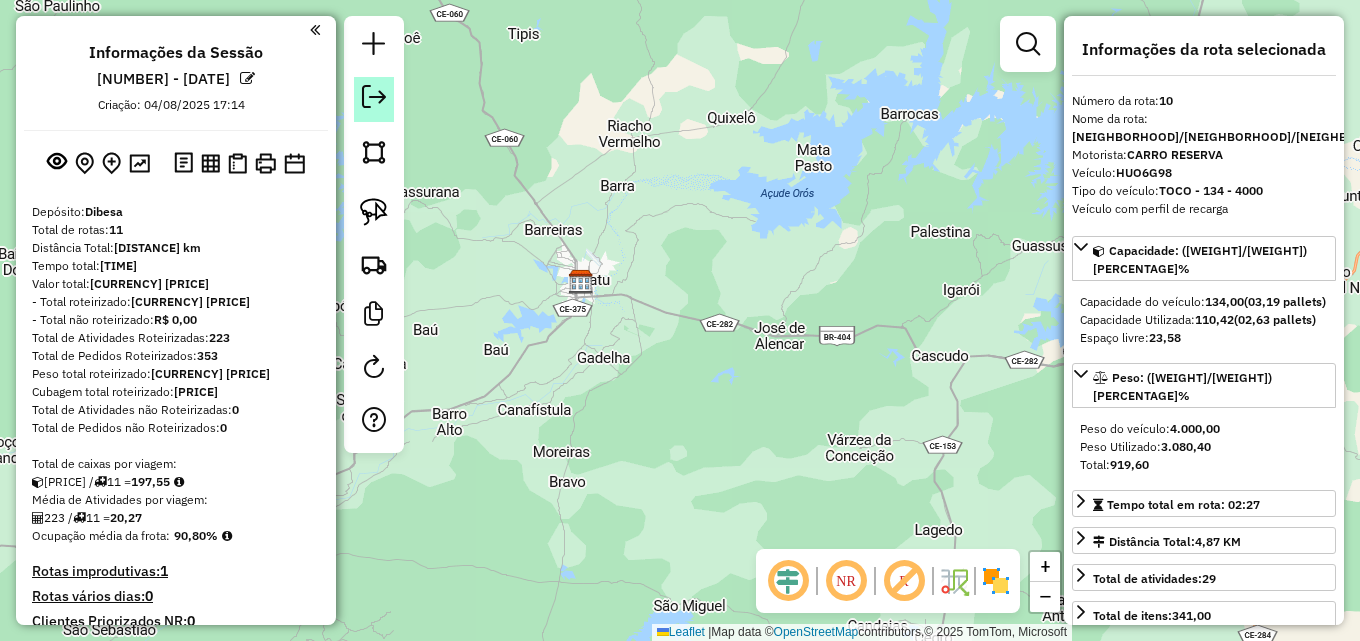 click 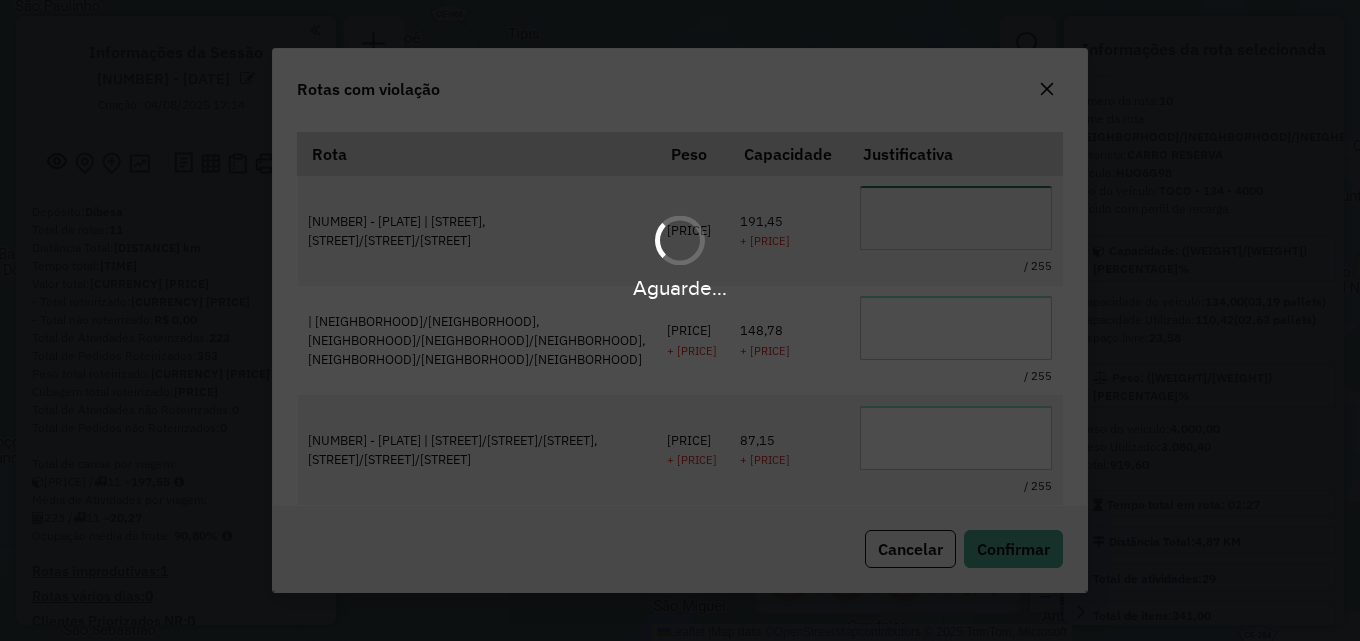 scroll, scrollTop: 37, scrollLeft: 0, axis: vertical 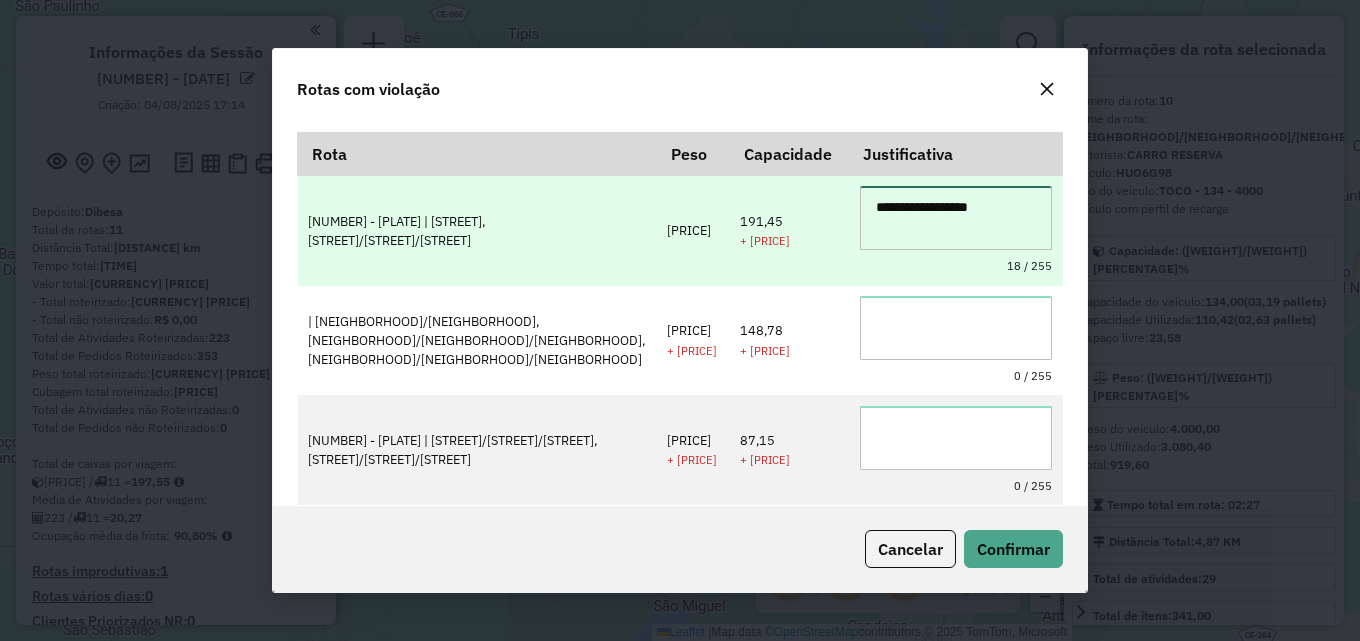 type on "**********" 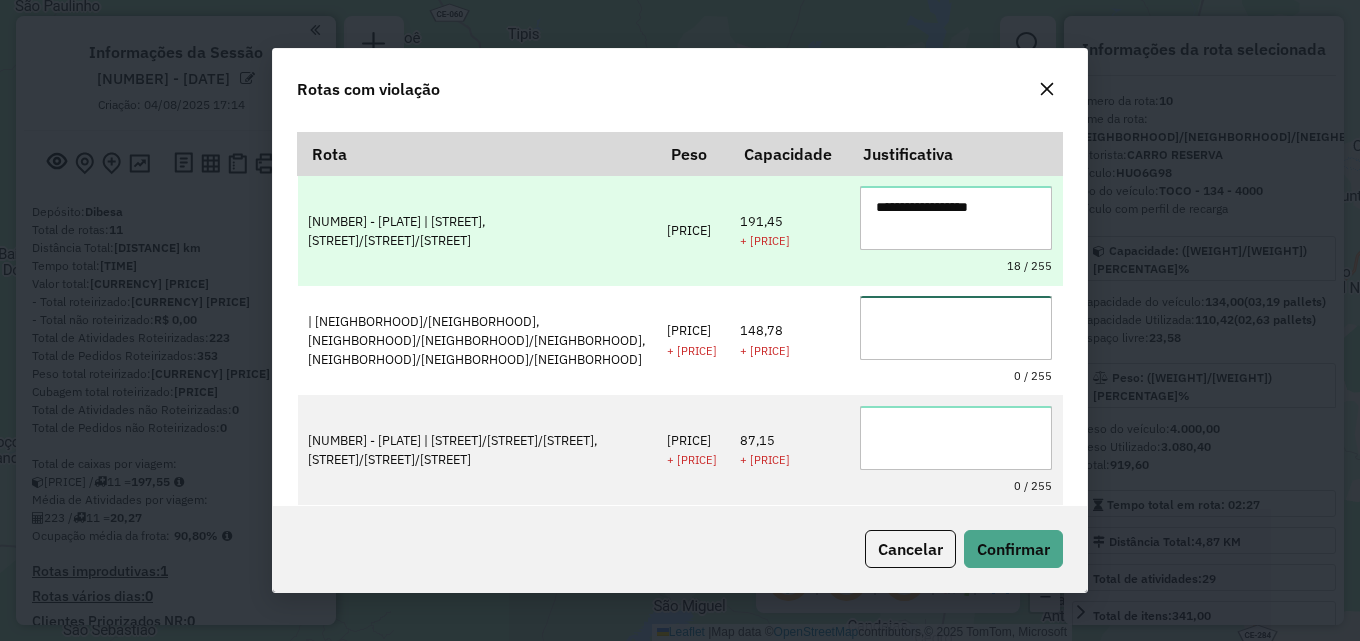 paste on "**********" 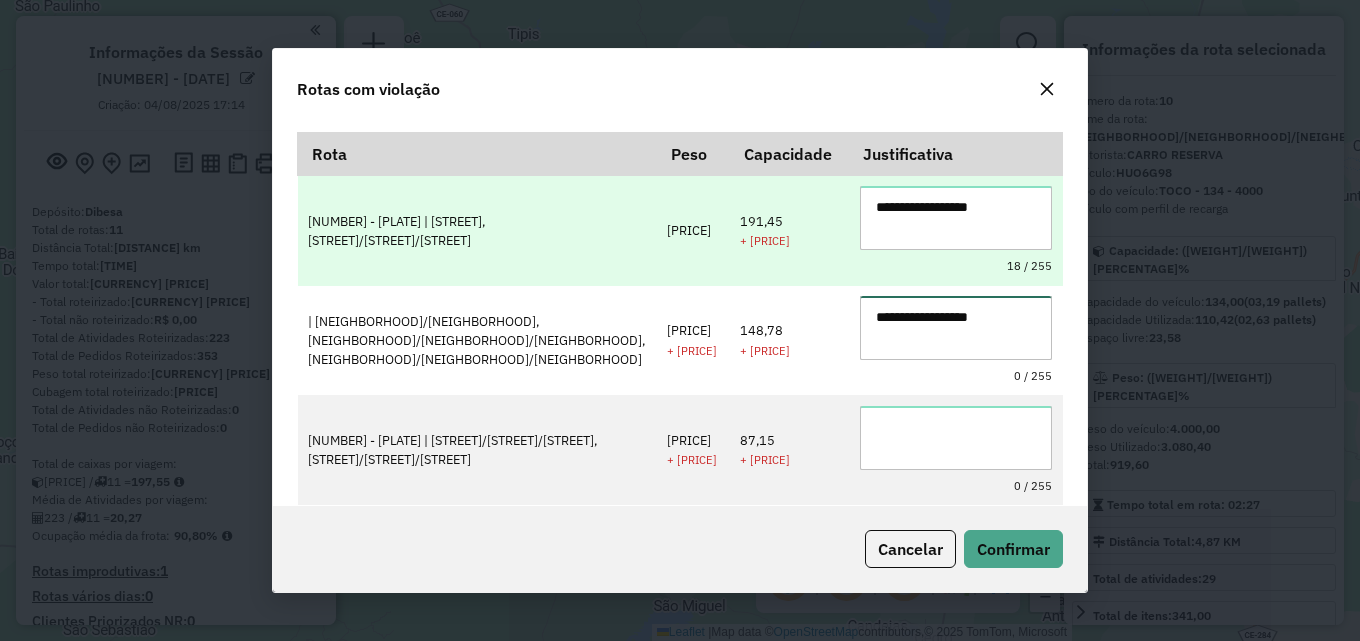 type on "**********" 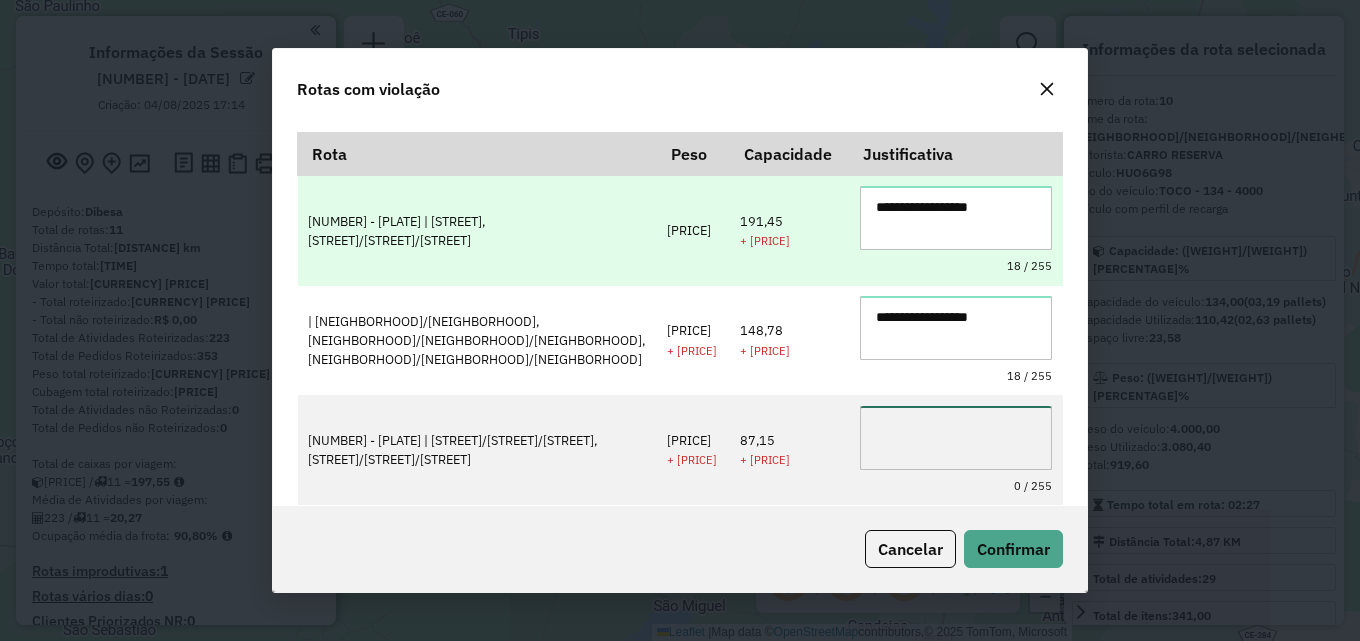paste on "**********" 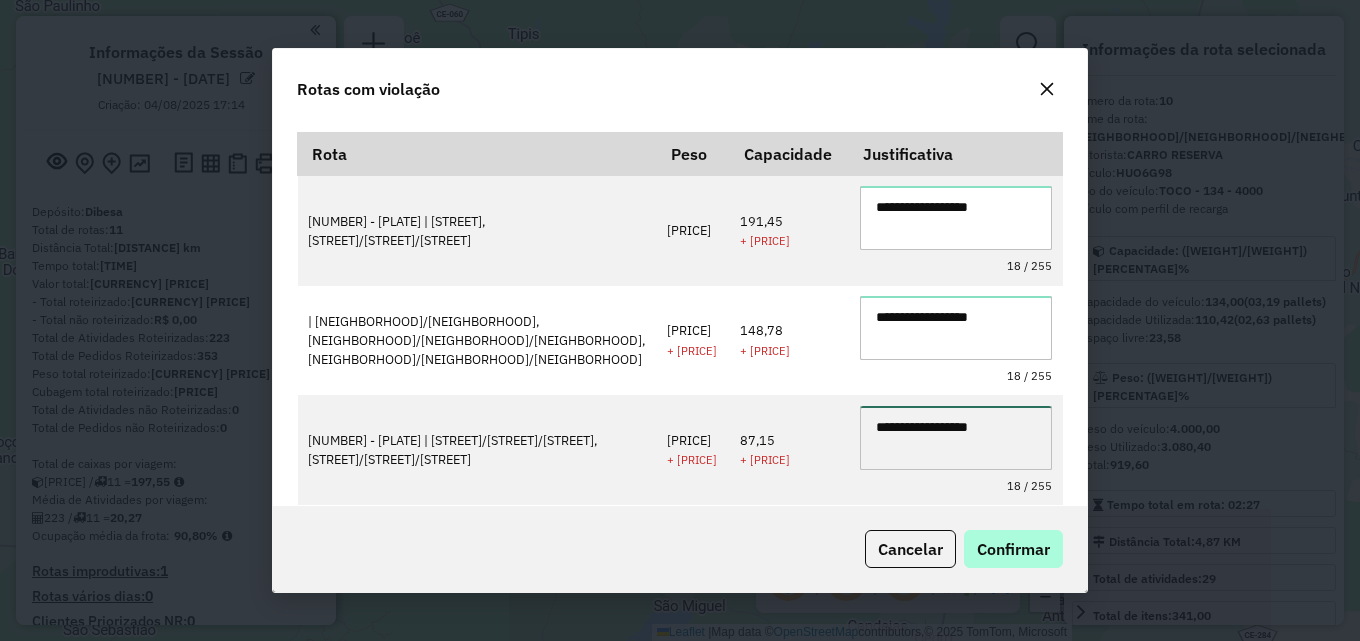 type on "**********" 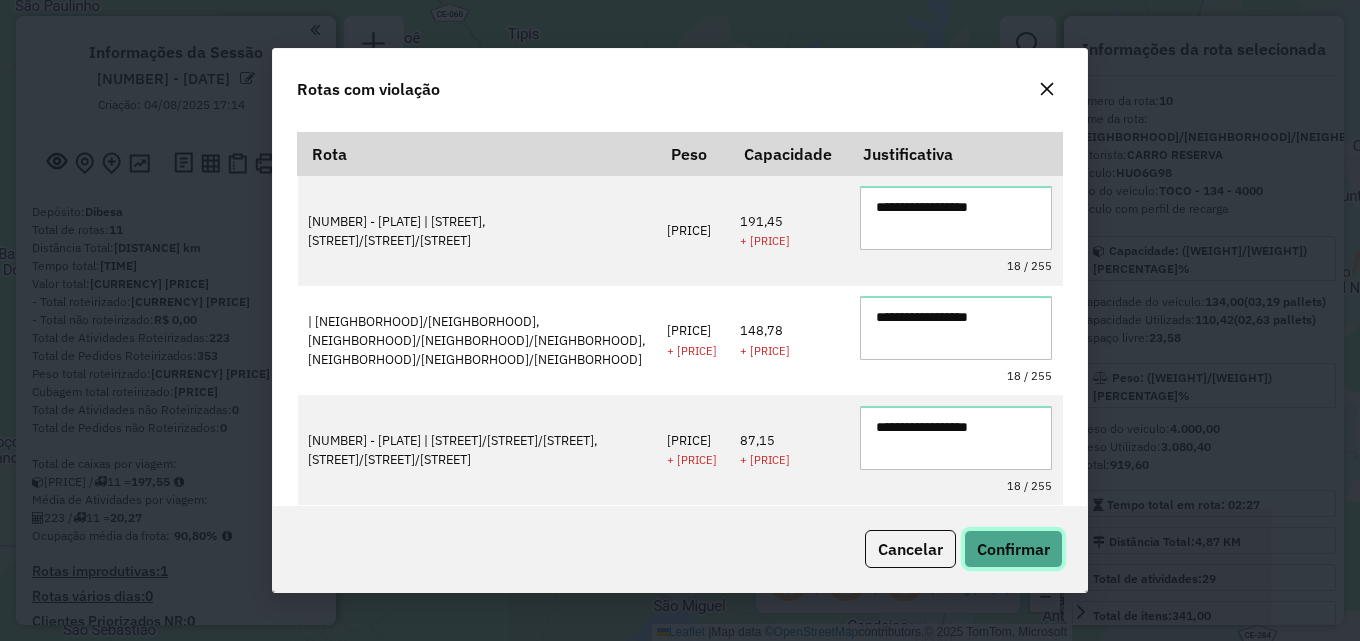 click on "Confirmar" 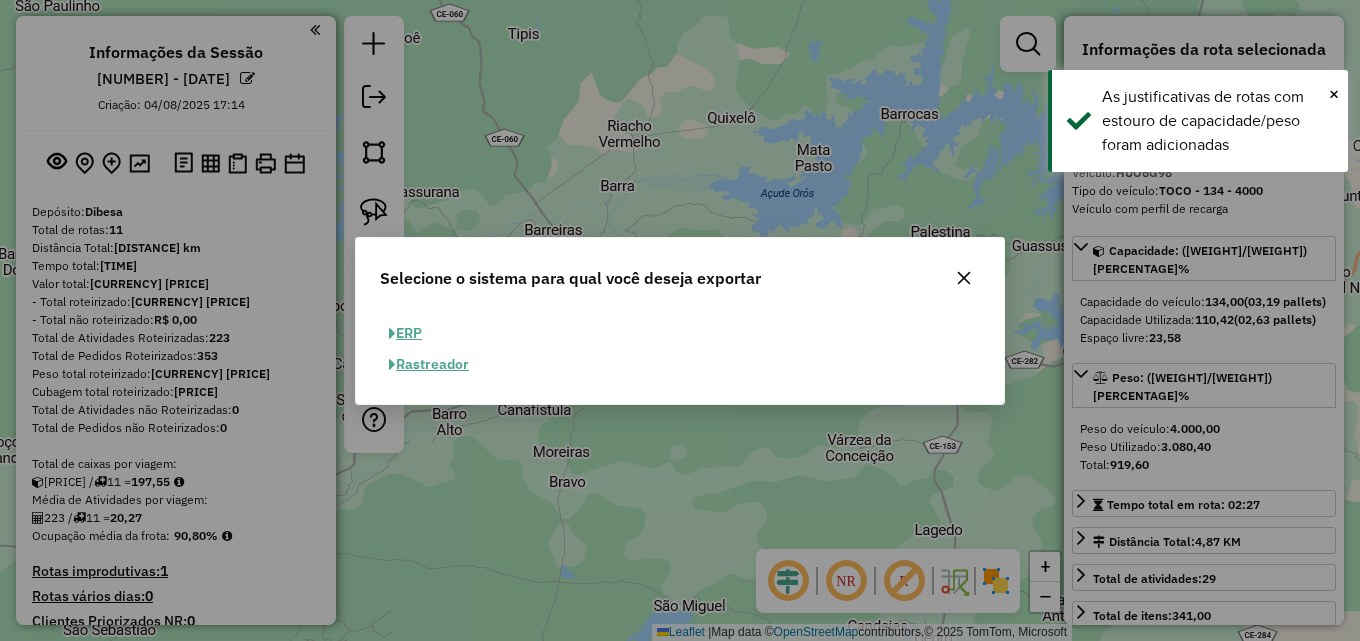 click on "ERP" 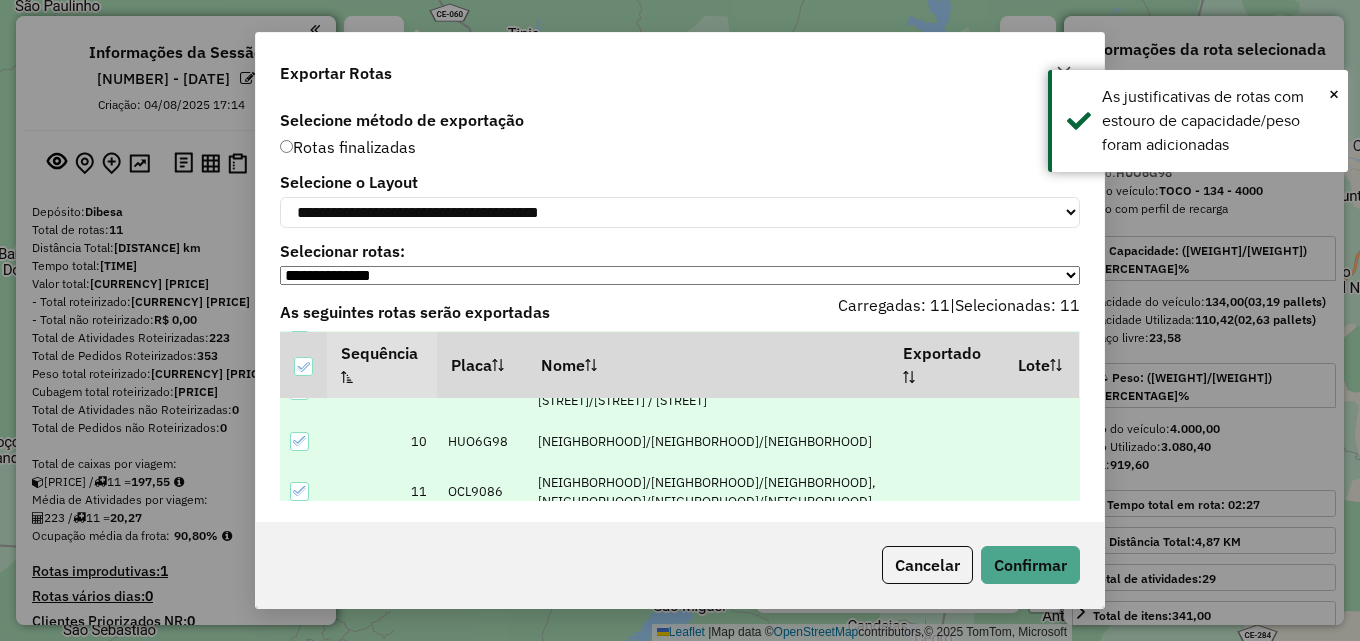 scroll, scrollTop: 424, scrollLeft: 0, axis: vertical 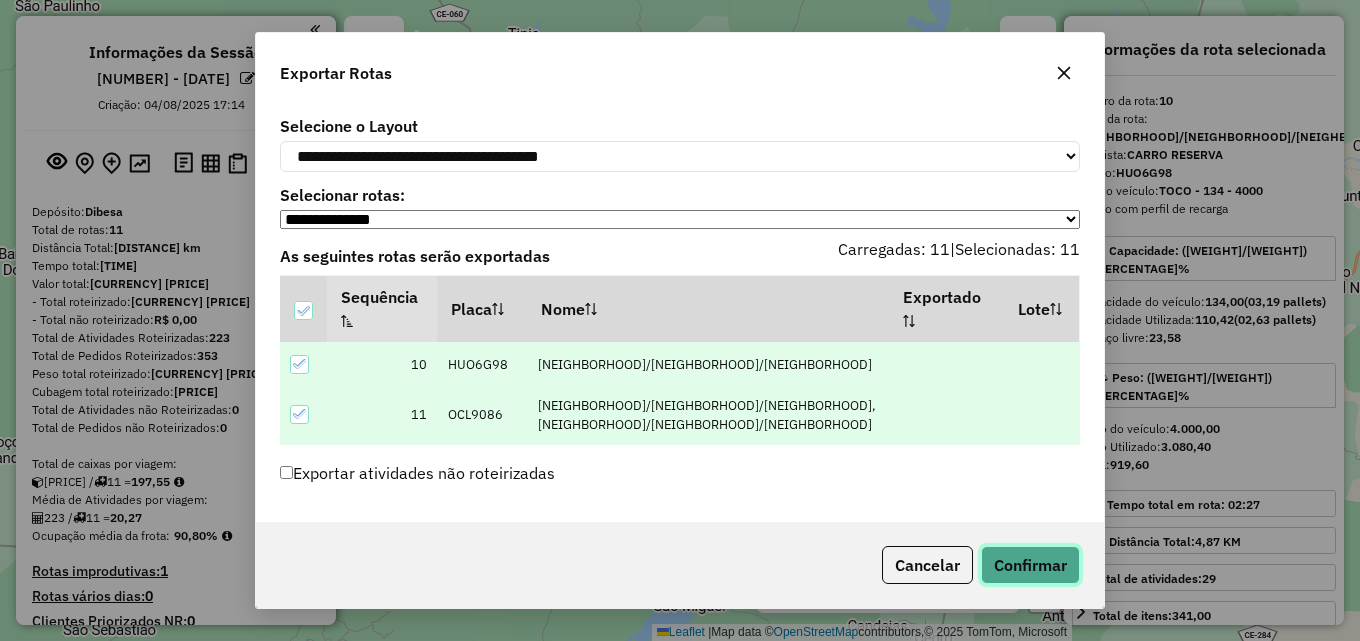 click on "Confirmar" 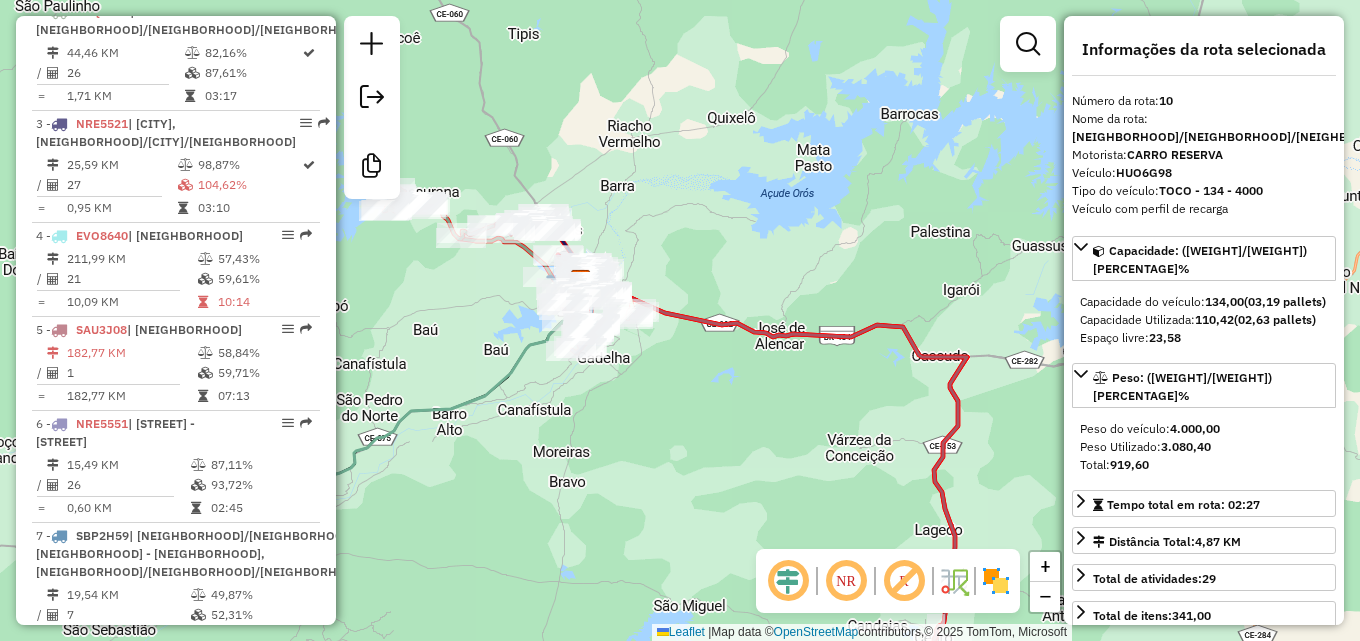 scroll, scrollTop: 699, scrollLeft: 0, axis: vertical 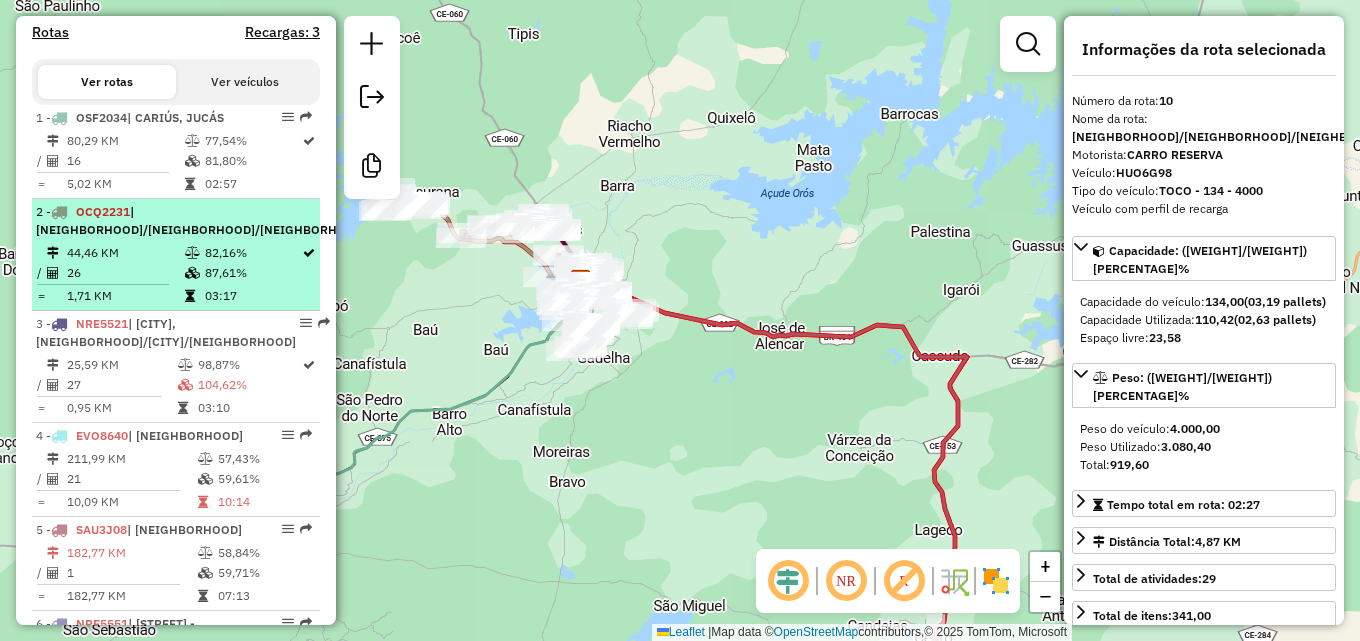 click on "2 -       OCQ2231   | SUASSURANA/BARREIRAS/VARJOTA" at bounding box center [201, 221] 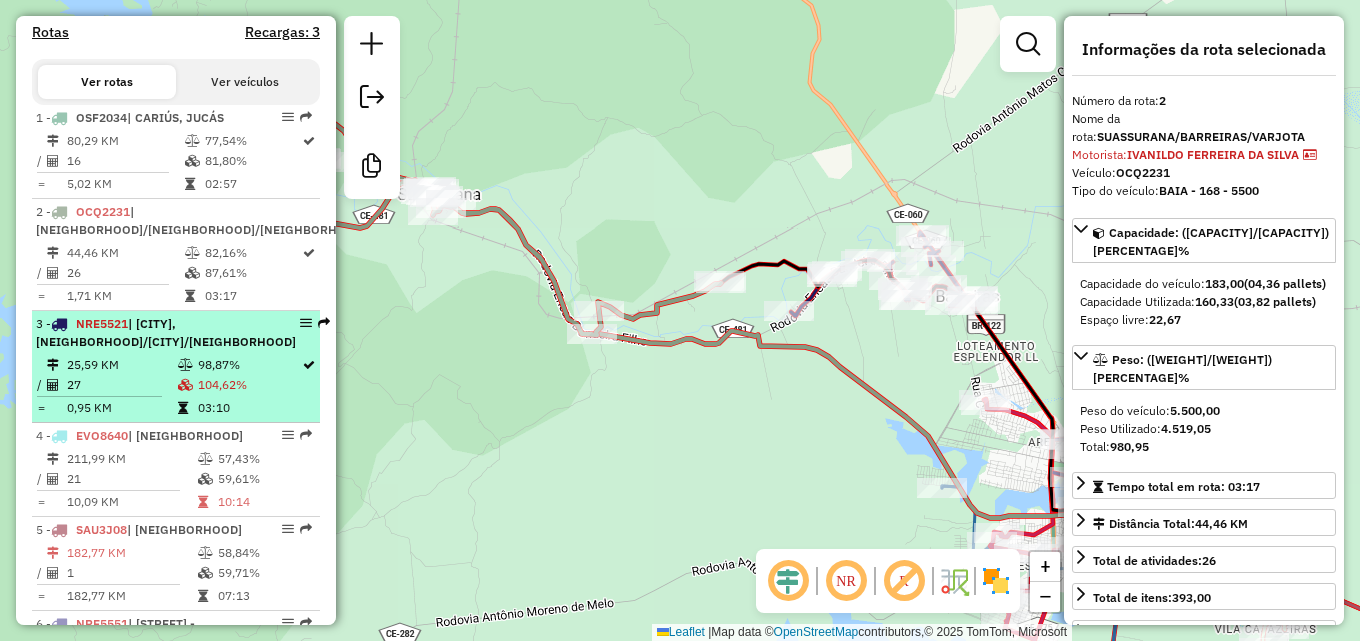click at bounding box center [187, 365] 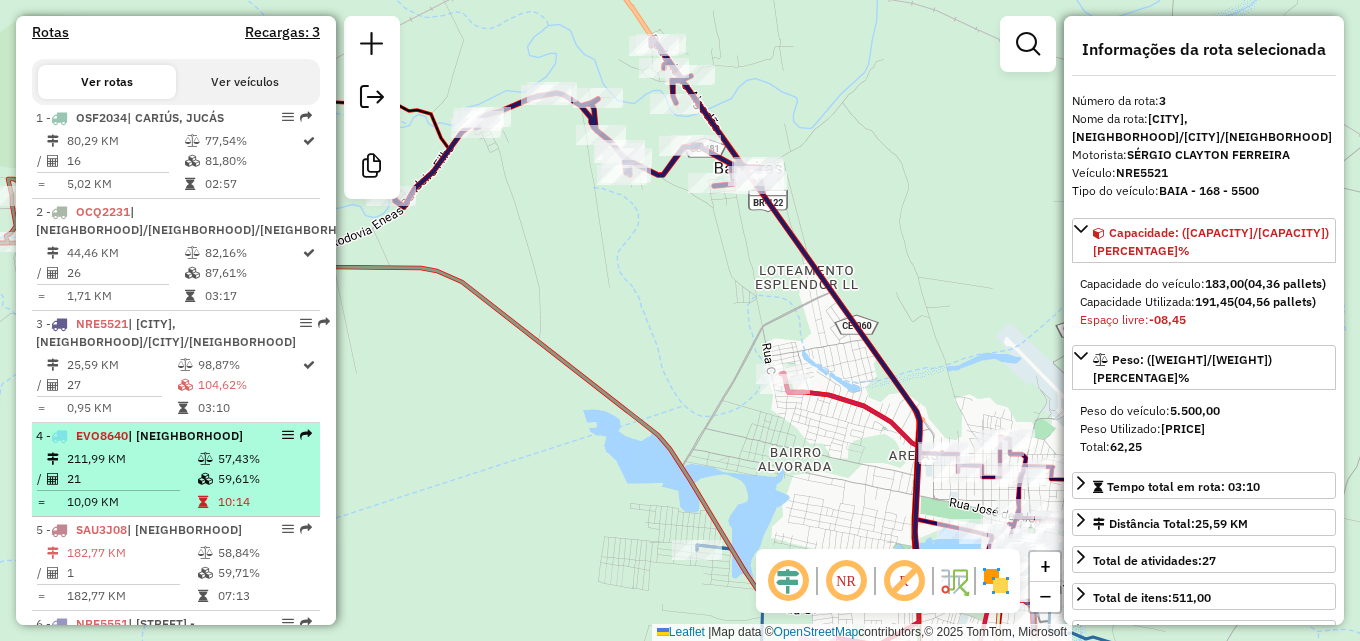 click on "4 -       EVO8640   | LAVRAS DA MANGABEIRA  211,99 KM   57,43%  /  21   59,61%     =  10,09 KM   10:14" at bounding box center [176, 470] 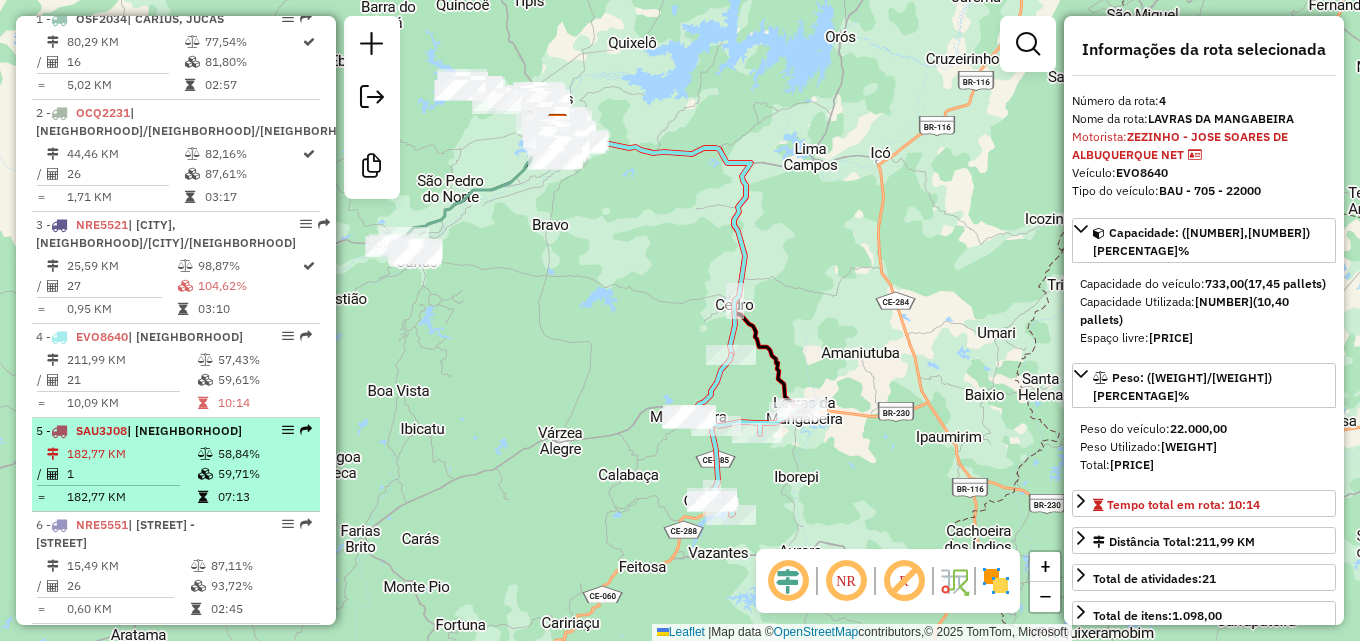 scroll, scrollTop: 899, scrollLeft: 0, axis: vertical 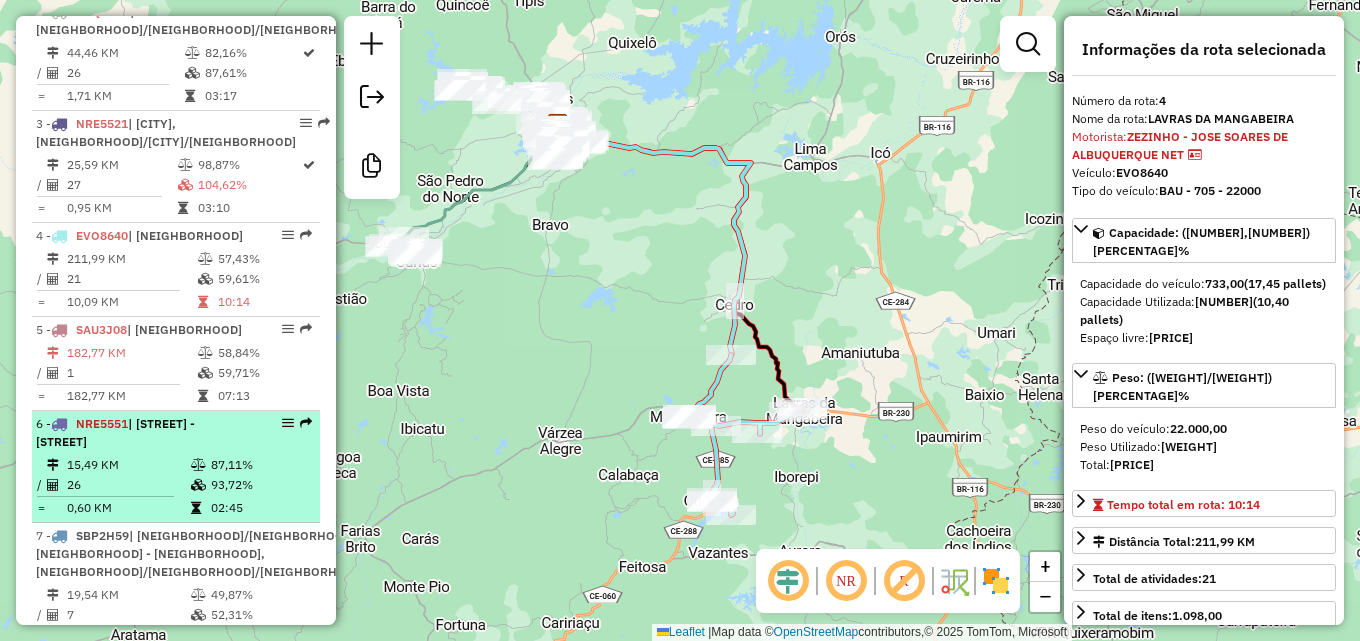click on "| FOMENTO - PENHA" at bounding box center [115, 432] 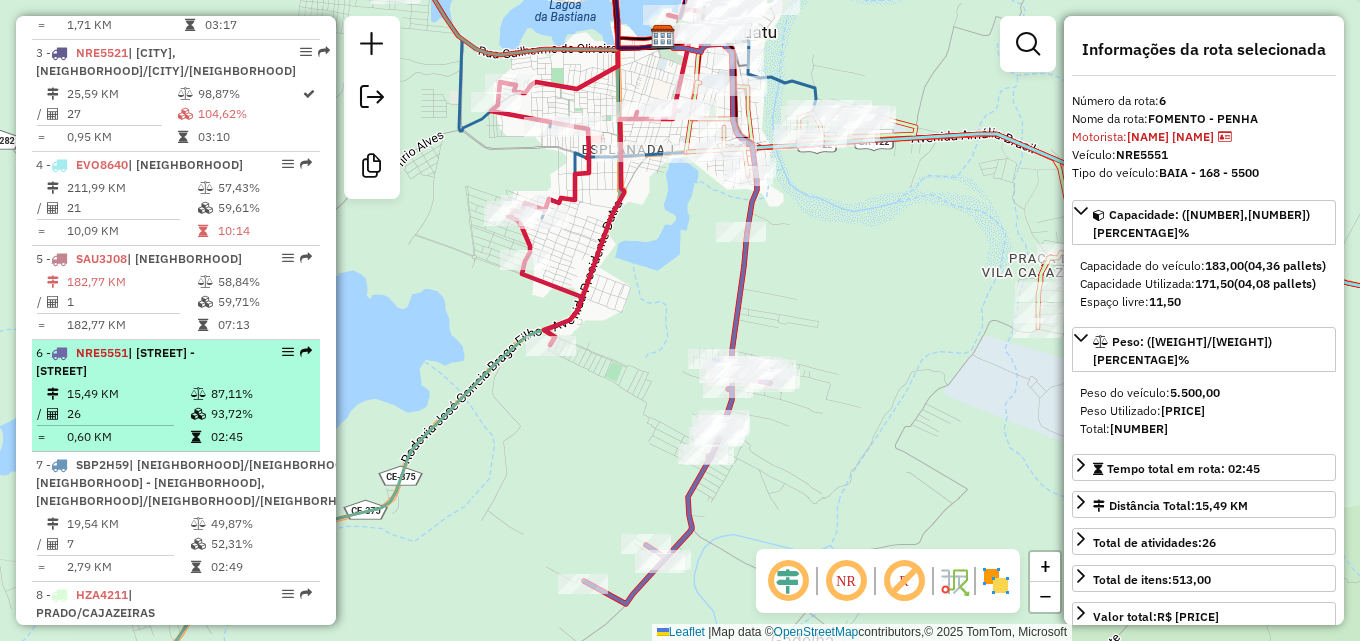 scroll, scrollTop: 1099, scrollLeft: 0, axis: vertical 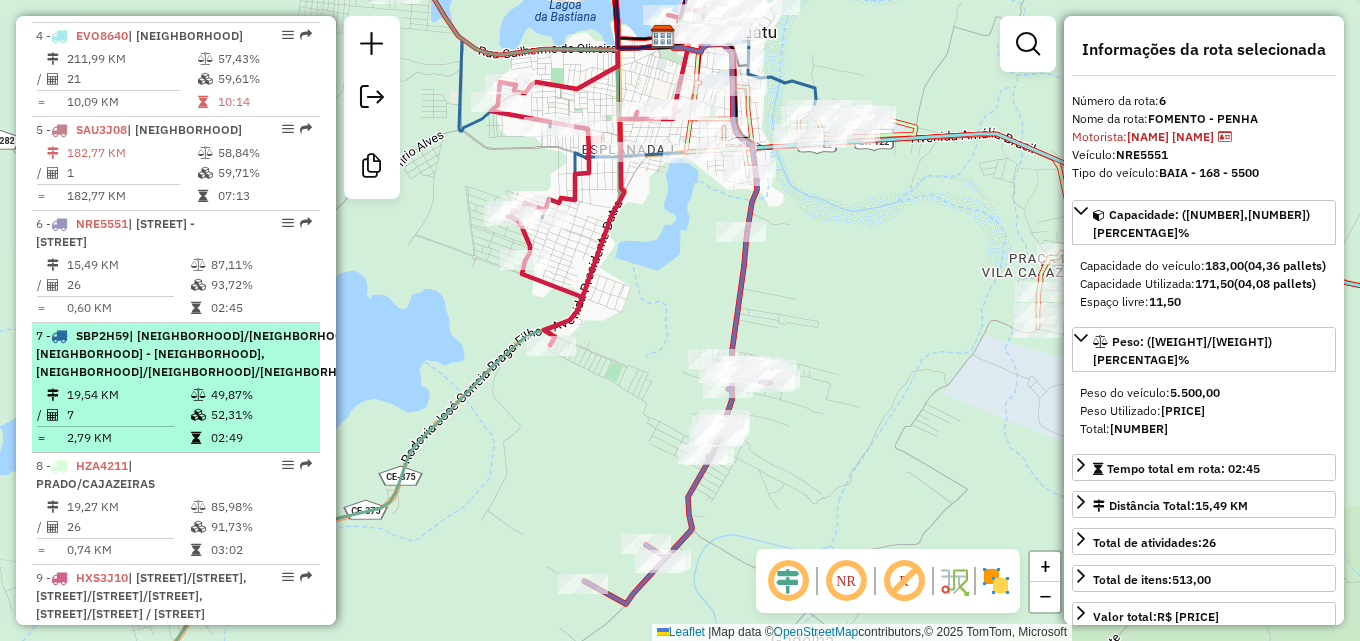 click on "| ALTIPLANO/COQUEIROS, FOMENTO - PENHA, PRADO/CAJAZEIRAS" at bounding box center [201, 353] 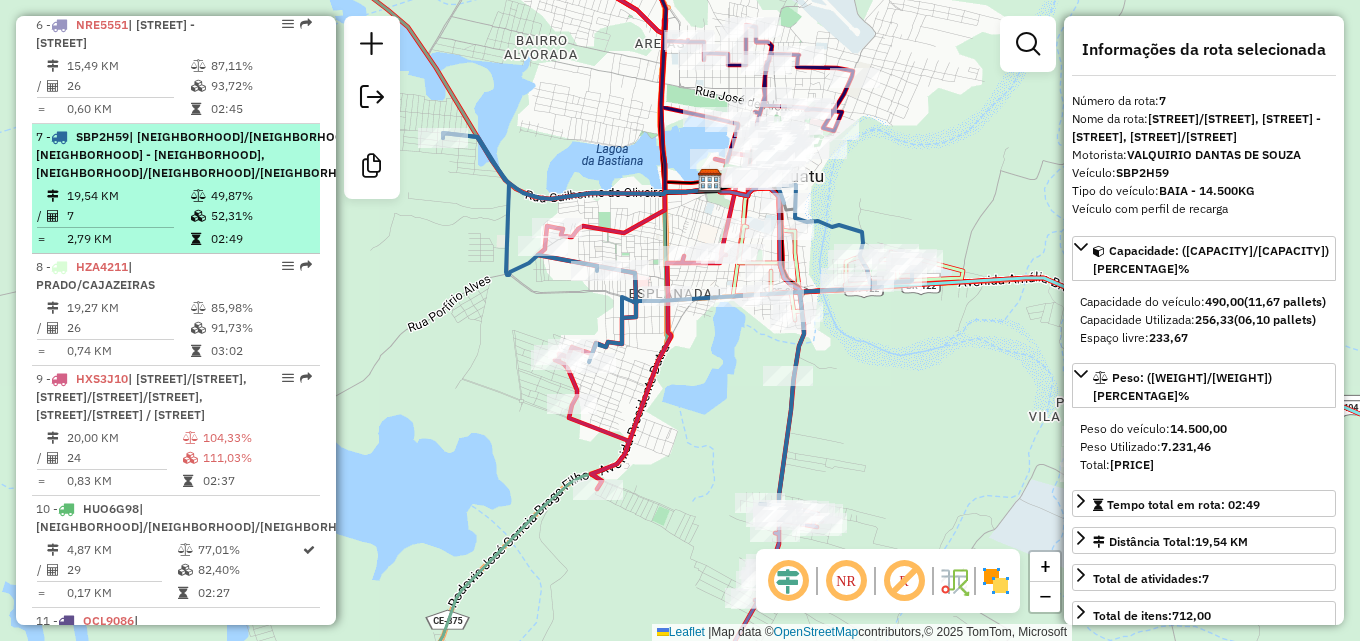 scroll, scrollTop: 1299, scrollLeft: 0, axis: vertical 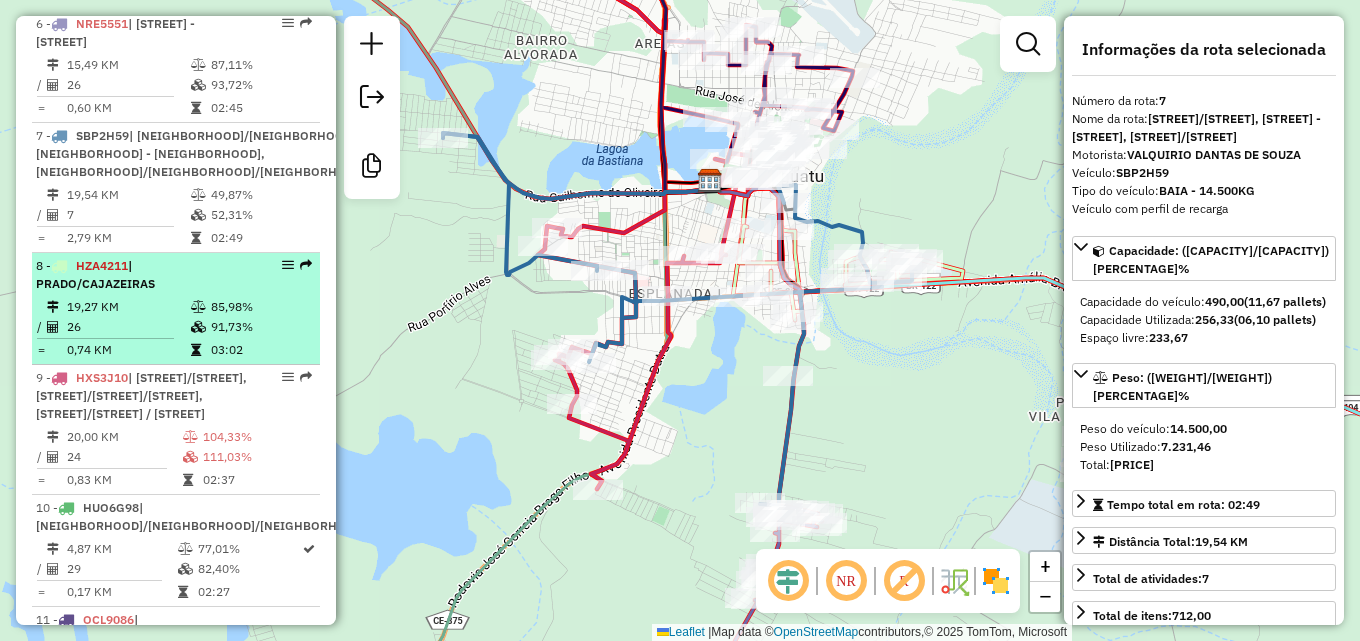 click on "19,27 KM" at bounding box center (128, 307) 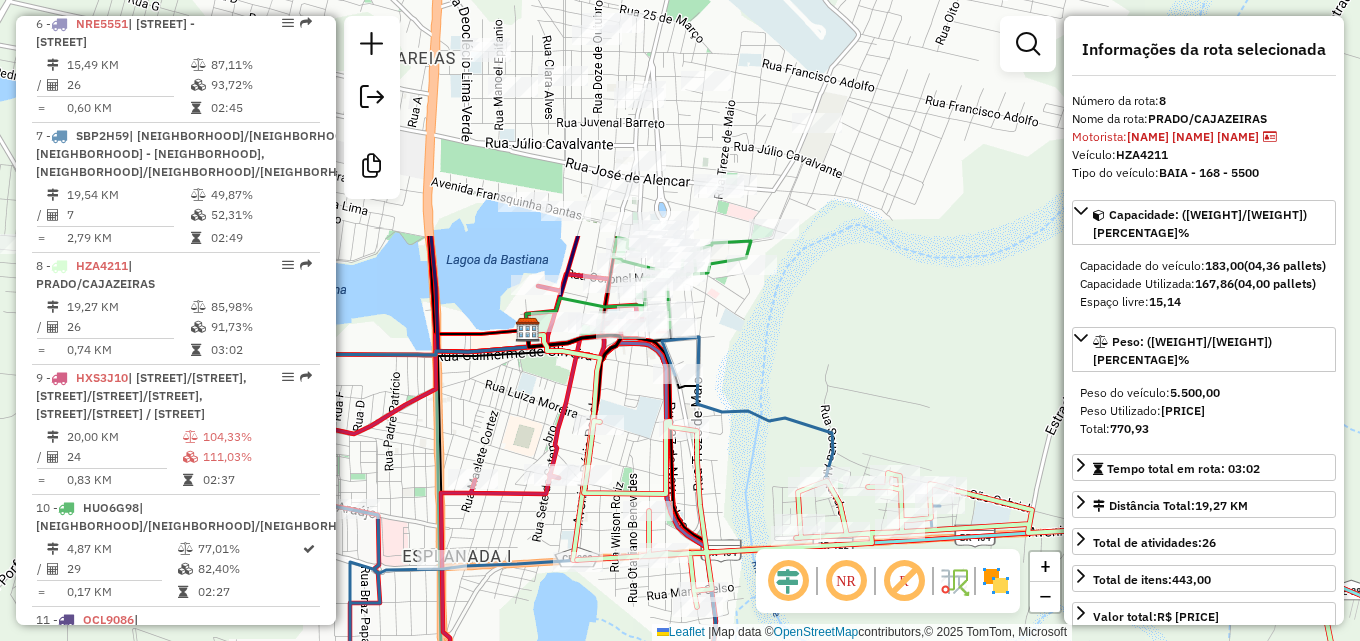 drag, startPoint x: 597, startPoint y: 110, endPoint x: 836, endPoint y: 361, distance: 346.5862 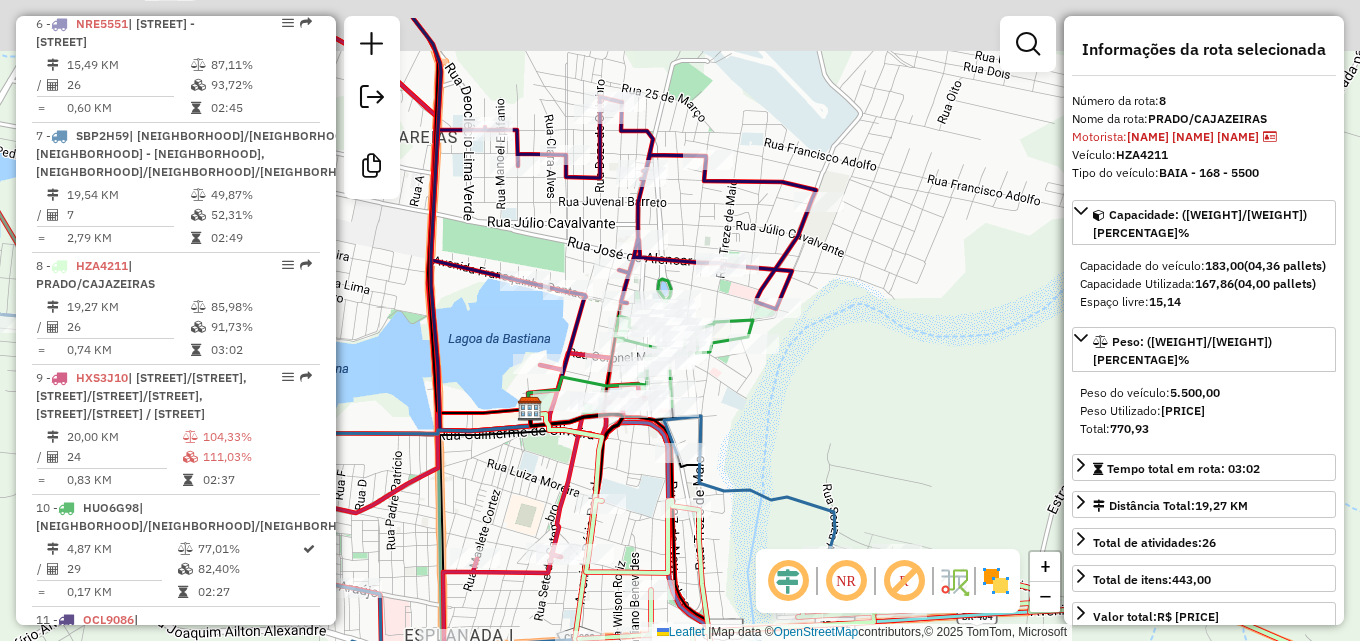 drag, startPoint x: 863, startPoint y: 214, endPoint x: 784, endPoint y: 276, distance: 100.4241 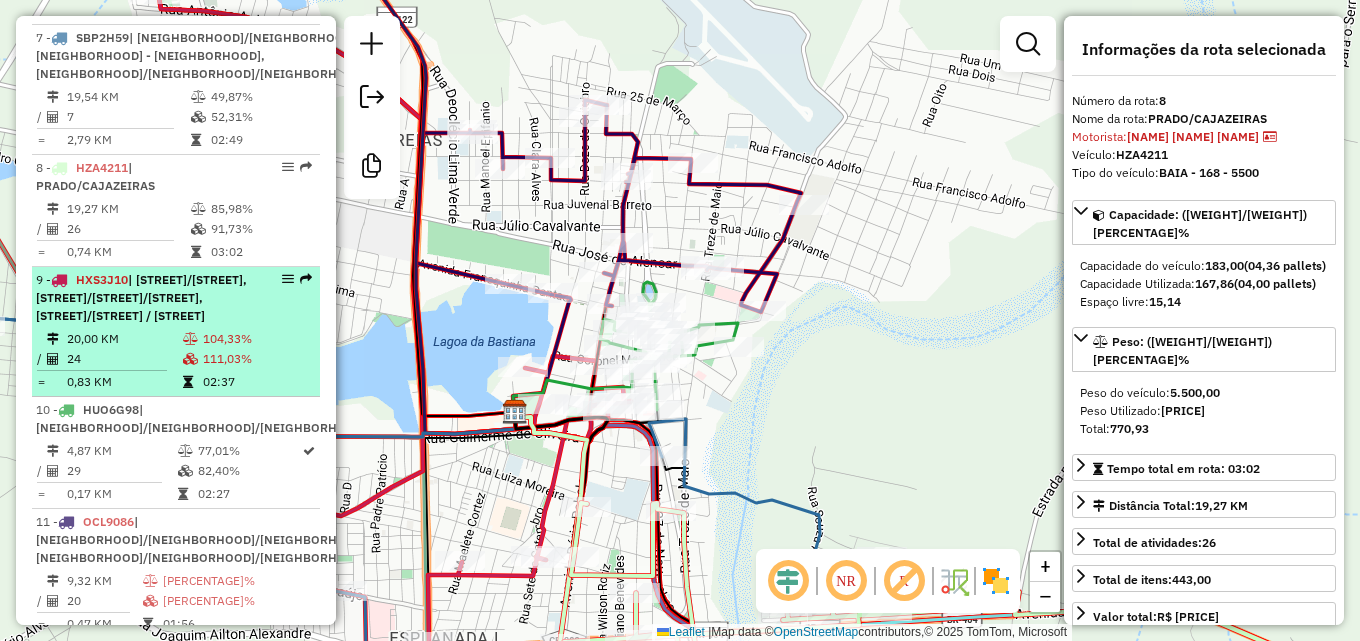 scroll, scrollTop: 1499, scrollLeft: 0, axis: vertical 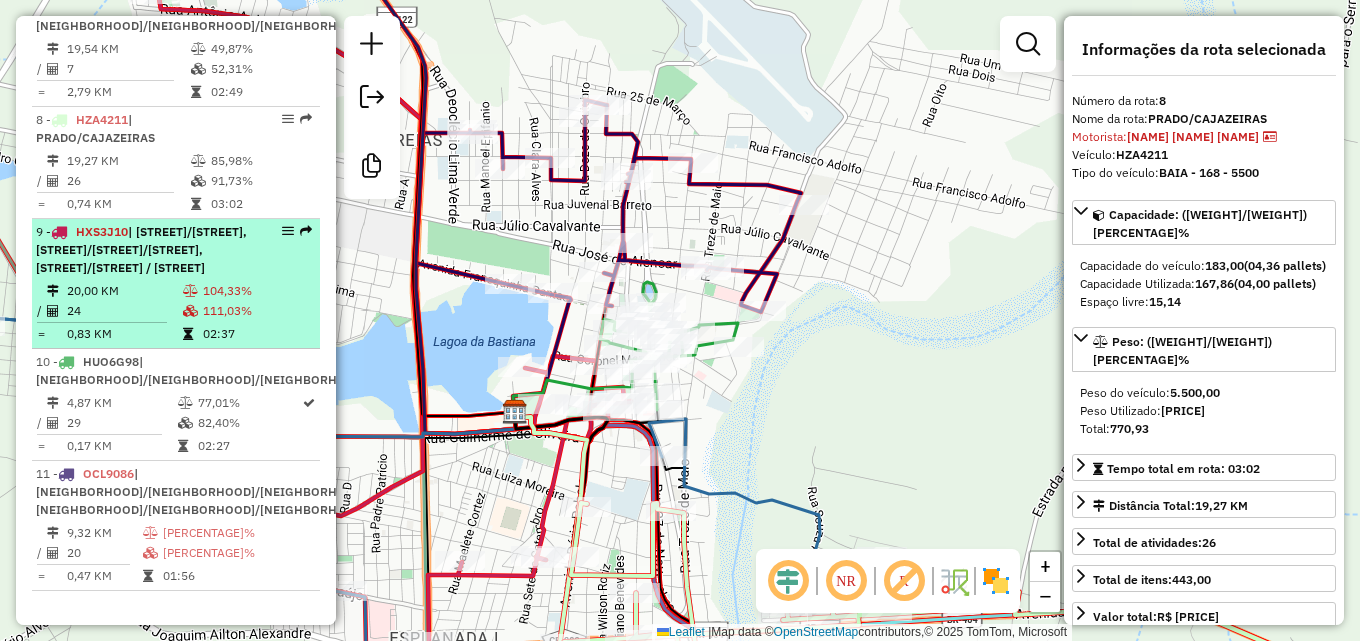click on "104,33%" at bounding box center (257, 291) 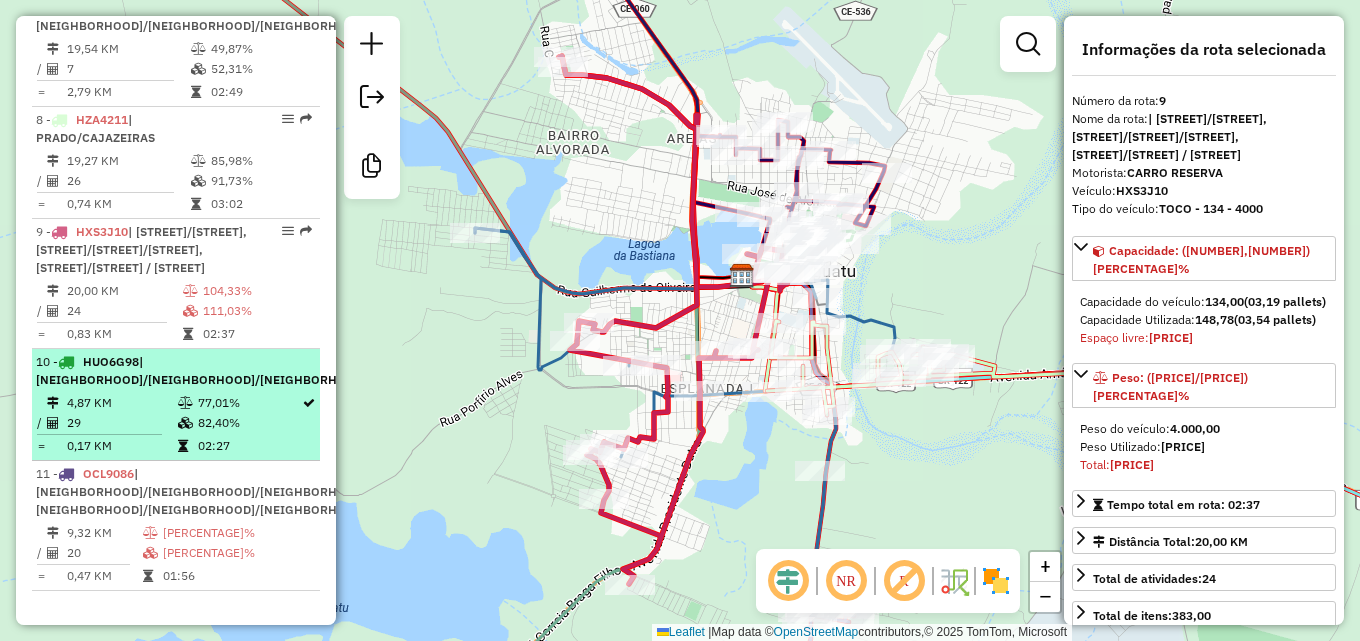 click on "77,01%" at bounding box center (249, 403) 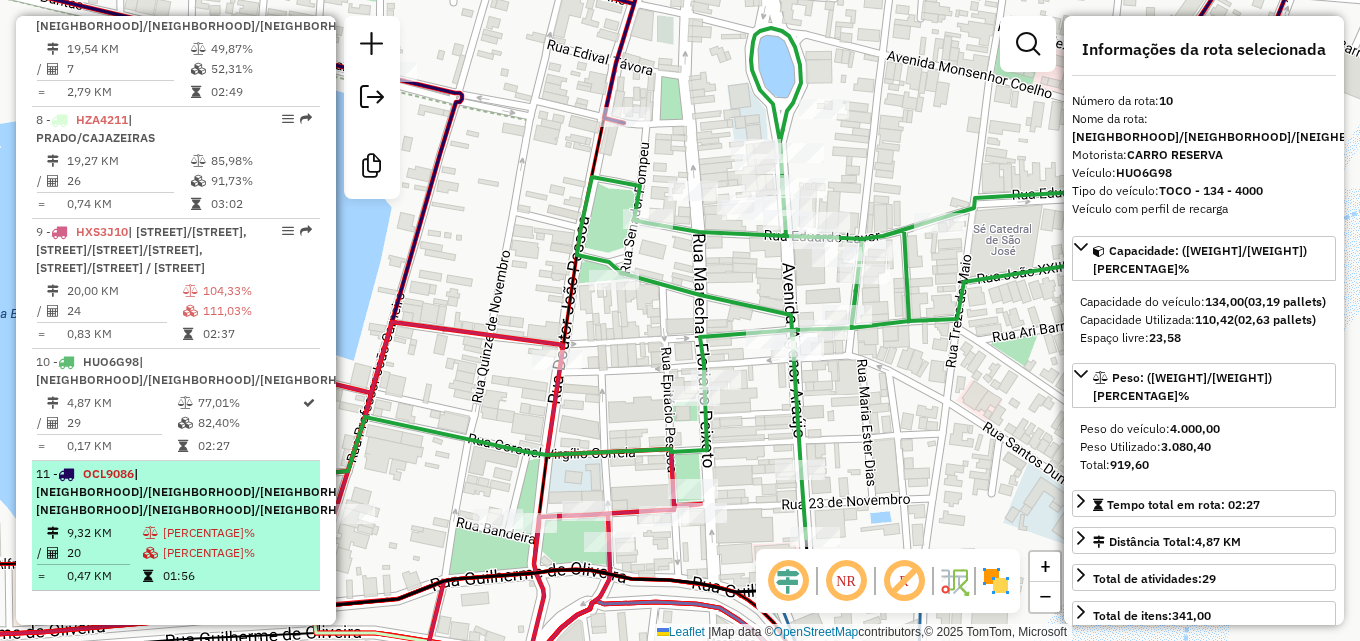 click on "11 -       OCL9086   | BASTIANA/CENTRO/S.SEBASTIÃO, FLORES/CRUIRI/BUGI" at bounding box center (203, 492) 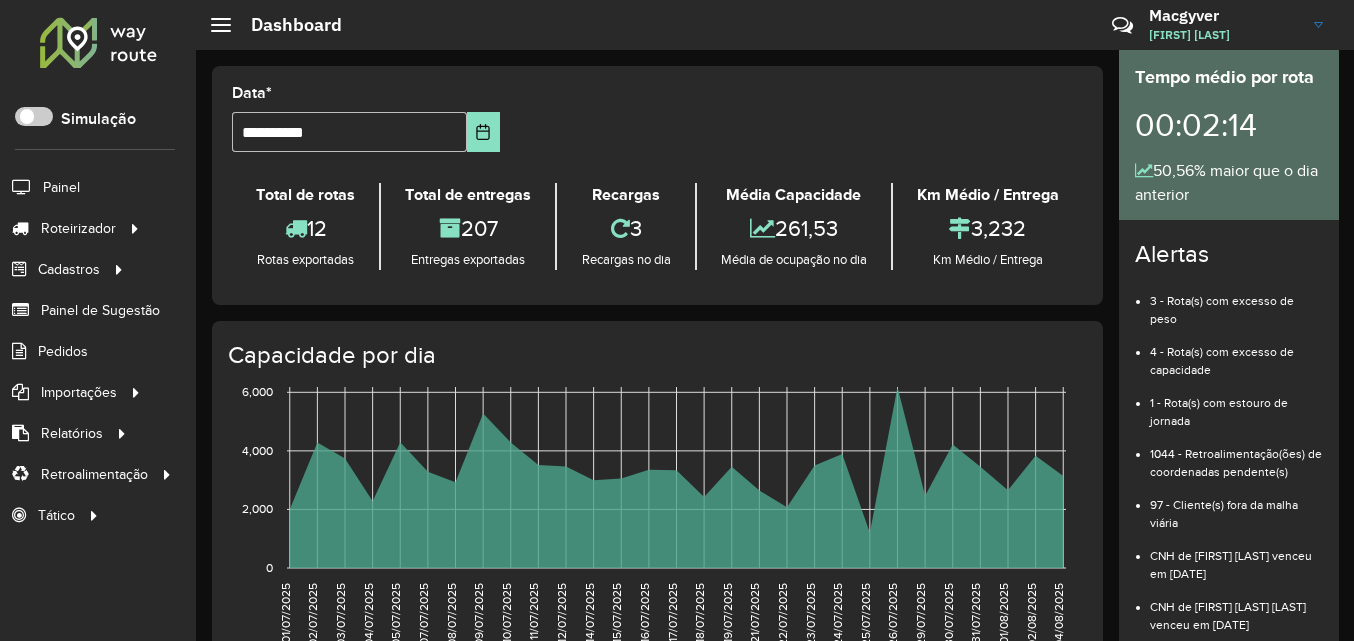 click on "Entregas" 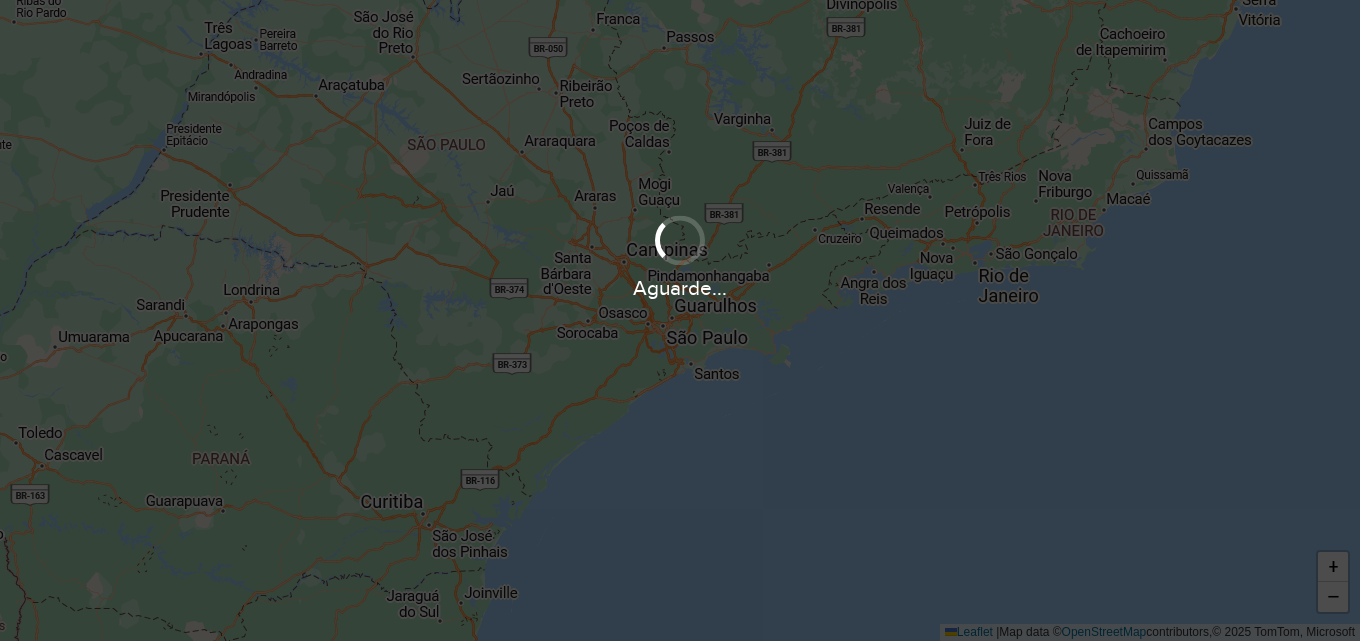 scroll, scrollTop: 0, scrollLeft: 0, axis: both 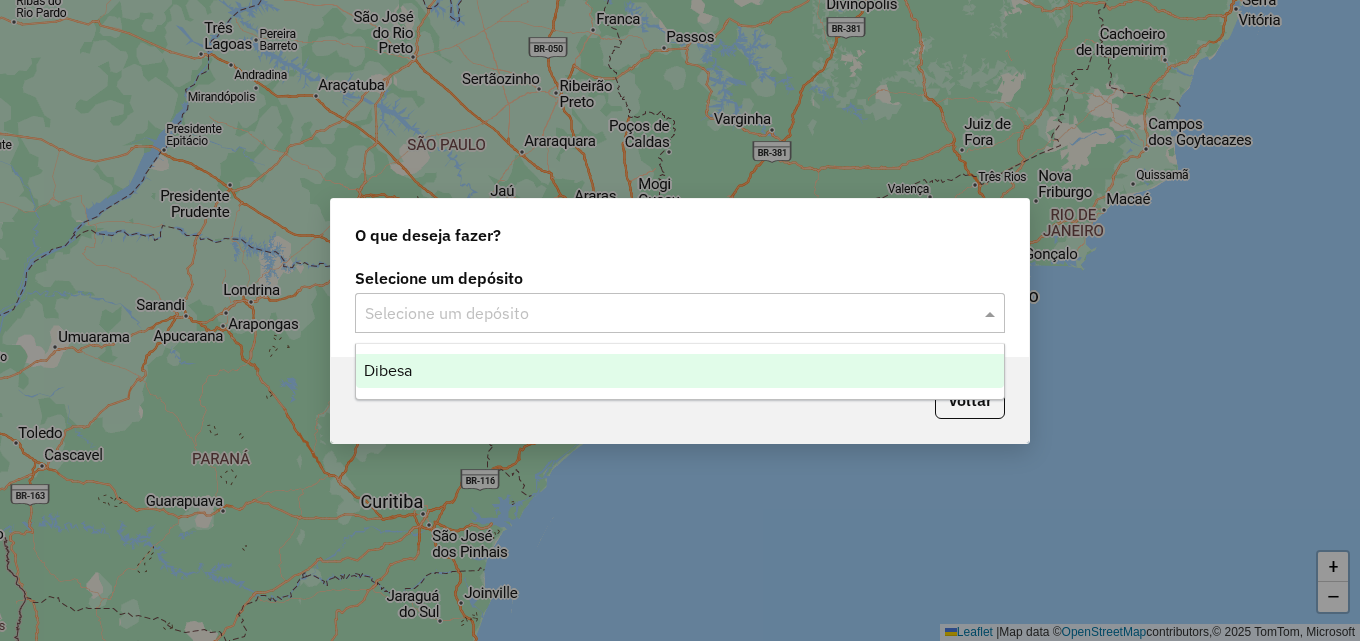click 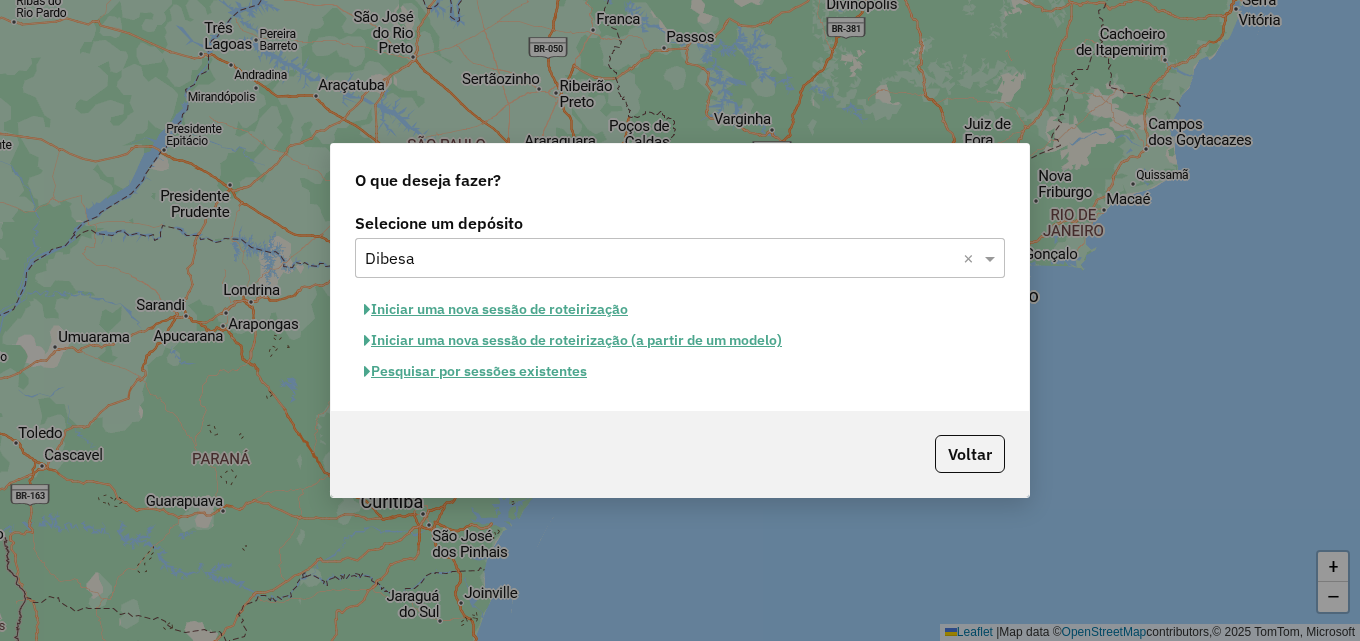 click on "Iniciar uma nova sessão de roteirização" 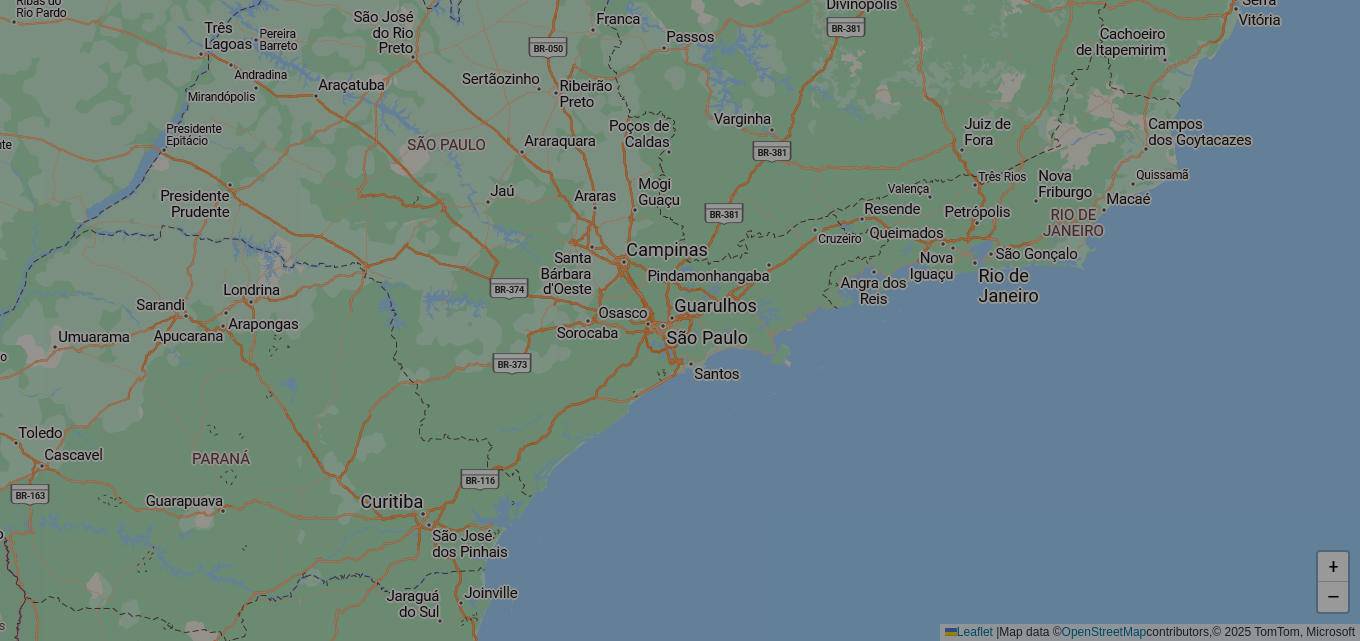select on "*" 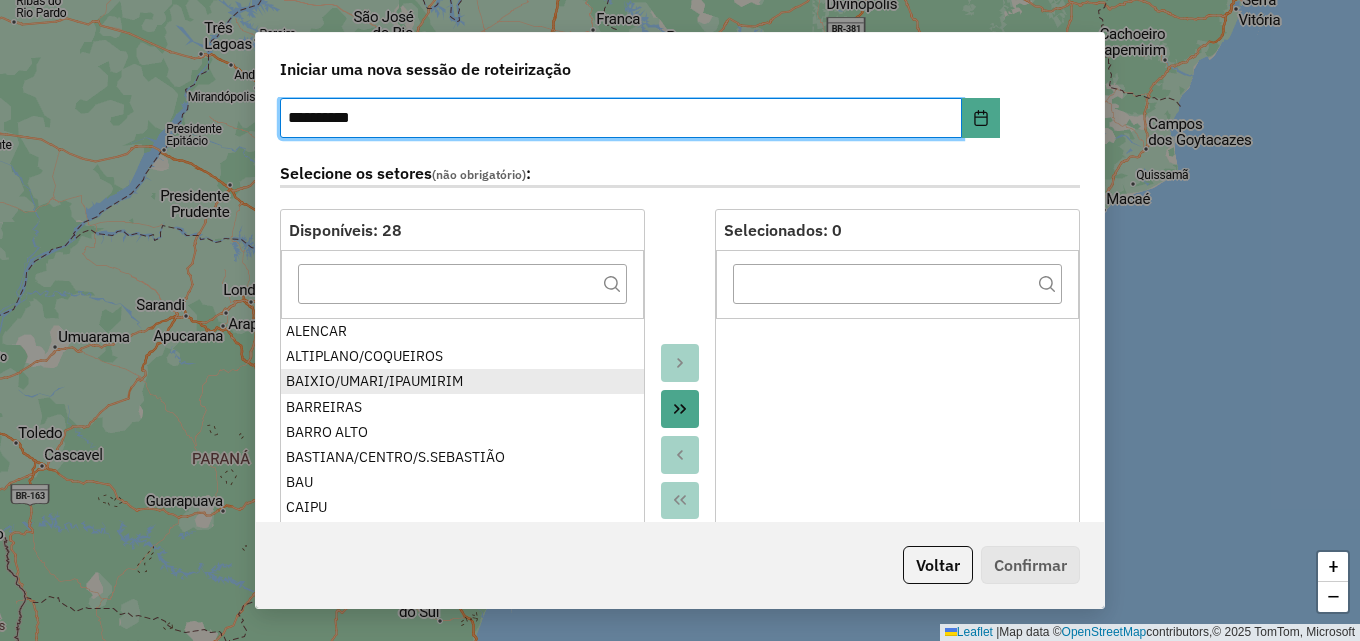 scroll, scrollTop: 100, scrollLeft: 0, axis: vertical 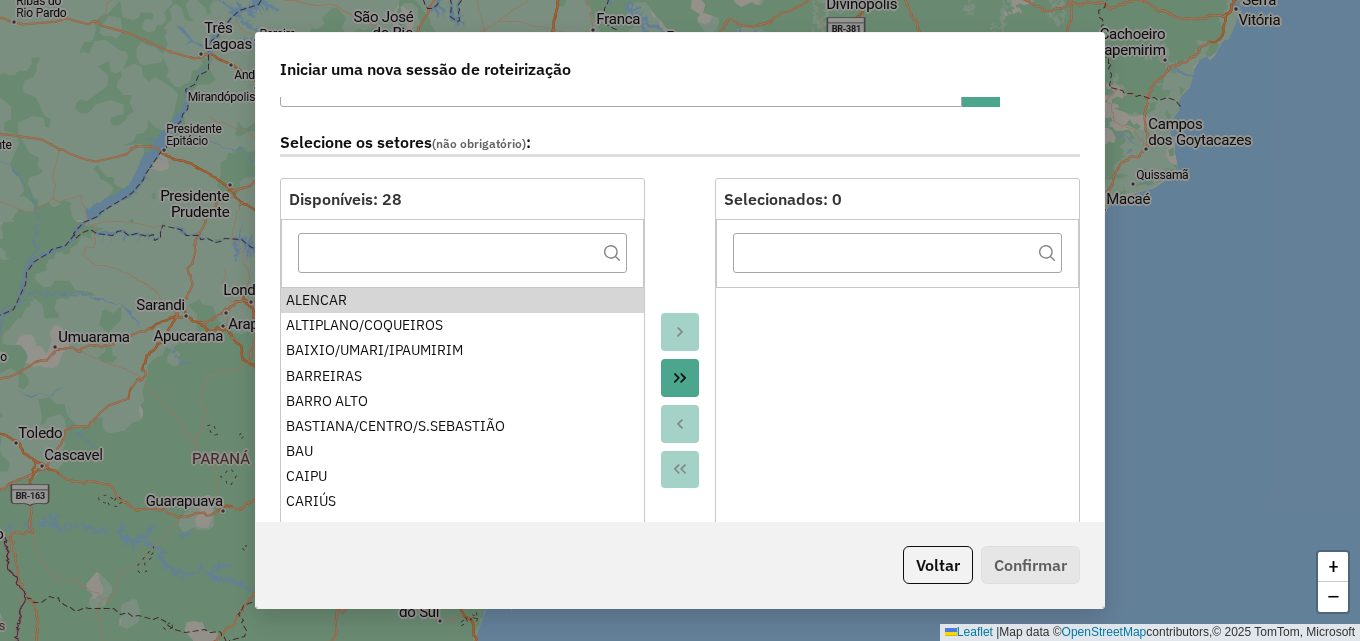 click on "ALENCAR ALTIPLANO/COQUEIROS BAIXIO/UMARI/IPAUMIRIM BARREIRAS BARRO ALTO BASTIANA/CENTRO/S.SEBASTIÃO BAU CAIPU CARIÚS CEDRO FARIAS BRITO FLORES/CRUIRI/BUGI FOMENTO - PENHA GADELHA GAMELEIRA - BARRA GRANJEIRO ICÓ JARDIM OASIS/ JPII /LAGOA SECA JUCÁS LAVRAS DA MANGABEIRA ORÓS PRADO/CAJAZEIRAS QUIXELÕ SANTA ROSA SÃO PEDRO DO NORTE SUASSURANA/BARREIRAS/VARJOTA TARRAFAS VARZEA ALEGRE" at bounding box center [462, 447] 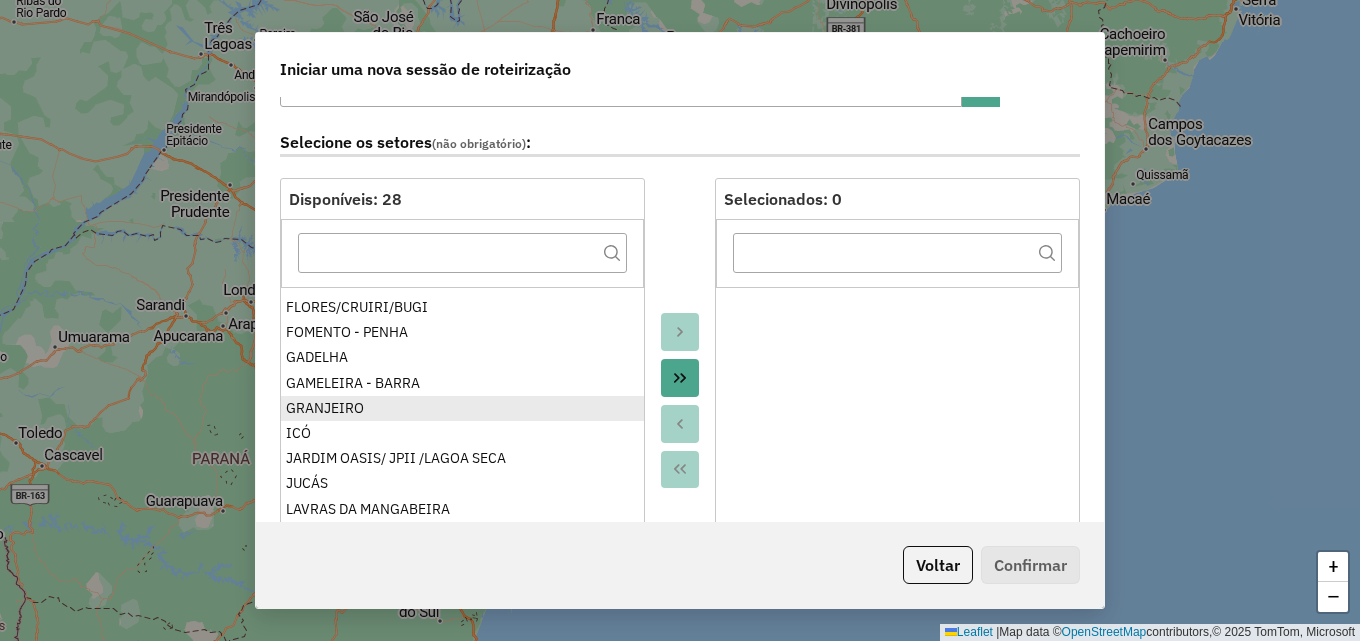scroll, scrollTop: 300, scrollLeft: 0, axis: vertical 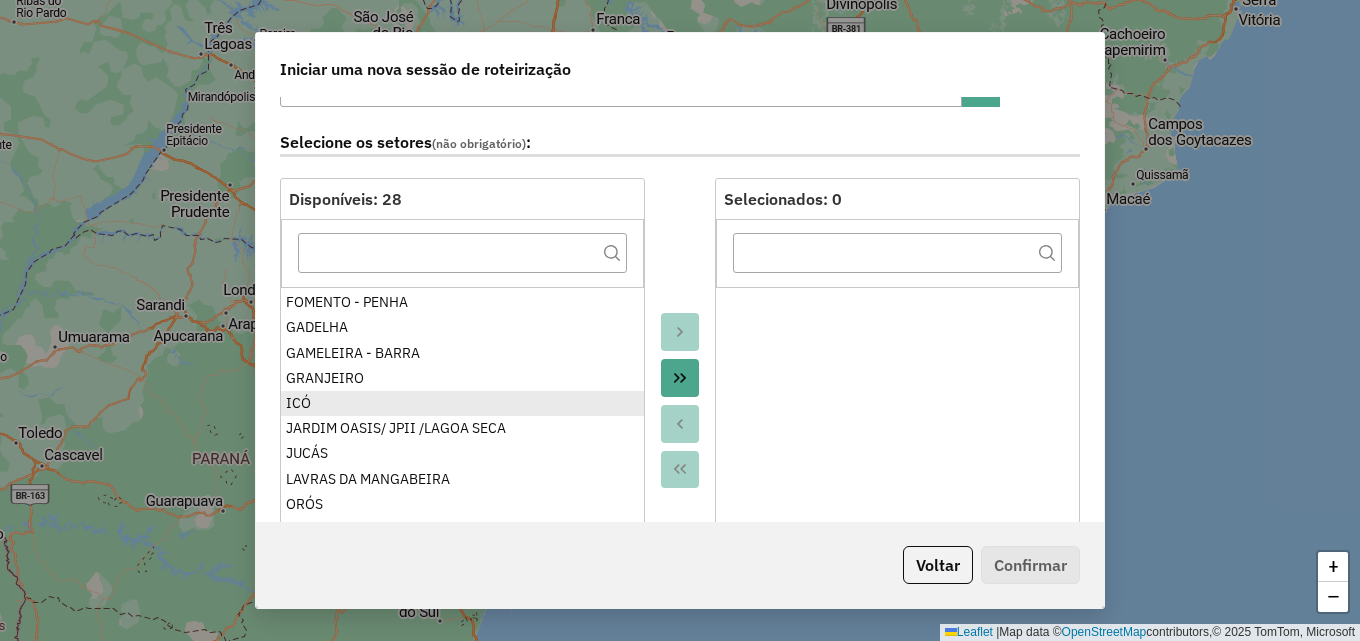 click on "ICÓ" at bounding box center (462, 403) 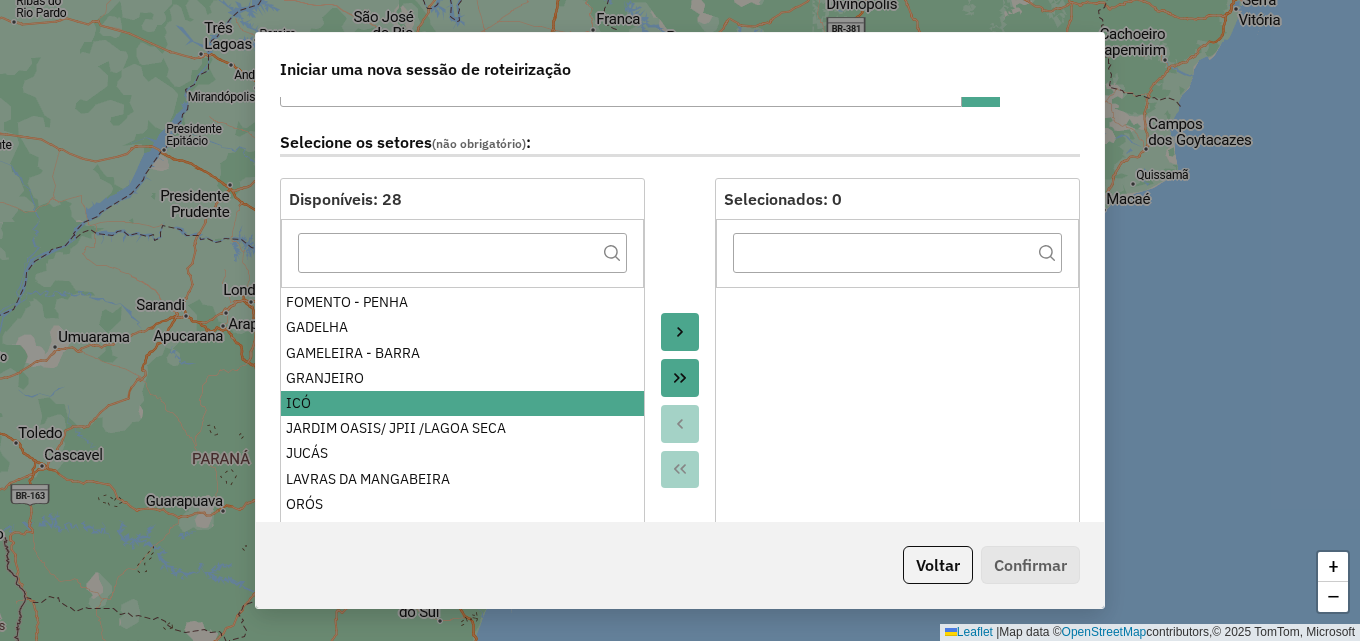 click 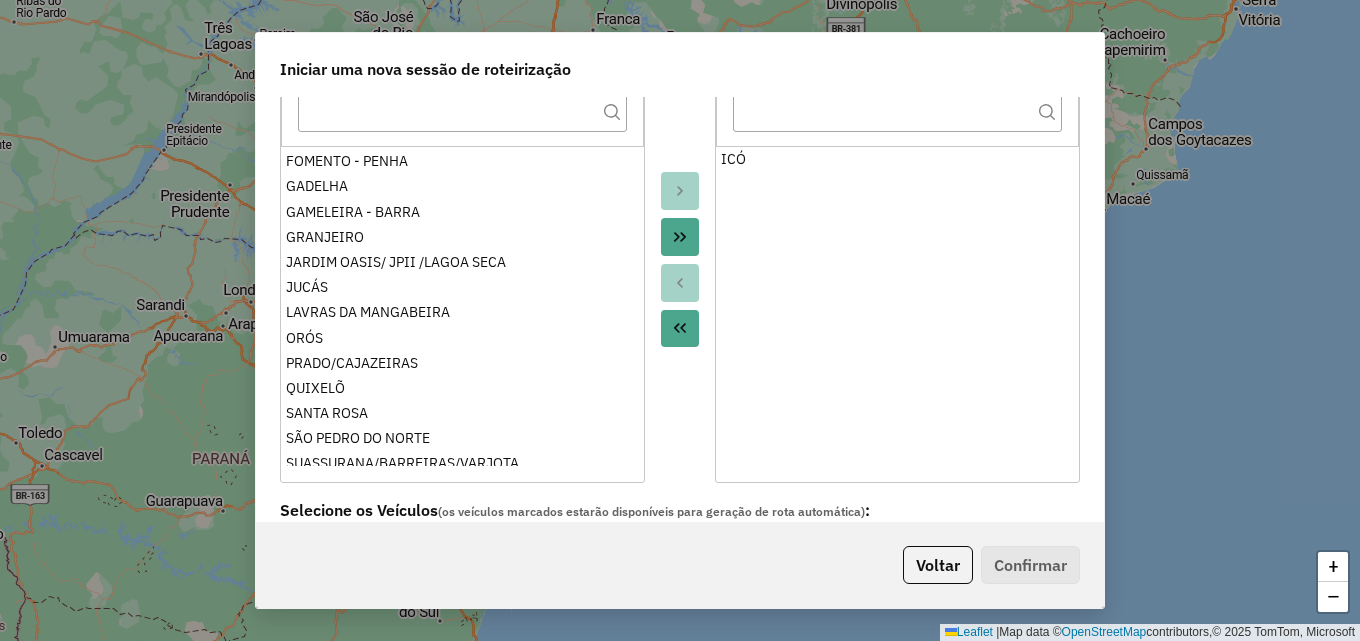 scroll, scrollTop: 400, scrollLeft: 0, axis: vertical 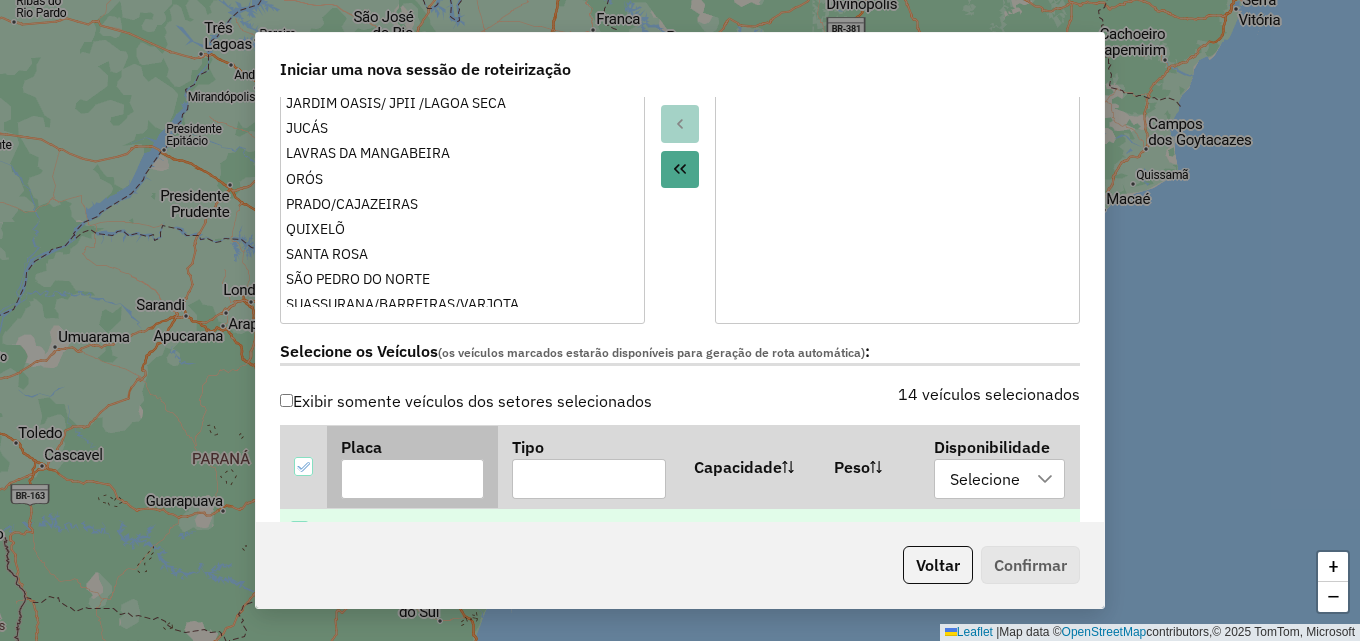 drag, startPoint x: 309, startPoint y: 463, endPoint x: 347, endPoint y: 438, distance: 45.486263 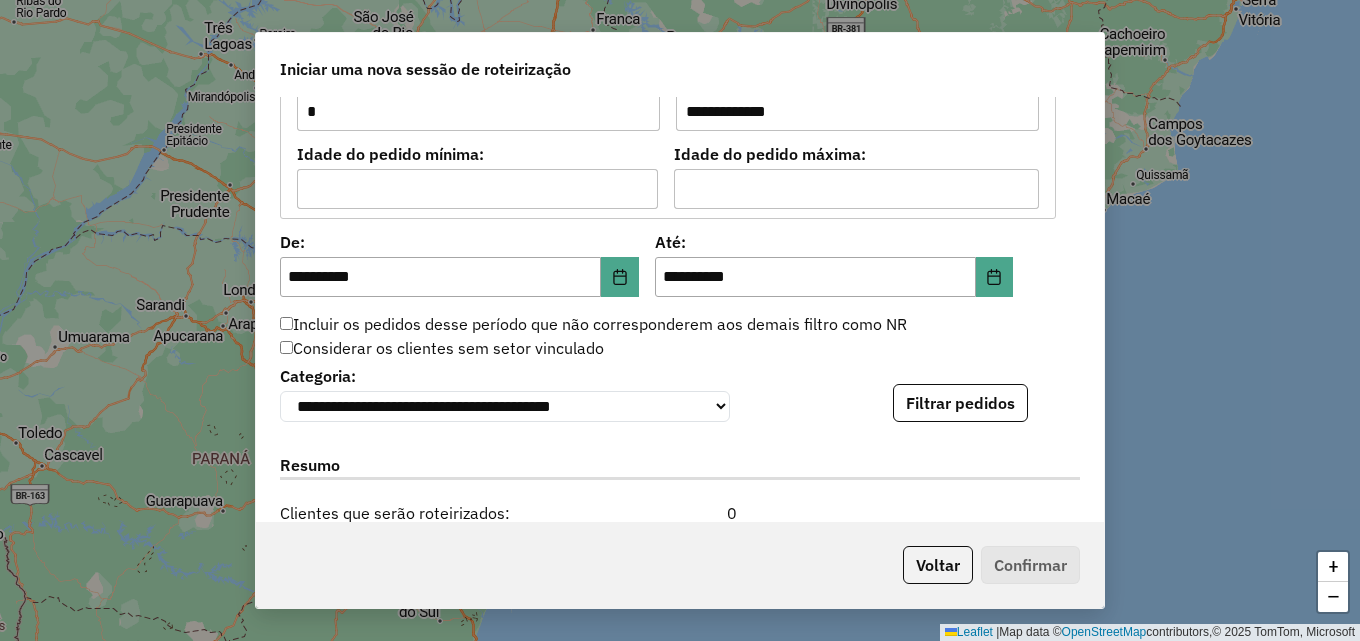scroll, scrollTop: 1800, scrollLeft: 0, axis: vertical 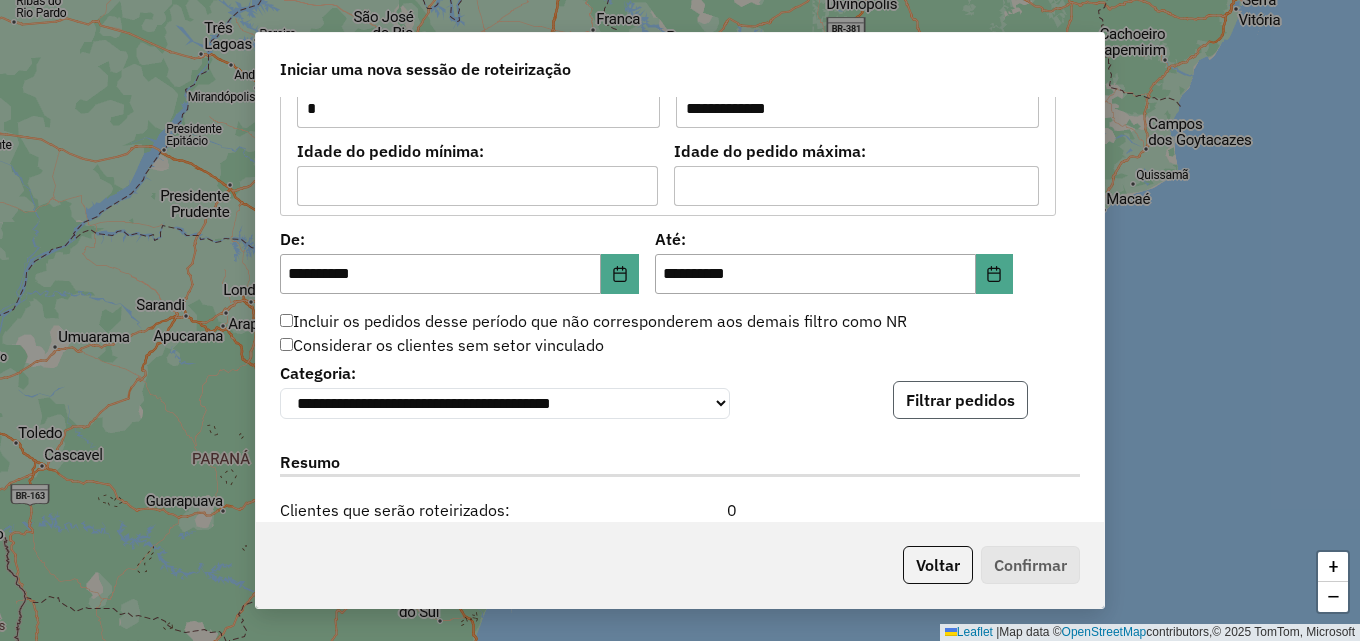 click on "Filtrar pedidos" 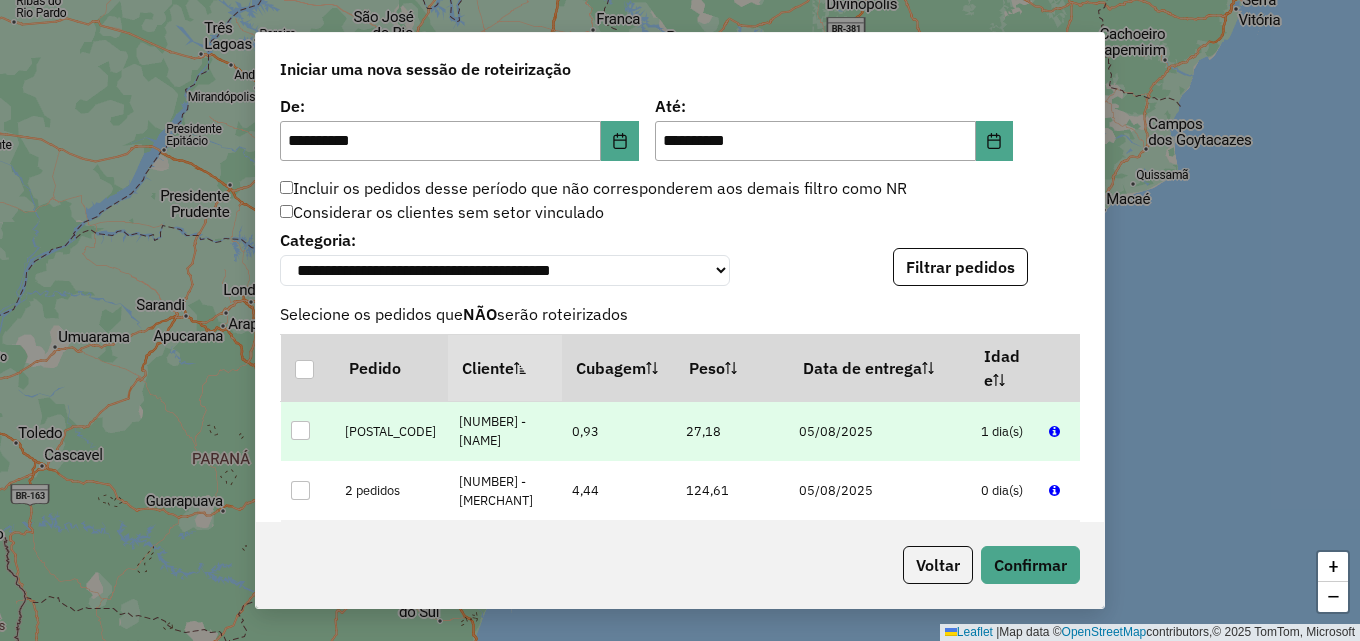 scroll, scrollTop: 2000, scrollLeft: 0, axis: vertical 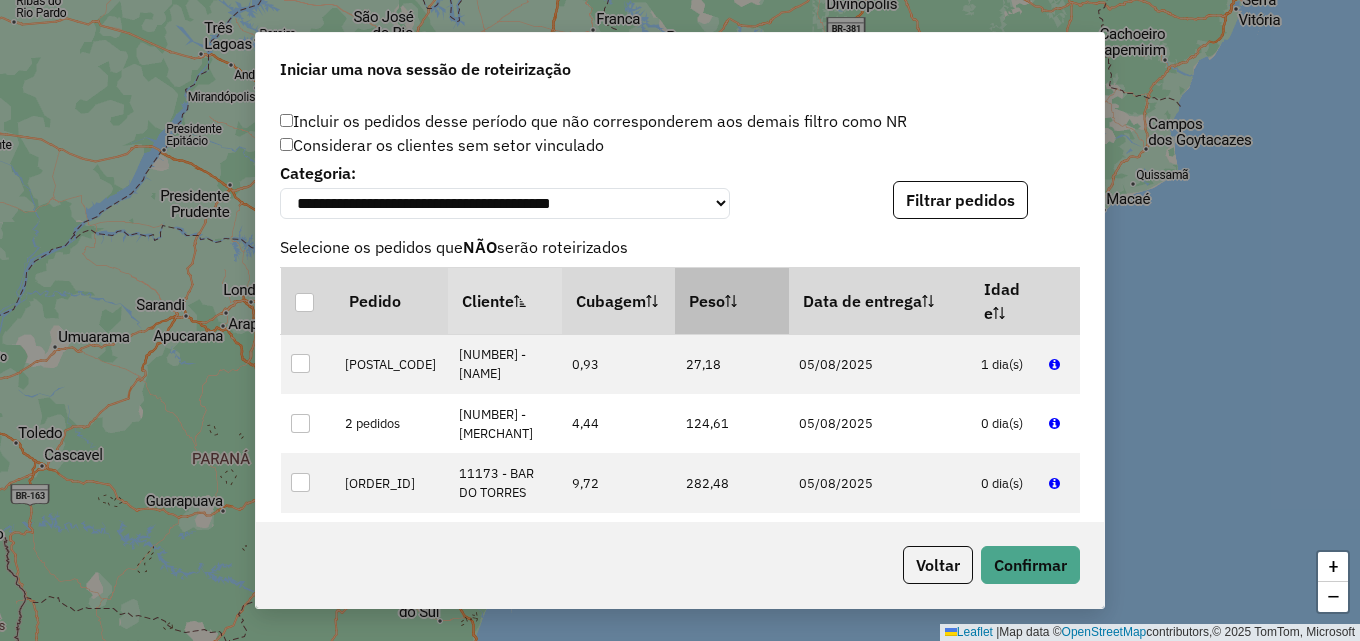 click on "Peso" at bounding box center (732, 300) 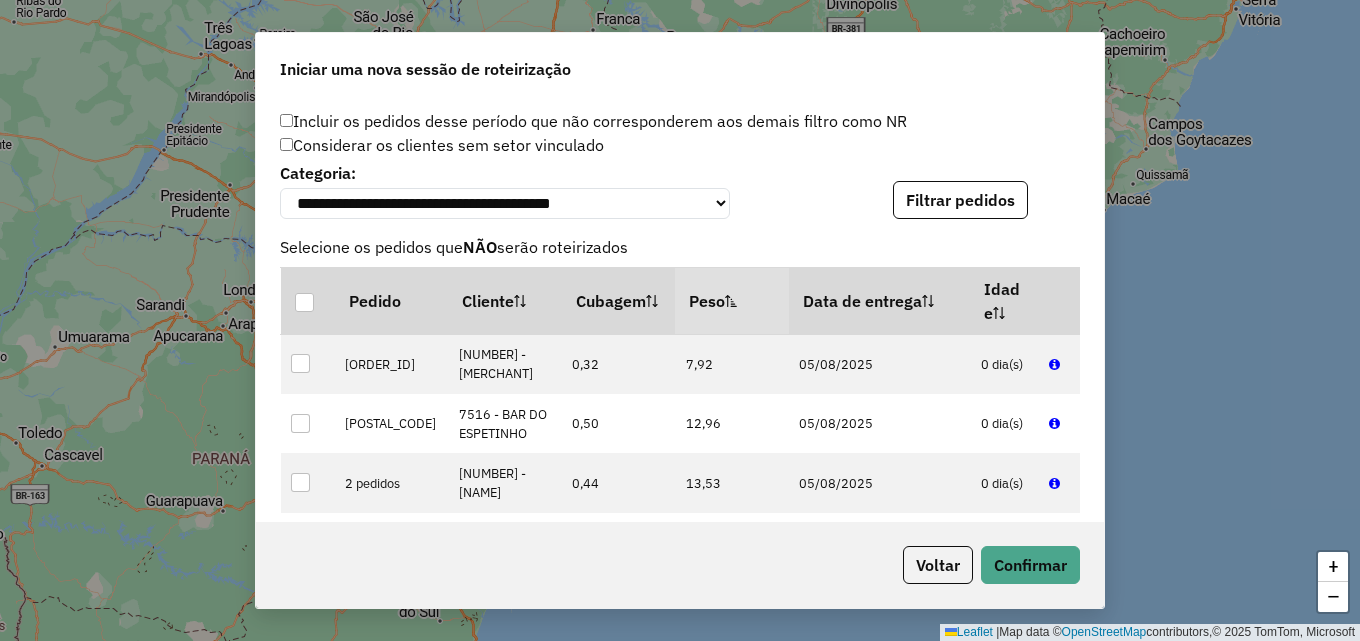 click on "Peso" at bounding box center [732, 300] 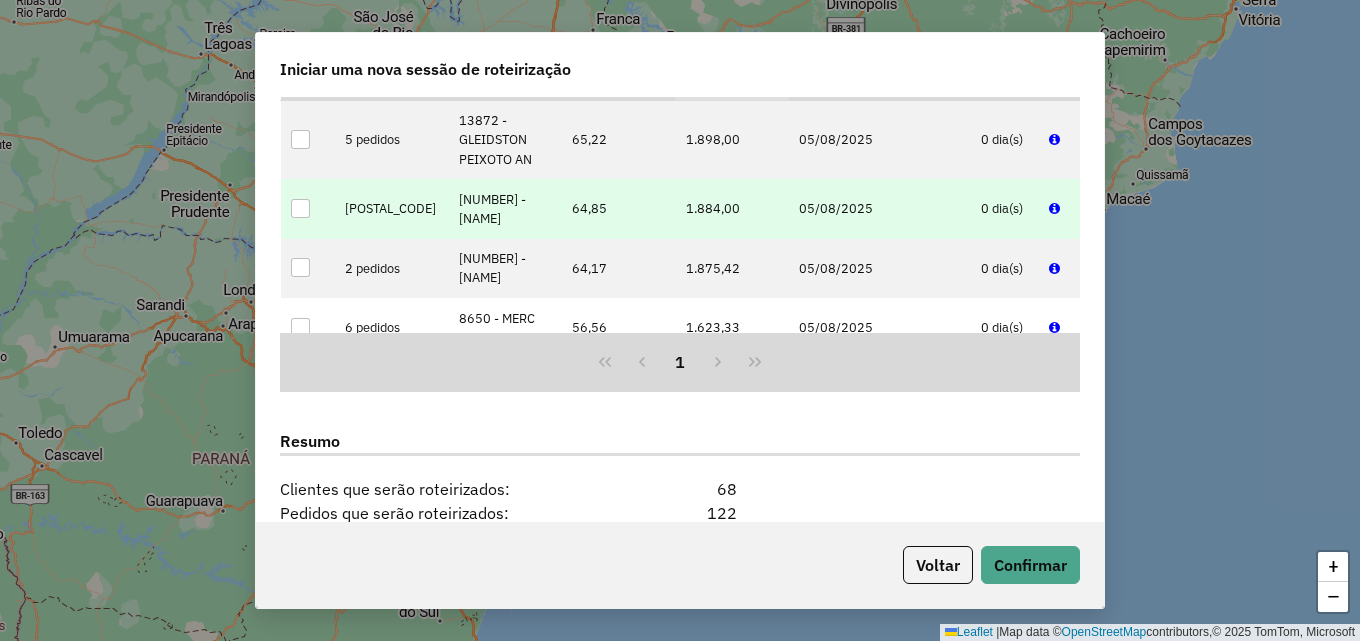 scroll, scrollTop: 2224, scrollLeft: 0, axis: vertical 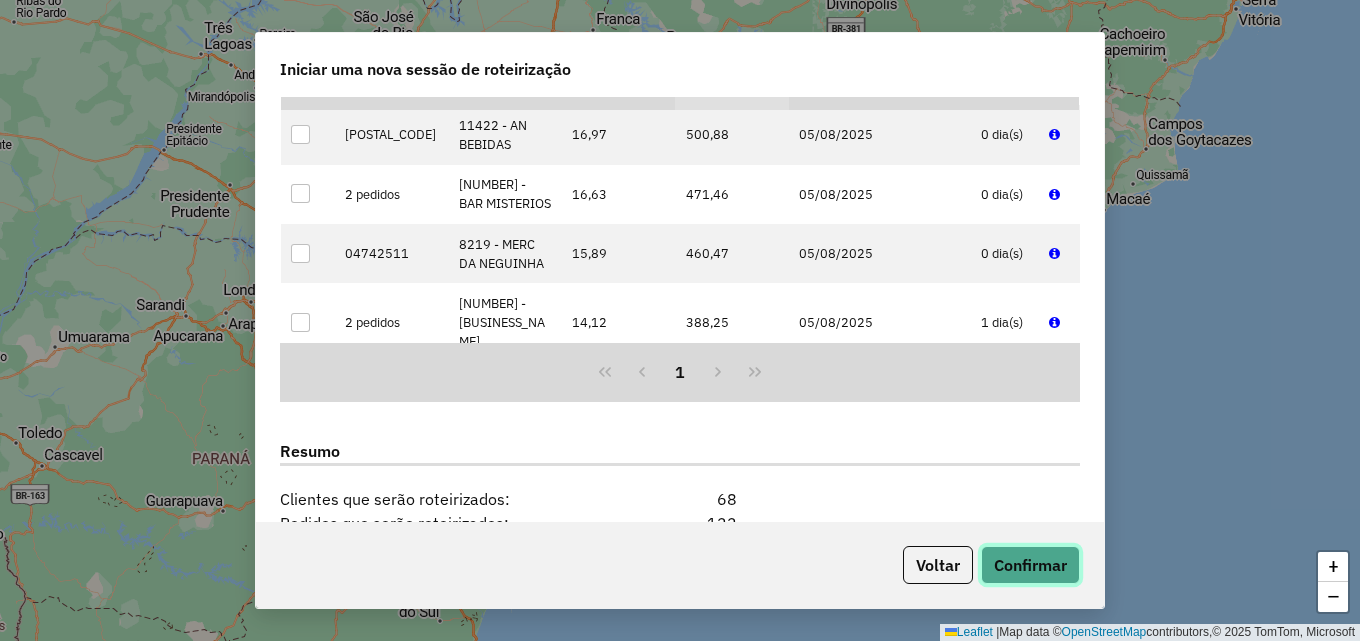 click on "Confirmar" 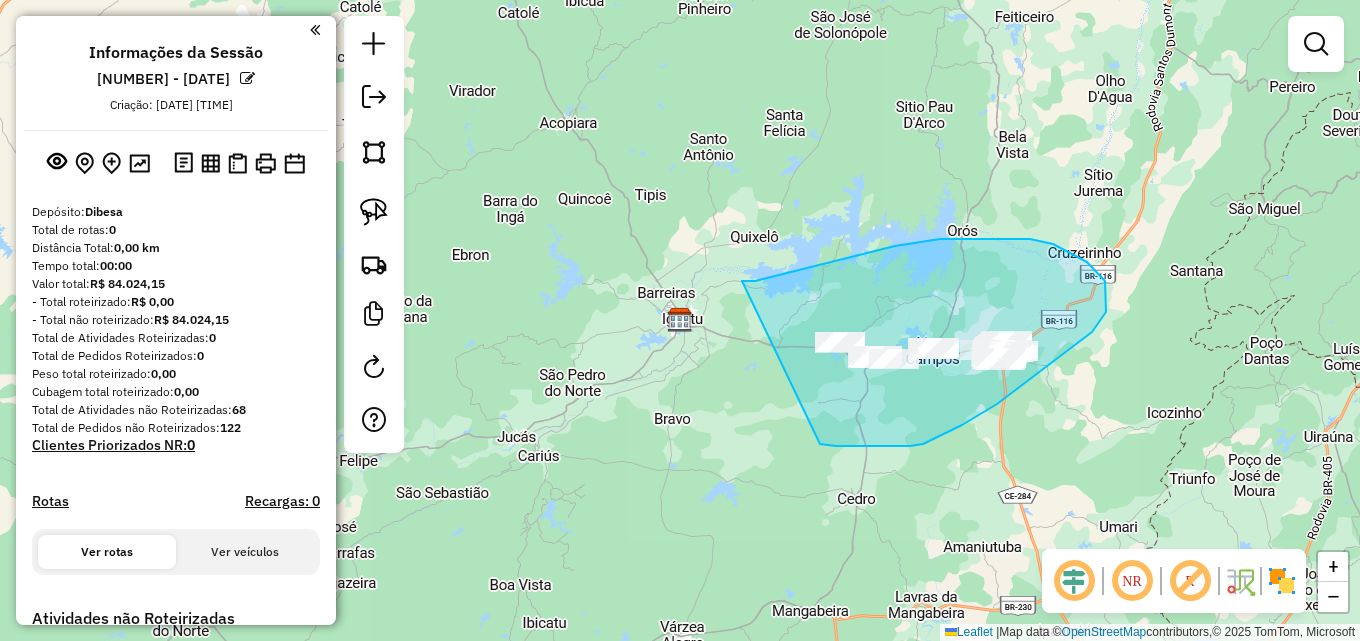 drag, startPoint x: 745, startPoint y: 281, endPoint x: 819, endPoint y: 444, distance: 179.01117 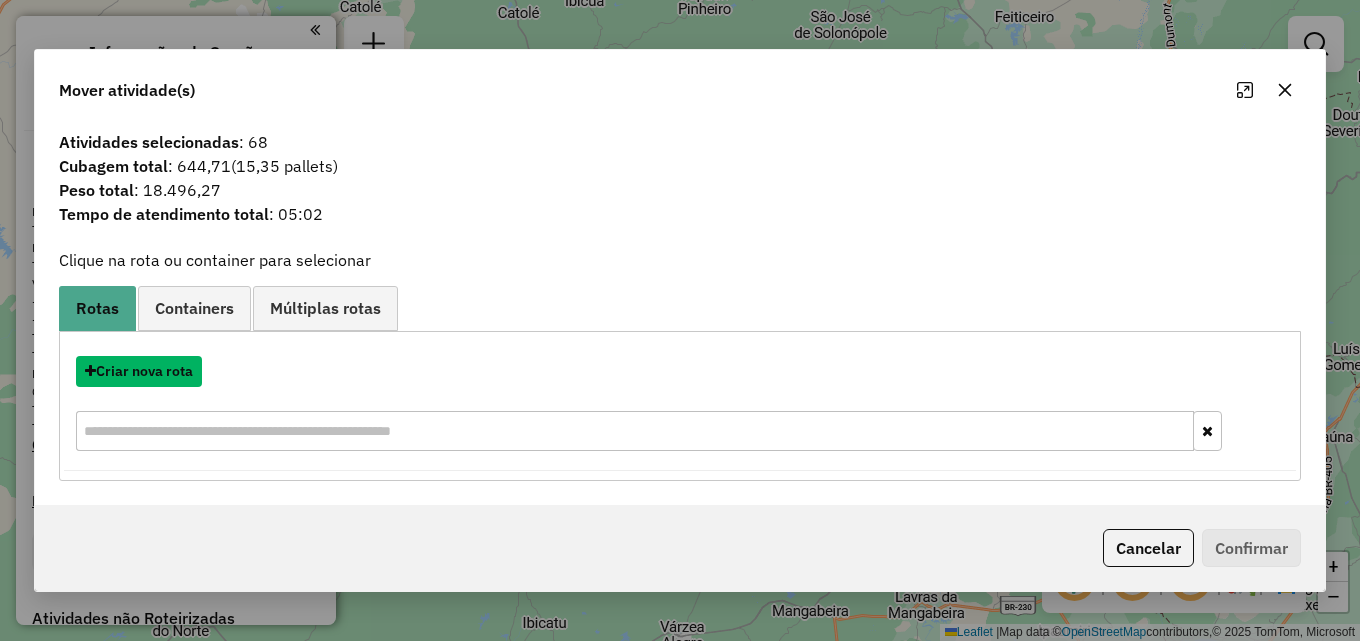 click on "Criar nova rota" at bounding box center (139, 371) 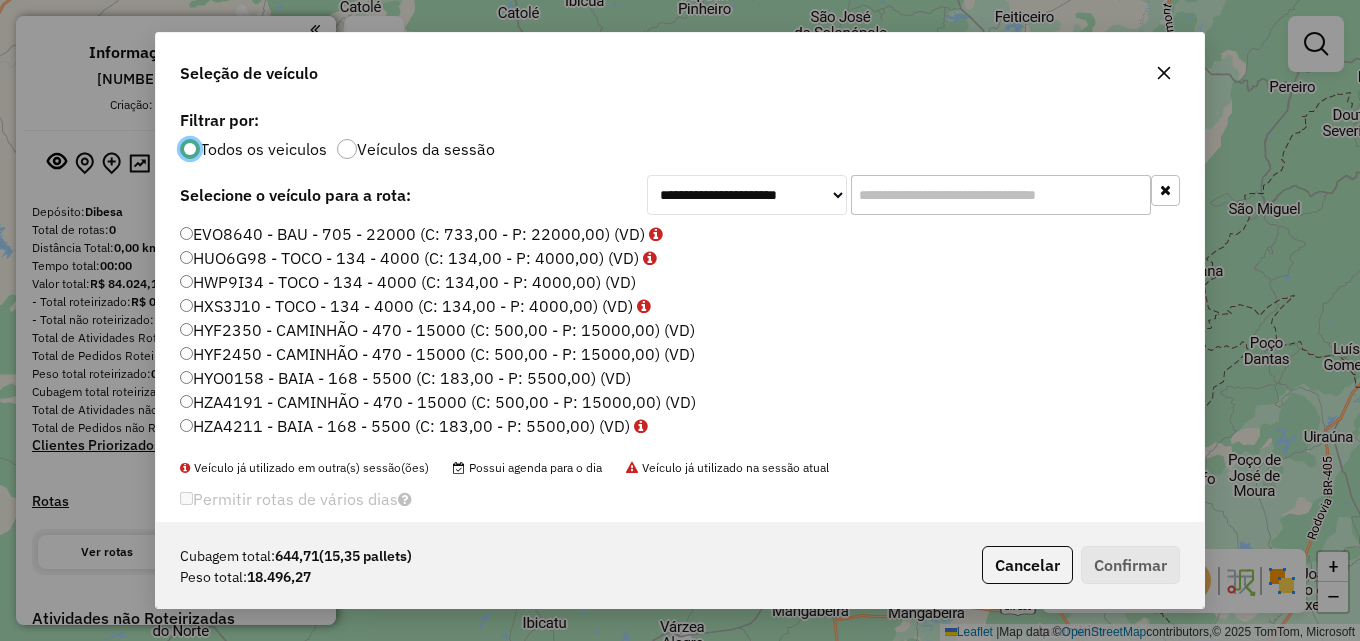 scroll, scrollTop: 11, scrollLeft: 6, axis: both 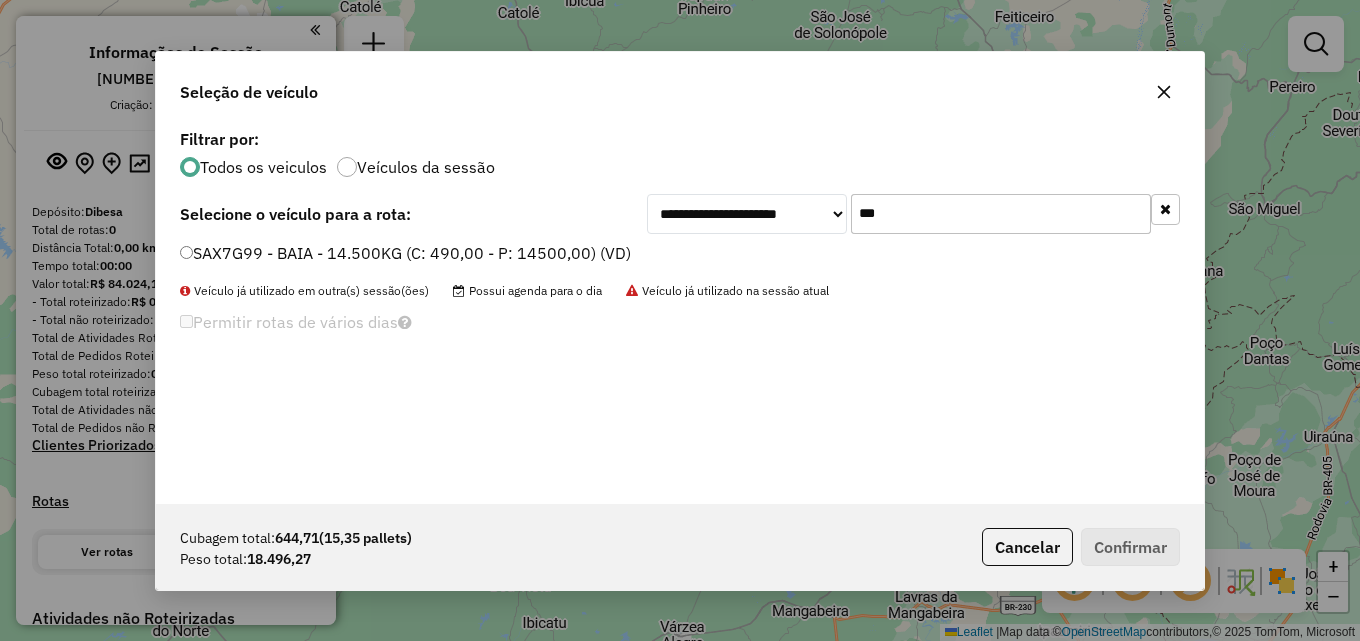 type on "***" 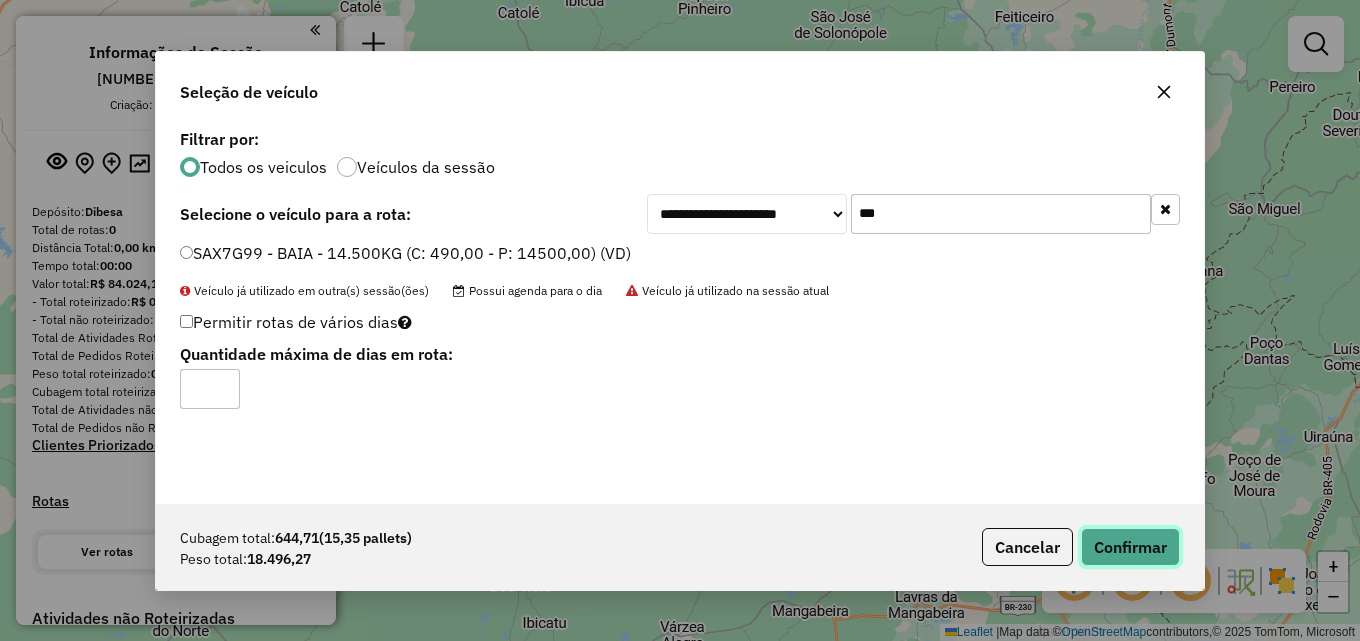 click on "Confirmar" 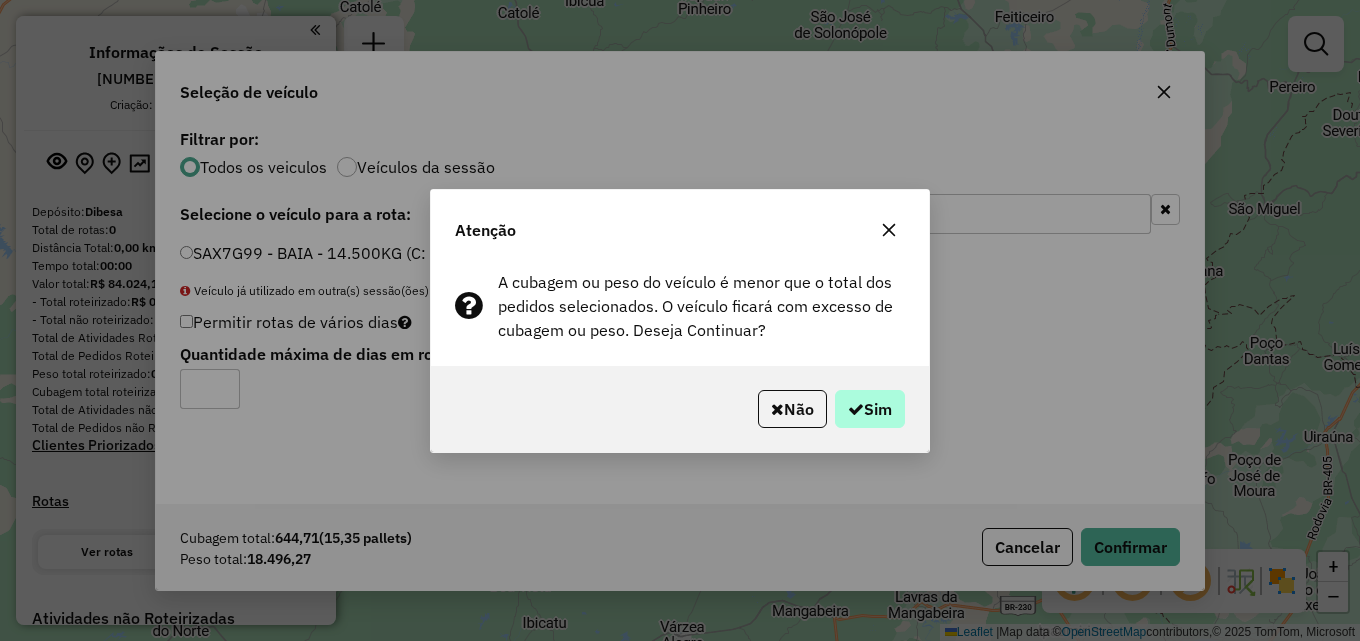 drag, startPoint x: 912, startPoint y: 417, endPoint x: 883, endPoint y: 391, distance: 38.948685 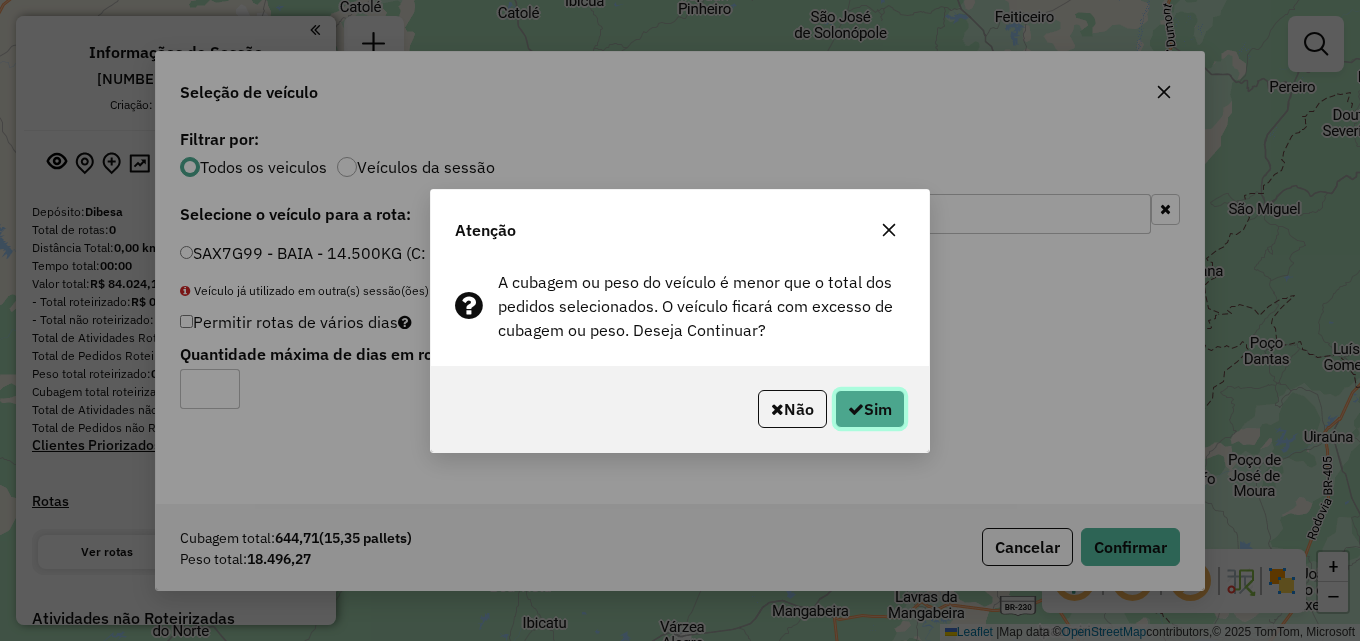 click on "Sim" 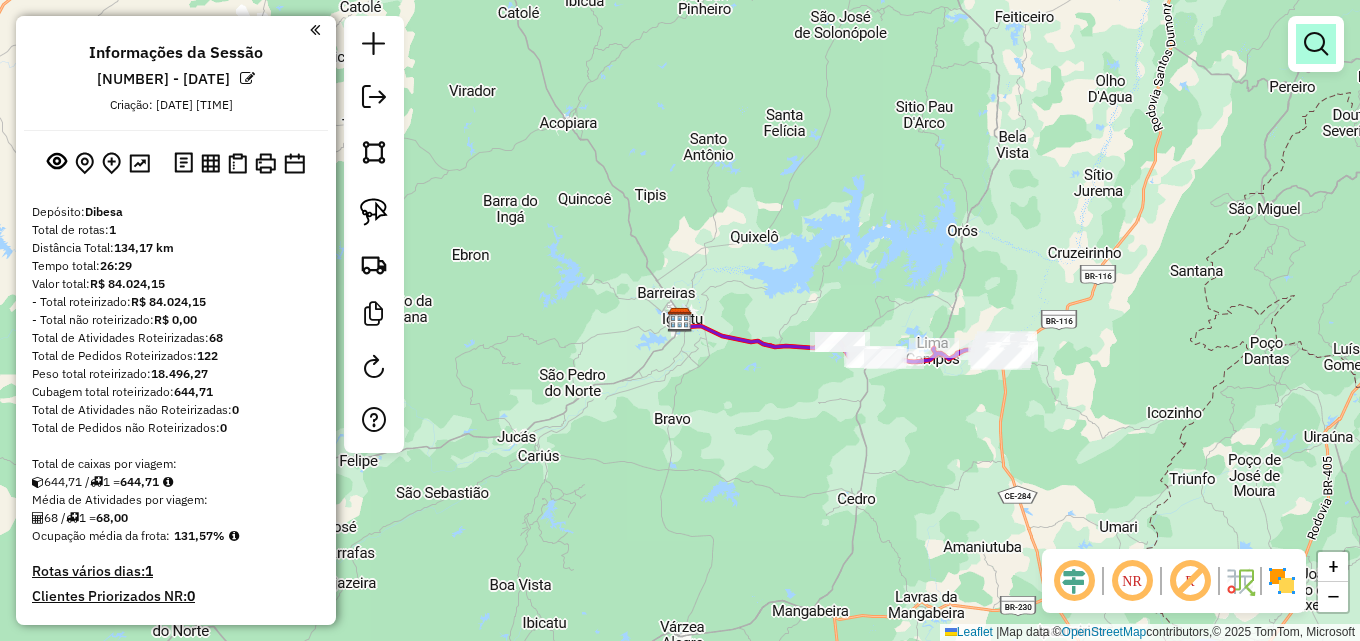 click at bounding box center (1316, 44) 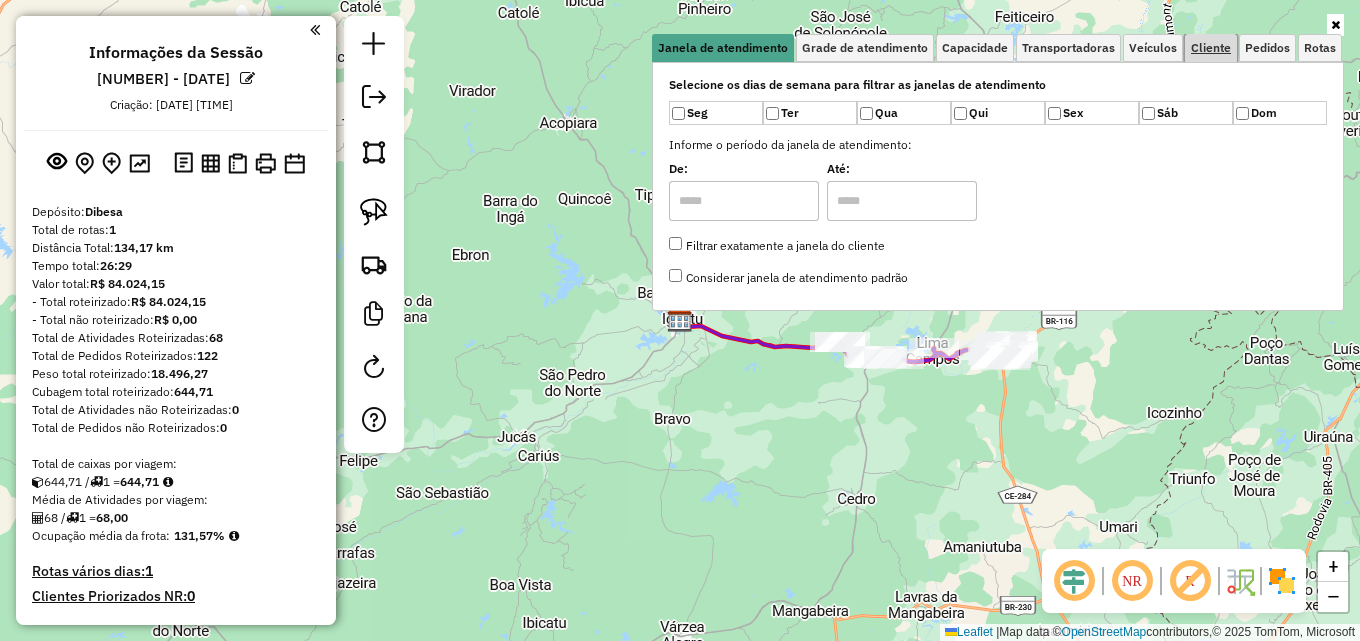 click on "Cliente" at bounding box center (1211, 48) 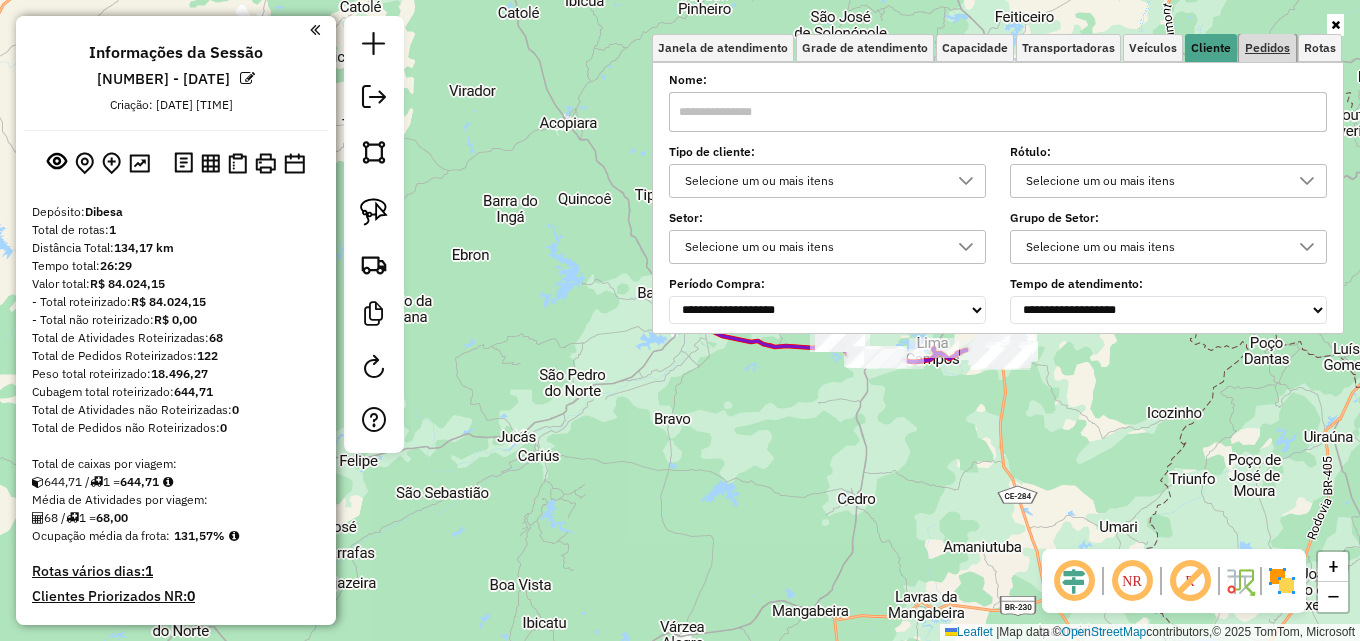 click on "Pedidos" at bounding box center [1267, 48] 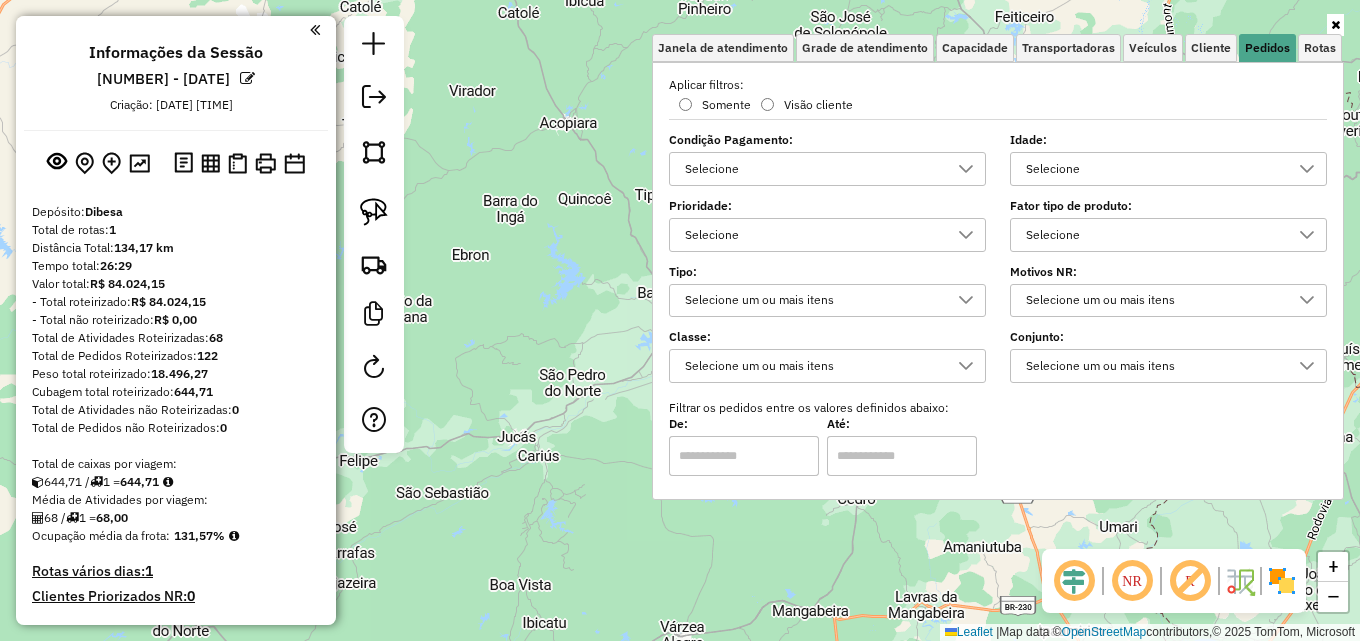 click on "Selecione" at bounding box center (1153, 169) 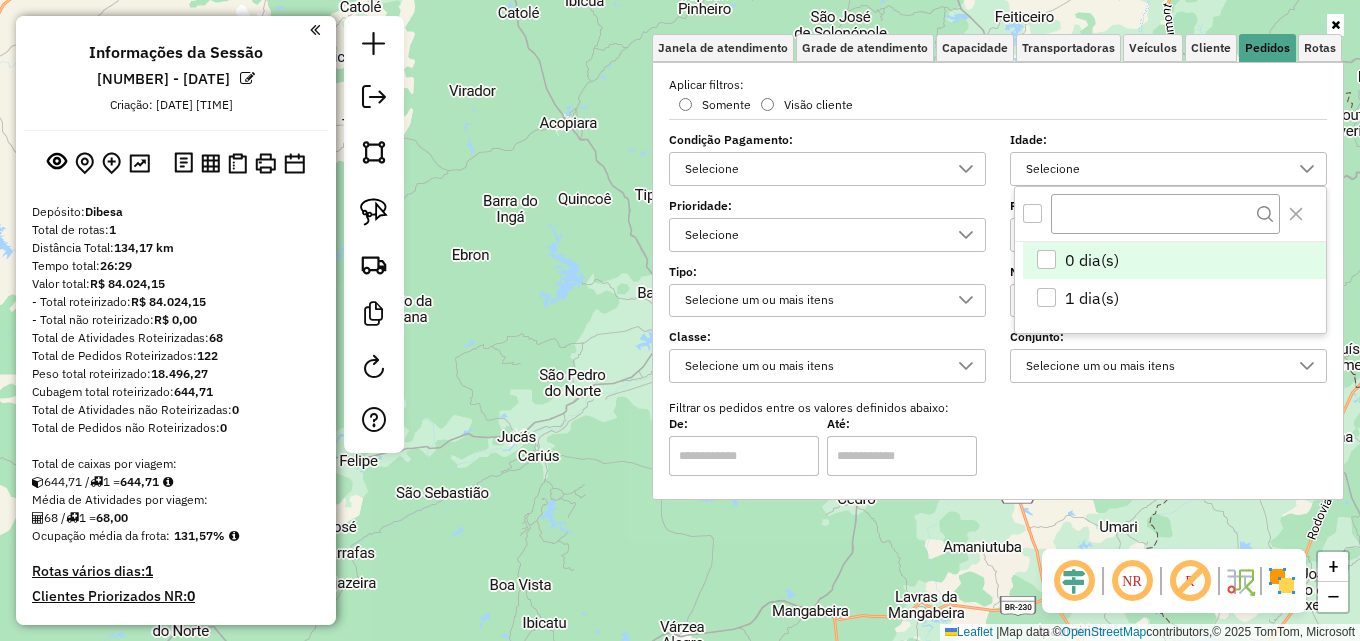 scroll, scrollTop: 12, scrollLeft: 69, axis: both 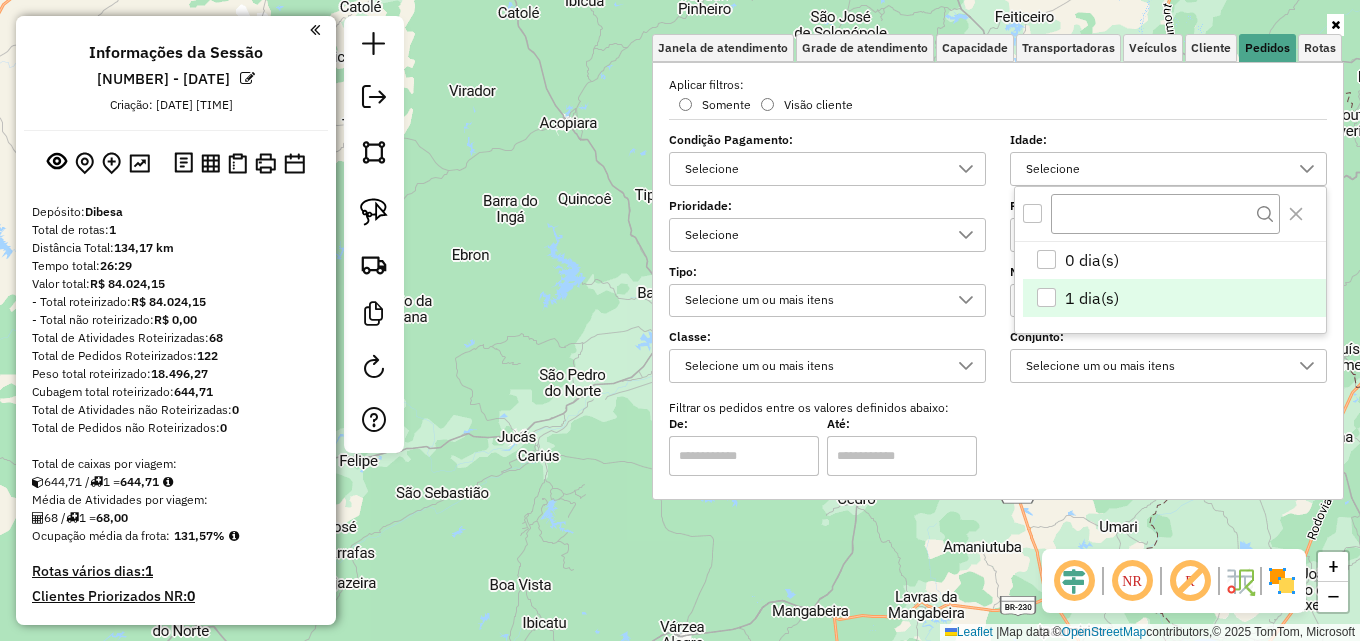 click on "1 dia(s)" at bounding box center [1092, 298] 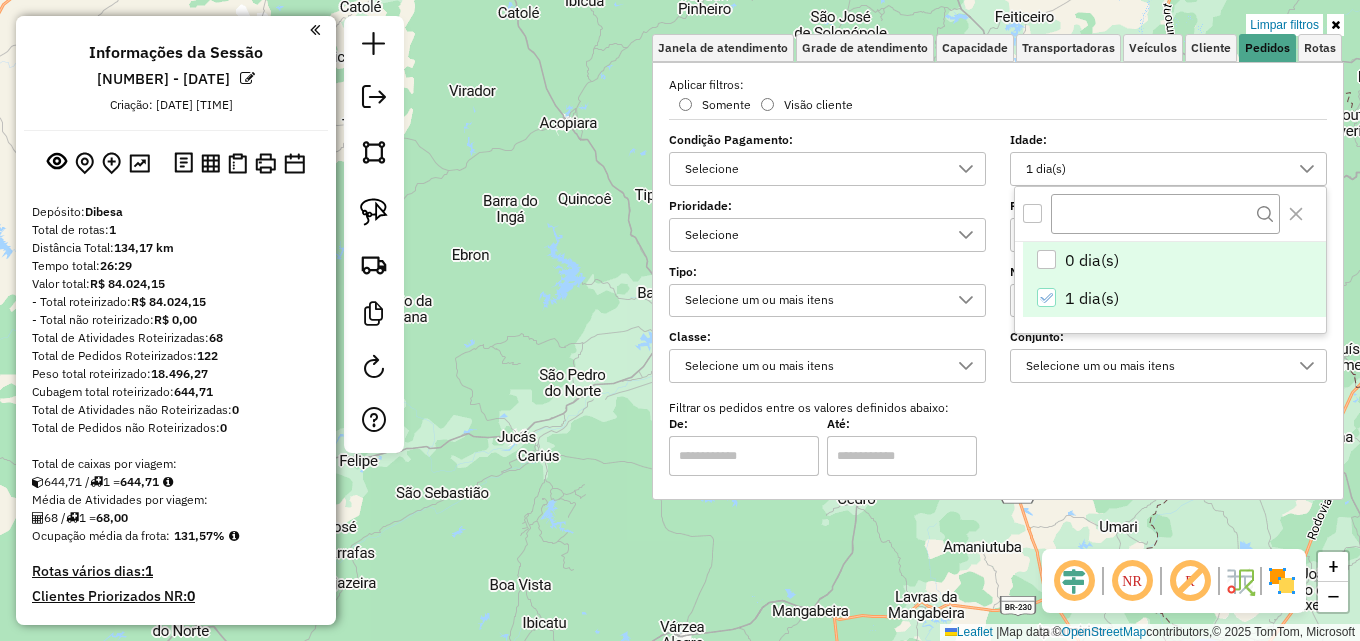 click at bounding box center [1046, 259] 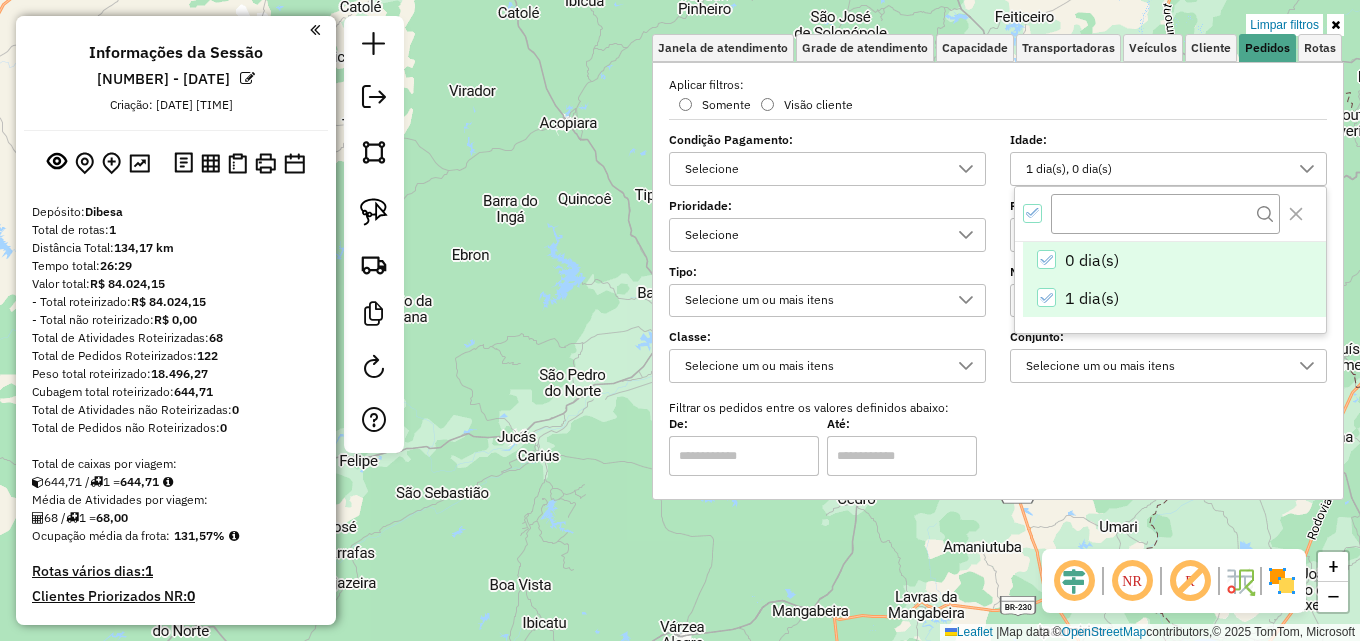 drag, startPoint x: 1062, startPoint y: 301, endPoint x: 1072, endPoint y: 293, distance: 12.806249 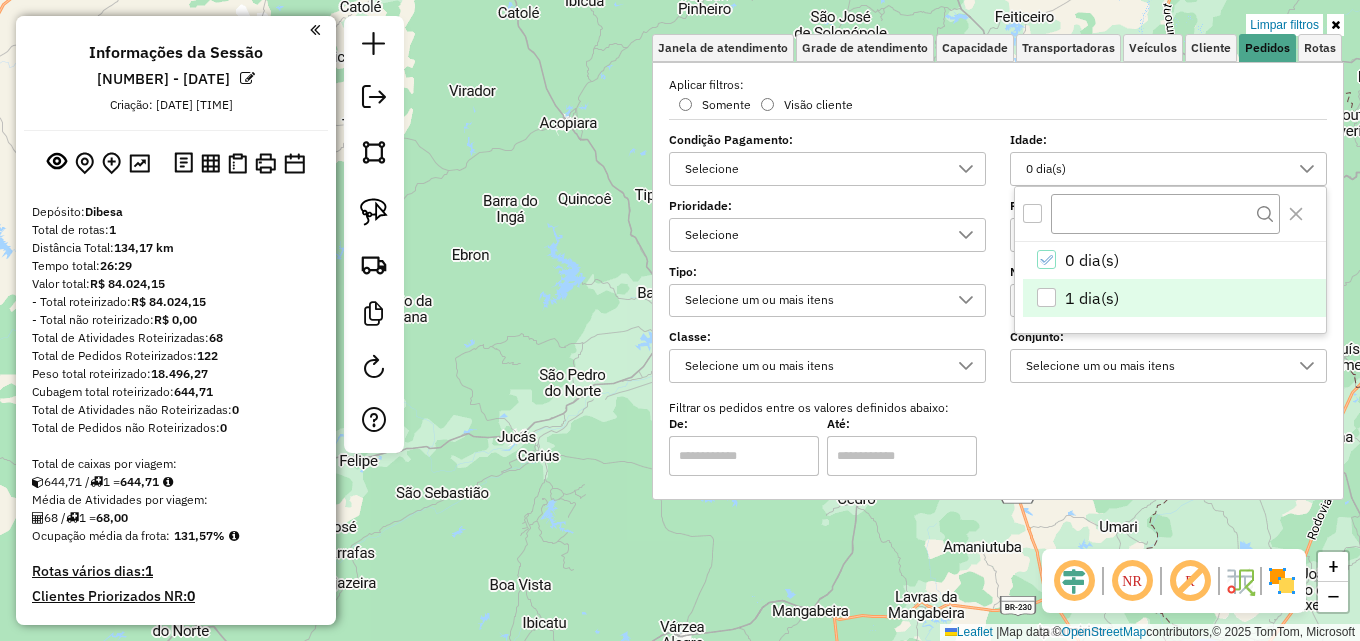 click at bounding box center (1335, 25) 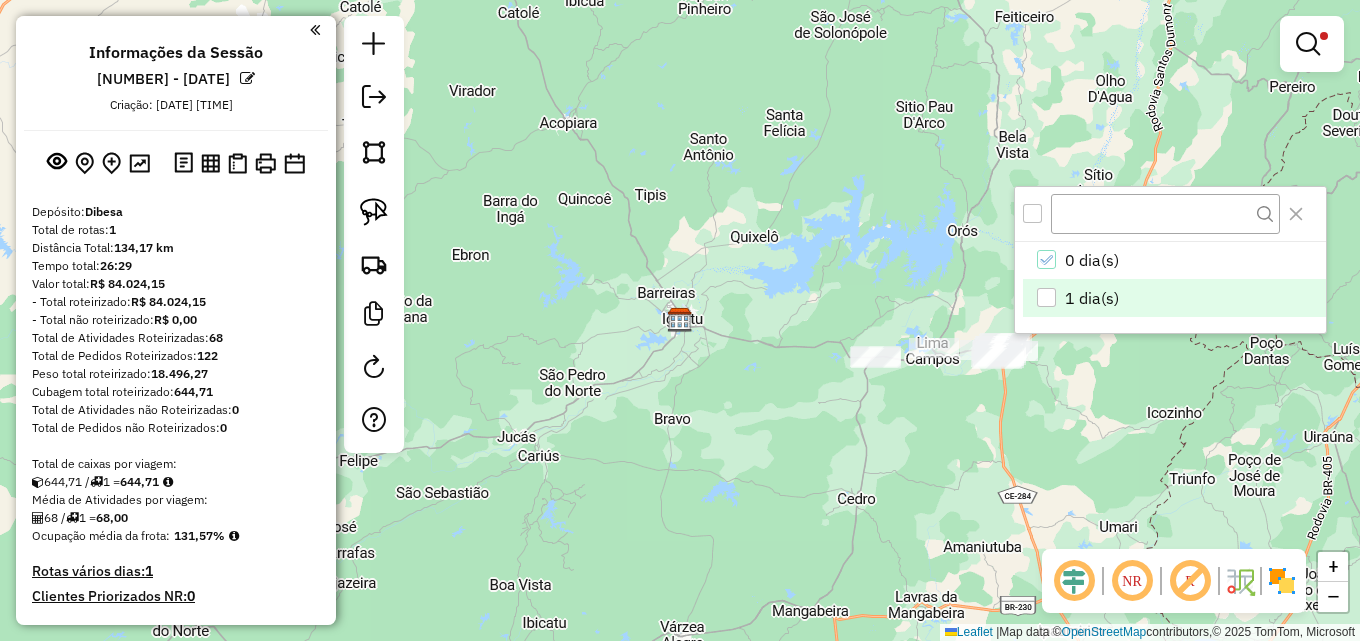 click on "Limpar filtros Janela de atendimento Grade de atendimento Capacidade Transportadoras Veículos Cliente Pedidos  Rotas Selecione os dias de semana para filtrar as janelas de atendimento  Seg   Ter   Qua   Qui   Sex   Sáb   Dom  Informe o período da janela de atendimento: De: Até:  Filtrar exatamente a janela do cliente  Considerar janela de atendimento padrão  Selecione os dias de semana para filtrar as grades de atendimento  Seg   Ter   Qua   Qui   Sex   Sáb   Dom   Considerar clientes sem dia de atendimento cadastrado  Clientes fora do dia de atendimento selecionado Filtrar as atividades entre os valores definidos abaixo:  Peso mínimo:   Peso máximo:   Cubagem mínima:   Cubagem máxima:   De:   Até:  Filtrar as atividades entre o tempo de atendimento definido abaixo:  De:   Até:   Considerar capacidade total dos clientes não roteirizados Transportadora: Selecione um ou mais itens Tipo de veículo: Selecione um ou mais itens Veículo: Selecione um ou mais itens Motorista: Selecione um ou mais itens" 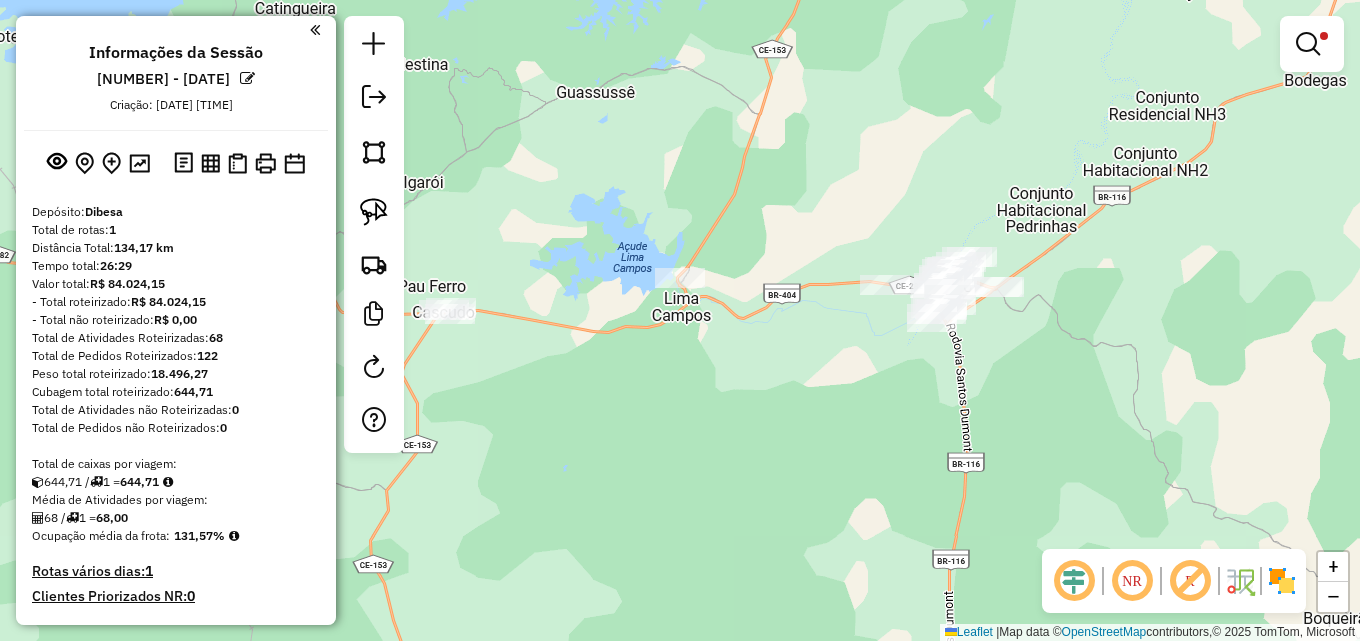 drag, startPoint x: 740, startPoint y: 367, endPoint x: 888, endPoint y: 366, distance: 148.00337 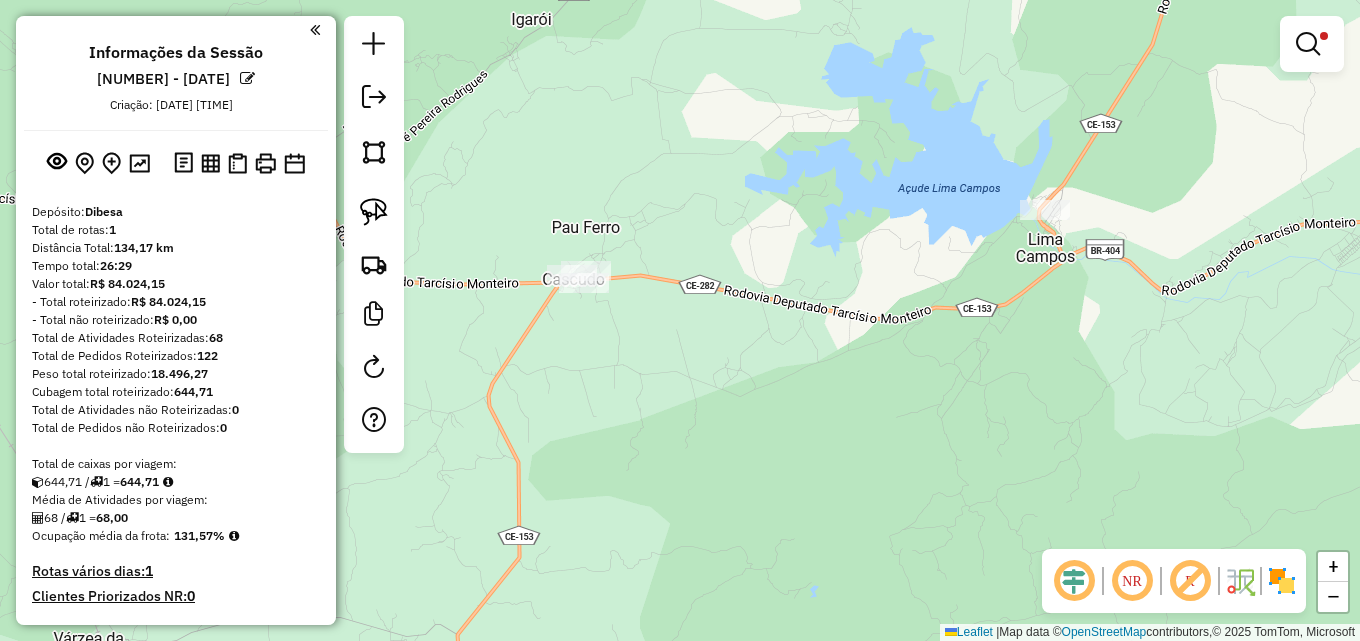 drag, startPoint x: 947, startPoint y: 355, endPoint x: 1359, endPoint y: 349, distance: 412.0437 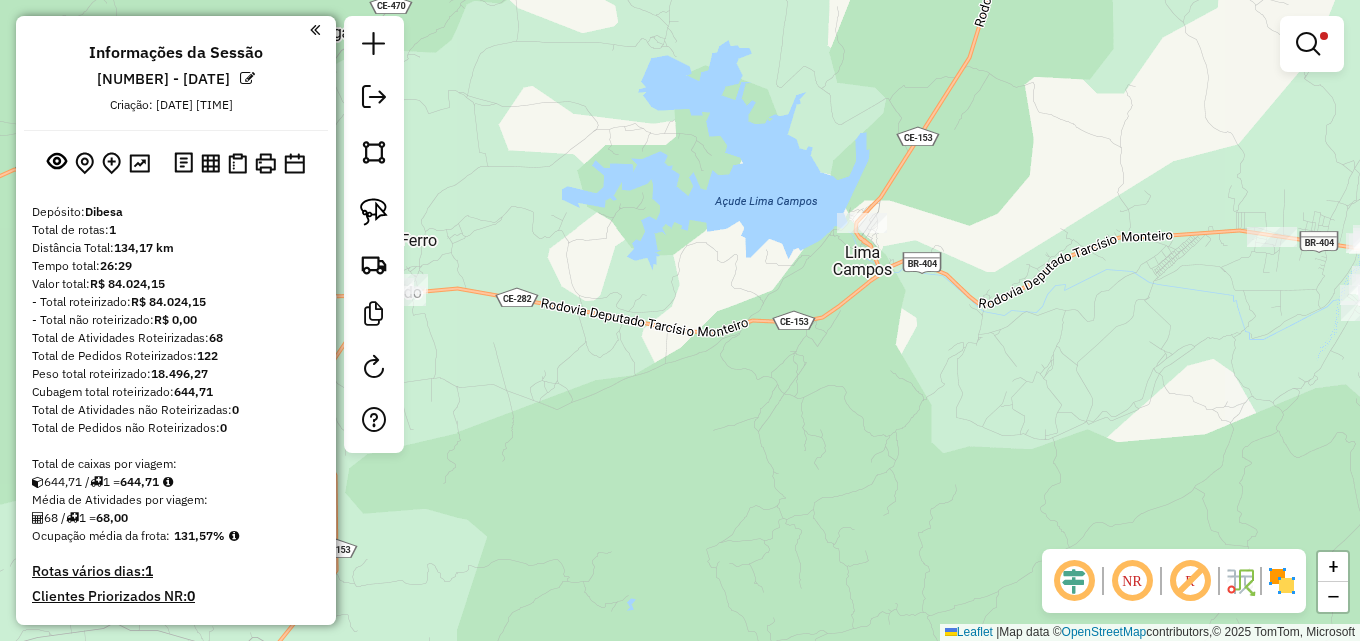 drag, startPoint x: 1271, startPoint y: 349, endPoint x: 1118, endPoint y: 362, distance: 153.5513 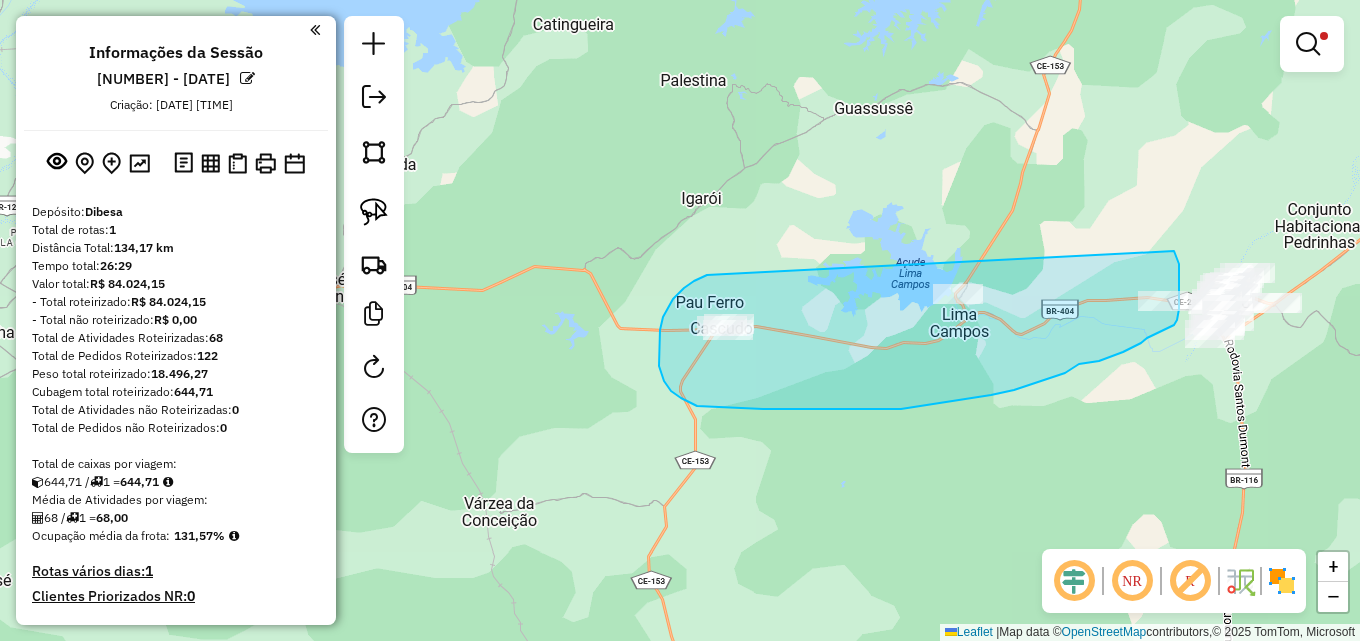 drag, startPoint x: 673, startPoint y: 299, endPoint x: 1158, endPoint y: 234, distance: 489.33627 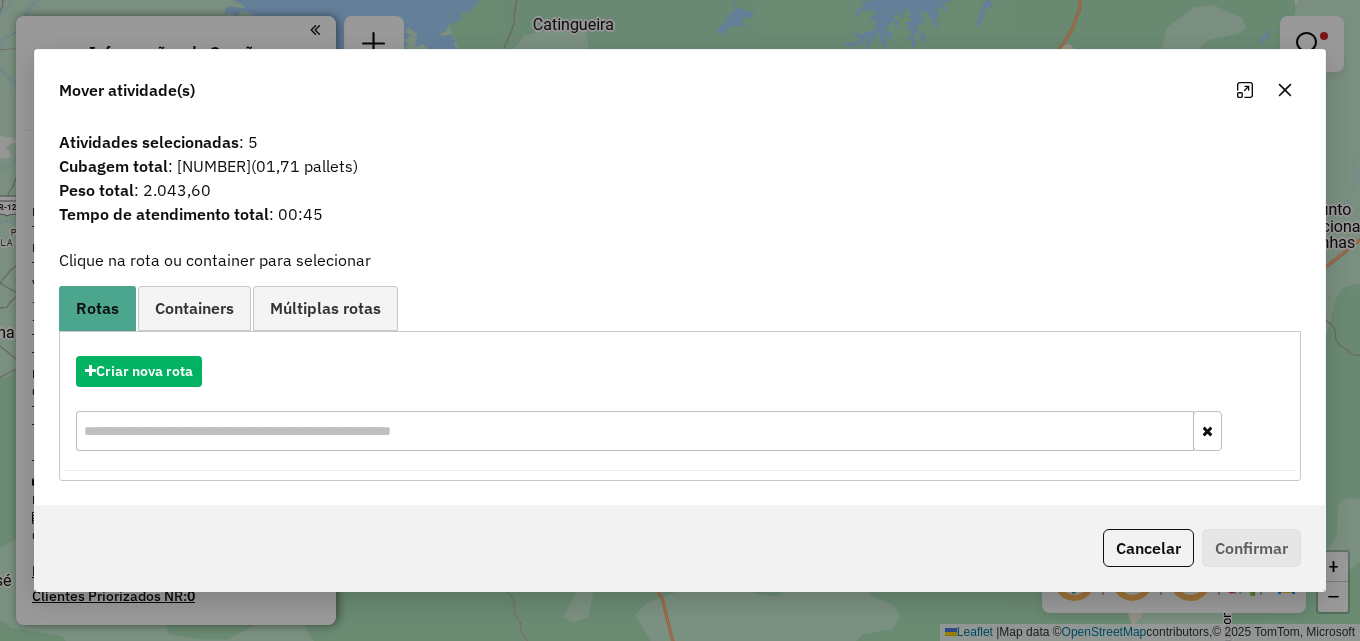 click on "Criar nova rota" at bounding box center (680, 406) 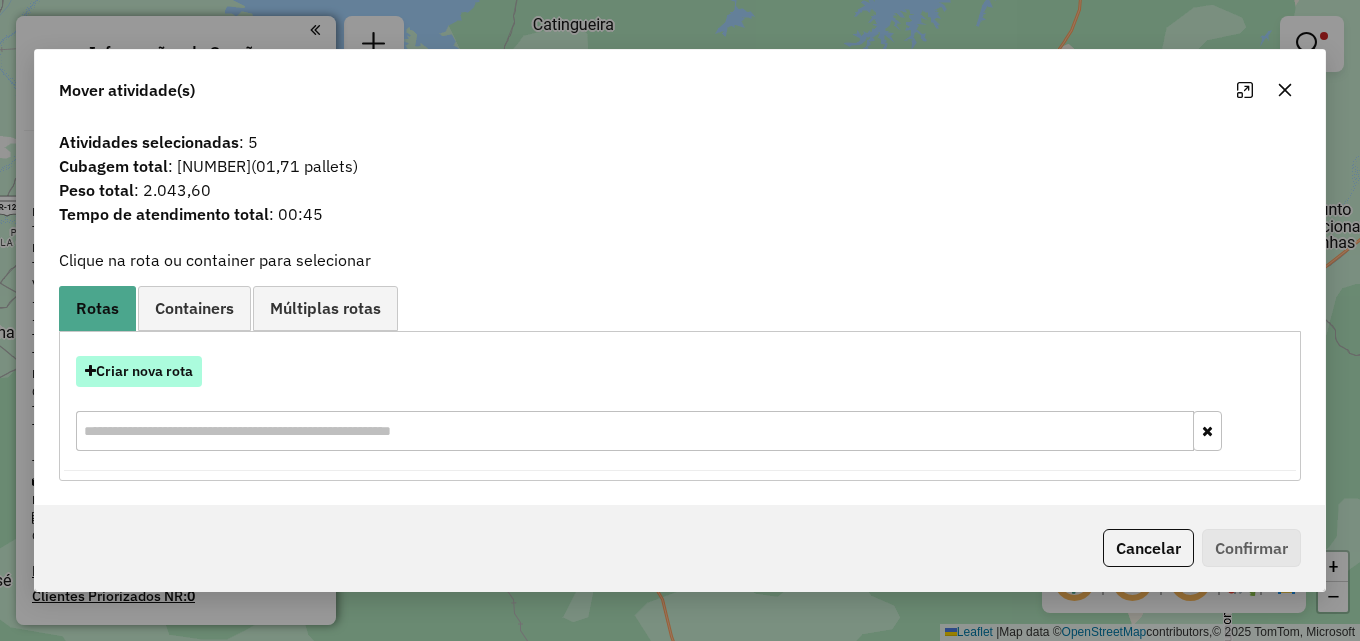 click on "Criar nova rota" at bounding box center [139, 371] 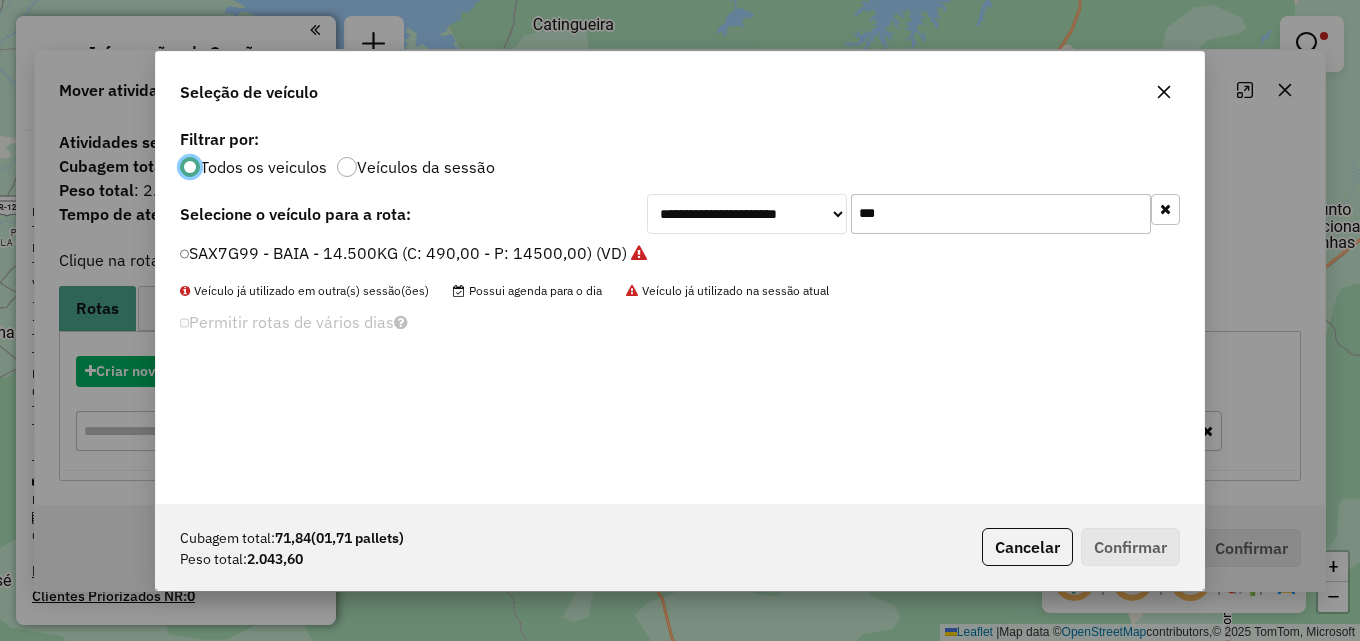 scroll, scrollTop: 11, scrollLeft: 6, axis: both 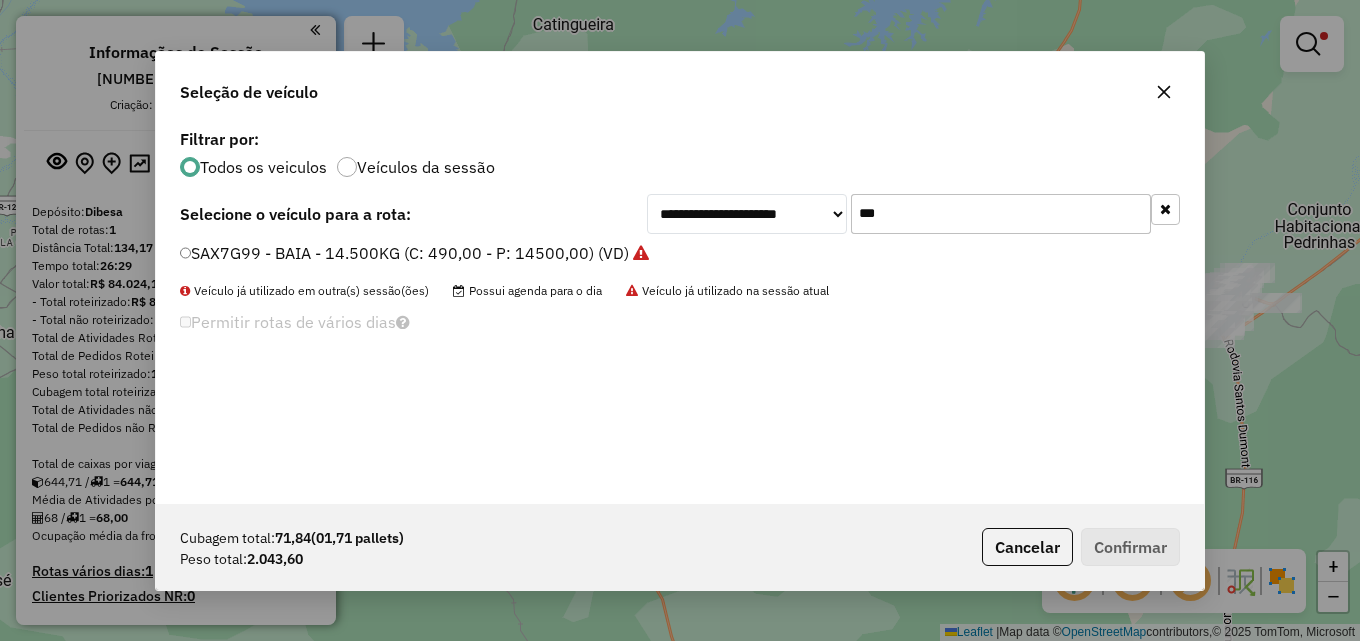 drag, startPoint x: 542, startPoint y: 258, endPoint x: 593, endPoint y: 277, distance: 54.42426 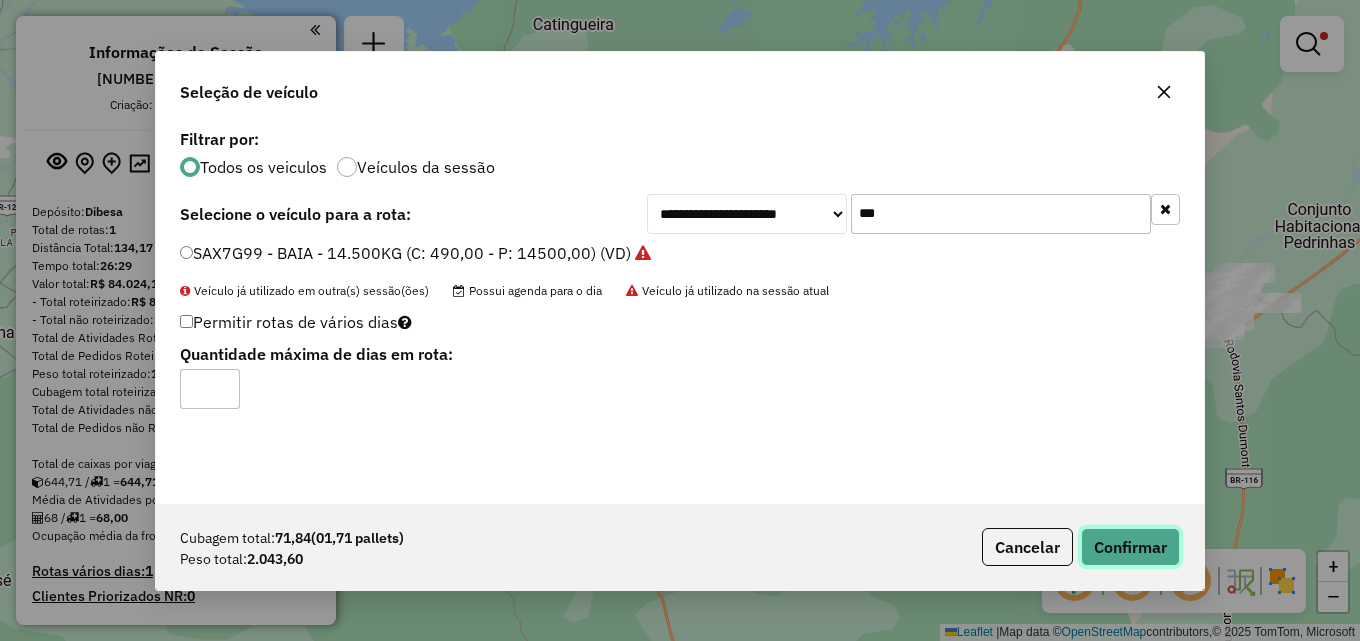 click on "Confirmar" 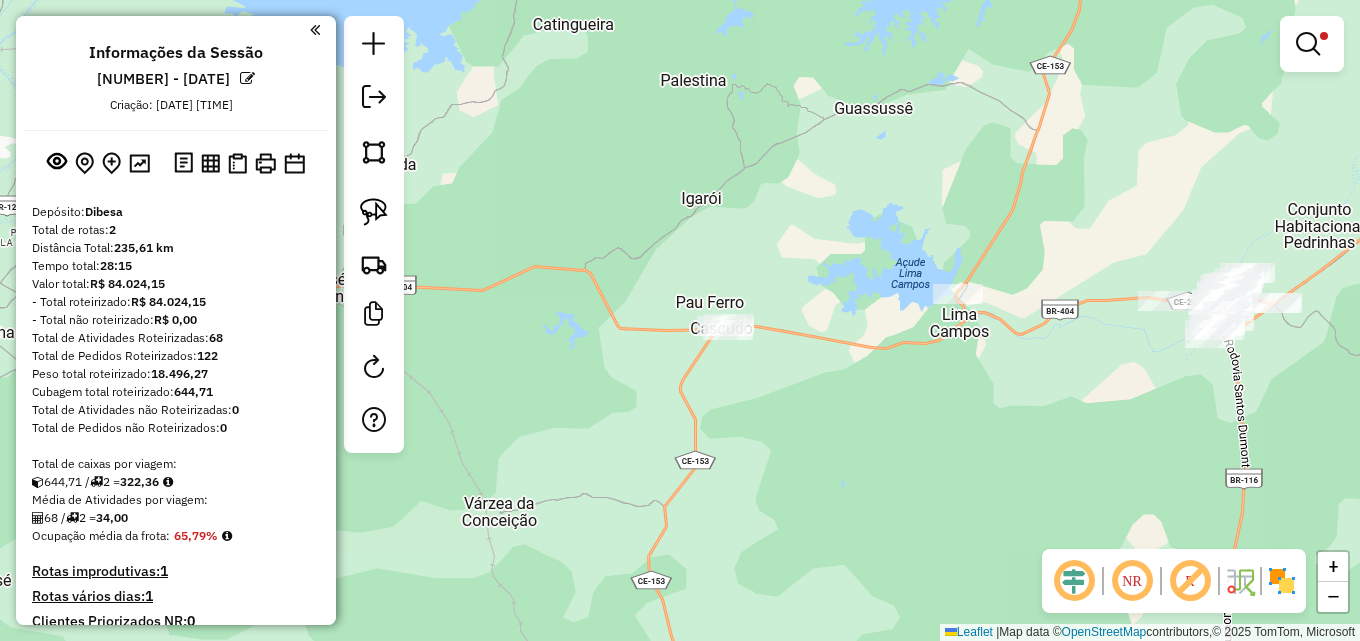 drag, startPoint x: 917, startPoint y: 190, endPoint x: 813, endPoint y: 190, distance: 104 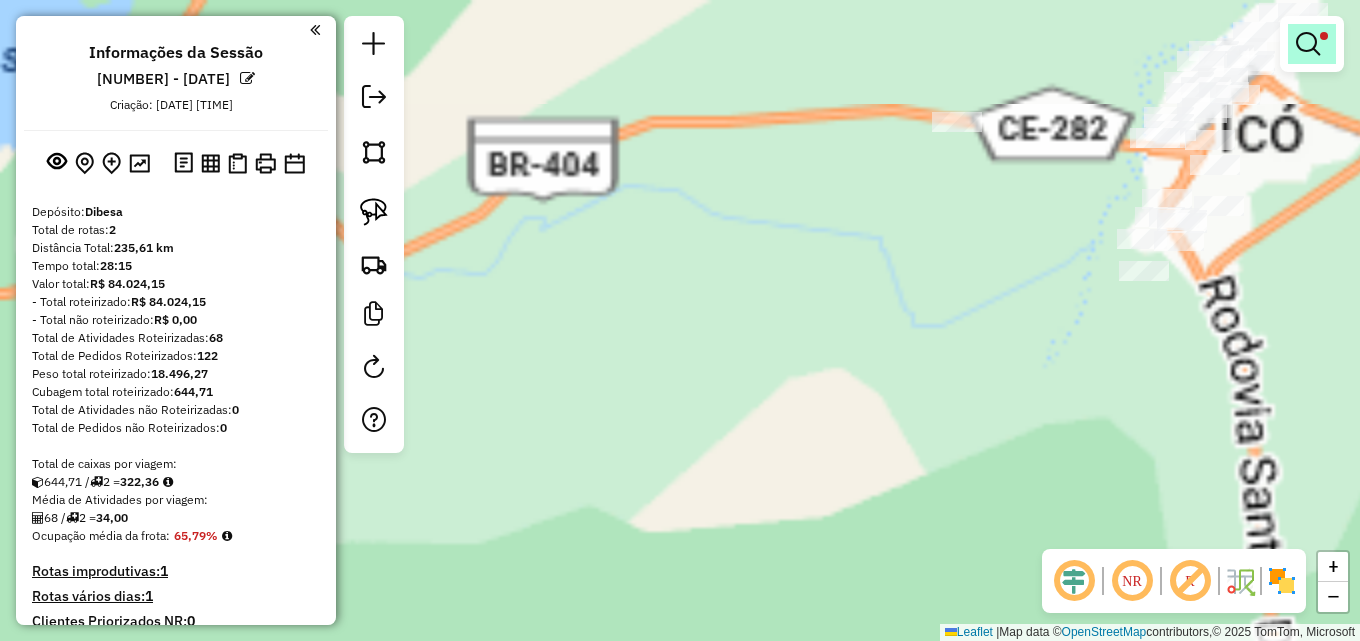 click at bounding box center [1312, 44] 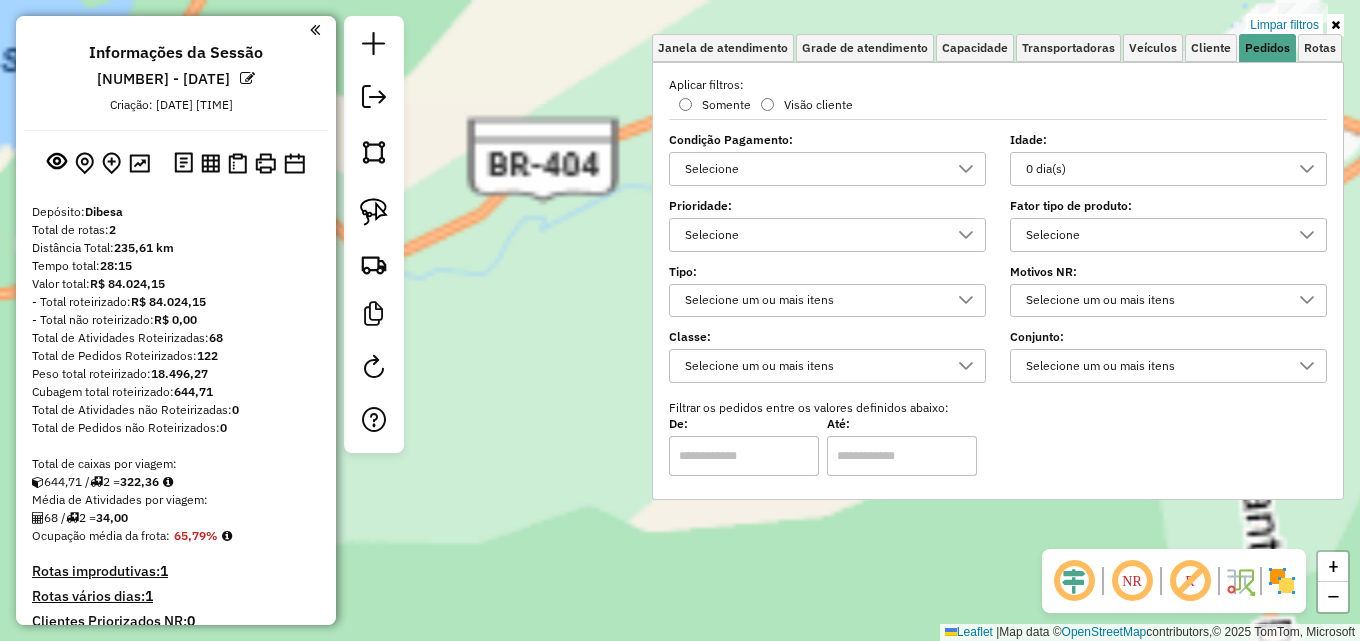 click on "Limpar filtros Janela de atendimento Grade de atendimento Capacidade Transportadoras Veículos Cliente Pedidos  Rotas Selecione os dias de semana para filtrar as janelas de atendimento  Seg   Ter   Qua   Qui   Sex   Sáb   Dom  Informe o período da janela de atendimento: De: Até:  Filtrar exatamente a janela do cliente  Considerar janela de atendimento padrão  Selecione os dias de semana para filtrar as grades de atendimento  Seg   Ter   Qua   Qui   Sex   Sáb   Dom   Considerar clientes sem dia de atendimento cadastrado  Clientes fora do dia de atendimento selecionado Filtrar as atividades entre os valores definidos abaixo:  Peso mínimo:   Peso máximo:   Cubagem mínima:   Cubagem máxima:   De:   Até:  Filtrar as atividades entre o tempo de atendimento definido abaixo:  De:   Até:   Considerar capacidade total dos clientes não roteirizados Transportadora: Selecione um ou mais itens Tipo de veículo: Selecione um ou mais itens Veículo: Selecione um ou mais itens Motorista: Selecione um ou mais itens" 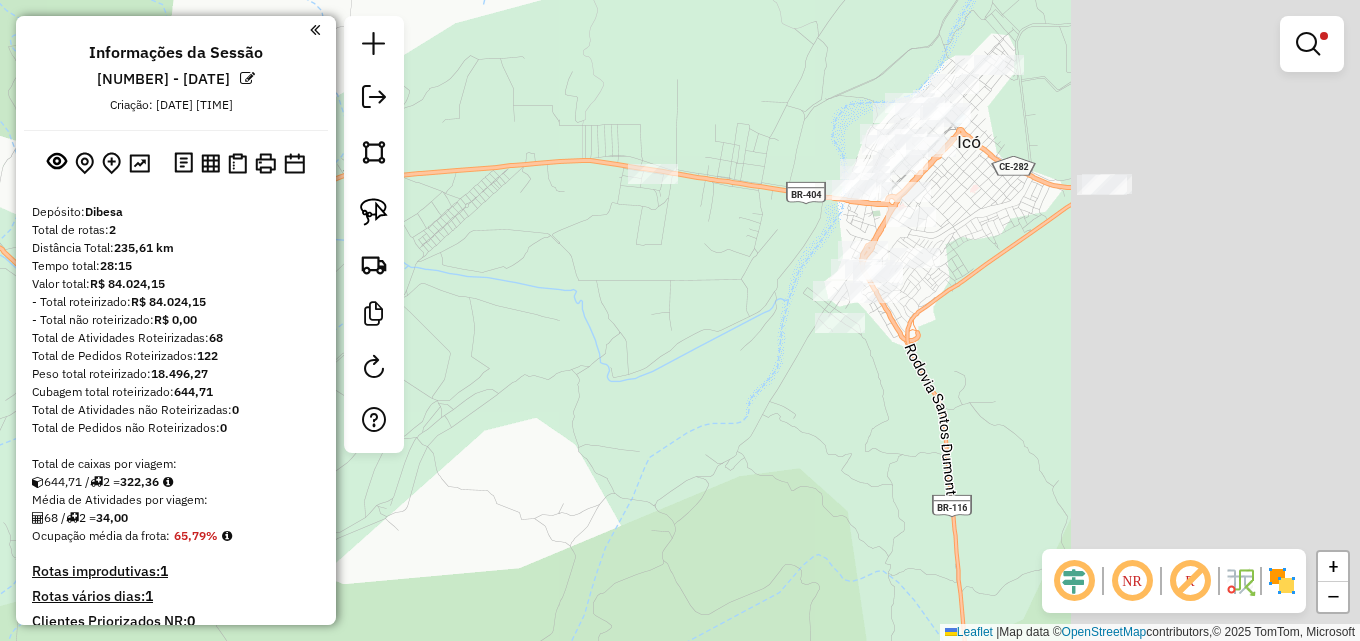 drag, startPoint x: 559, startPoint y: 303, endPoint x: 520, endPoint y: 337, distance: 51.739735 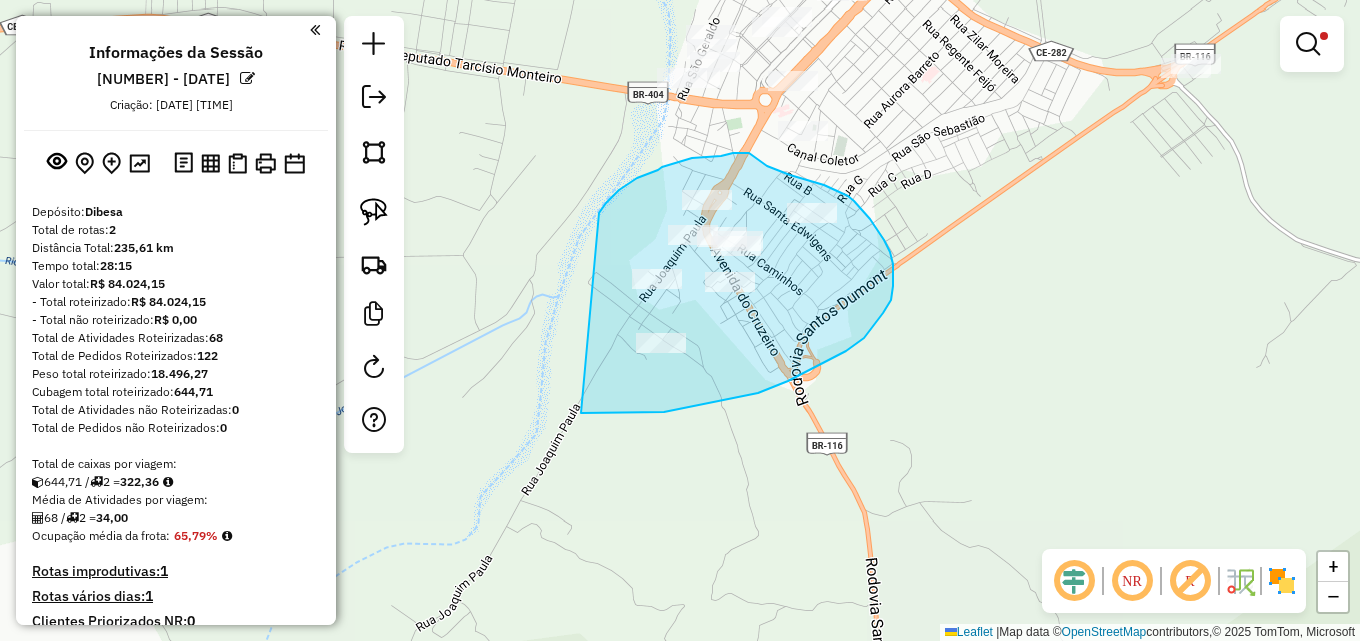 drag, startPoint x: 606, startPoint y: 203, endPoint x: 581, endPoint y: 413, distance: 211.48286 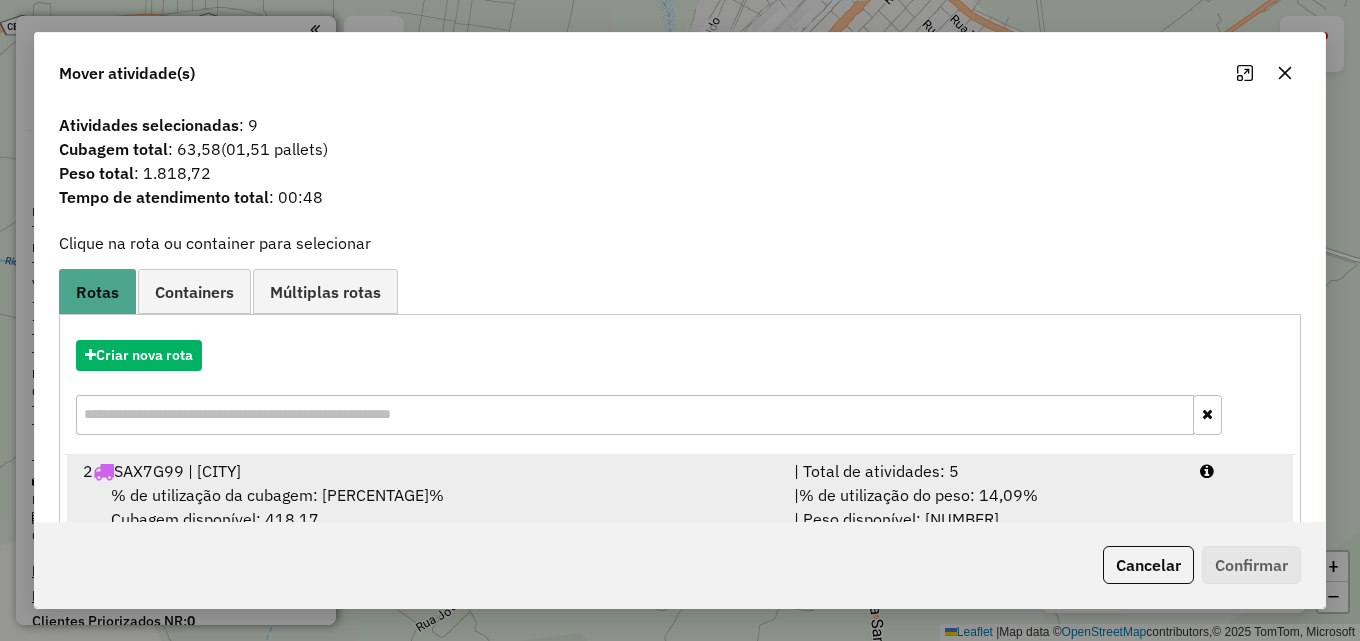 click on "% de utilização da cubagem: 14,66%  Cubagem disponível: 418,17" at bounding box center (426, 507) 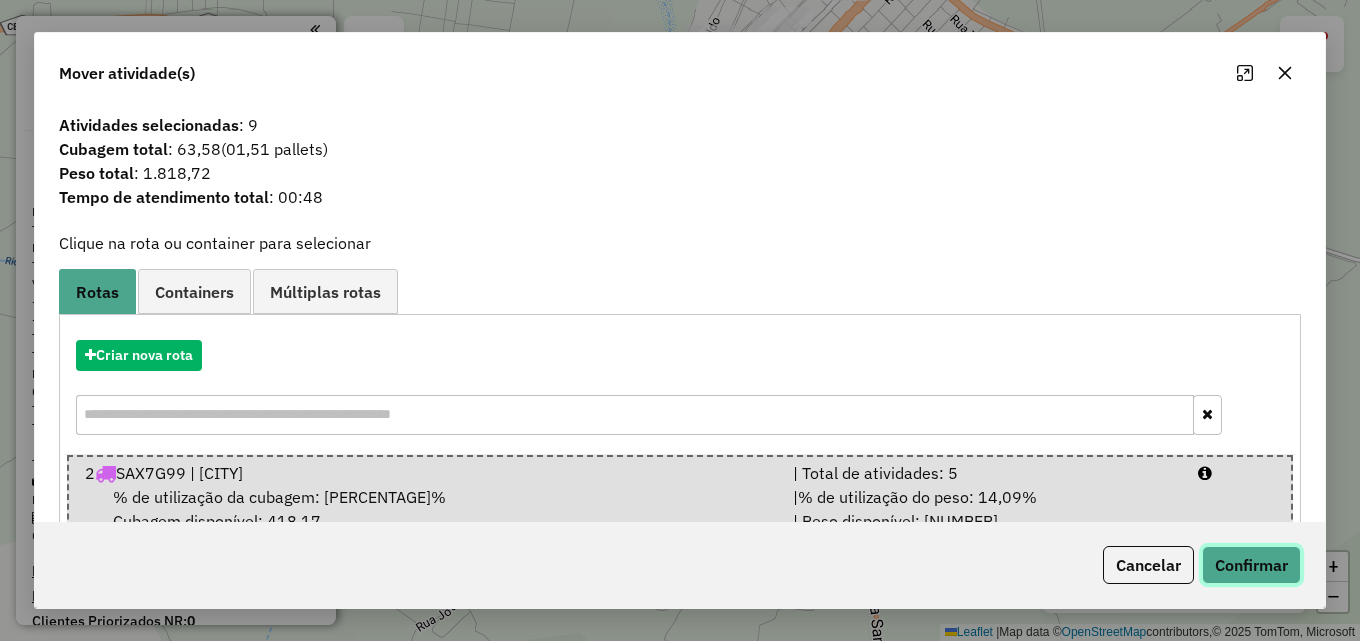 click on "Confirmar" 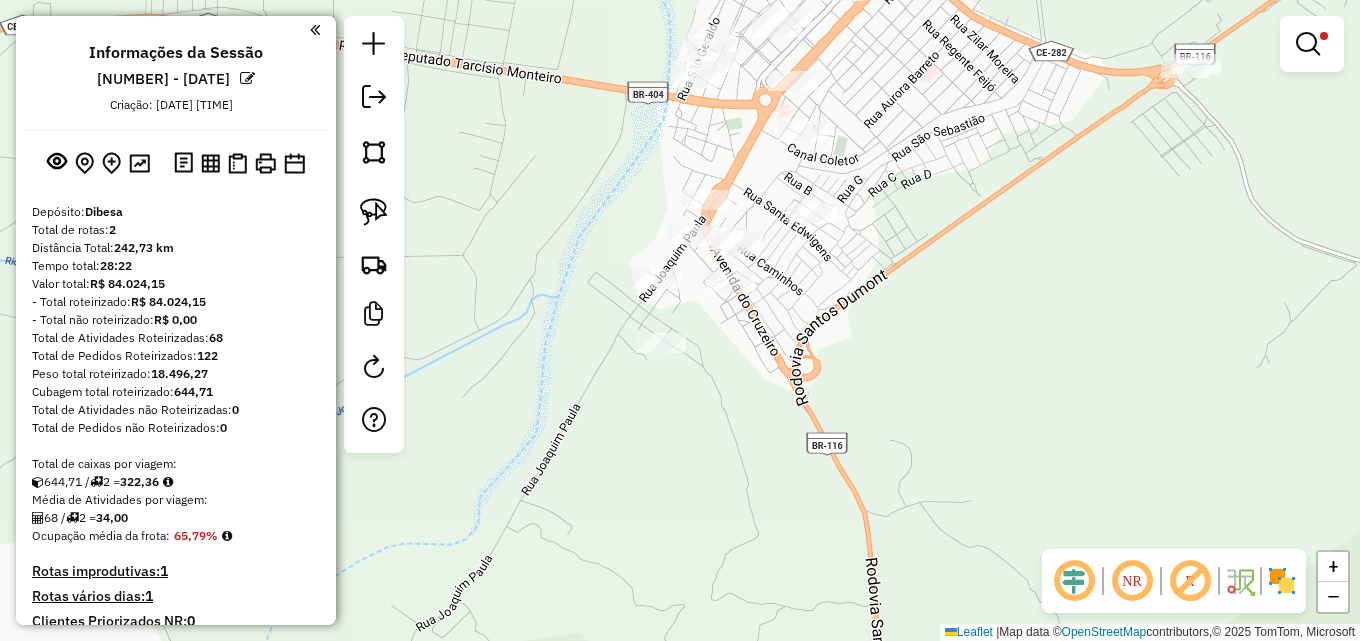 scroll, scrollTop: 300, scrollLeft: 0, axis: vertical 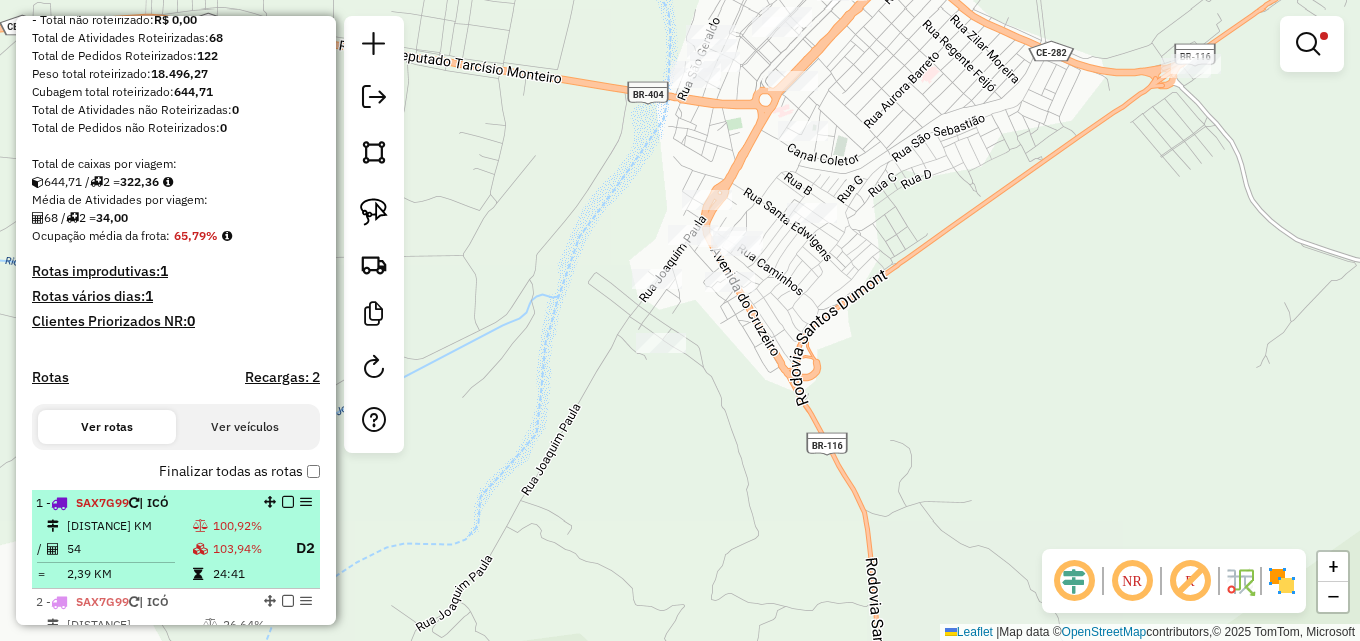 click on "| ICÓ" at bounding box center (154, 502) 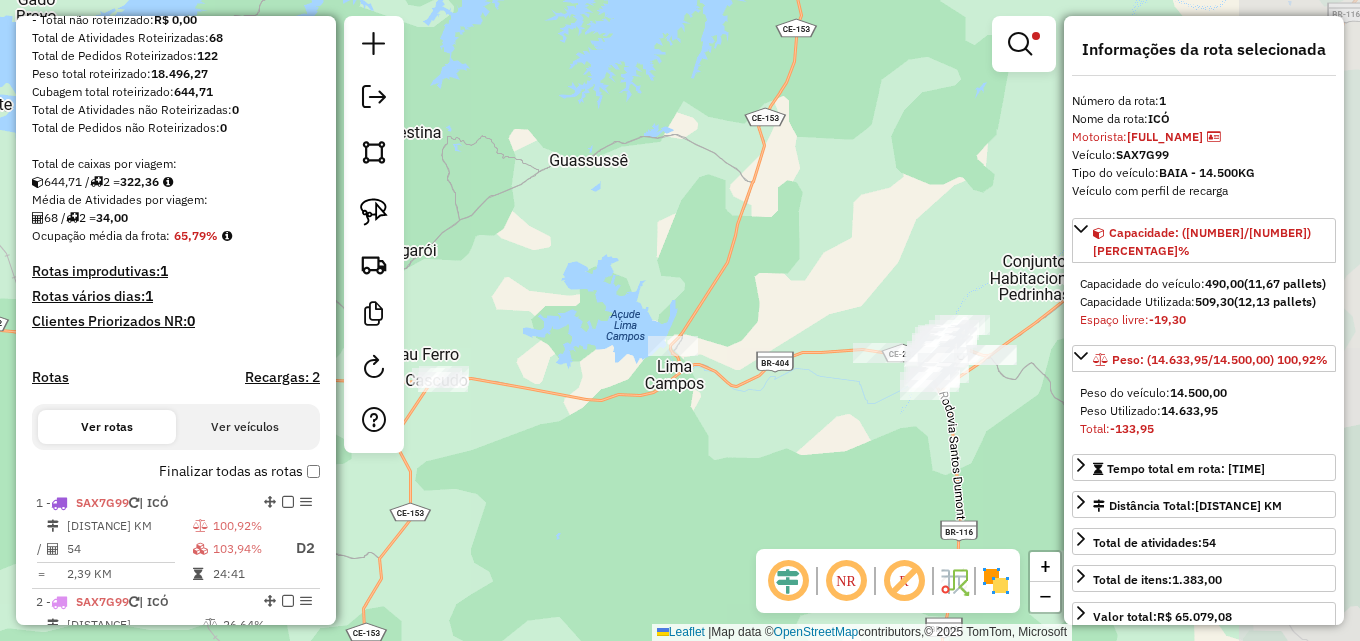 drag, startPoint x: 845, startPoint y: 464, endPoint x: 500, endPoint y: 446, distance: 345.46924 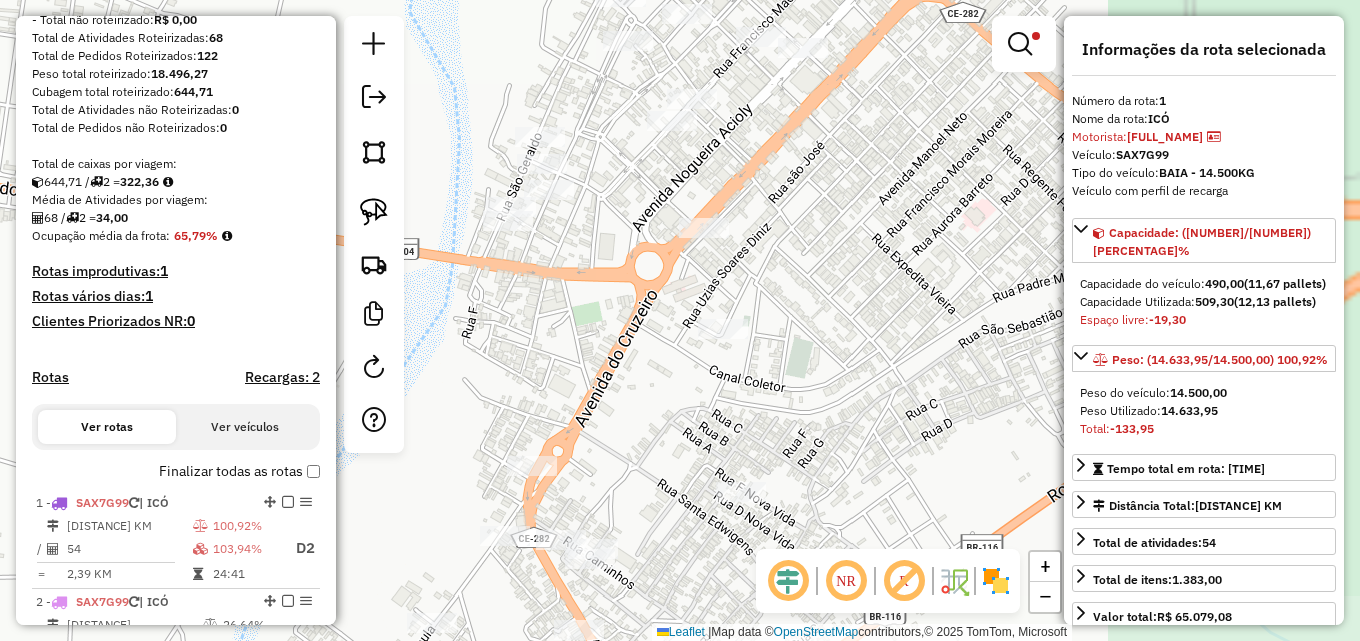 drag, startPoint x: 750, startPoint y: 395, endPoint x: 535, endPoint y: 354, distance: 218.87439 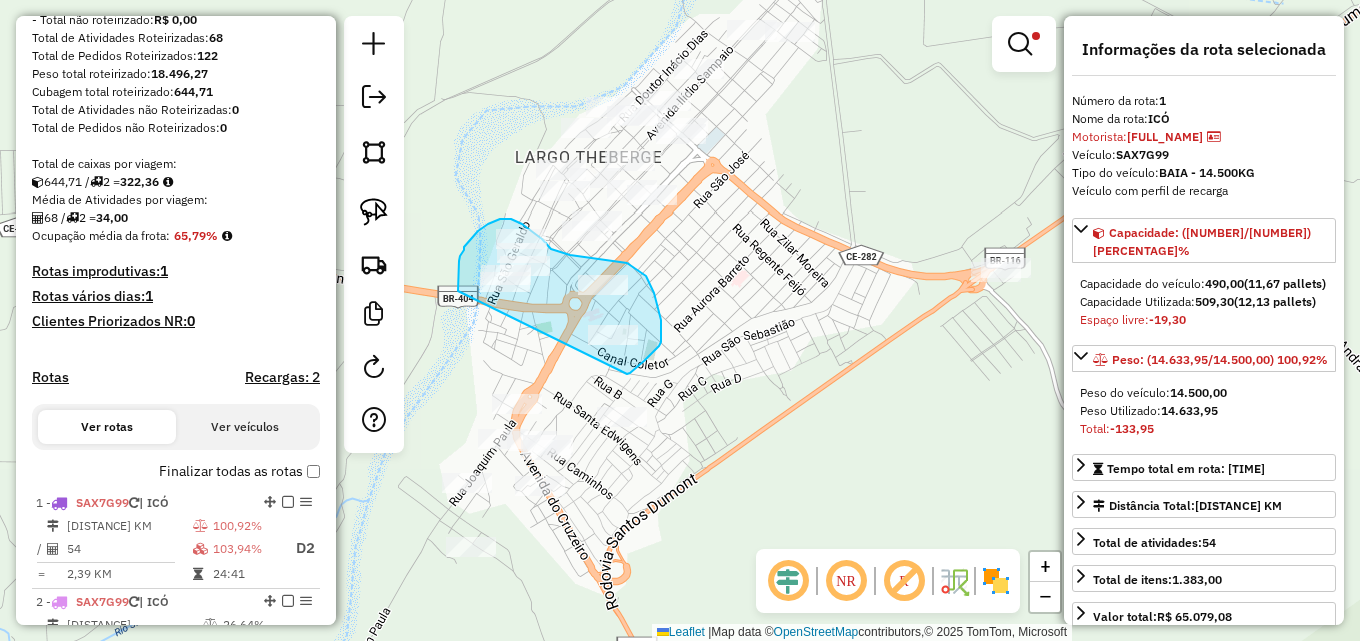 drag, startPoint x: 462, startPoint y: 254, endPoint x: 621, endPoint y: 379, distance: 202.25232 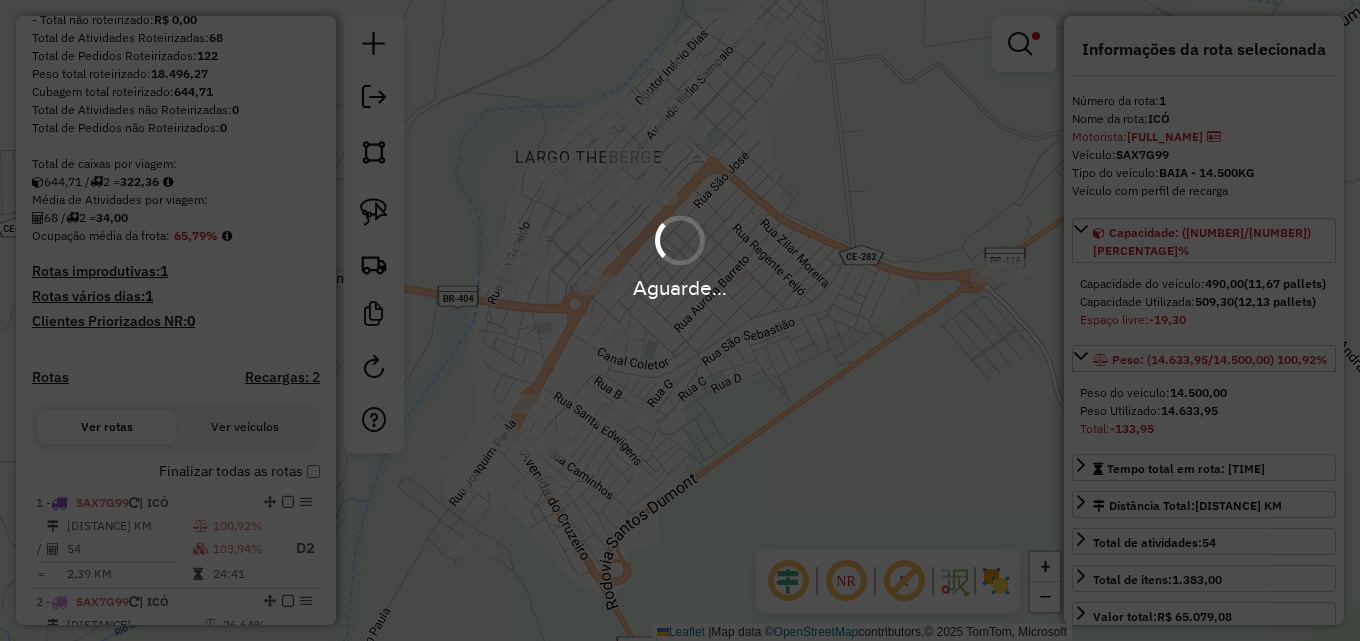 click at bounding box center [680, 241] 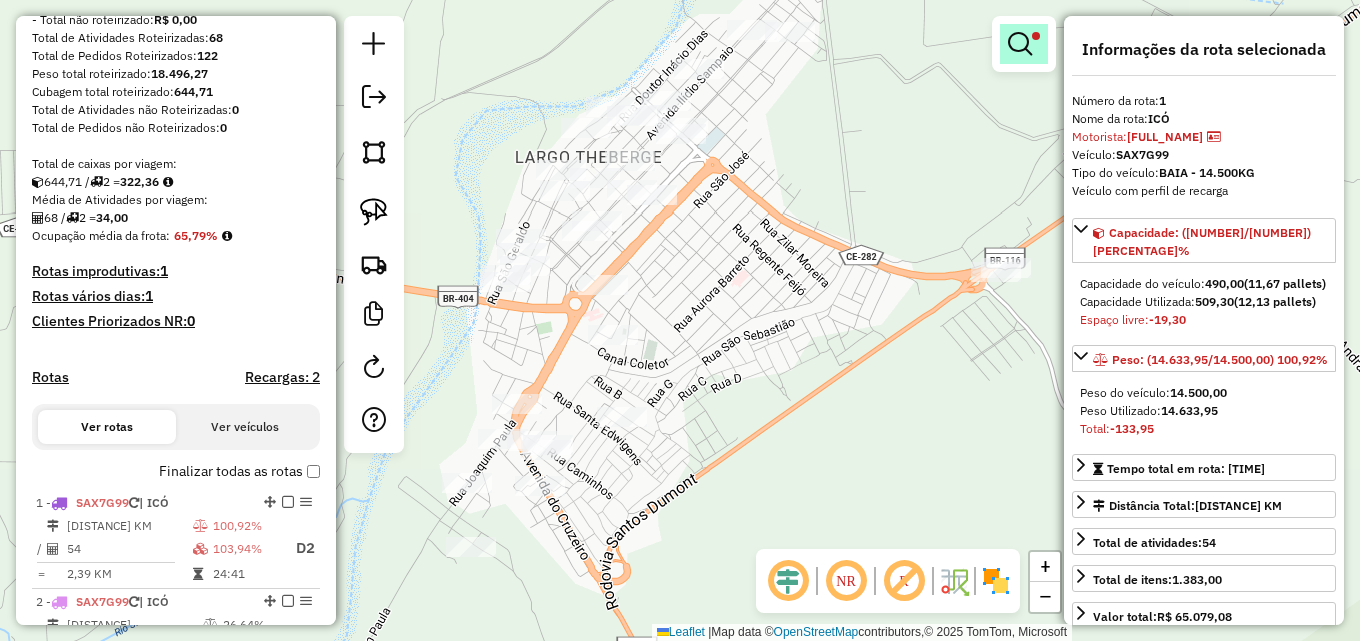click at bounding box center [1020, 44] 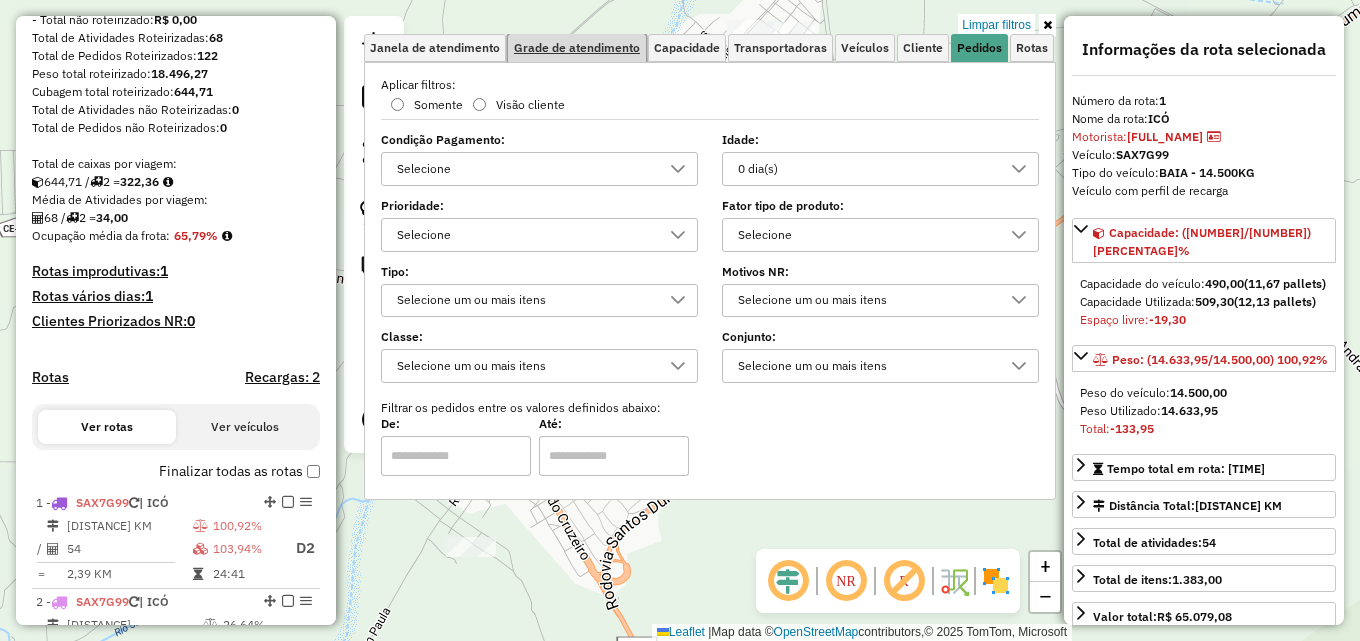 click on "Grade de atendimento" at bounding box center [577, 48] 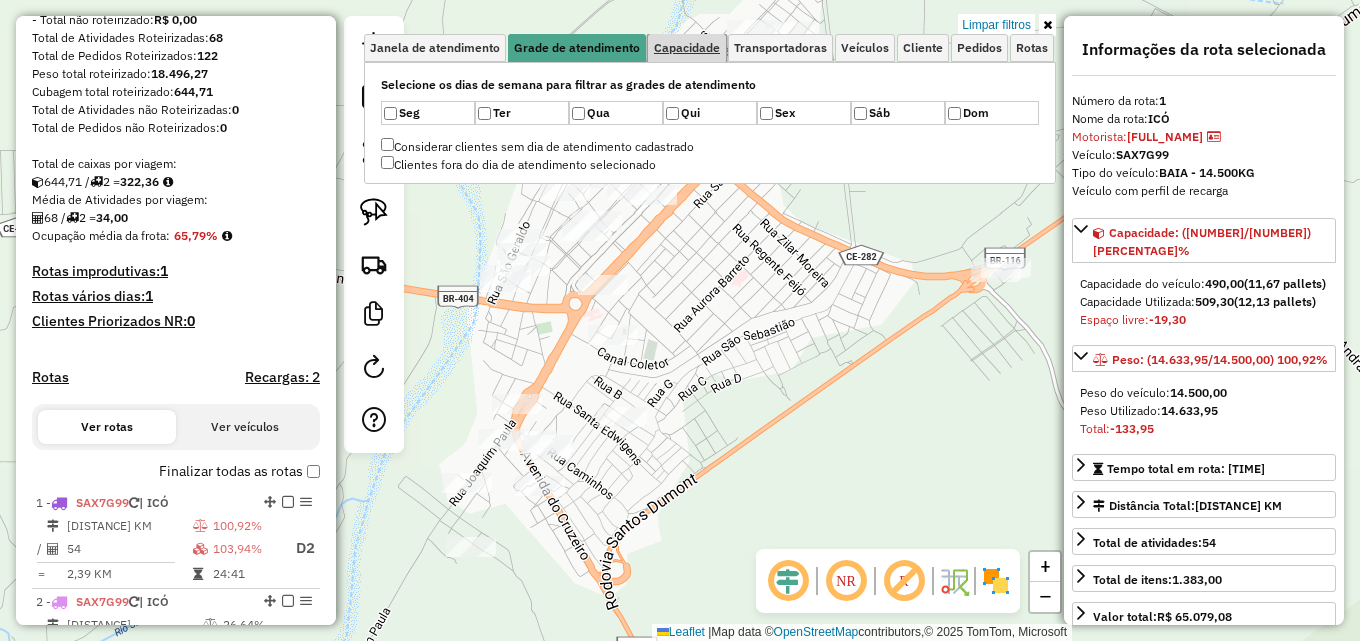 click on "Capacidade" at bounding box center [687, 48] 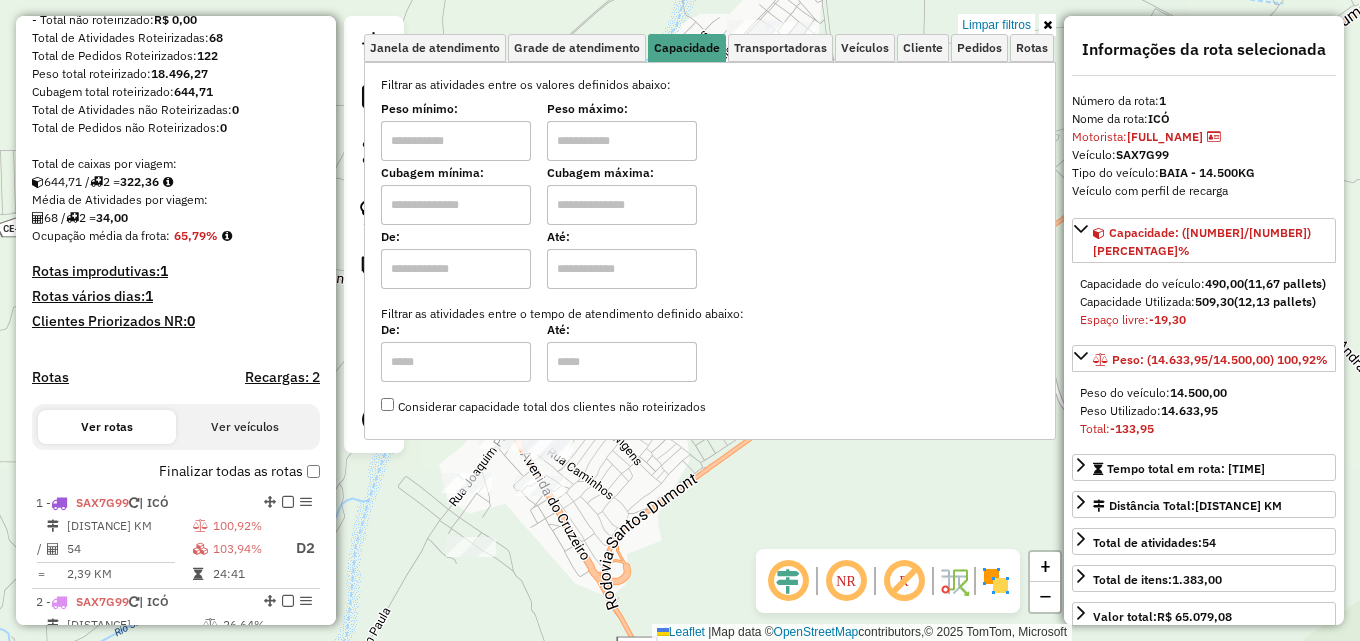 click at bounding box center [456, 141] 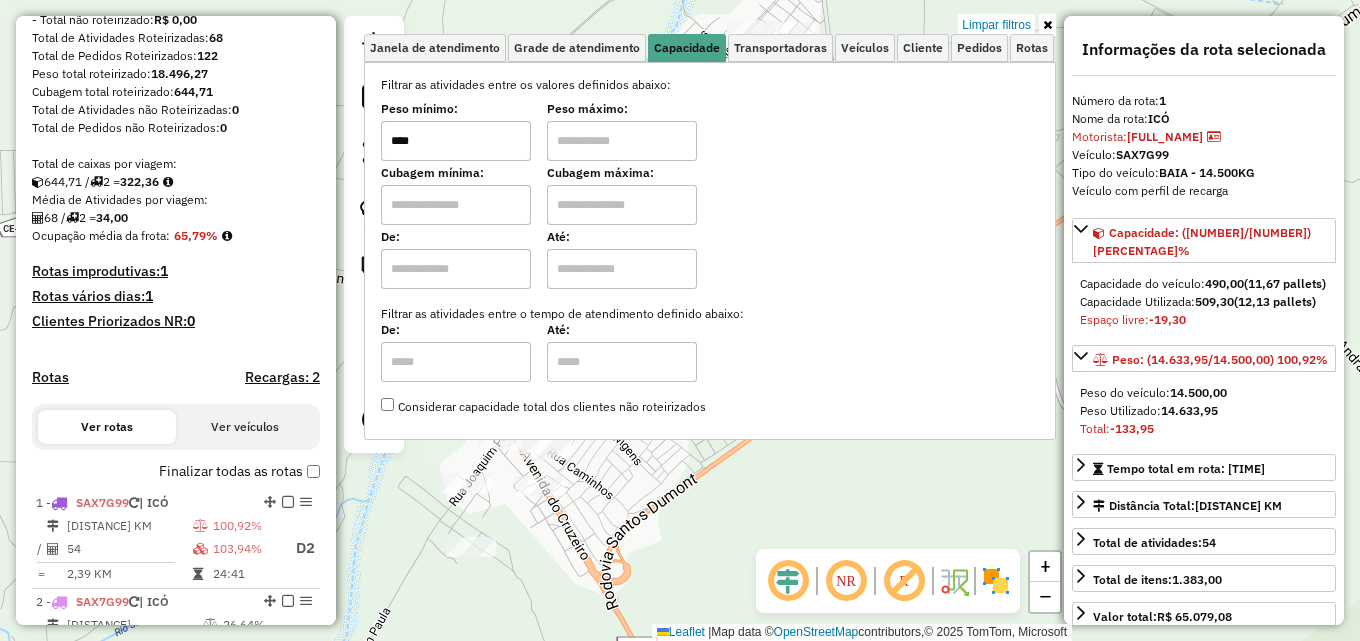 click at bounding box center (622, 141) 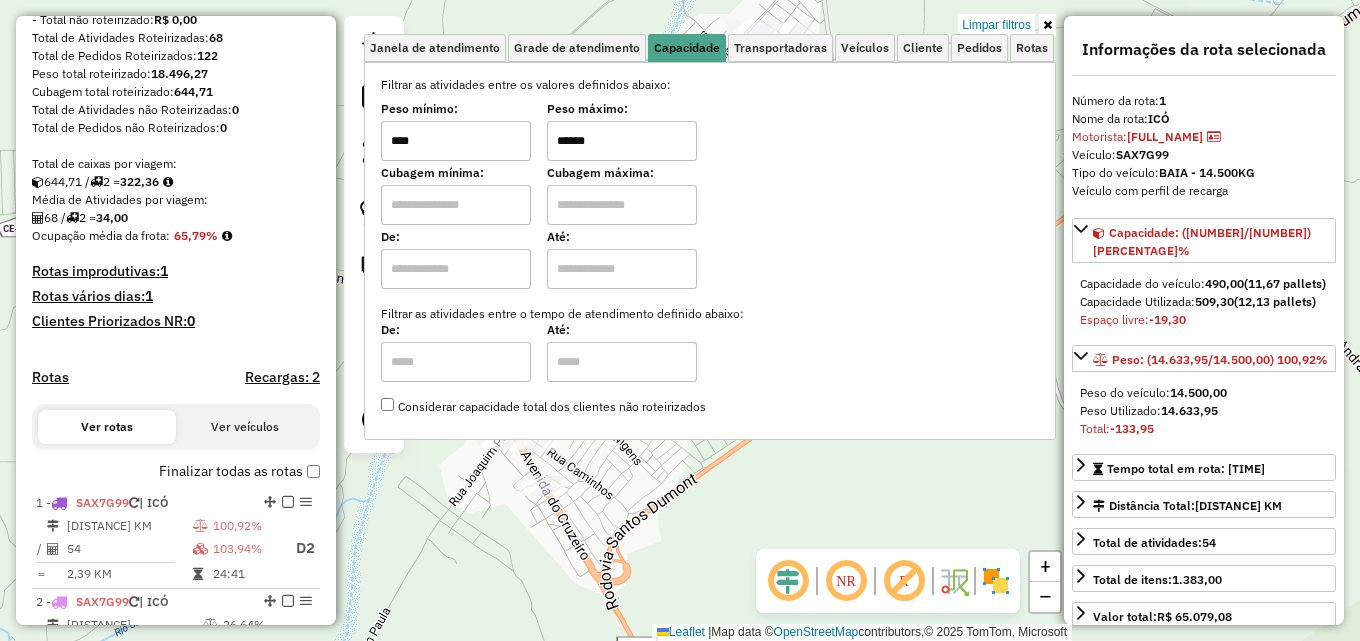 click at bounding box center [1047, 25] 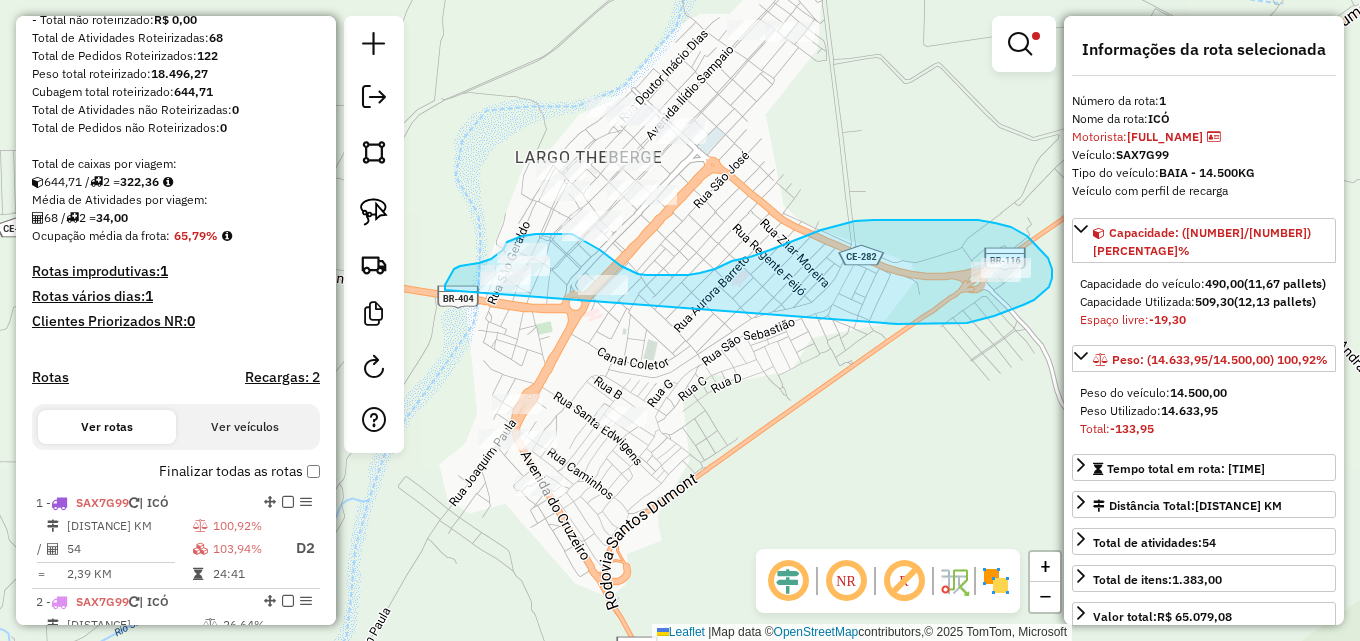 drag, startPoint x: 445, startPoint y: 290, endPoint x: 897, endPoint y: 324, distance: 453.27695 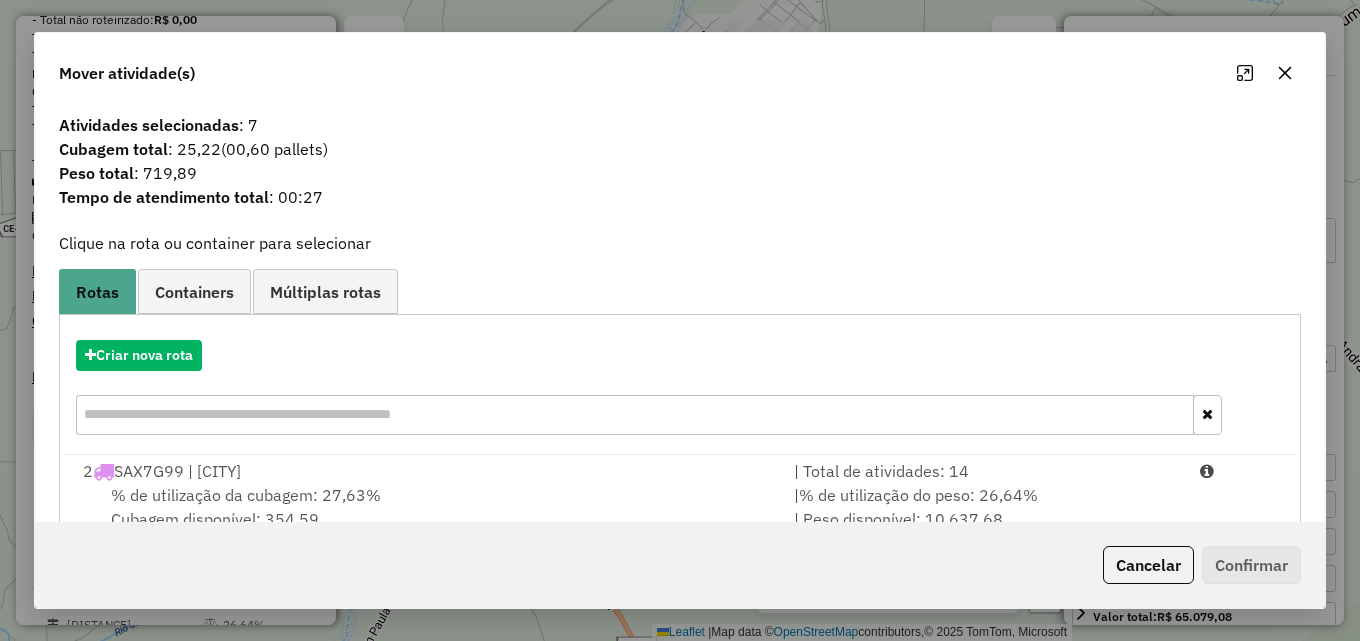 click on "[POSTAL_CODE] | ICÓ" at bounding box center (426, 471) 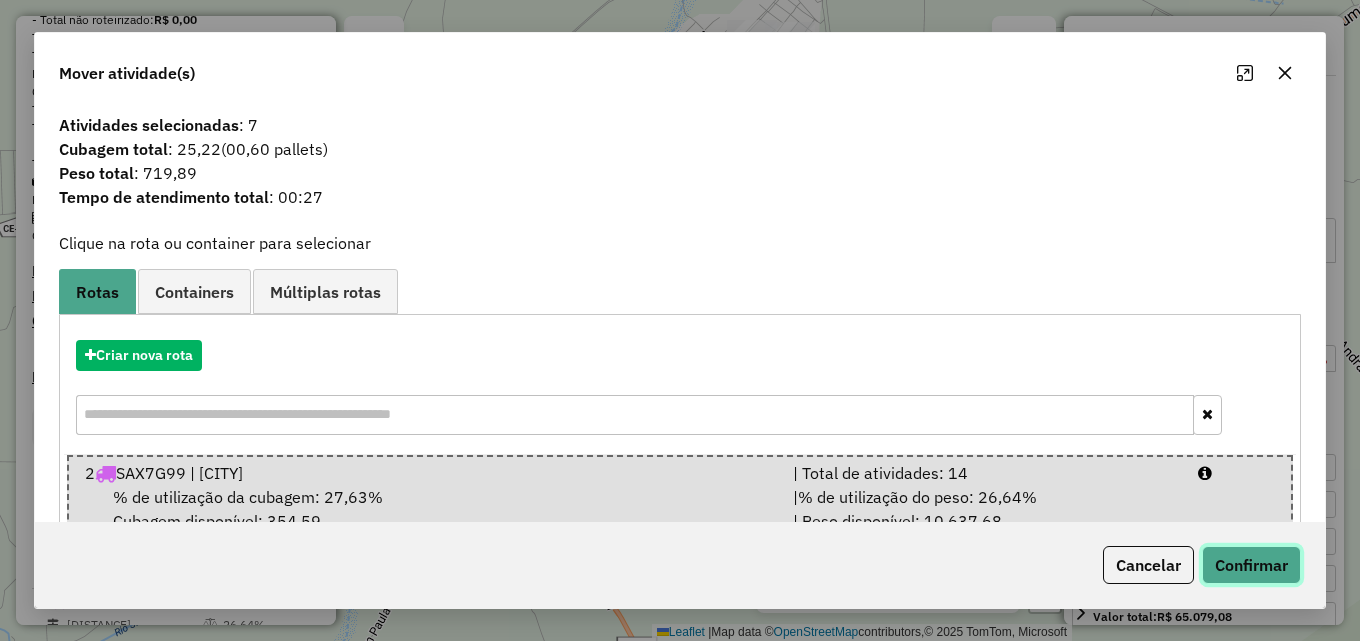 click on "Confirmar" 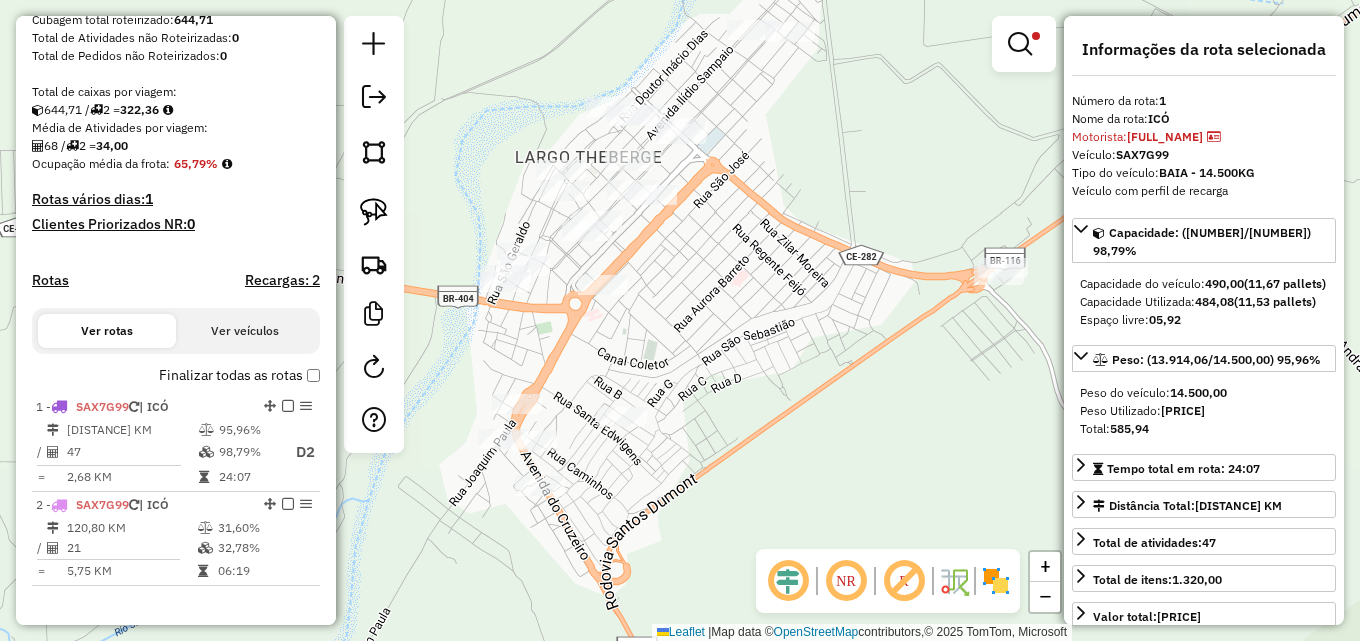 scroll, scrollTop: 412, scrollLeft: 0, axis: vertical 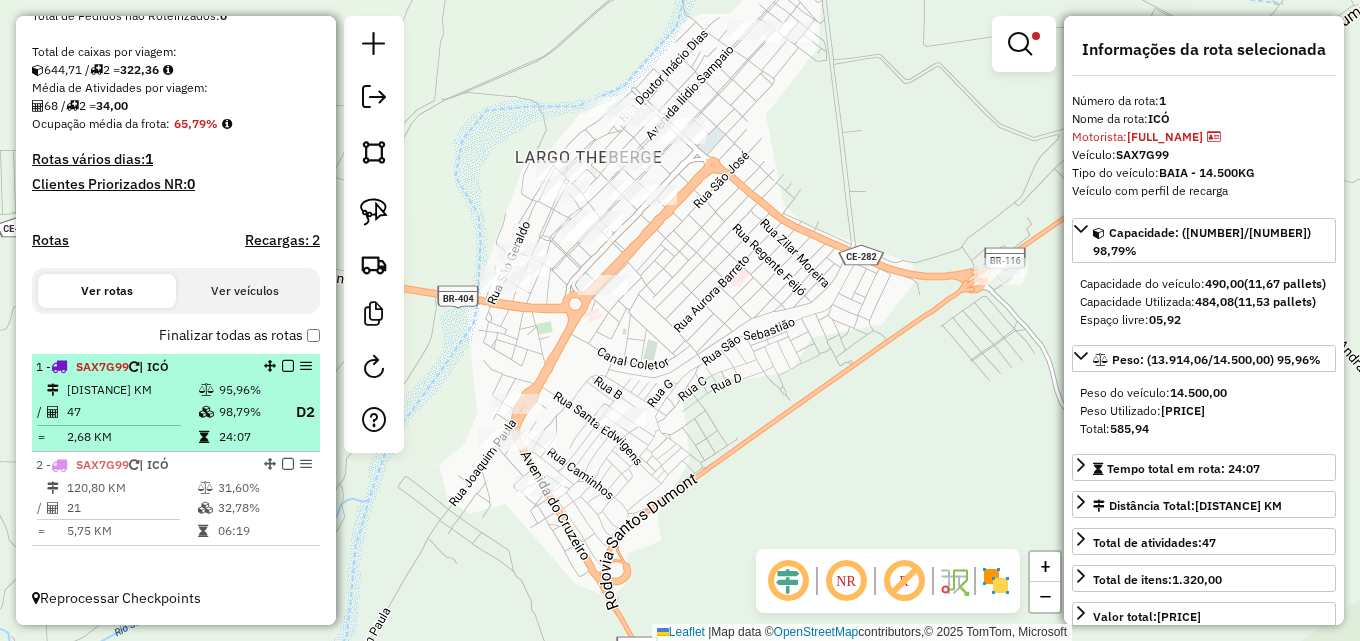 click at bounding box center [206, 412] 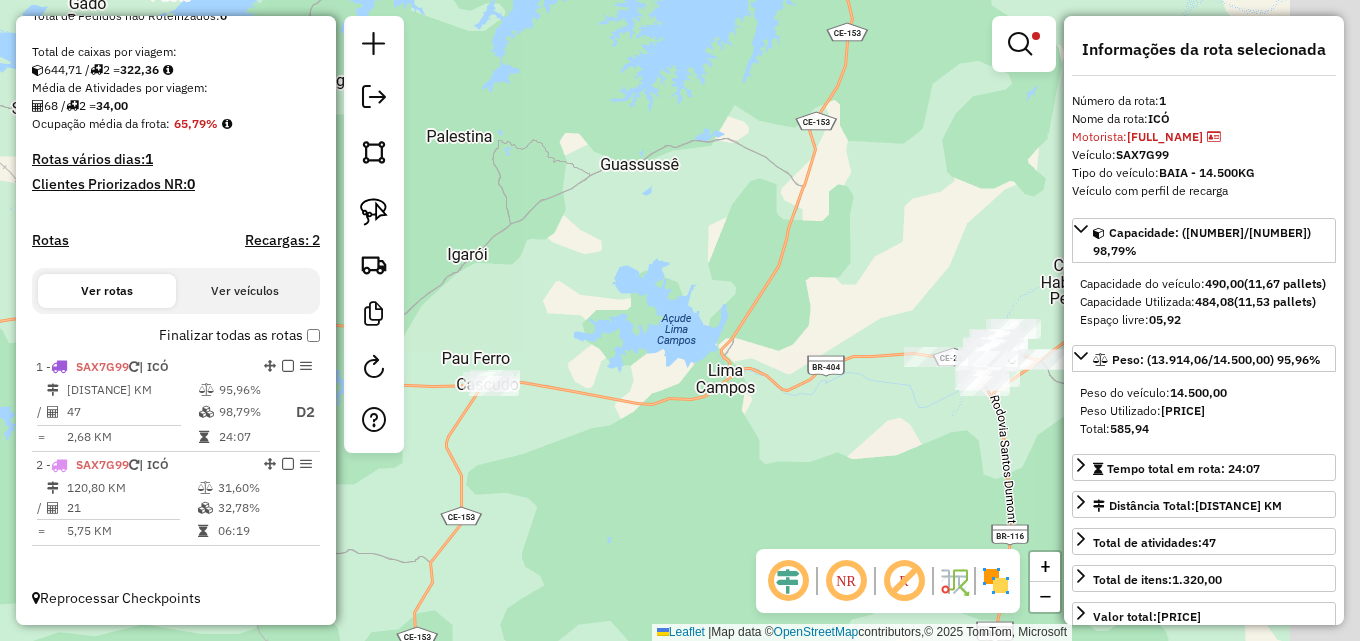 drag, startPoint x: 904, startPoint y: 355, endPoint x: 470, endPoint y: 356, distance: 434.00116 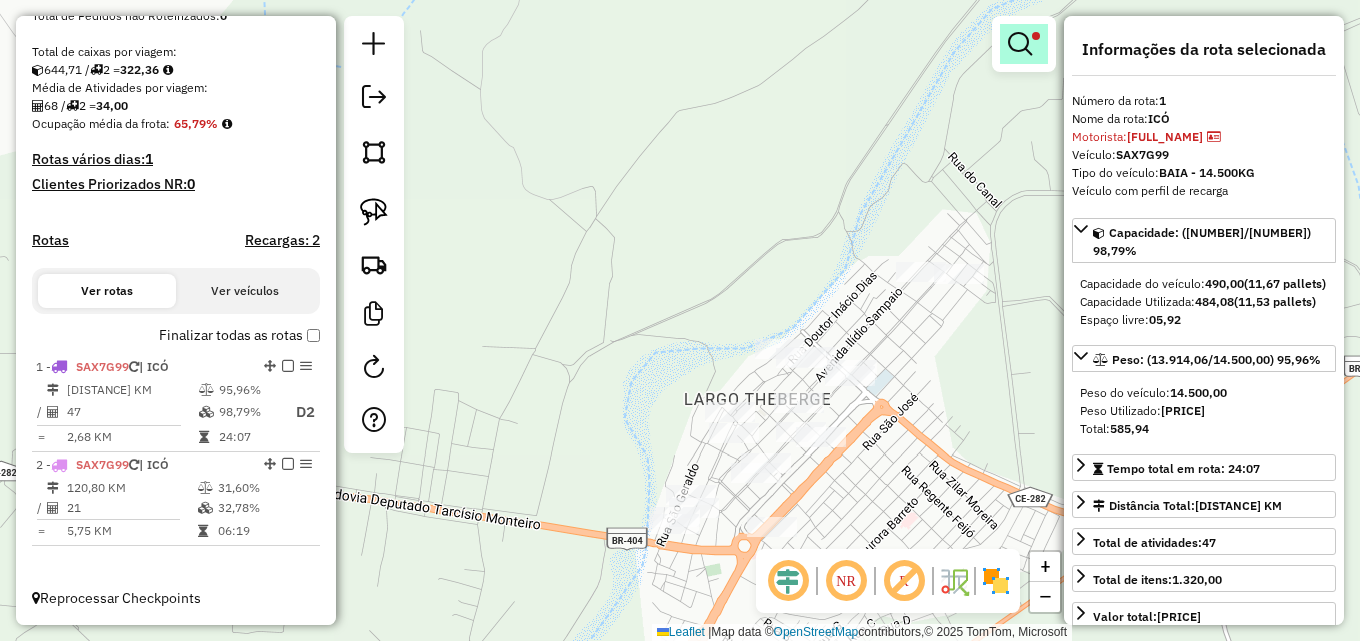 click at bounding box center (1024, 44) 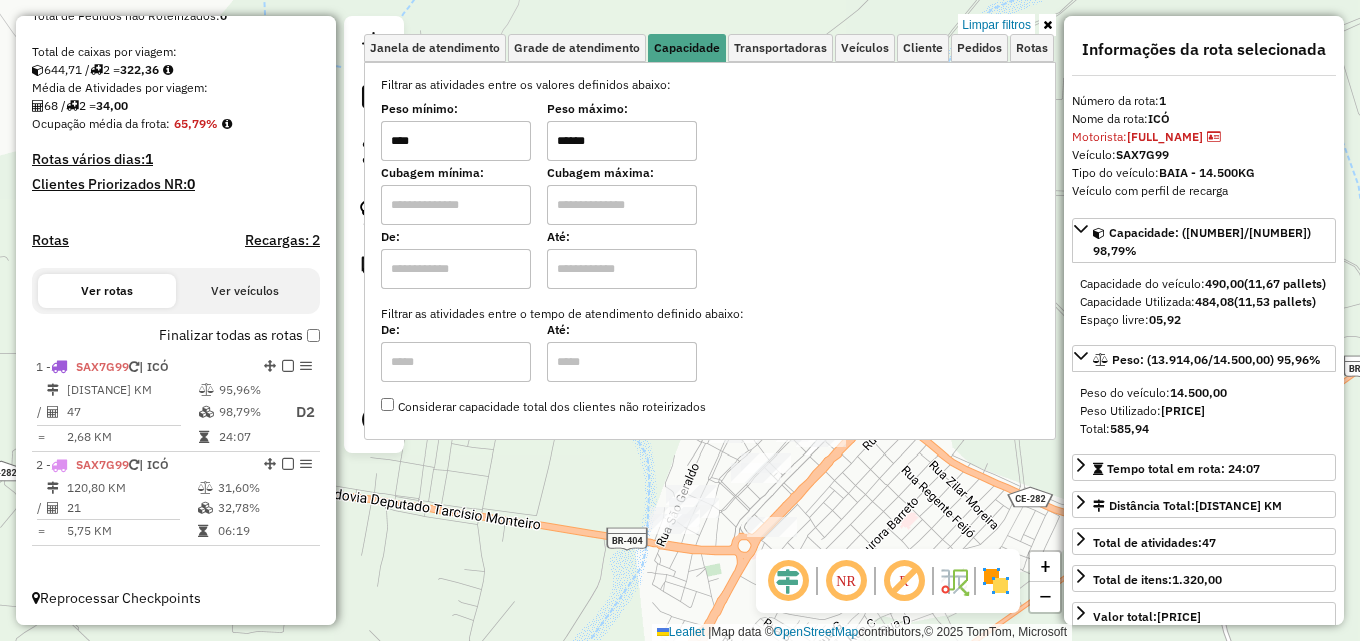 drag, startPoint x: 624, startPoint y: 140, endPoint x: 526, endPoint y: 153, distance: 98.85848 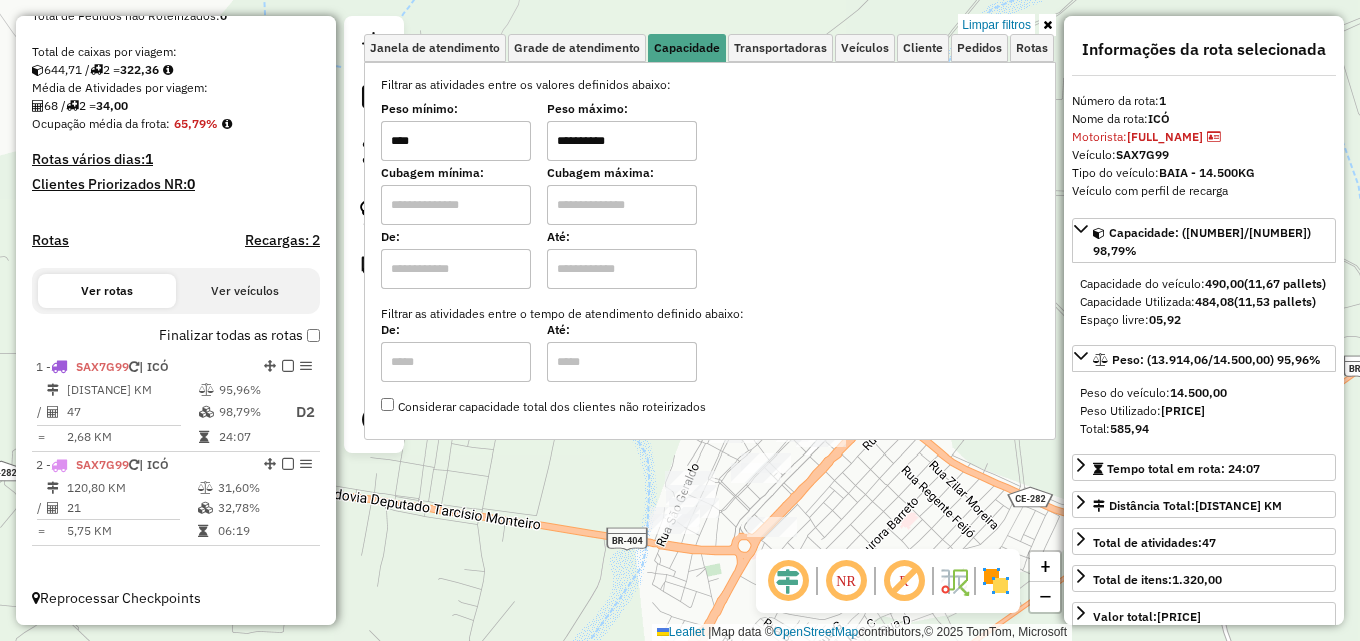 type on "**********" 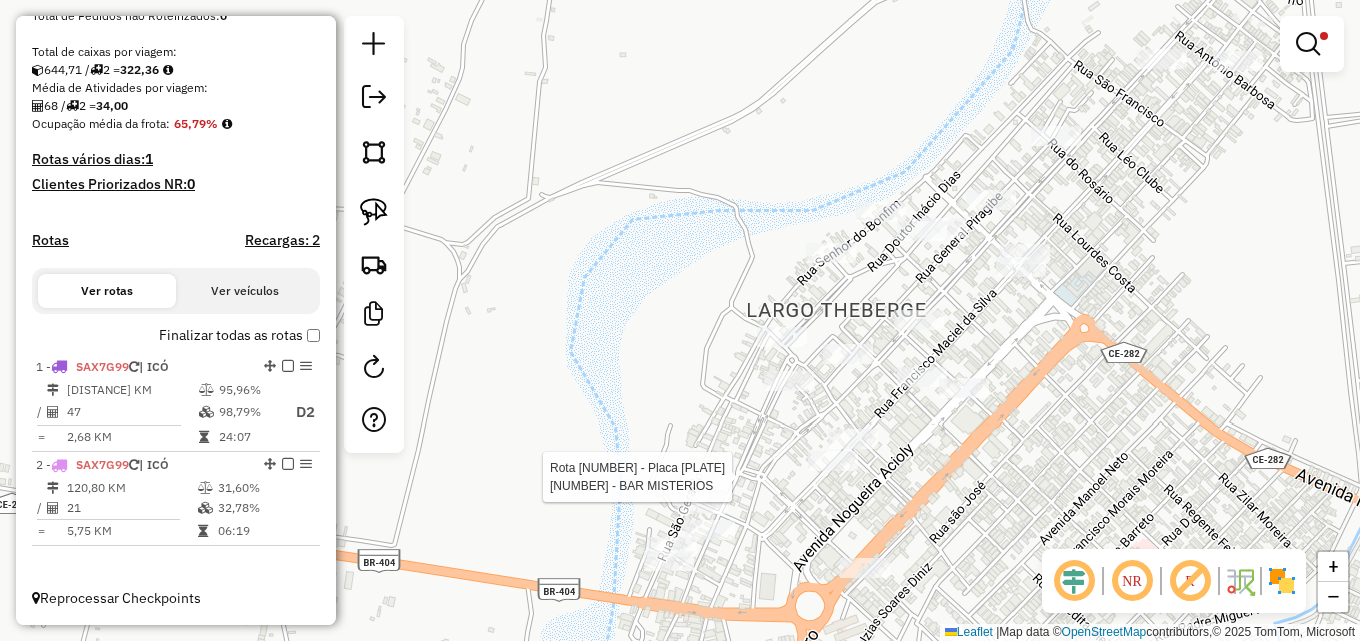 select on "**********" 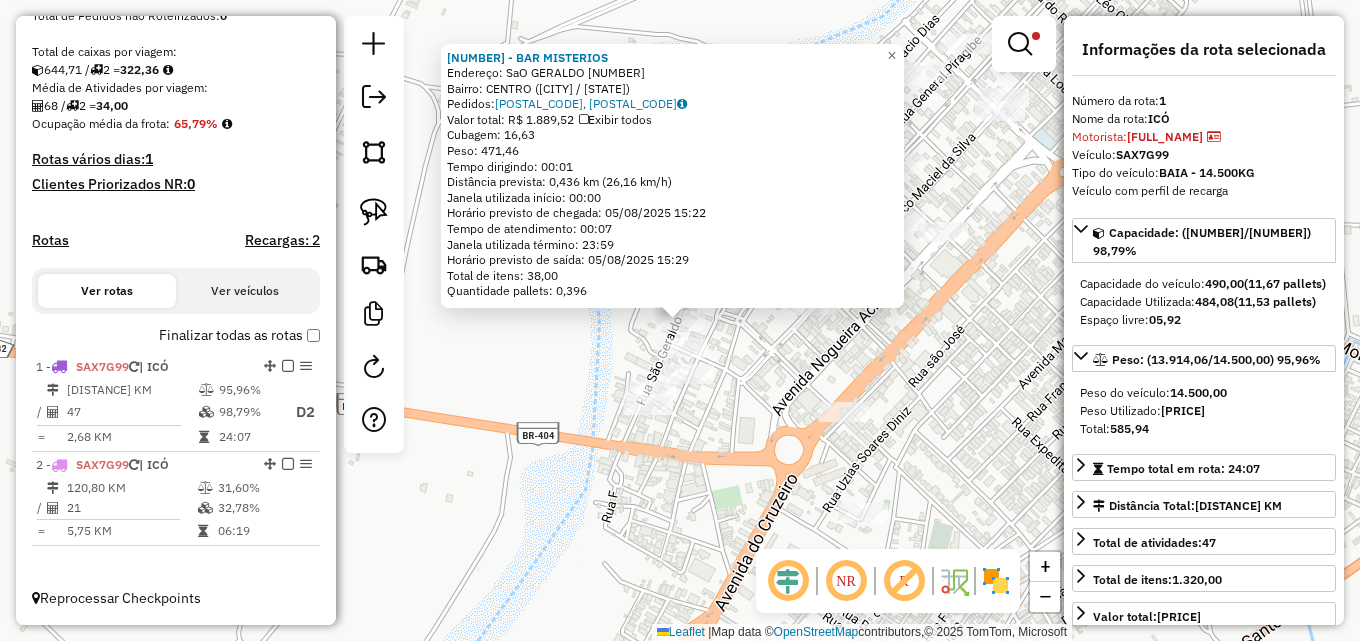 click on "[NUMBER] - BAR MISTERIOS  Endereço:  SaO GERALDO 195   Bairro: CENTRO ([CITY] / [STATE])   Pedidos:  [NUMBER], [NUMBER]   Valor total: R$ 1.889,52   Exibir todos   Cubagem: 16,63  Peso: 471,46  Tempo dirigindo: 00:01   Distância prevista: 0,436 km (26,16 km/h)   Janela utilizada início: 00:00   Horário previsto de chegada: 05/08/2025 15:22   Tempo de atendimento: 00:07   Janela utilizada término: 23:59   Horário previsto de saída: 05/08/2025 15:29   Total de itens: 38,00   Quantidade pallets: 0,396  × Limpar filtros Janela de atendimento Grade de atendimento Capacidade Transportadoras Veículos Cliente Pedidos  Rotas Selecione os dias de semana para filtrar as janelas de atendimento  Seg   Ter   Qua   Qui   Sex   Sáb   Dom  Informe o período da janela de atendimento: De: Até:  Filtrar exatamente a janela do cliente  Considerar janela de atendimento padrão  Selecione os dias de semana para filtrar as grades de atendimento  Seg   Ter   Qua   Qui   Sex   Sáb   Dom   Peso mínimo:  ****  Peso máximo:   De:  +" 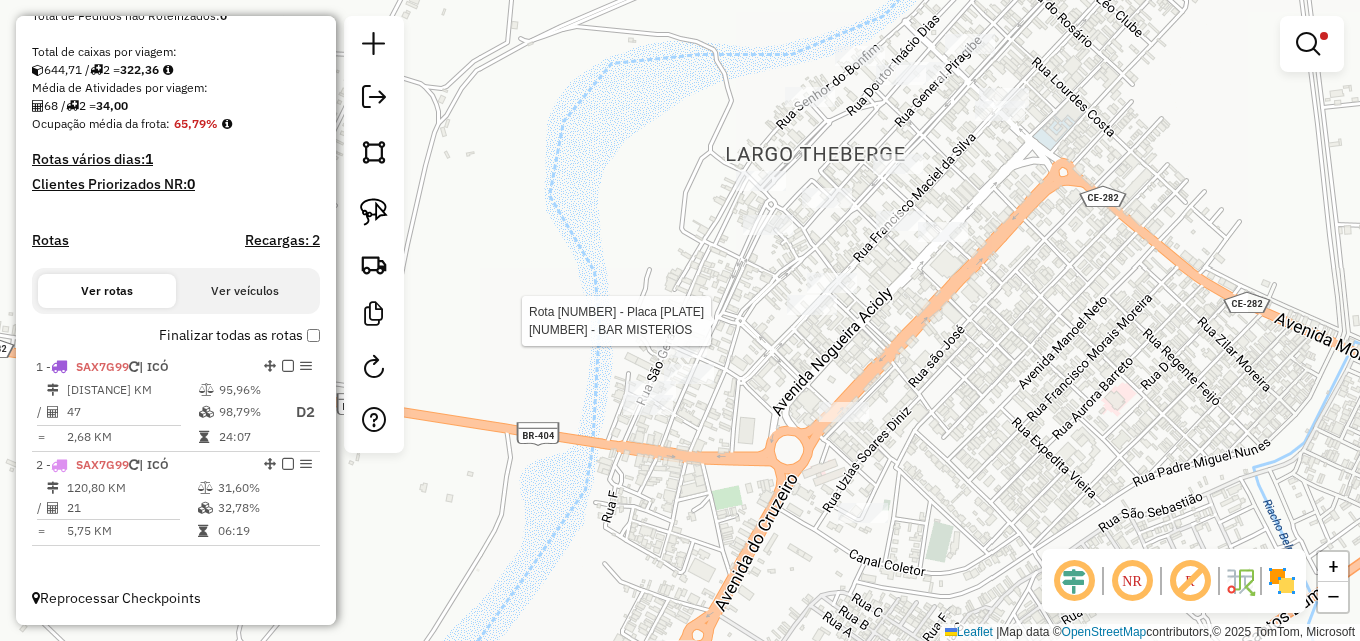 select on "**********" 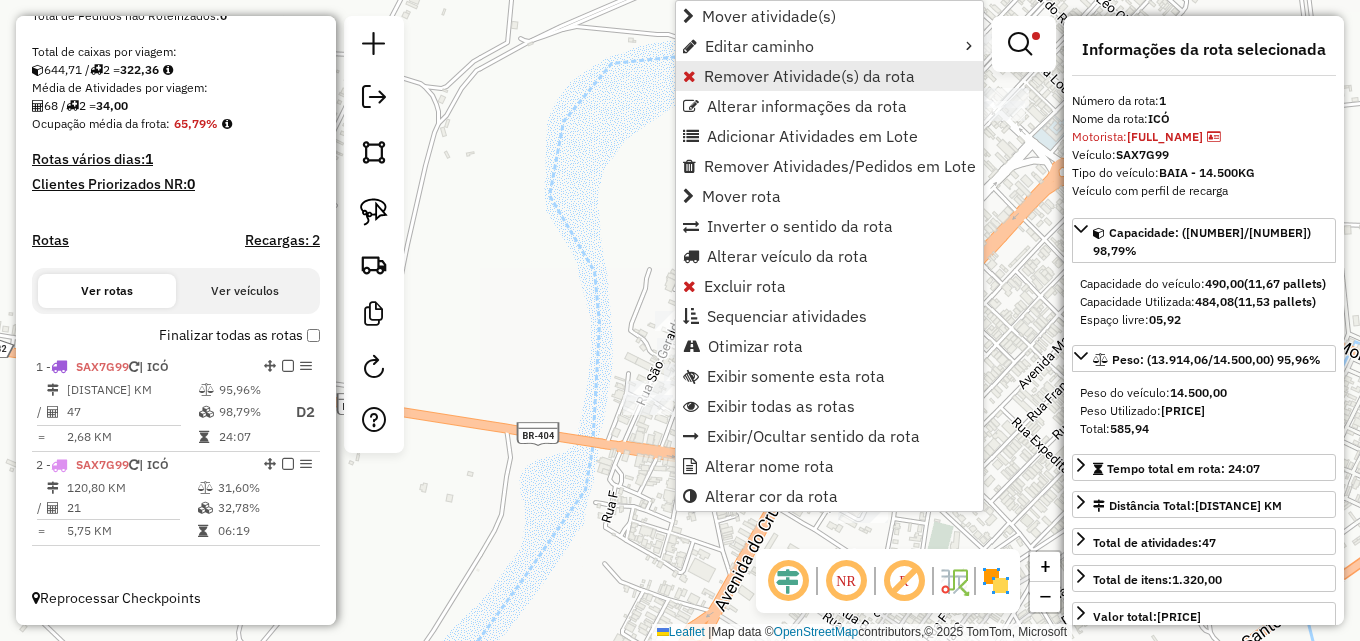 click on "Remover Atividade(s) da rota" at bounding box center (809, 76) 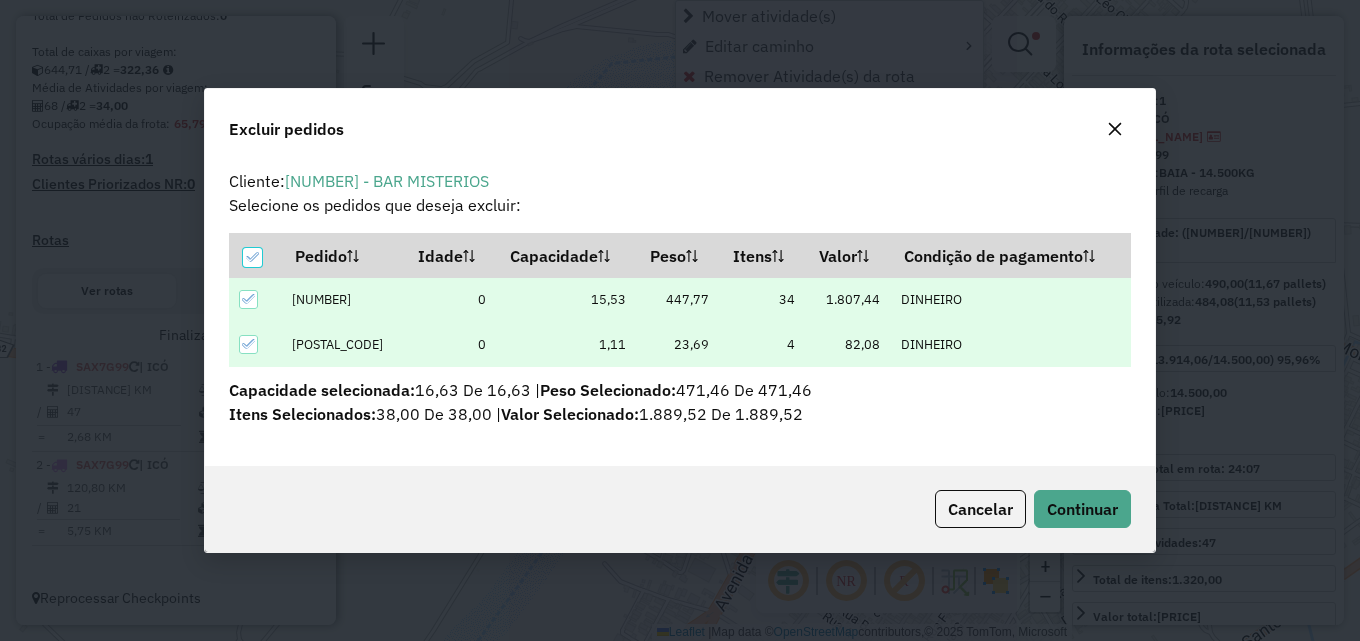 scroll, scrollTop: 12, scrollLeft: 6, axis: both 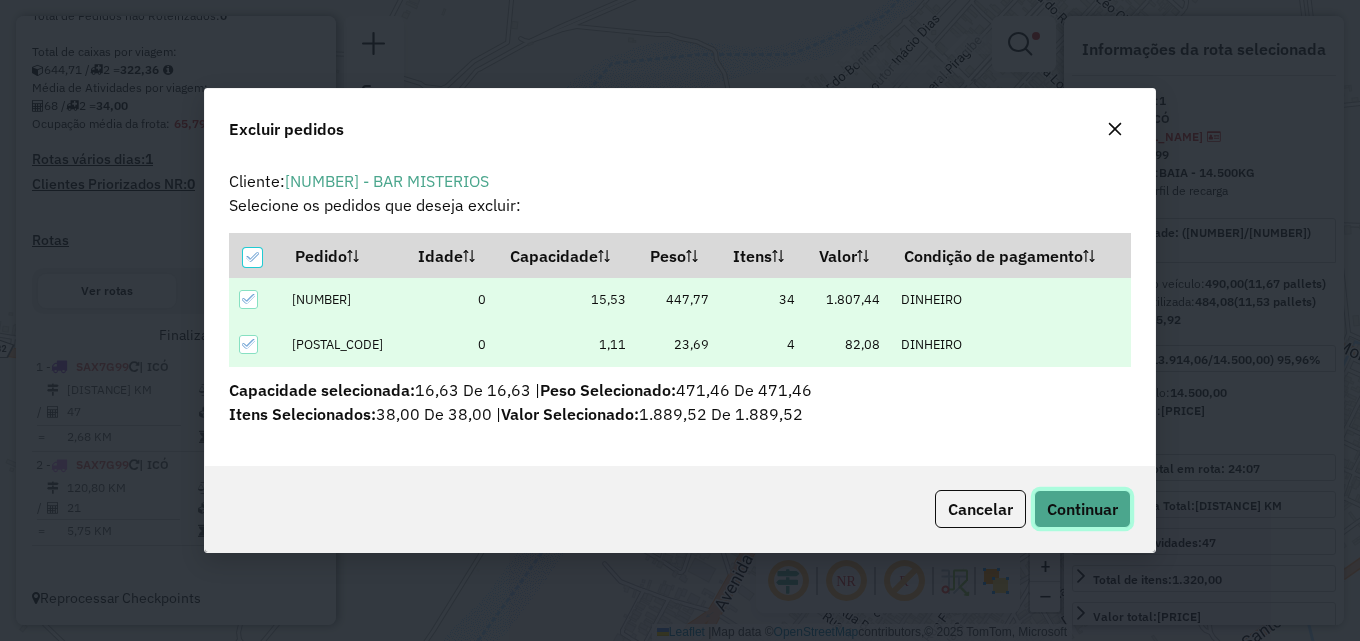 drag, startPoint x: 1095, startPoint y: 522, endPoint x: 1092, endPoint y: 511, distance: 11.401754 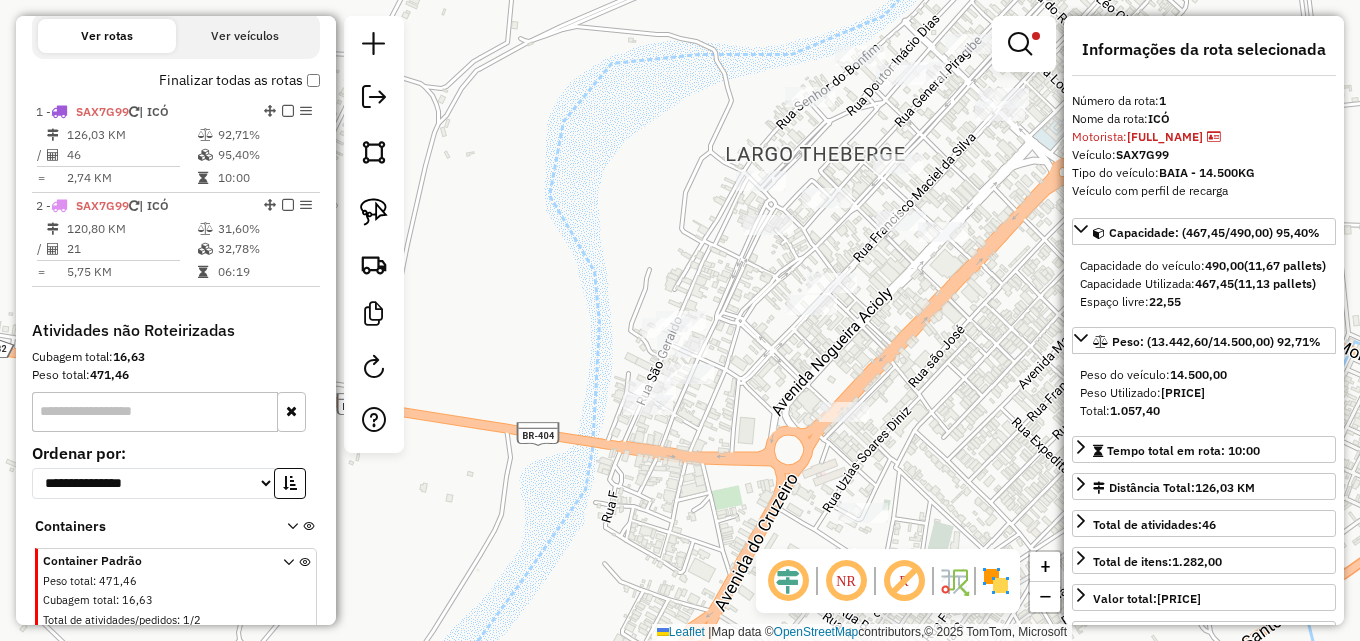 scroll, scrollTop: 722, scrollLeft: 0, axis: vertical 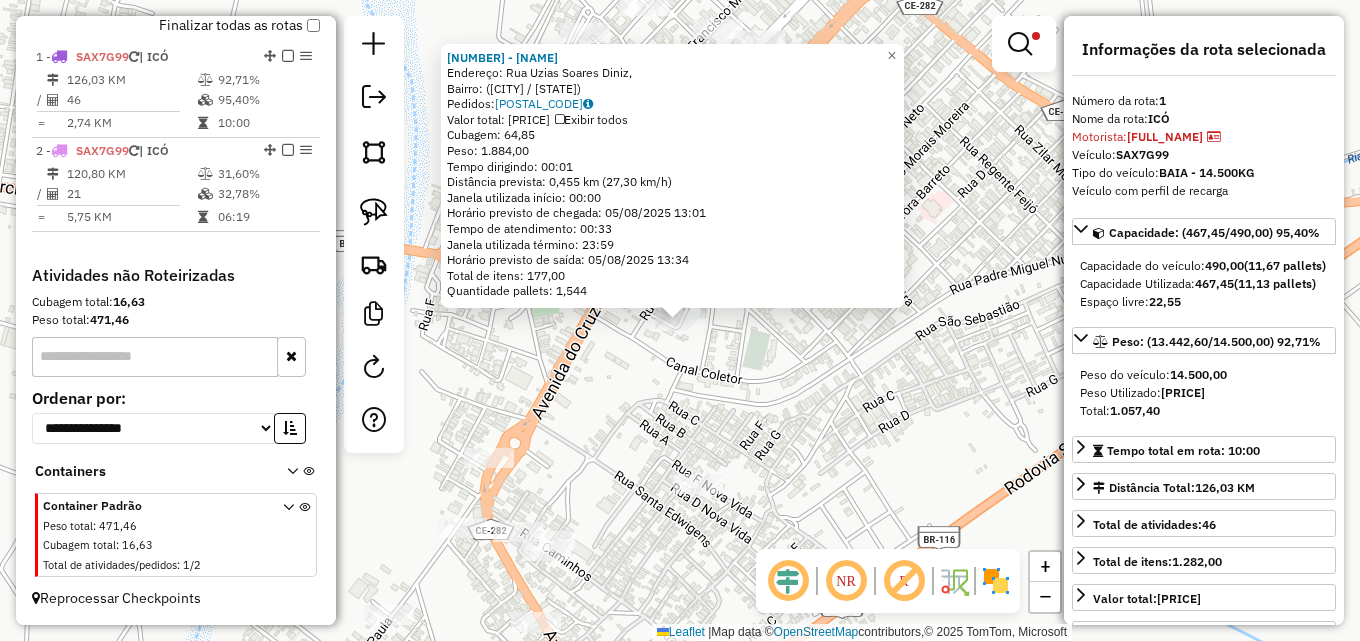 click on "[NUMBER] - [NUMBER] - [MERCHANT]  Endereço: [STREET_NAME],    Bairro:  ([CITY] / [STATE])   Pedidos:  [NUMBER]   Valor total: [PRICE]   Exibir todos   Cubagem: [NUMBER]  Peso: [NUMBER]  Tempo dirigindo: [TIME]   Distância prevista: [DISTANCE] ([SPEED])   Janela utilizada início: [TIME]   Horário previsto de chegada: [DATE] [TIME]   Tempo de atendimento: [TIME]   Janela utilizada término: [TIME]   Horário previsto de saída: [DATE] [TIME]   Total de itens: [NUMBER]   Quantidade pallets: [NUMBER]  × Limpar filtros Janela de atendimento Grade de atendimento Capacidade Transportadoras Veículos Cliente Pedidos  Rotas Selecione os dias de semana para filtrar as janelas de atendimento  Seg   Ter   Qua   Qui   Sex   Sáb   Dom  Informe o período da janela de atendimento: De: Até:  Filtrar exatamente a janela do cliente  Considerar janela de atendimento padrão  Selecione os dias de semana para filtrar as grades de atendimento  Seg   Ter   Qua   Qui   Sex   Sáb   Dom   Peso mínimo:  ****  Peso máximo:   De:" 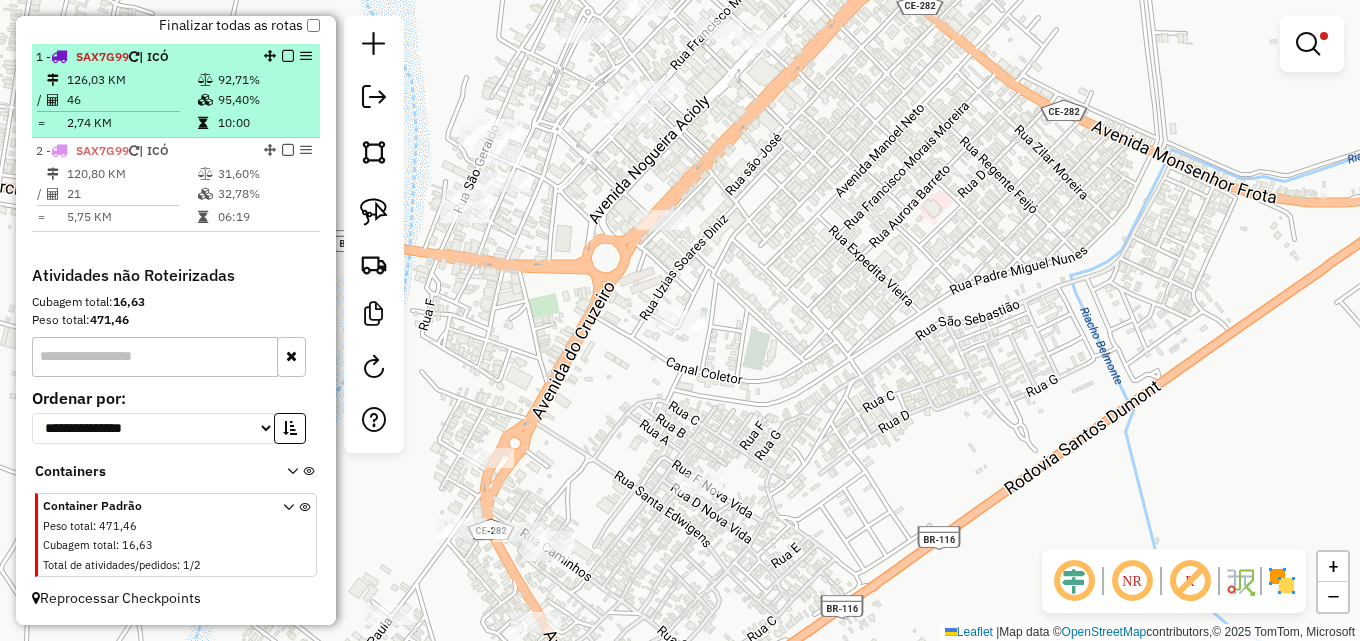click on "10:00" at bounding box center (264, 123) 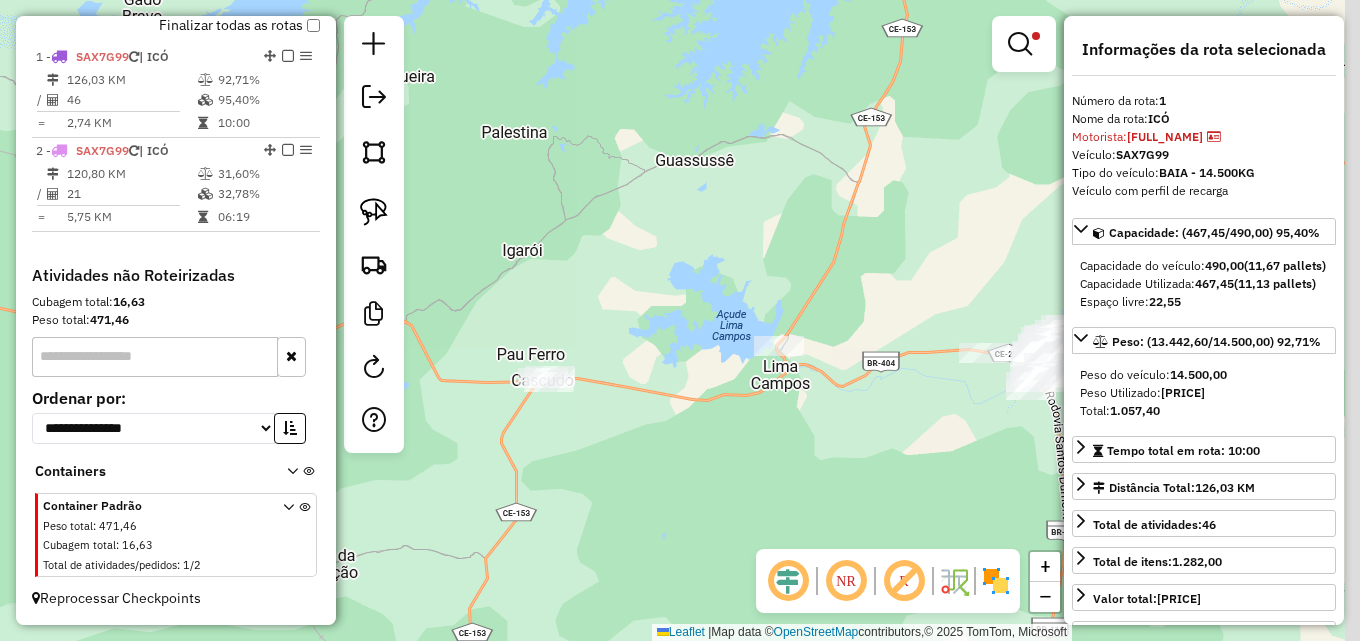 drag, startPoint x: 609, startPoint y: 250, endPoint x: 465, endPoint y: 250, distance: 144 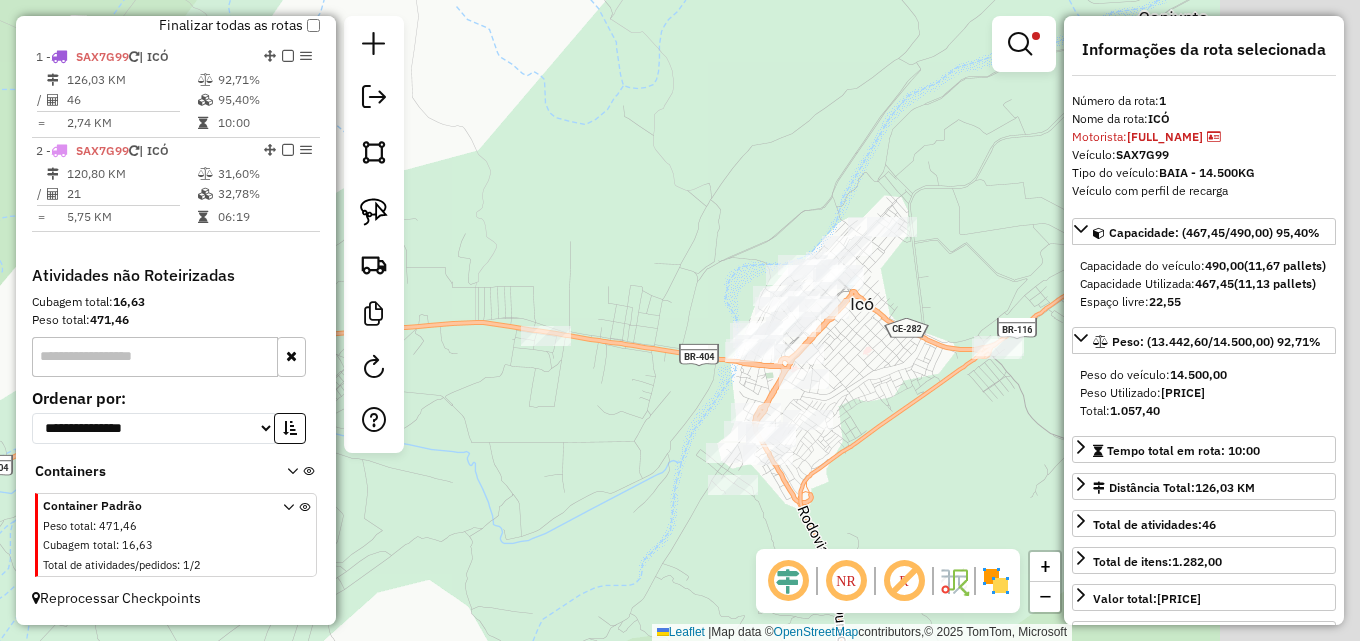 drag, startPoint x: 899, startPoint y: 347, endPoint x: 722, endPoint y: 380, distance: 180.04999 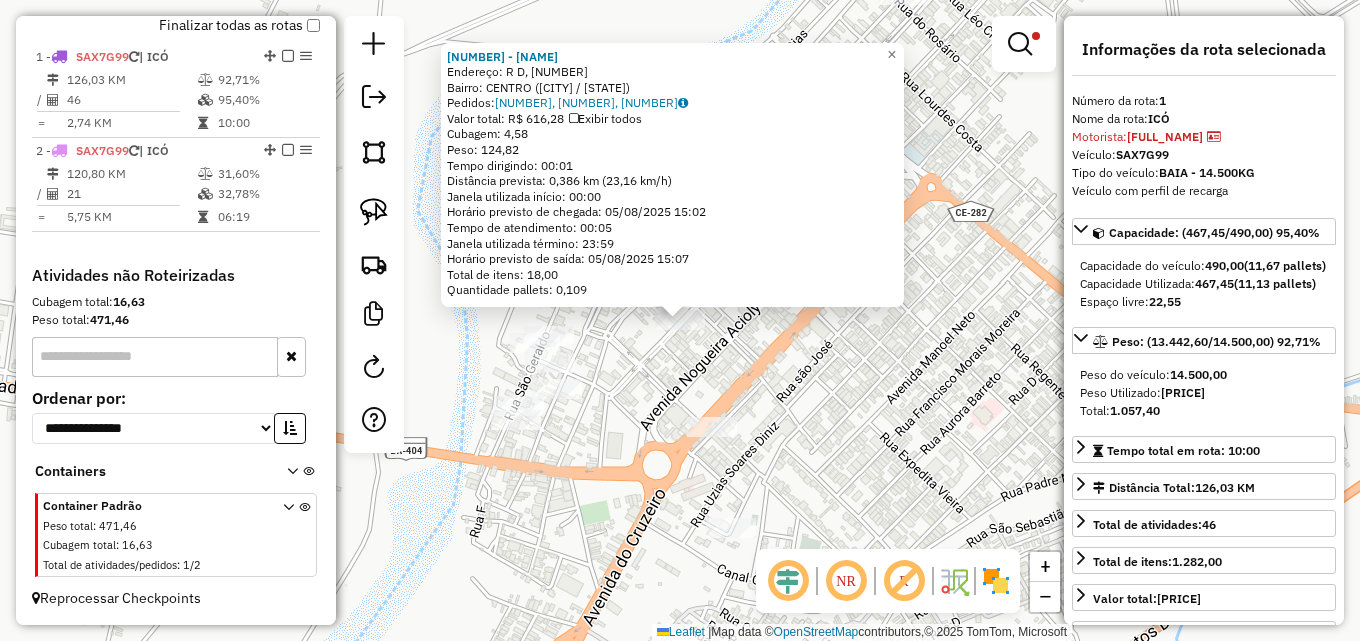drag, startPoint x: 794, startPoint y: 392, endPoint x: 778, endPoint y: 372, distance: 25.612497 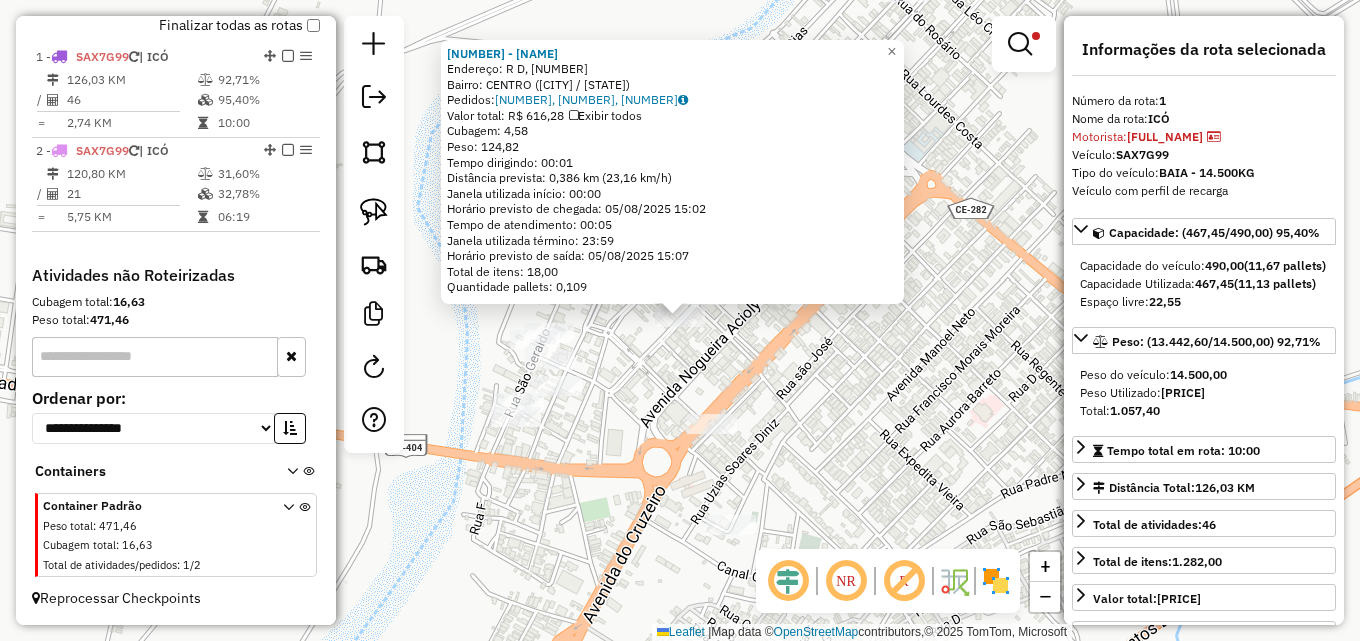 click on "[NUMBER] - [BUSINESS_NAME] Endereço: R D, [NUMBER] Bairro: CENTRO (ICO / CE) Pedidos: [POSTAL_CODE], [POSTAL_CODE], [POSTAL_CODE] Valor total: R$ [AMOUNT] Exibir todos Cubagem: [CUBAGE] Peso: [WEIGHT] Tempo dirigindo: [TIME] Distância prevista: [DISTANCE] km ([SPEED] km/h) Janela utilizada início: [TIME] Horário previsto de chegada: [DATE] [TIME] Tempo de atendimento: [TIME] Janela utilizada término: [TIME] Horário previsto de saída: [DATE] [TIME] Total de itens: [NUMBER] Quantidade pallets: [NUMBER] × Limpar filtros Janela de atendimento Grade de atendimento Capacidade Transportadoras Veículos Cliente Pedidos Rotas Selecione os dias de semana para filtrar as janelas de atendimento Seg Ter Qua Qui Sex Sáb Dom Informe o período da janela de atendimento: De: Até: Filtrar exatamente a janela do cliente Considerar janela de atendimento padrão Selecione os dias de semana para filtrar as grades de atendimento Seg Ter Qua Qui Sex Sáb Dom Peso mínimo: **** Peso máximo: De: +" 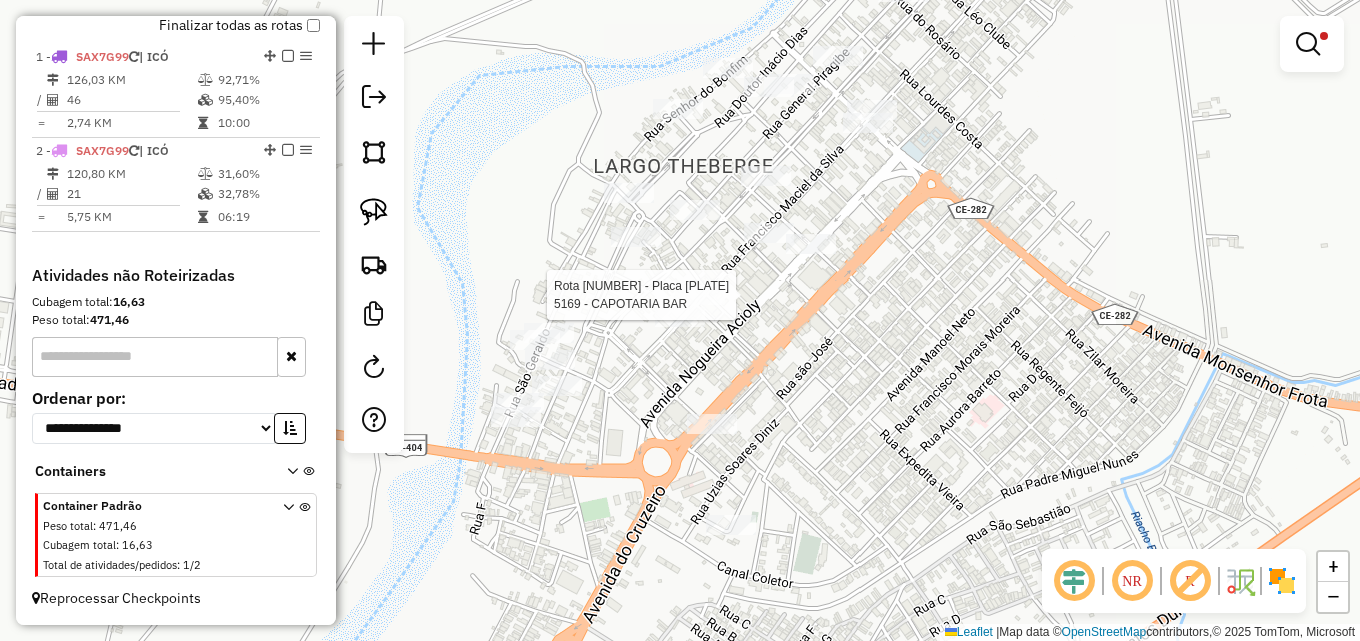 click 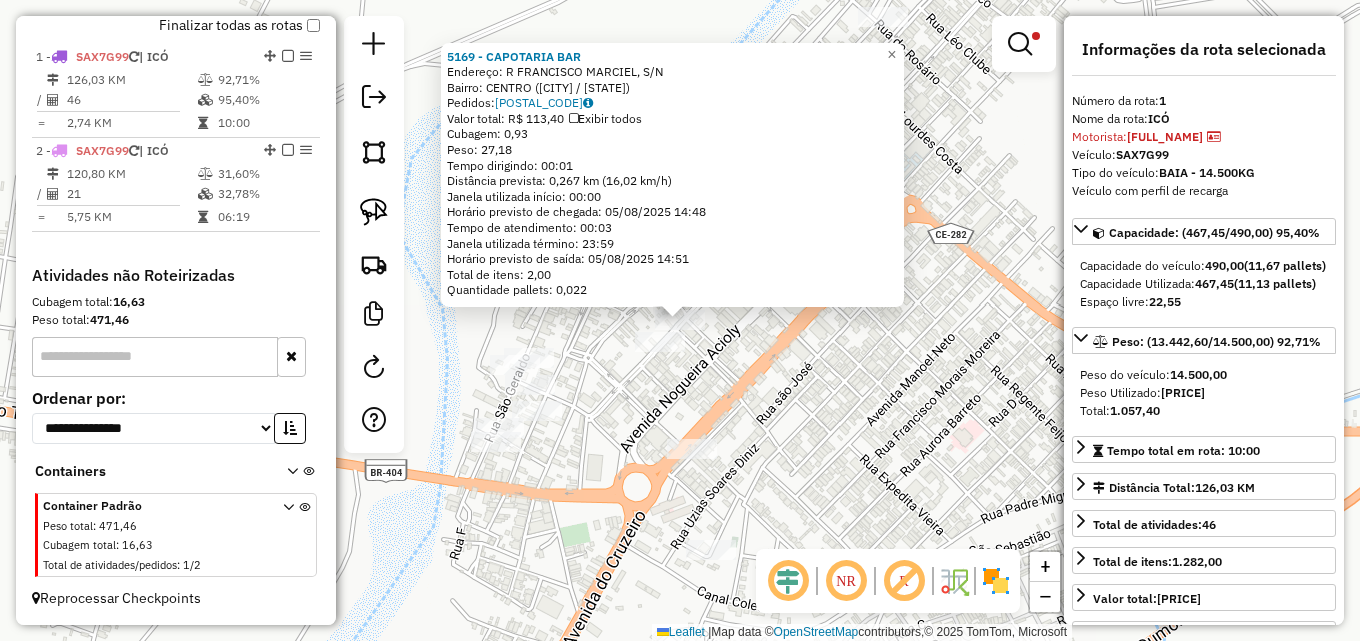 click on "Endereço: [STREET_NAME], [NUMBER]   Bairro: [NEIGHBORHOOD] ([CITY] / [STATE])   Pedidos:  [ORDER_ID]   Valor total: [CURRENCY] [AMOUNT]   Exibir todos   Cubagem: [AMOUNT]  Peso: [AMOUNT]  Tempo dirigindo: [TIME]   Distância prevista: [DISTANCE] ([SPEED] [UNIT]/[HOUR])   Janela utilizada início: [TIME]   Horário previsto de chegada: [DATE] [TIME]   Tempo de atendimento: [TIME]   Janela utilizada término: [TIME]   Horário previsto de saída: [DATE] [TIME]   Total de itens: [AMOUNT]   Quantidade pallets: [AMOUNT]  × Limpar filtros Janela de atendimento Grade de atendimento Capacidade Transportadoras Veículos Cliente Pedidos  Rotas Selecione os dias de semana para filtrar as janelas de atendimento  Seg   Ter   Qua   Qui   Sex   Sáb   Dom  Informe o período da janela de atendimento: De: Até:  Filtrar exatamente a janela do cliente  Considerar janela de atendimento padrão  Selecione os dias de semana para filtrar as grades de atendimento  Seg   Ter   Qua   Qui   Sex   Sáb   Dom   Clientes fora do dia de atendimento selecionado +" 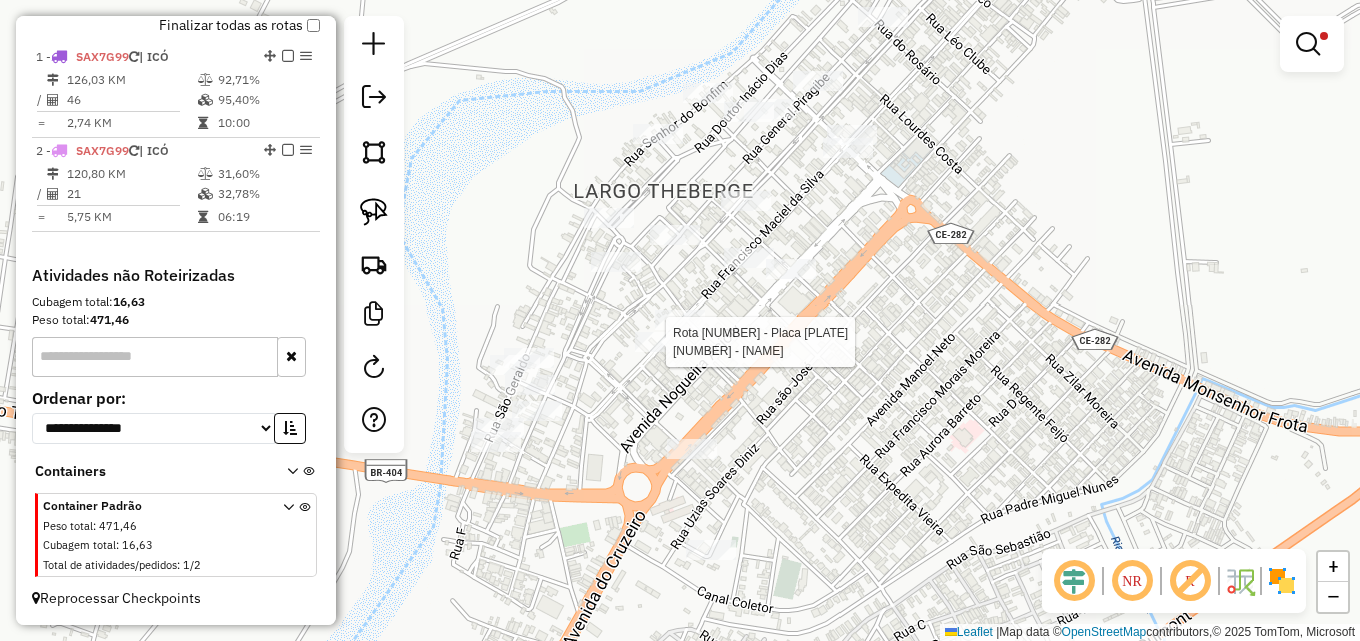 select on "**********" 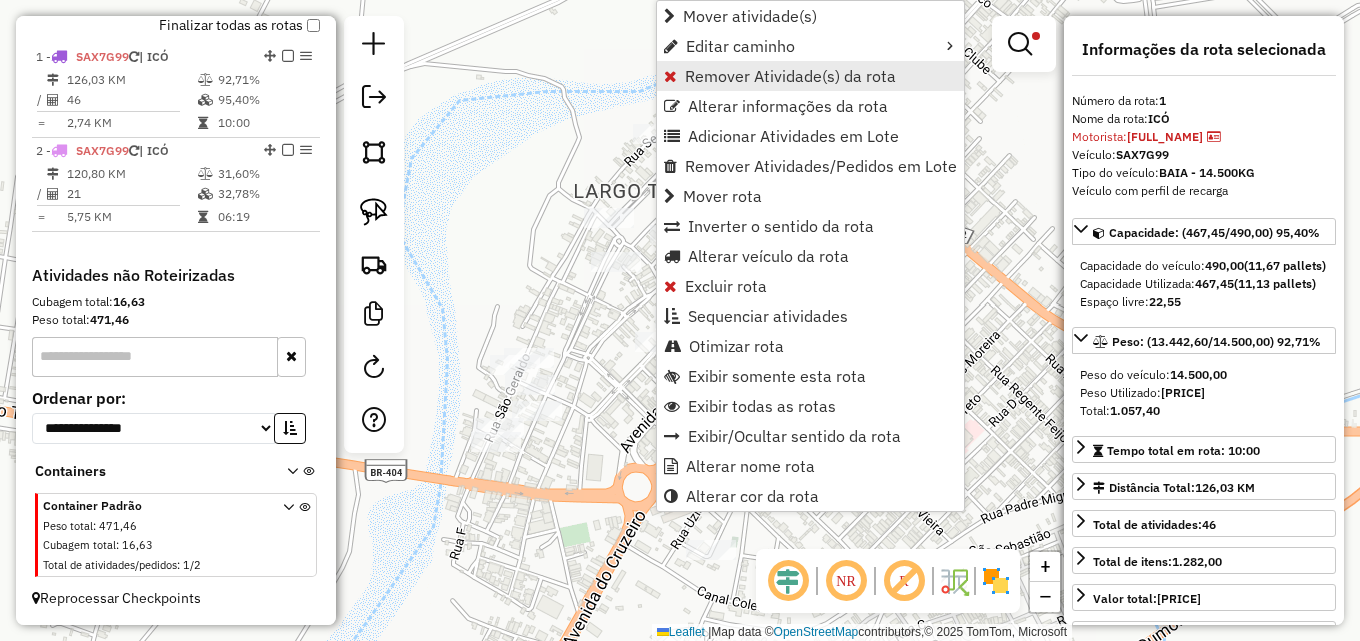 click on "Remover Atividade(s) da rota" at bounding box center [790, 76] 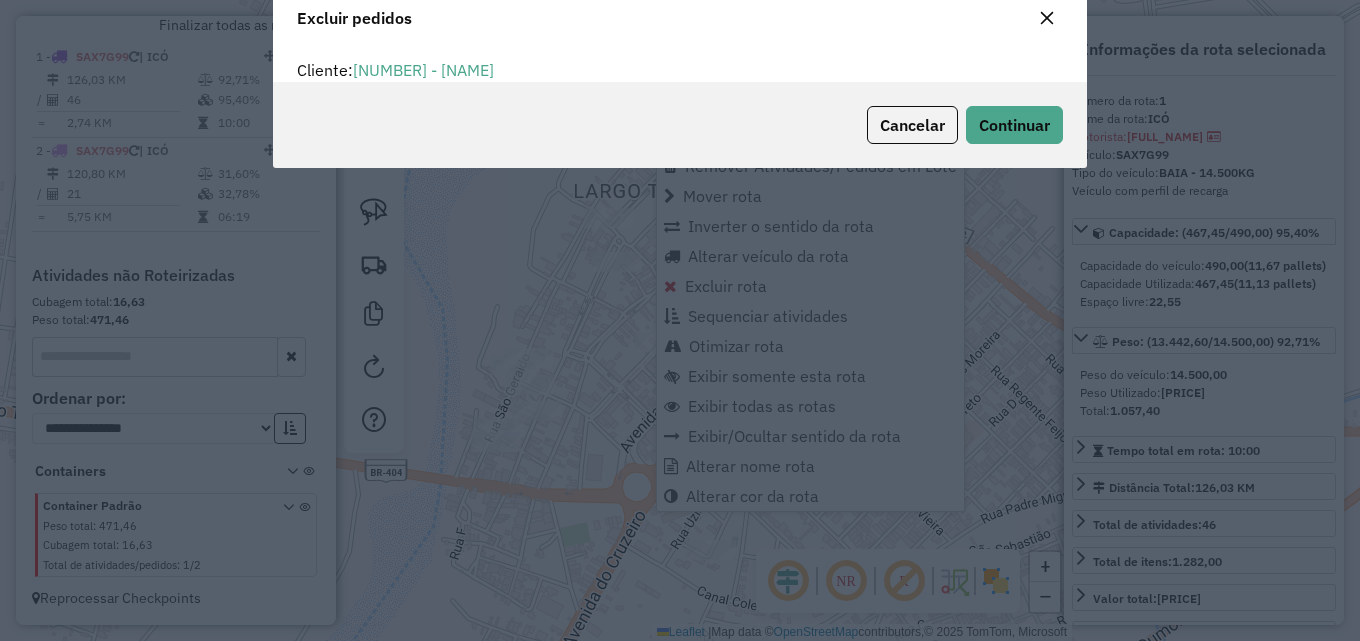 scroll, scrollTop: 12, scrollLeft: 6, axis: both 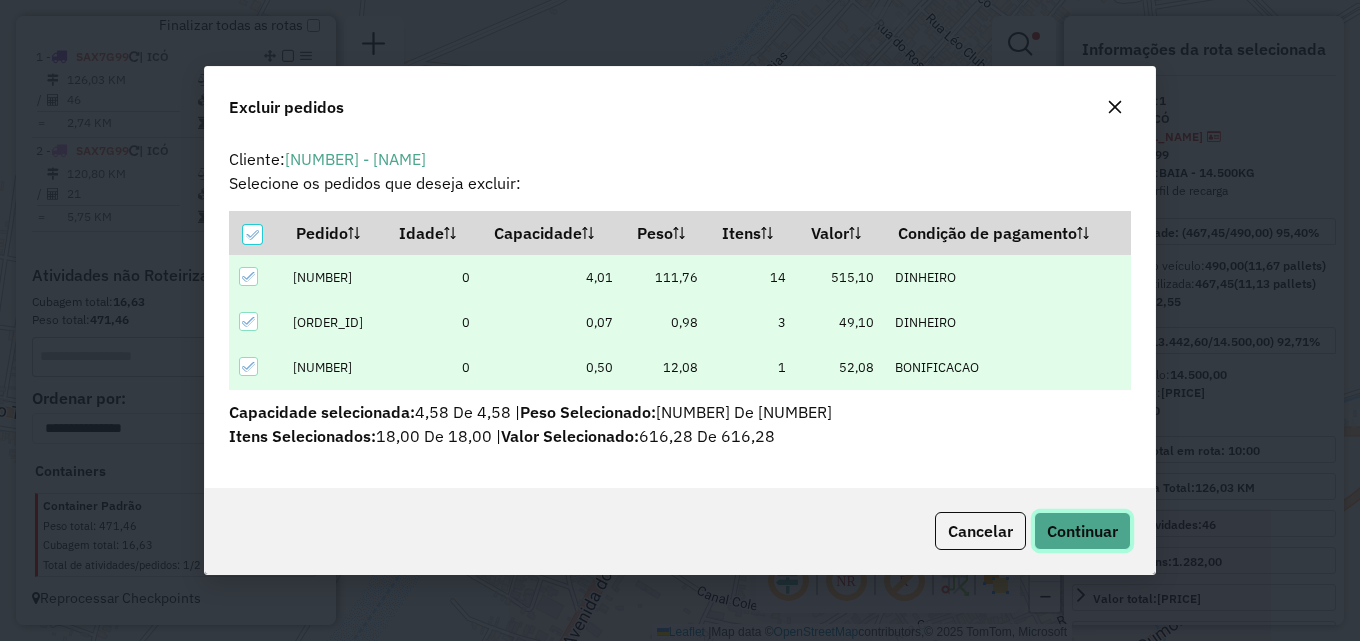 click on "Continuar" 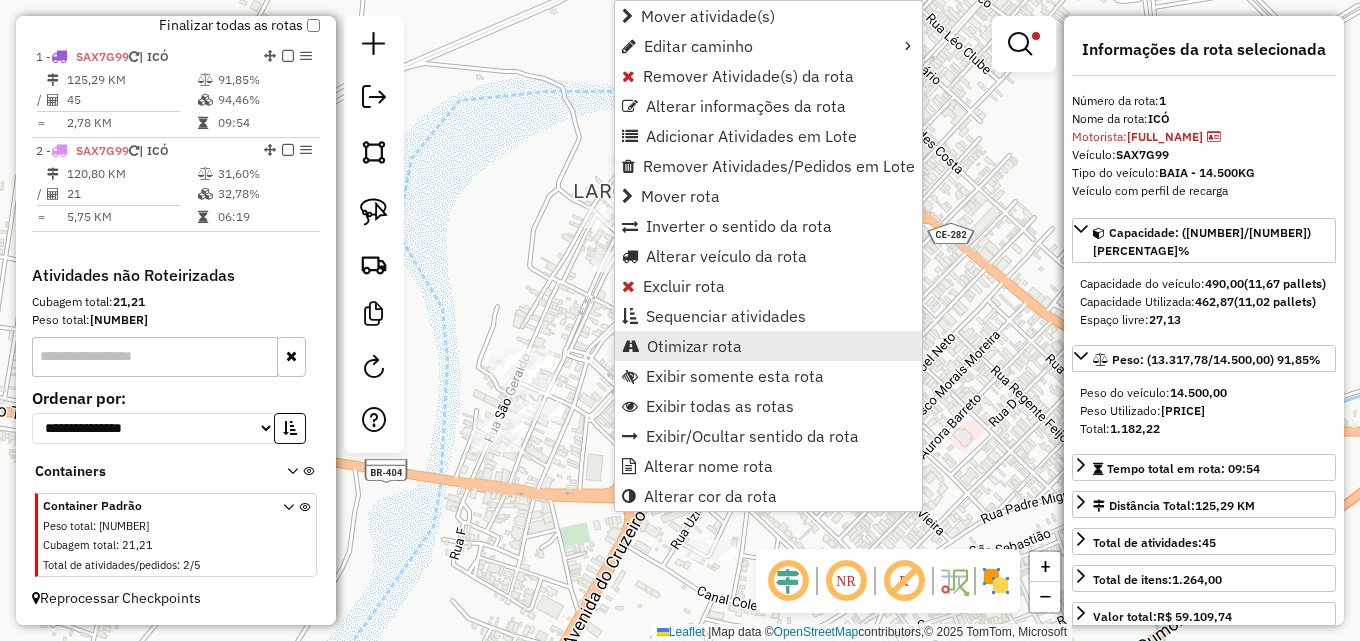 click on "Otimizar rota" at bounding box center [694, 346] 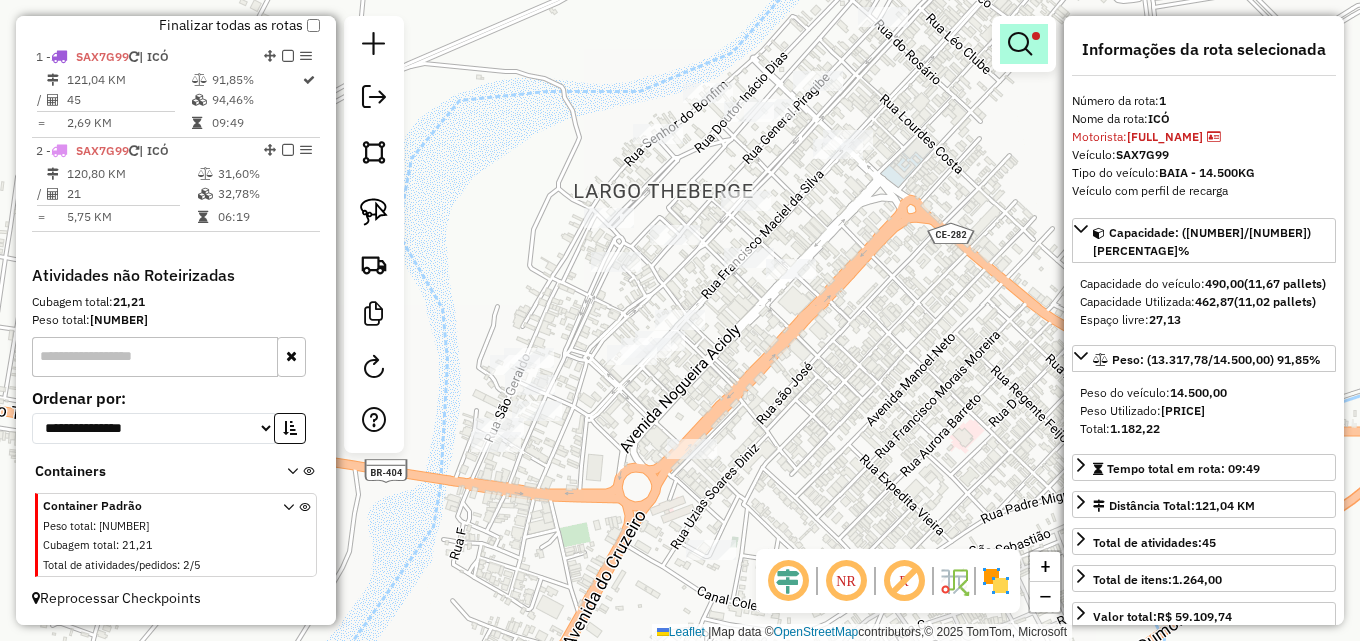 click at bounding box center (1024, 44) 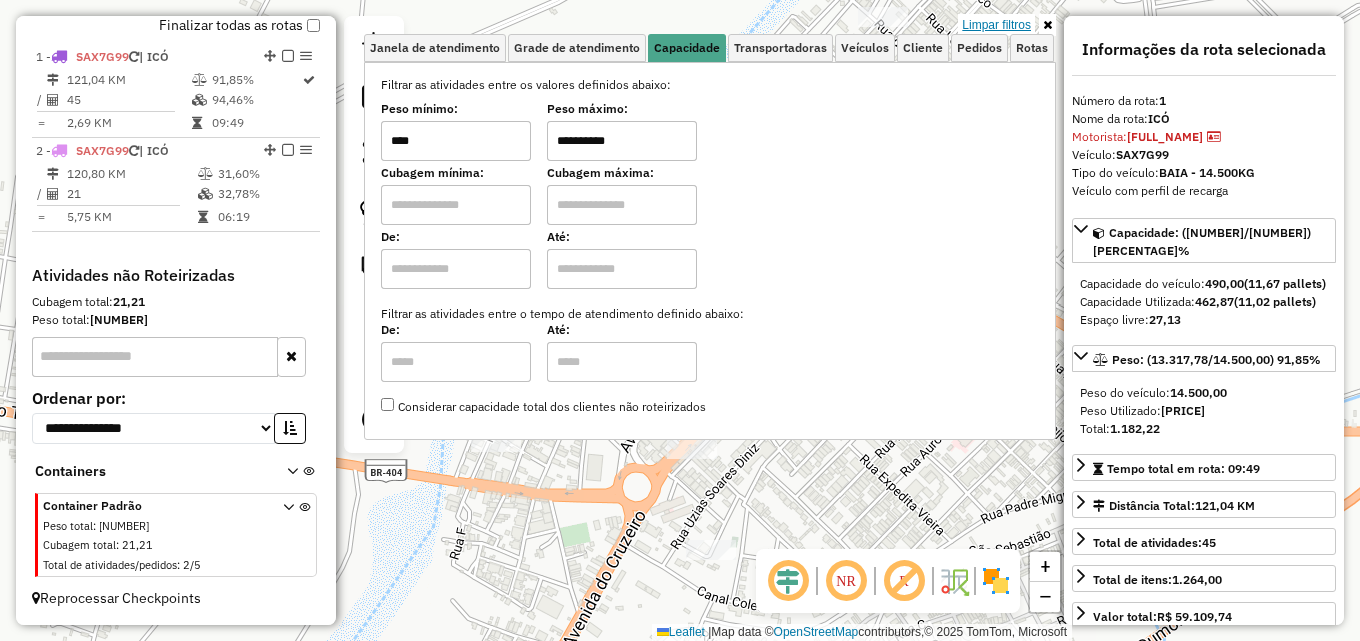 click on "Limpar filtros" at bounding box center (996, 25) 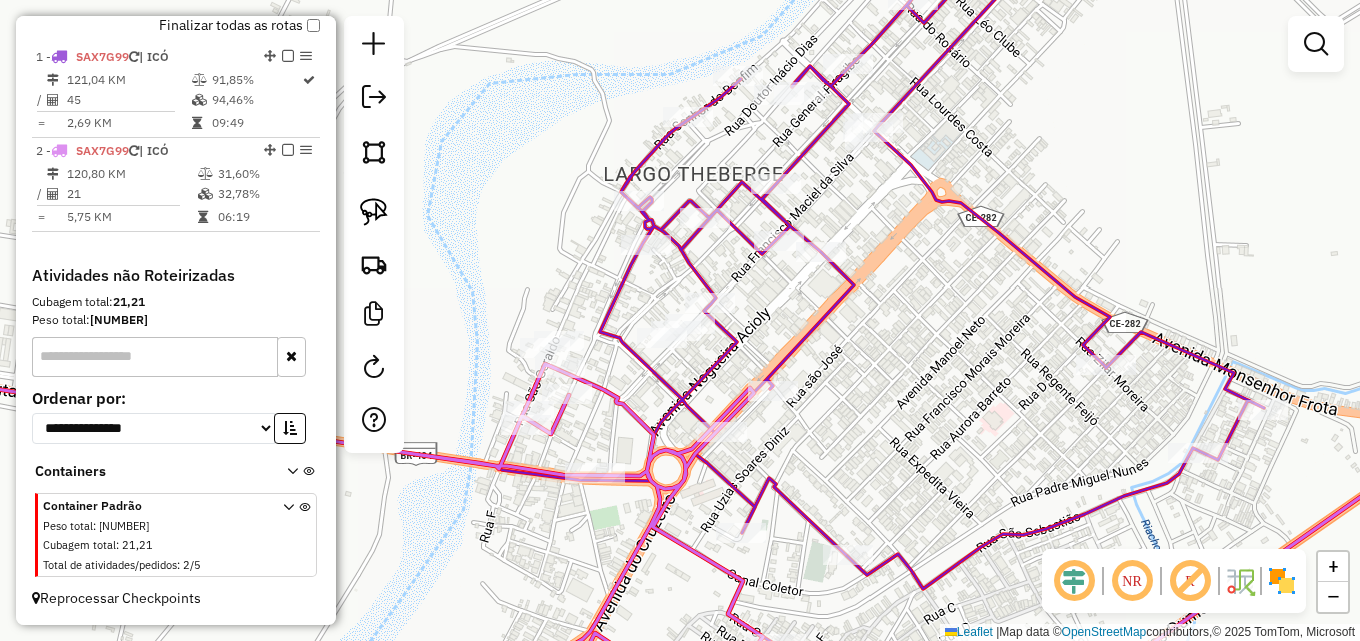 drag, startPoint x: 877, startPoint y: 382, endPoint x: 1086, endPoint y: 268, distance: 238.06932 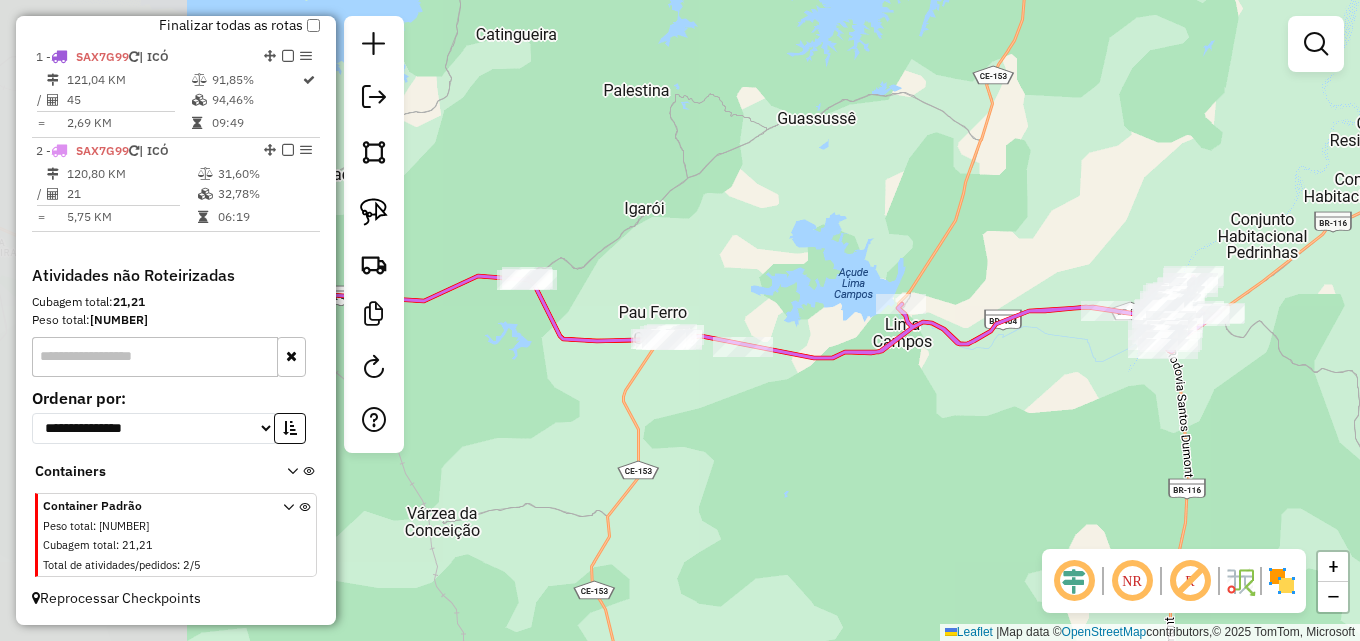 drag, startPoint x: 724, startPoint y: 368, endPoint x: 1008, endPoint y: 375, distance: 284.08624 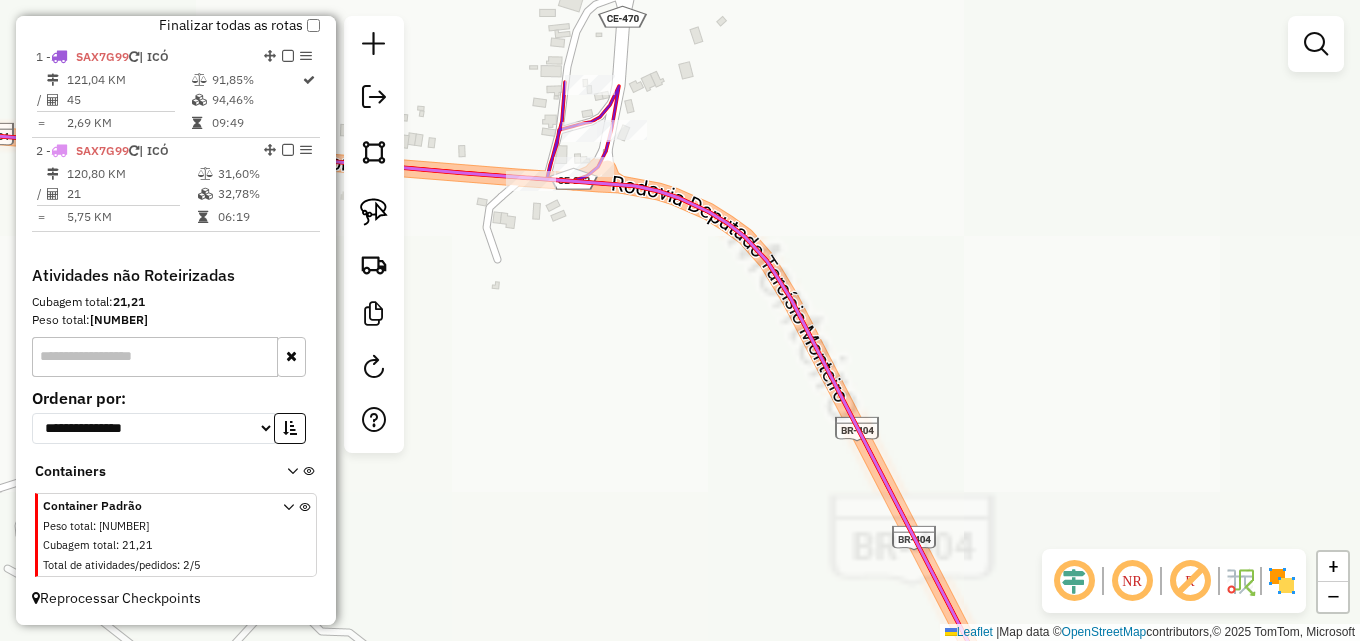drag, startPoint x: 1125, startPoint y: 312, endPoint x: 994, endPoint y: 265, distance: 139.17615 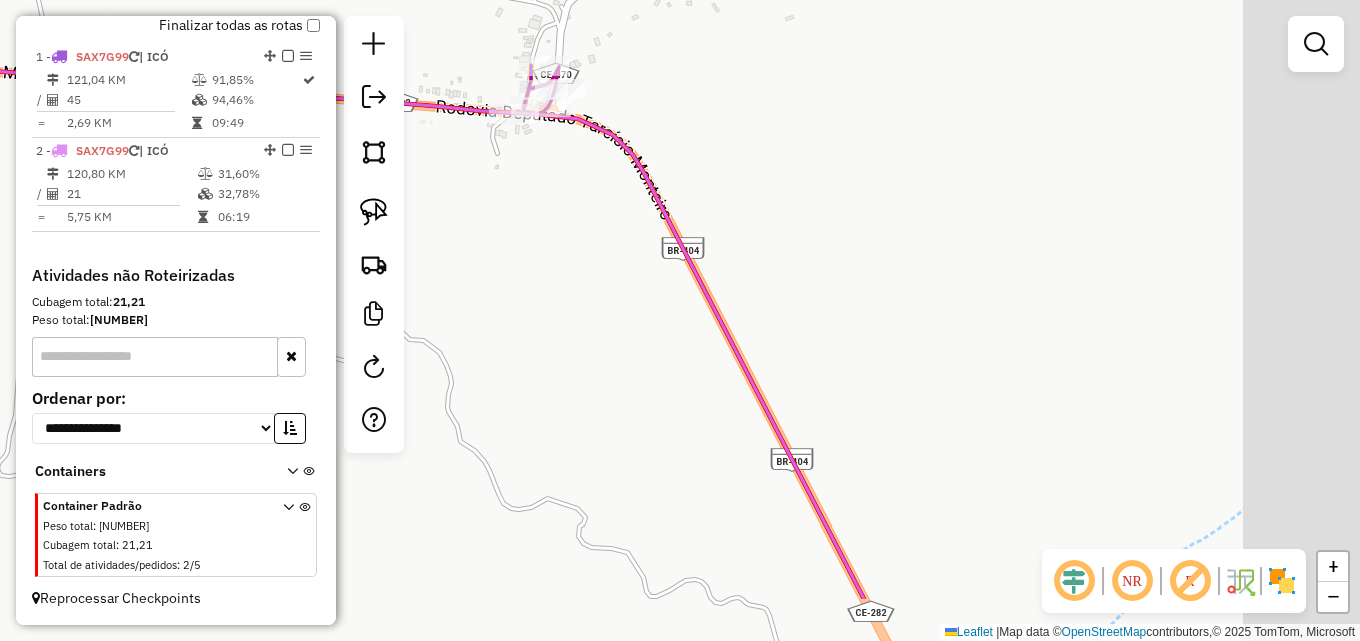 drag, startPoint x: 1036, startPoint y: 291, endPoint x: 793, endPoint y: 173, distance: 270.13516 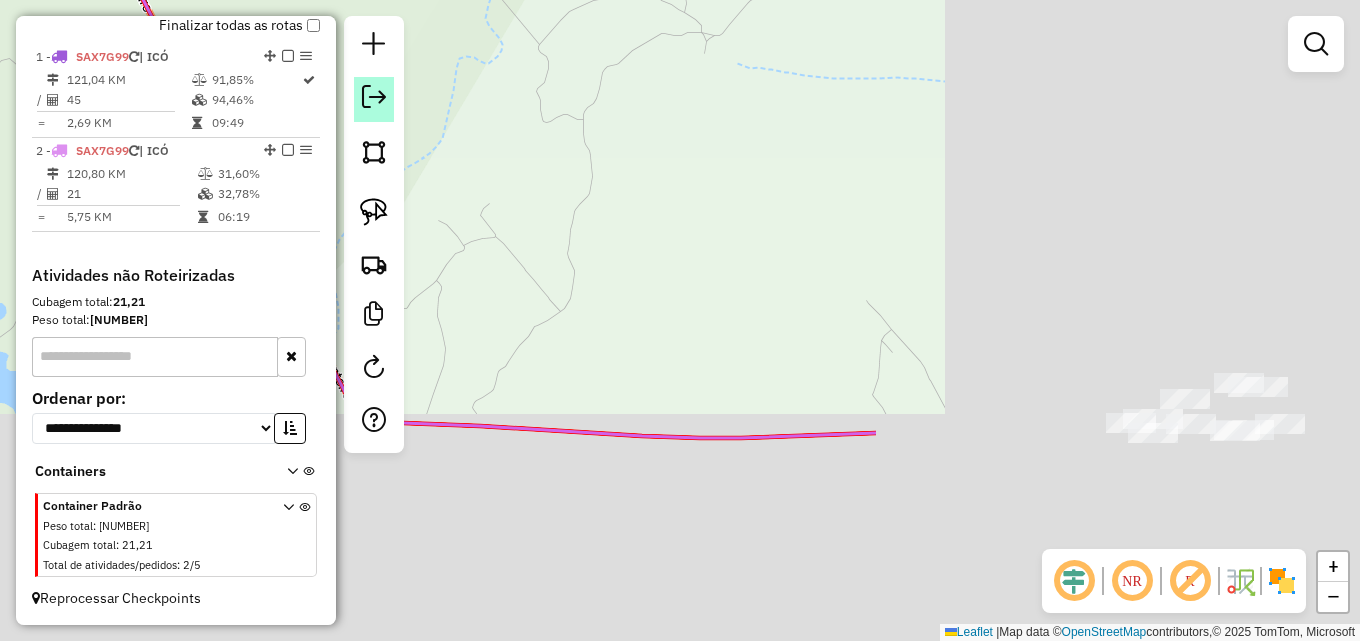 drag, startPoint x: 950, startPoint y: 282, endPoint x: 387, endPoint y: 80, distance: 598.1413 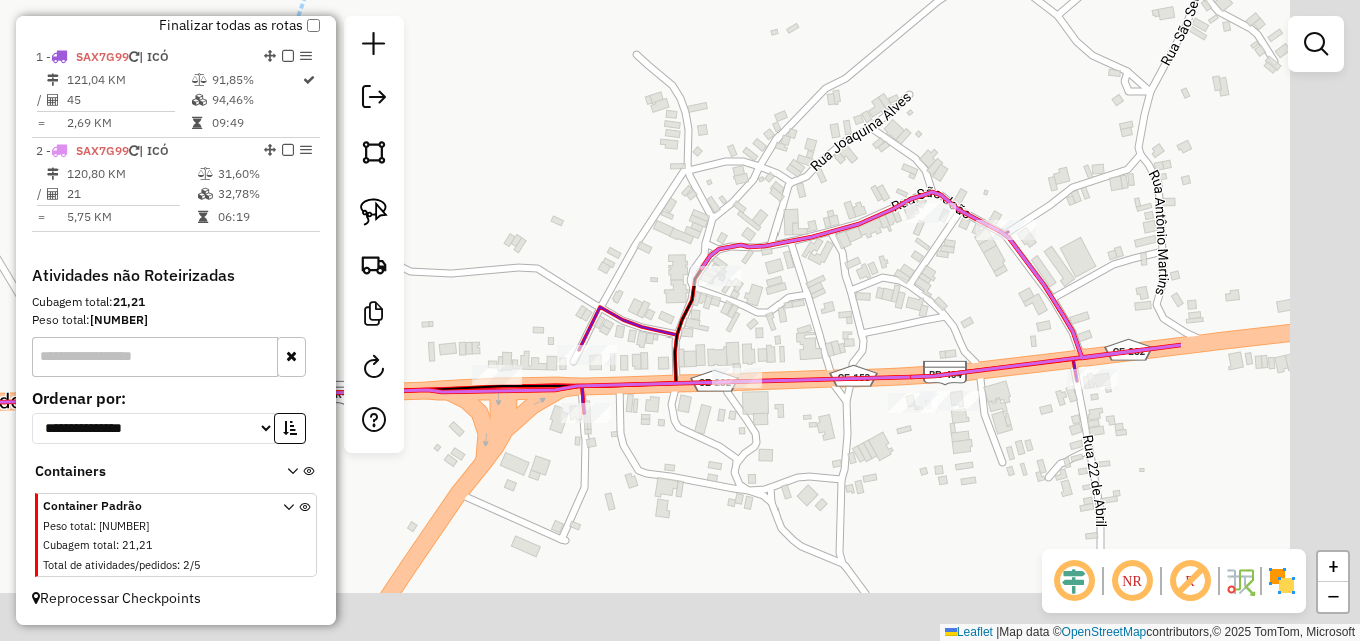 drag, startPoint x: 1181, startPoint y: 402, endPoint x: 873, endPoint y: 303, distance: 323.5197 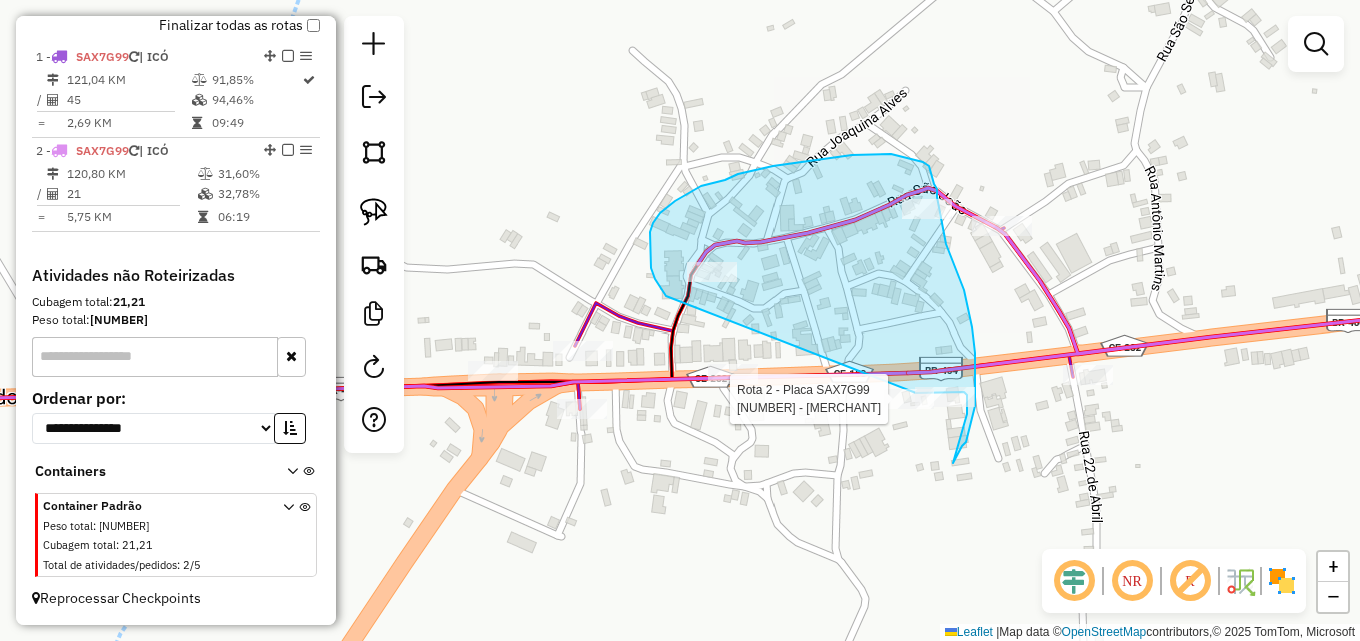 click on "Rota [NUMBER] - Placa [PLATE]  [NUMBER] - [NAME] Rota [NUMBER] - Placa [PLATE]  [NUMBER] - [NAME] Janela de atendimento Grade de atendimento Capacidade Transportadoras Veículos Cliente Pedidos  Rotas Selecione os dias de semana para filtrar as janelas de atendimento  Seg   Ter   Qua   Qui   Sex   Sáb   Dom  Informe o período da janela de atendimento: De: Até:  Filtrar exatamente a janela do cliente  Considerar janela de atendimento padrão  Selecione os dias de semana para filtrar as grades de atendimento  Seg   Ter   Qua   Qui   Sex   Sáb   Dom   Considerar clientes sem dia de atendimento cadastrado  Clientes fora do dia de atendimento selecionado Filtrar as atividades entre os valores definidos abaixo:  Peso mínimo:   Peso máximo:   Cubagem mínima:   Cubagem máxima:   De:   Até:  Filtrar as atividades entre o tempo de atendimento definido abaixo:  De:   Até:   Considerar capacidade total dos clientes não roteirizados Transportadora: Selecione um ou mais itens Tipo de veículo: Veículo: Nome: +" 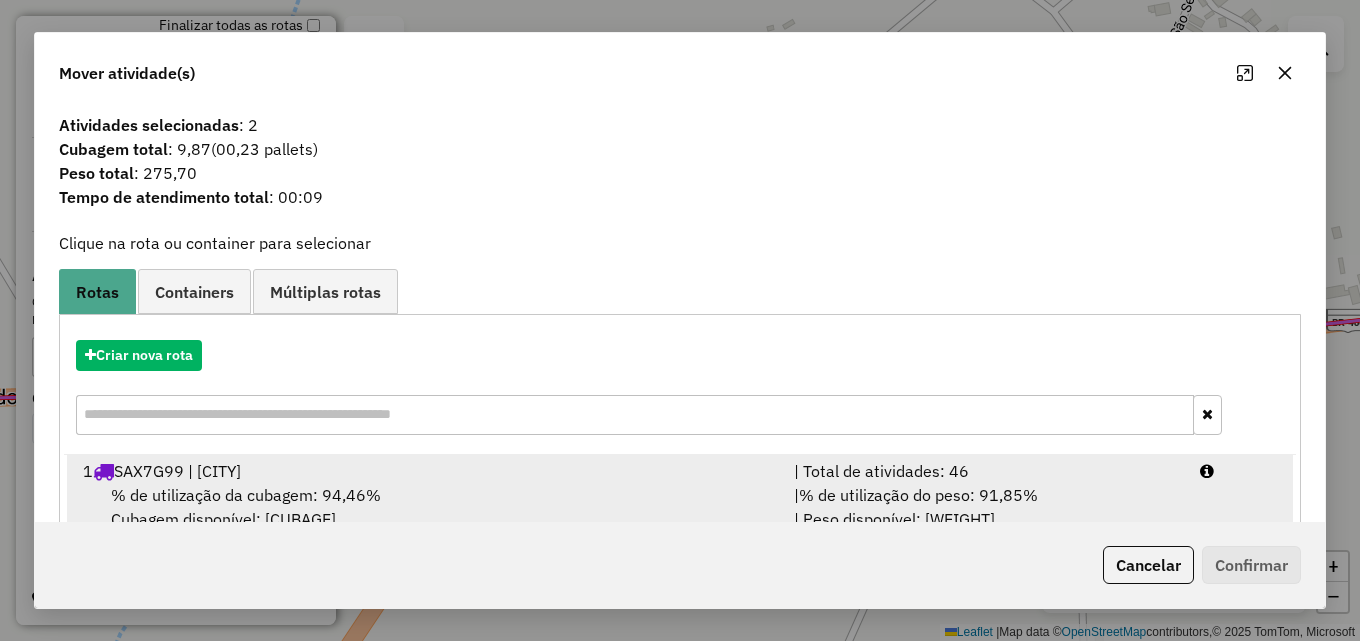 click on "% de utilização do peso: 91,85%" at bounding box center (918, 495) 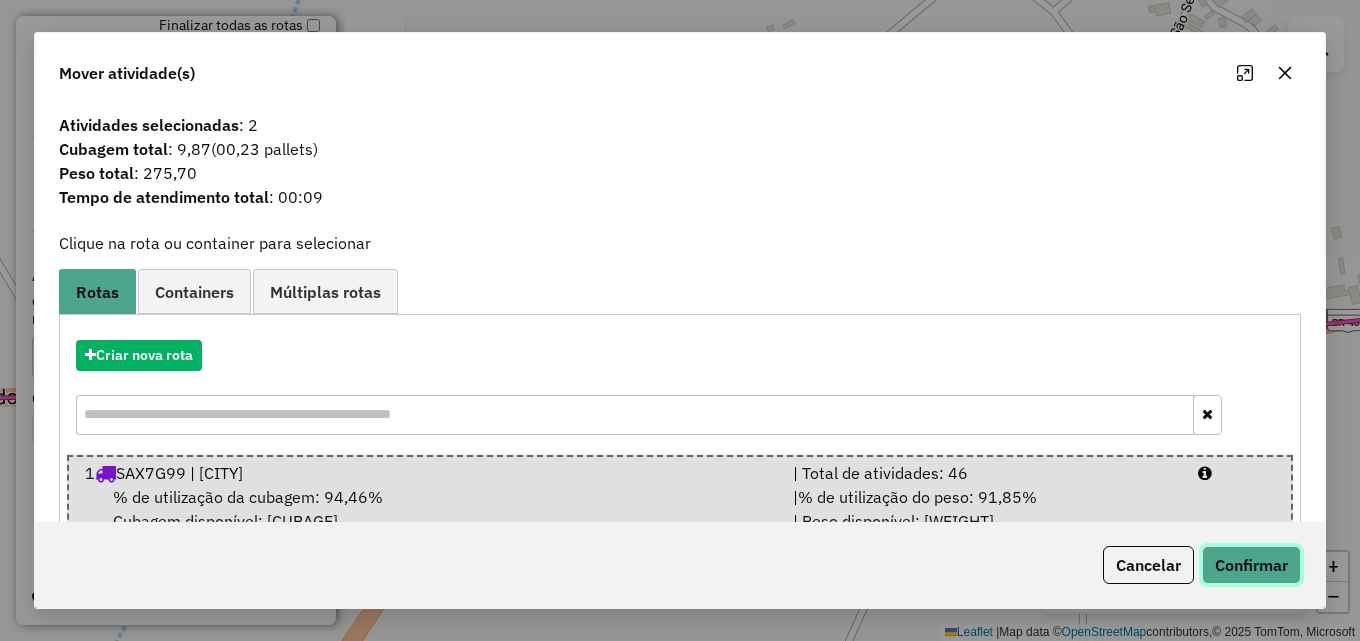 click on "Confirmar" 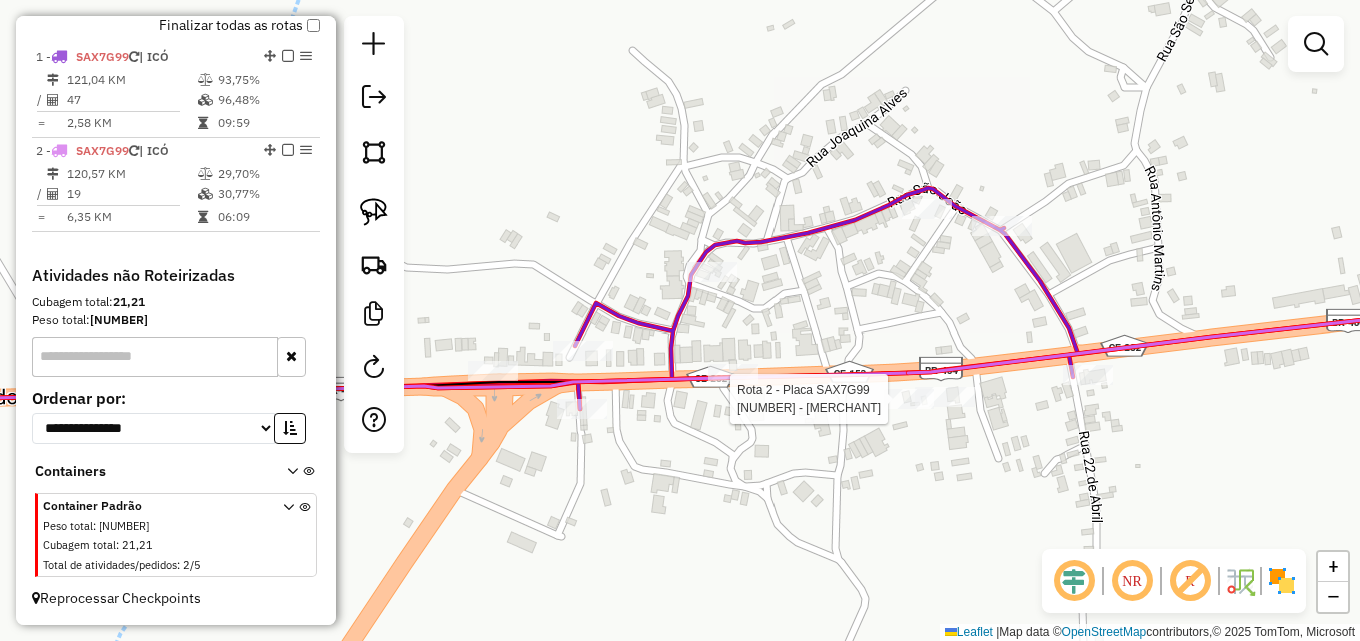 select on "**********" 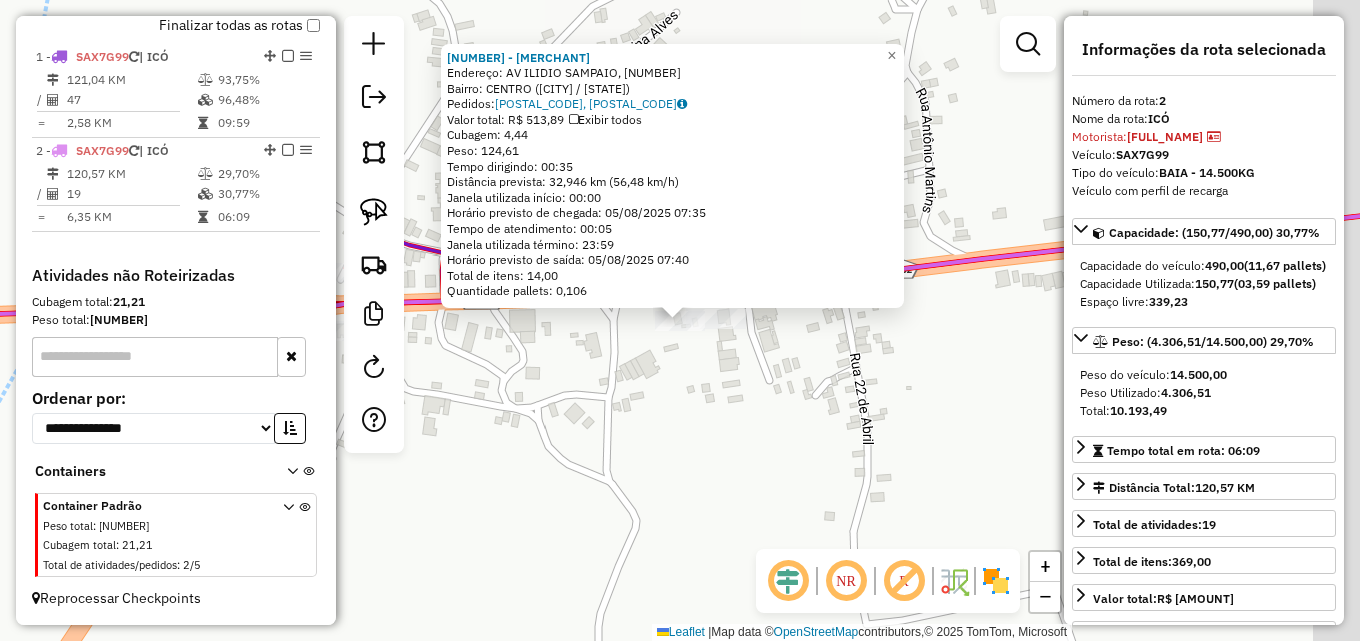 click on "Endereço: [STREET_NAME], [NUMBER]   Bairro: [NEIGHBORHOOD] ([CITY] / [STATE])   Pedidos:  [ORDER_ID], [ORDER_ID]   Valor total: [CURRENCY] [AMOUNT]   Exibir todos   Cubagem: [AMOUNT]  Peso: [AMOUNT]  Tempo dirigindo: [TIME]   Distância prevista: [DISTANCE] ([SPEED] [UNIT]/[HOUR])   Janela utilizada início: [TIME]   Horário previsto de chegada: [DATE] [TIME]   Tempo de atendimento: [TIME]   Janela utilizada término: [TIME]   Horário previsto de saída: [DATE] [TIME]   Total de itens: [AMOUNT]   Quantidade pallets: [AMOUNT]  × Janela de atendimento Grade de atendimento Capacidade Transportadoras Veículos Cliente Pedidos  Rotas Selecione os dias de semana para filtrar as janelas de atendimento  Seg   Ter   Qua   Qui   Sex   Sáb   Dom  Informe o período da janela de atendimento: De: Até:  Filtrar exatamente a janela do cliente  Considerar janela de atendimento padrão  Selecione os dias de semana para filtrar as grades de atendimento  Seg   Ter   Qua   Qui   Sex   Sáb   Dom   Clientes fora do dia de atendimento selecionado De:" 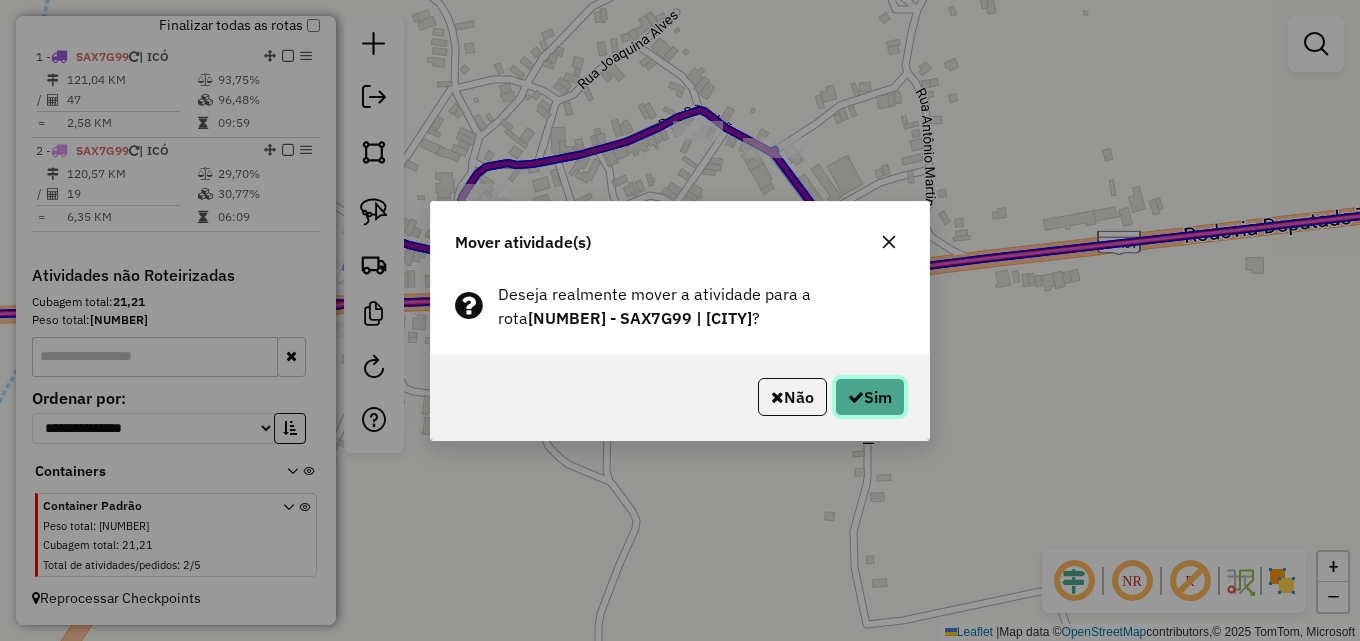 click on "Sim" 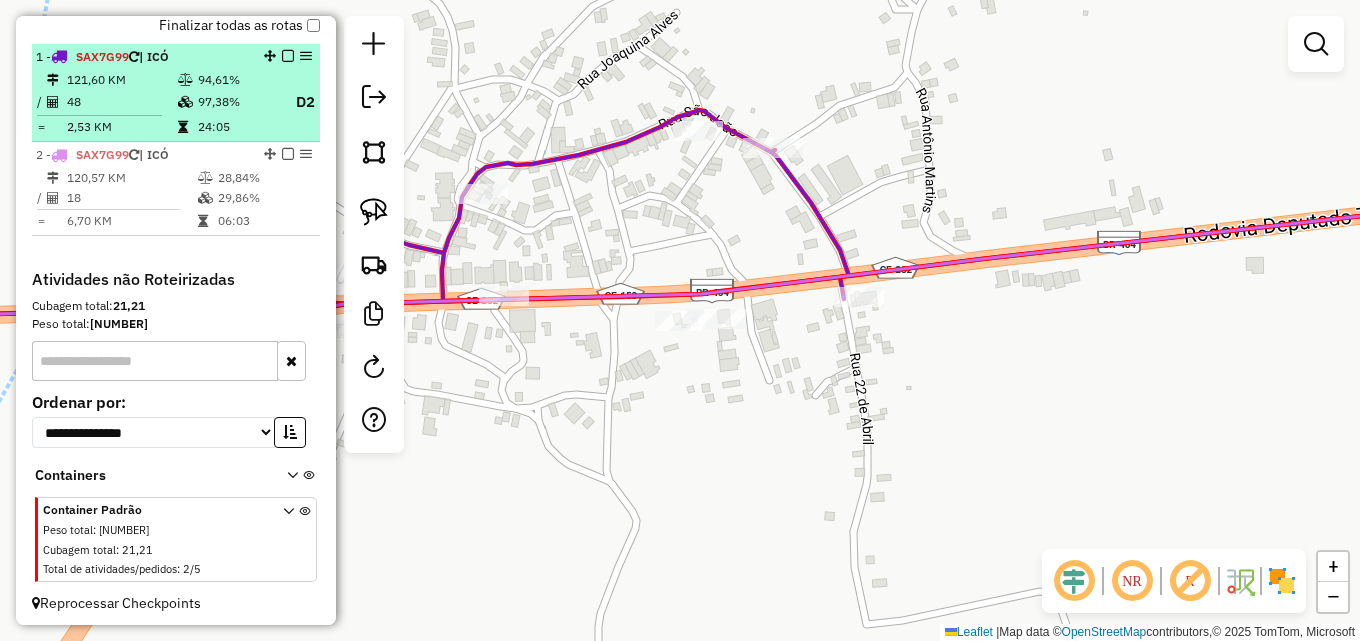 click on "[PLATE] | [CITY] [DISTANCE] [PERCENTAGE] / [NUMBER] [PERCENTAGE] [LETTER]  = [DISTANCE] [TIME]" at bounding box center [176, 93] 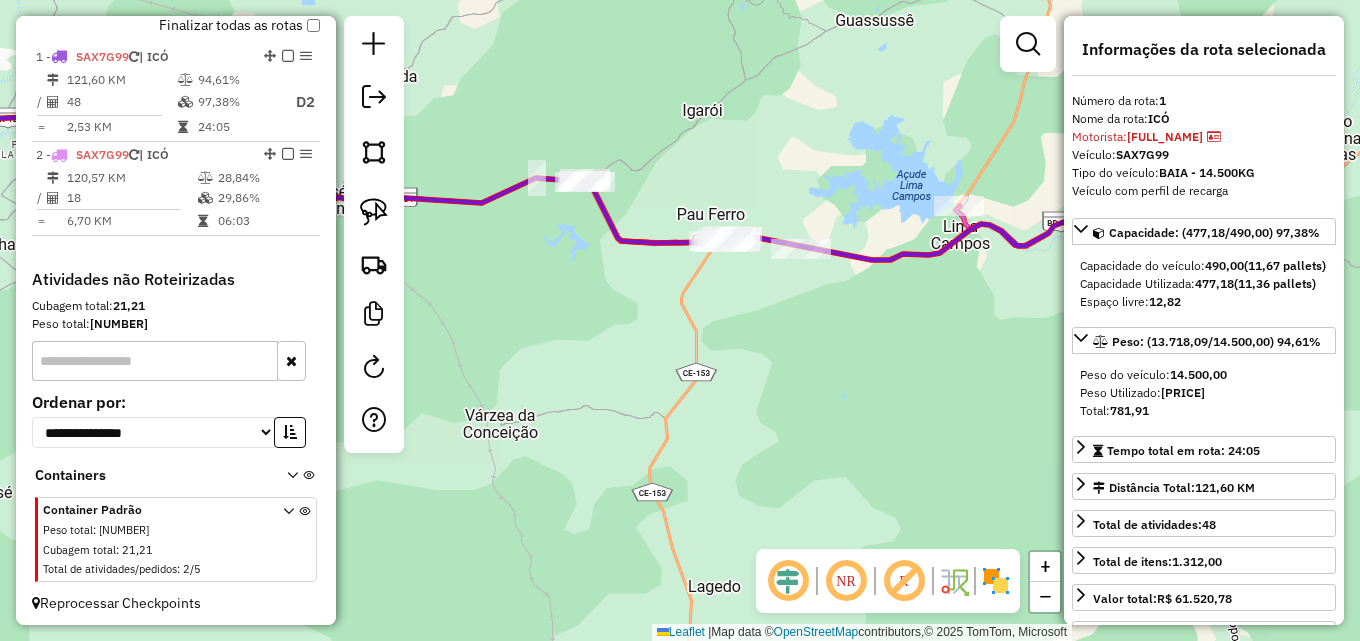 drag, startPoint x: 762, startPoint y: 257, endPoint x: 682, endPoint y: 114, distance: 163.85664 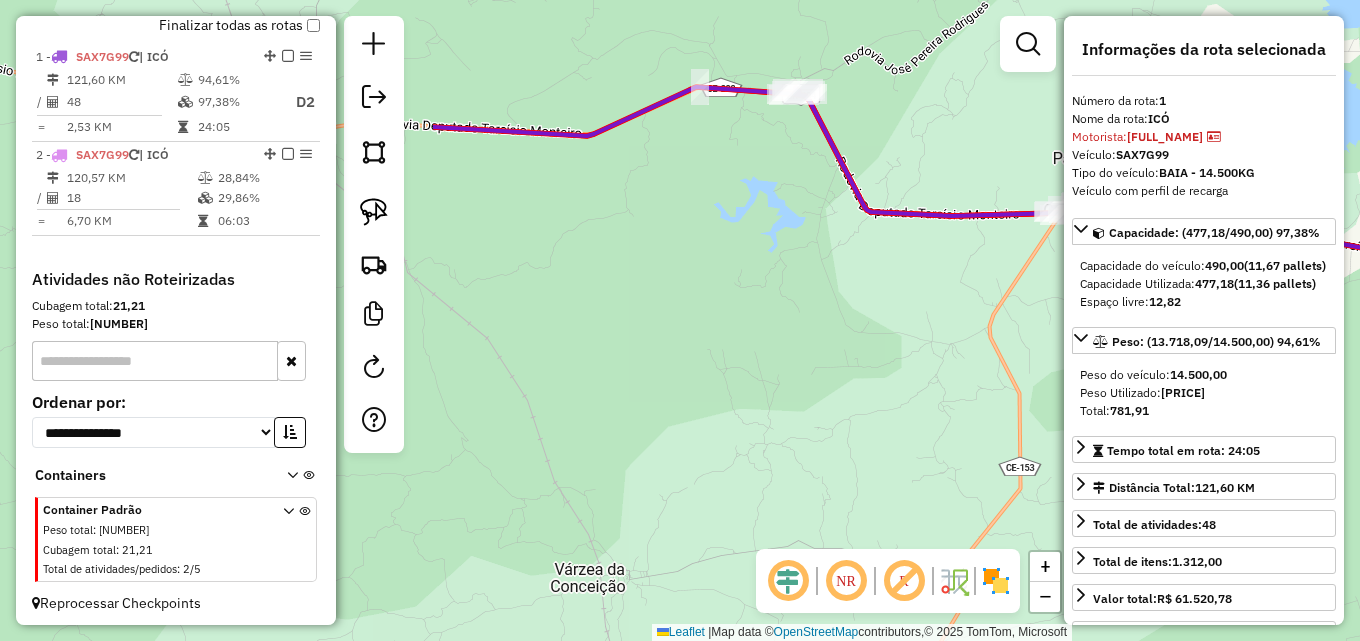 drag, startPoint x: 533, startPoint y: 243, endPoint x: 1101, endPoint y: 312, distance: 572.17566 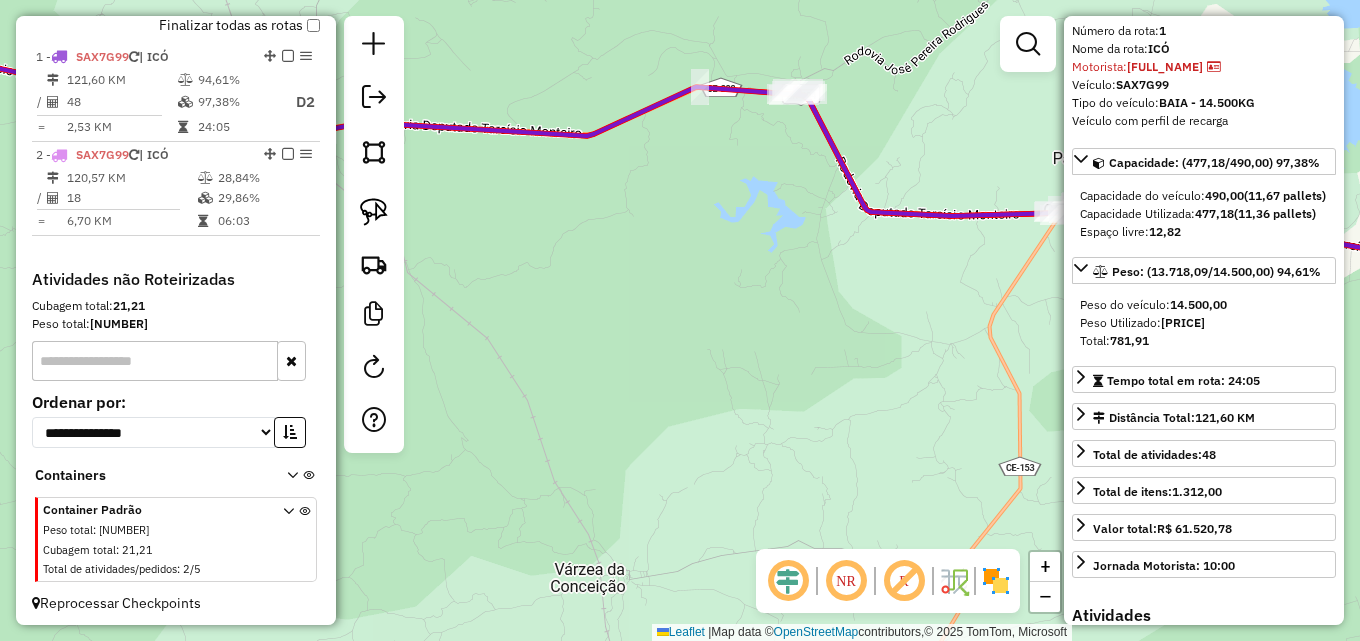 scroll, scrollTop: 100, scrollLeft: 0, axis: vertical 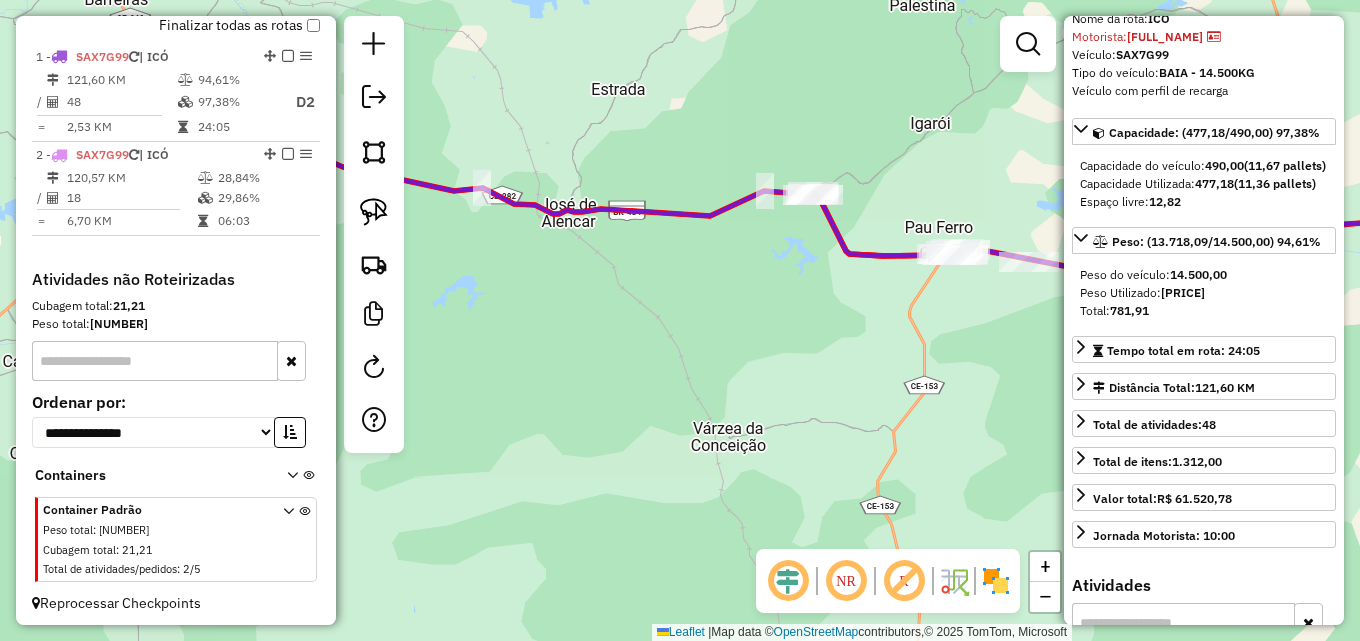 drag, startPoint x: 828, startPoint y: 296, endPoint x: 807, endPoint y: 259, distance: 42.544094 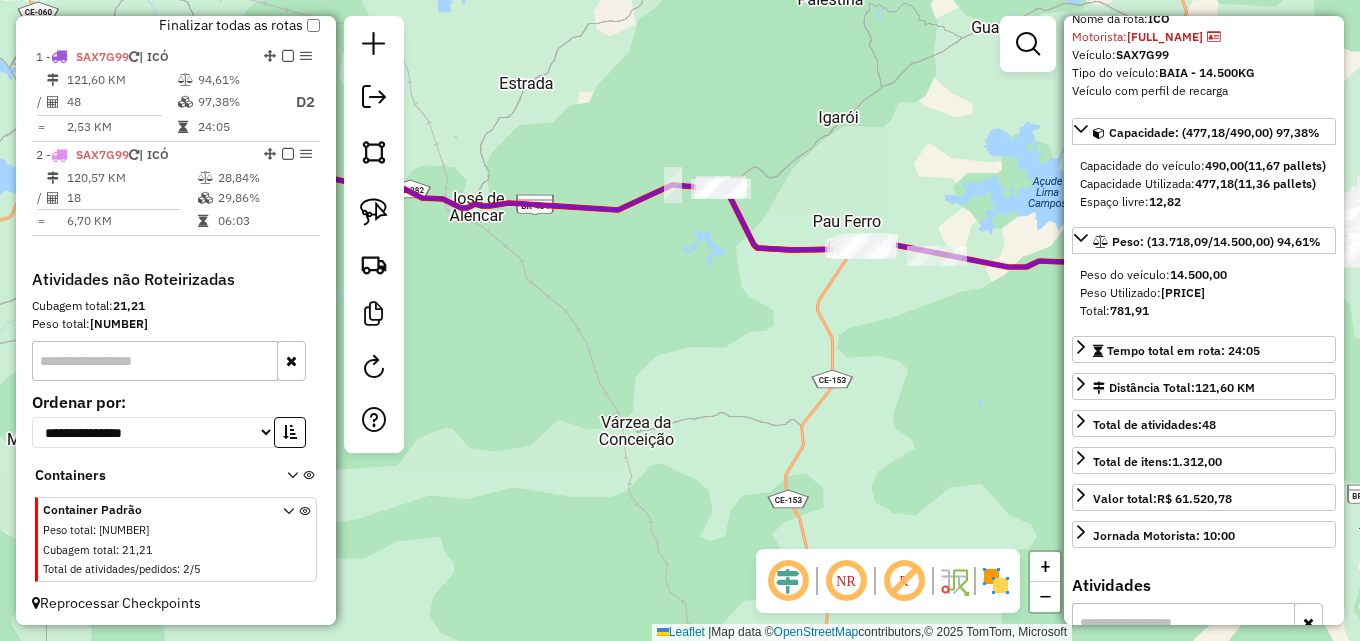 drag, startPoint x: 770, startPoint y: 311, endPoint x: 656, endPoint y: 276, distance: 119.25183 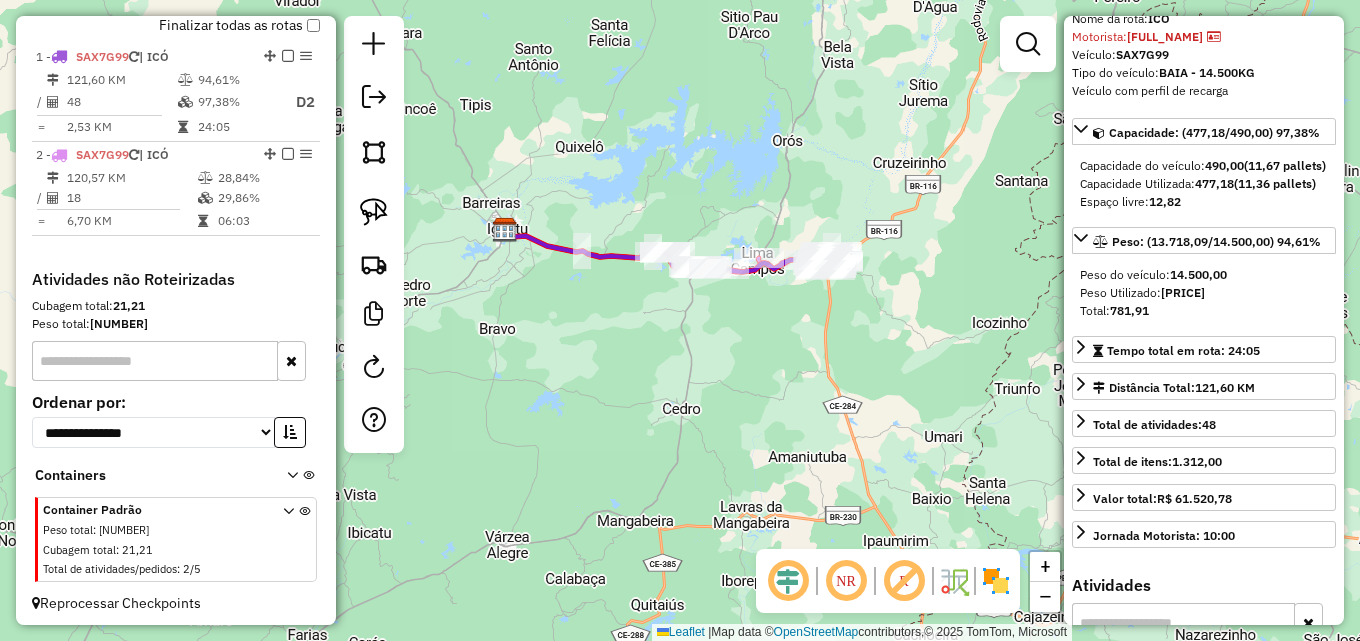drag, startPoint x: 765, startPoint y: 331, endPoint x: 708, endPoint y: 338, distance: 57.428215 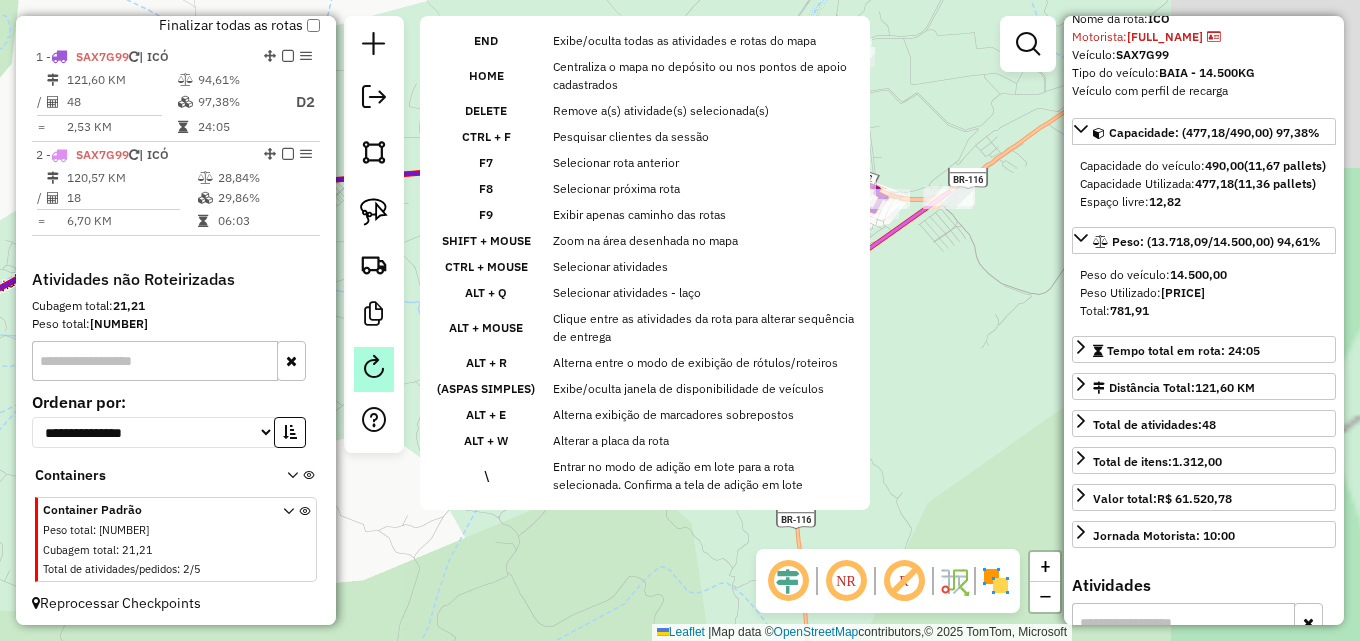 drag, startPoint x: 776, startPoint y: 264, endPoint x: 376, endPoint y: 372, distance: 414.32355 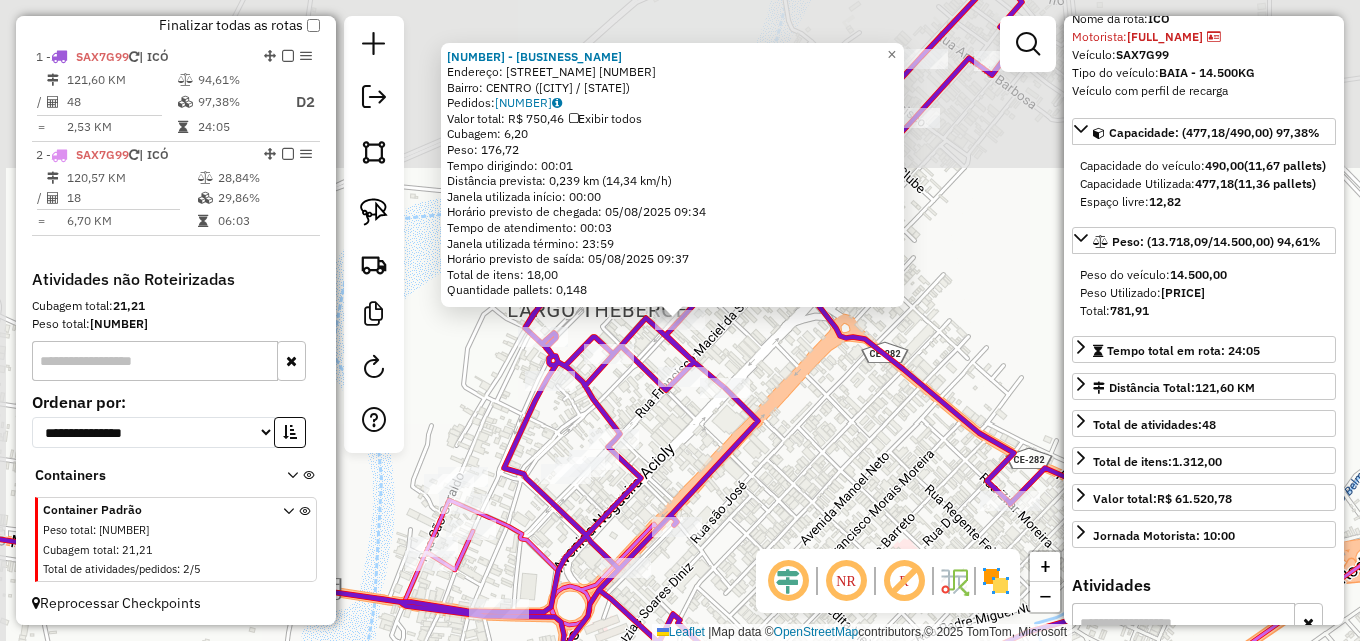 scroll, scrollTop: 727, scrollLeft: 0, axis: vertical 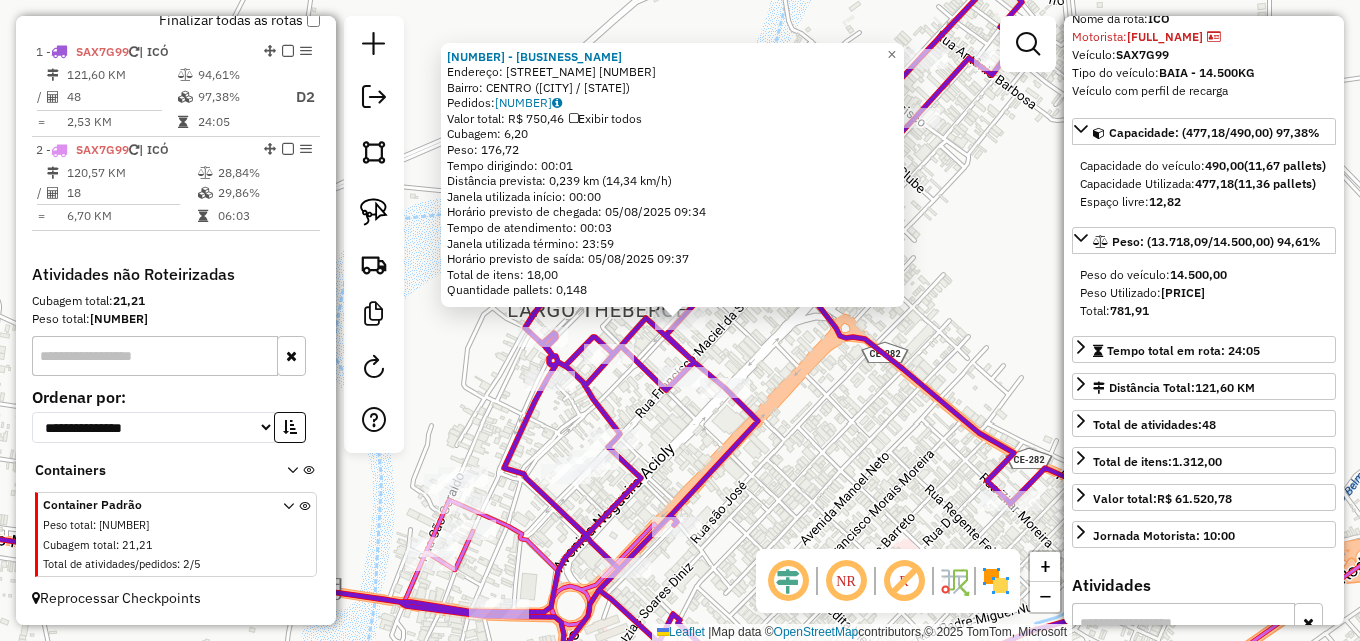 click on "Endereço: [STREET_NAME], [NUMBER]   Bairro: [NEIGHBORHOOD] ([CITY] / [STATE])   Pedidos:  [ORDER_ID]   Valor total: [CURRENCY] [AMOUNT]   Exibir todos   Cubagem: [AMOUNT]  Peso: [AMOUNT]  Tempo dirigindo: [TIME]   Distância prevista: [DISTANCE] ([SPEED] [UNIT]/[HOUR])   Janela utilizada início: [TIME]   Horário previsto de chegada: [DATE] [TIME]   Tempo de atendimento: [TIME]   Janela utilizada término: [TIME]   Horário previsto de saída: [DATE] [TIME]   Total de itens: [AMOUNT]   Quantidade pallets: [AMOUNT]  × Janela de atendimento Grade de atendimento Capacidade Transportadoras Veículos Cliente Pedidos  Rotas Selecione os dias de semana para filtrar as janelas de atendimento  Seg   Ter   Qua   Qui   Sex   Sáb   Dom  Informe o período da janela de atendimento: De: Até:  Filtrar exatamente a janela do cliente  Considerar janela de atendimento padrão  Selecione os dias de semana para filtrar as grades de atendimento  Seg   Ter   Qua   Qui   Sex   Sáb   Dom   Considerar clientes sem dia de atendimento cadastrado  Clientes fora do dia de atendimento selecionado Filtrar as atividades entre os valores definidos abaixo:  Peso mínimo:   Peso máximo:   Cubagem mínima:   Cubagem máxima:   De:   Até:  Filtrar as atividades entre o tempo de atendimento definido abaixo:  De:   Até:   Considerar capacidade total dos clientes não roteirizados Transportadora: Selecione um ou mais itens Tipo de veículo: Veículo: Nome: +" 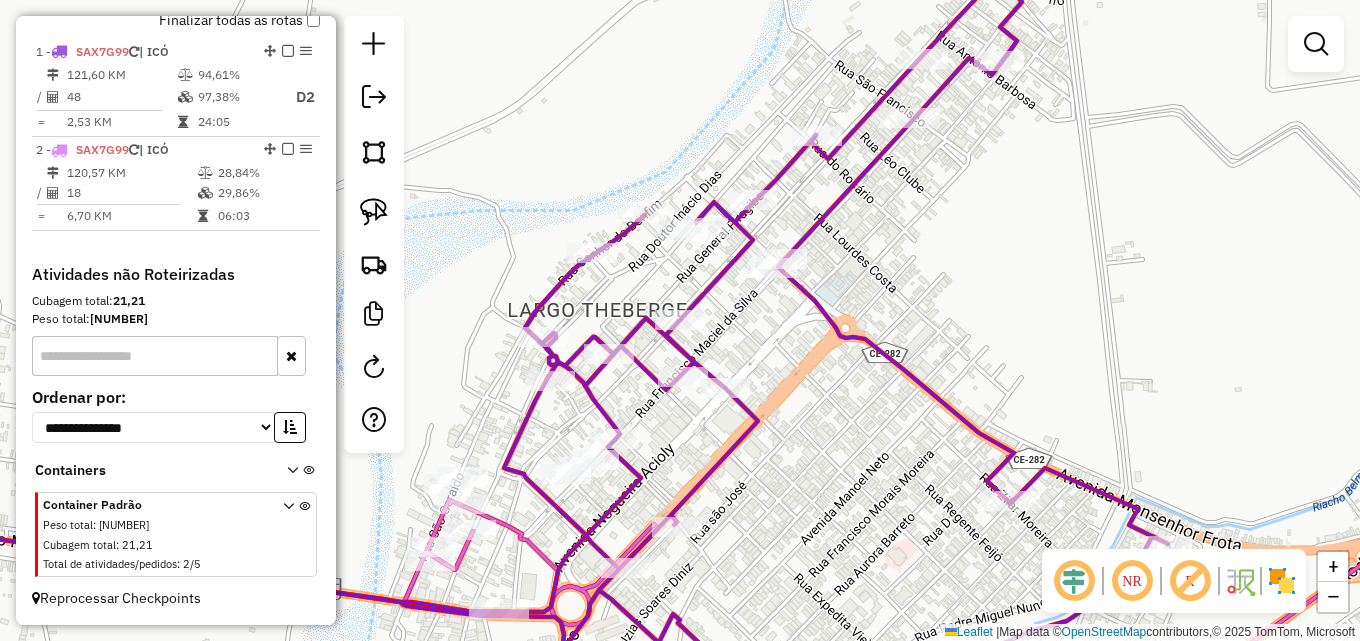 click 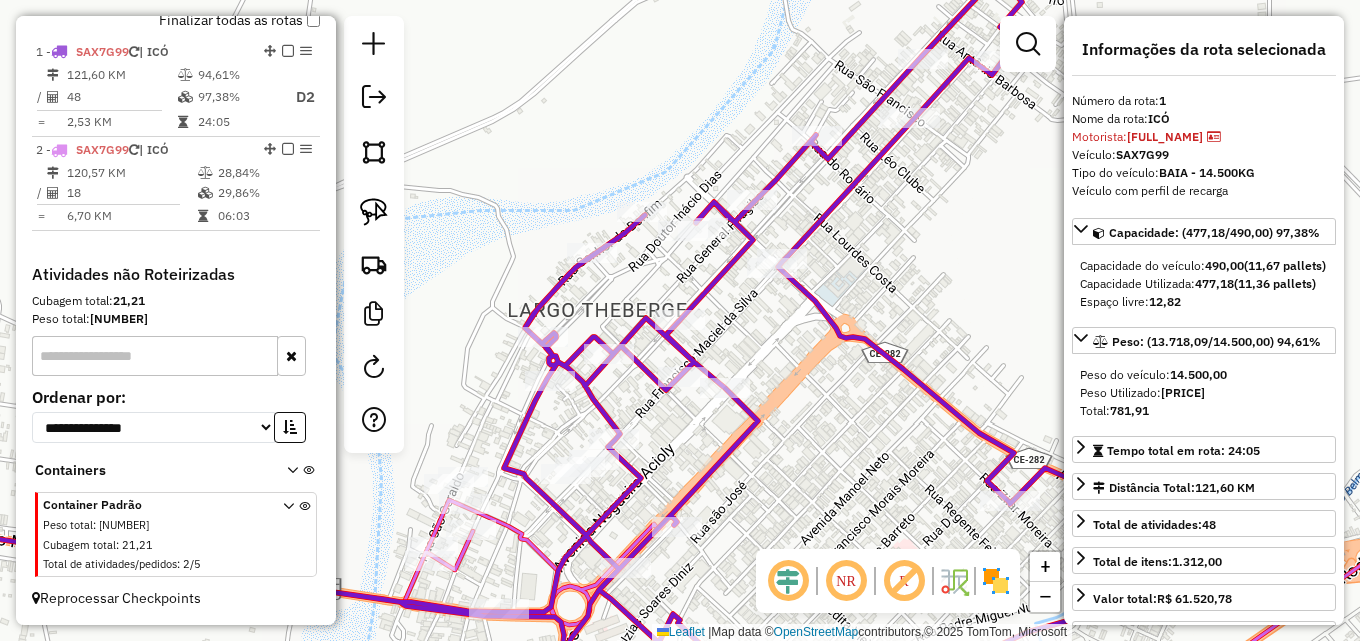 click on "Informações da rota selecionada" at bounding box center (1204, 49) 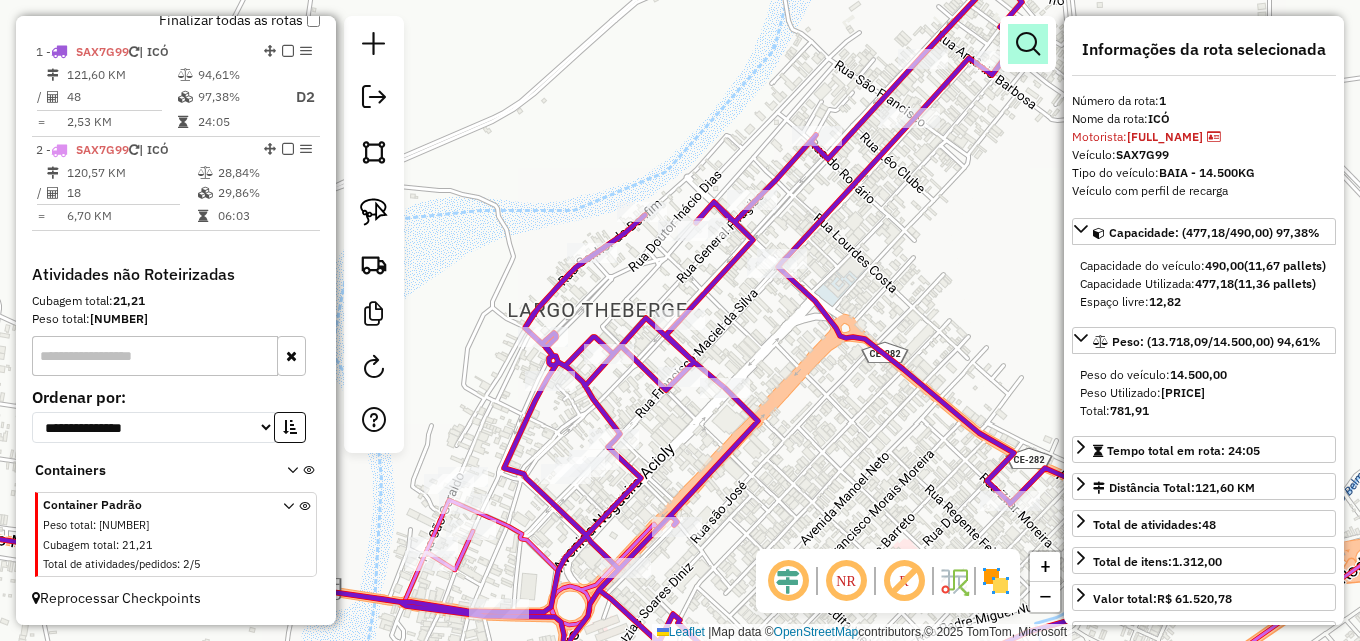 click at bounding box center (1028, 44) 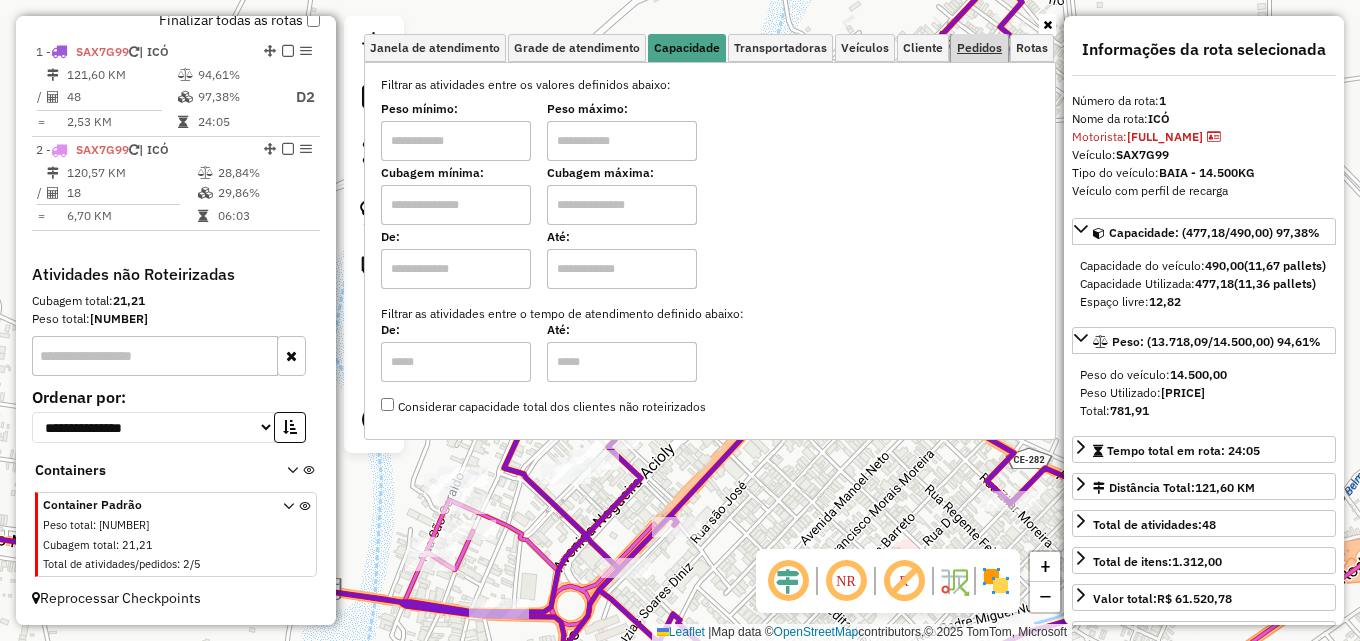 click on "Pedidos" at bounding box center (979, 48) 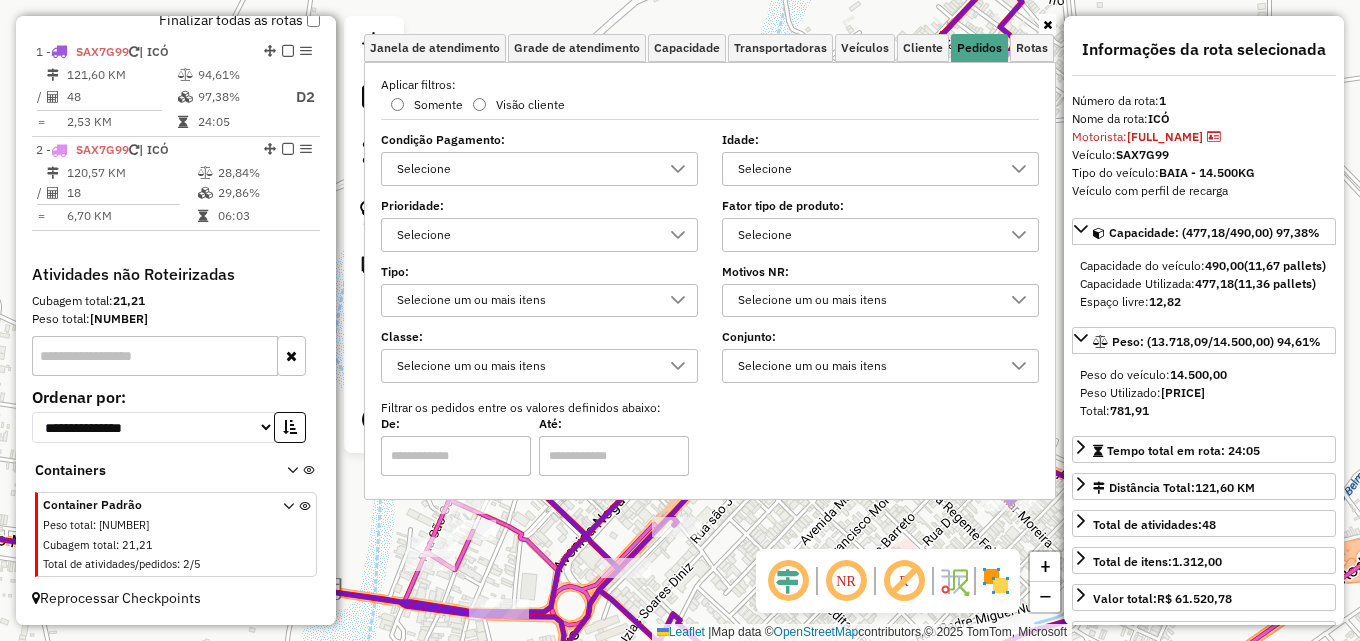 click on "Selecione" at bounding box center [865, 169] 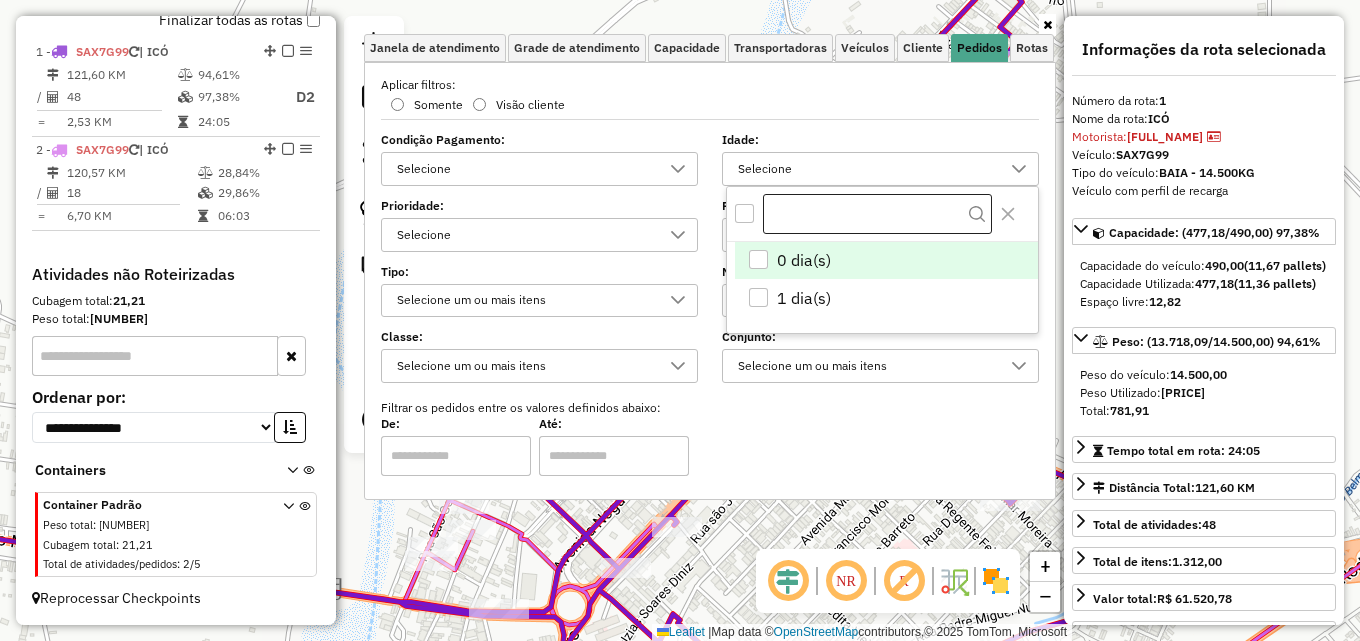 scroll, scrollTop: 12, scrollLeft: 69, axis: both 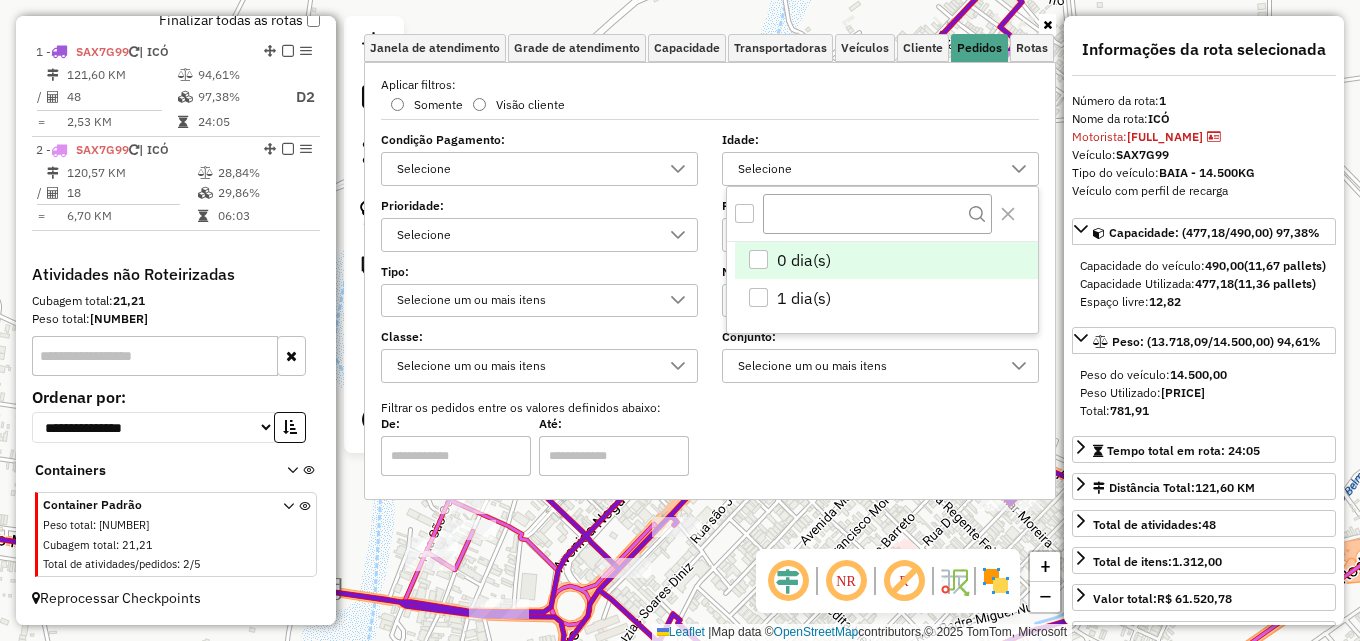 click on "0 dia(s)" at bounding box center (804, 260) 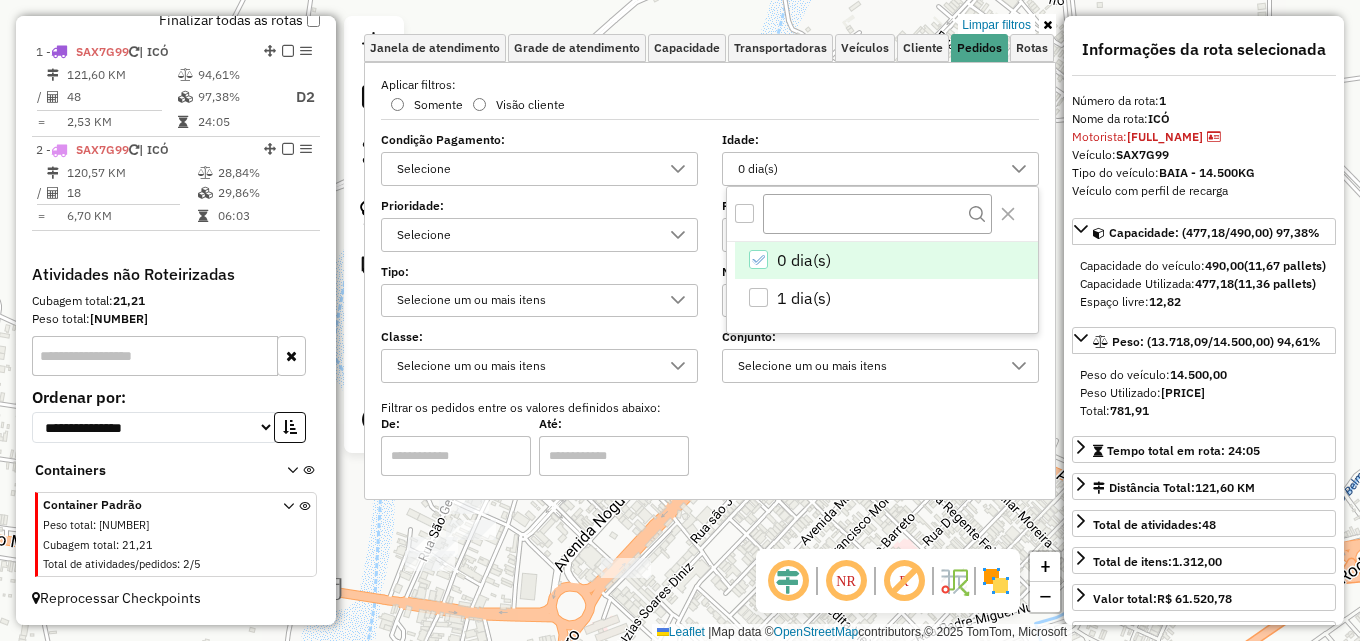 click on "Limpar filtros Janela de atendimento Grade de atendimento Capacidade Transportadoras Veículos Cliente Pedidos  Rotas Selecione os dias de semana para filtrar as janelas de atendimento  Seg   Ter   Qua   Qui   Sex   Sáb   Dom  Informe o período da janela de atendimento: De: Até:  Filtrar exatamente a janela do cliente  Considerar janela de atendimento padrão  Selecione os dias de semana para filtrar as grades de atendimento  Seg   Ter   Qua   Qui   Sex   Sáb   Dom   Considerar clientes sem dia de atendimento cadastrado  Clientes fora do dia de atendimento selecionado Filtrar as atividades entre os valores definidos abaixo:  Peso mínimo:   Peso máximo:   Cubagem mínima:   Cubagem máxima:   De:   Até:  Filtrar as atividades entre o tempo de atendimento definido abaixo:  De:   Até:   Considerar capacidade total dos clientes não roteirizados Transportadora: Selecione um ou mais itens Tipo de veículo: Selecione um ou mais itens Veículo: Selecione um ou mais itens Motorista: Selecione um ou mais itens" at bounding box center [710, 267] 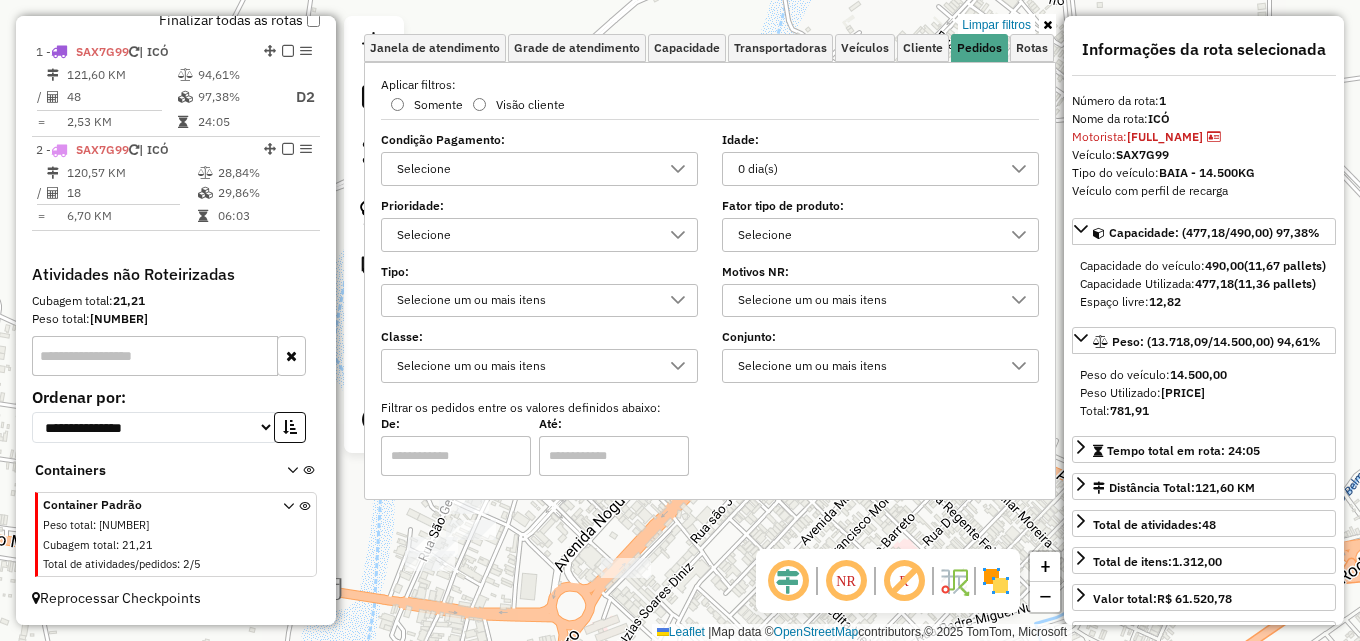 click on "Limpar filtros Janela de atendimento Grade de atendimento Capacidade Transportadoras Veículos Cliente Pedidos  Rotas Selecione os dias de semana para filtrar as janelas de atendimento  Seg   Ter   Qua   Qui   Sex   Sáb   Dom  Informe o período da janela de atendimento: De: Até:  Filtrar exatamente a janela do cliente  Considerar janela de atendimento padrão  Selecione os dias de semana para filtrar as grades de atendimento  Seg   Ter   Qua   Qui   Sex   Sáb   Dom   Considerar clientes sem dia de atendimento cadastrado  Clientes fora do dia de atendimento selecionado Filtrar as atividades entre os valores definidos abaixo:  Peso mínimo:   Peso máximo:   Cubagem mínima:   Cubagem máxima:   De:   Até:  Filtrar as atividades entre o tempo de atendimento definido abaixo:  De:   Até:   Considerar capacidade total dos clientes não roteirizados Transportadora: Selecione um ou mais itens Tipo de veículo: Selecione um ou mais itens Veículo: Selecione um ou mais itens Motorista: Selecione um ou mais itens" 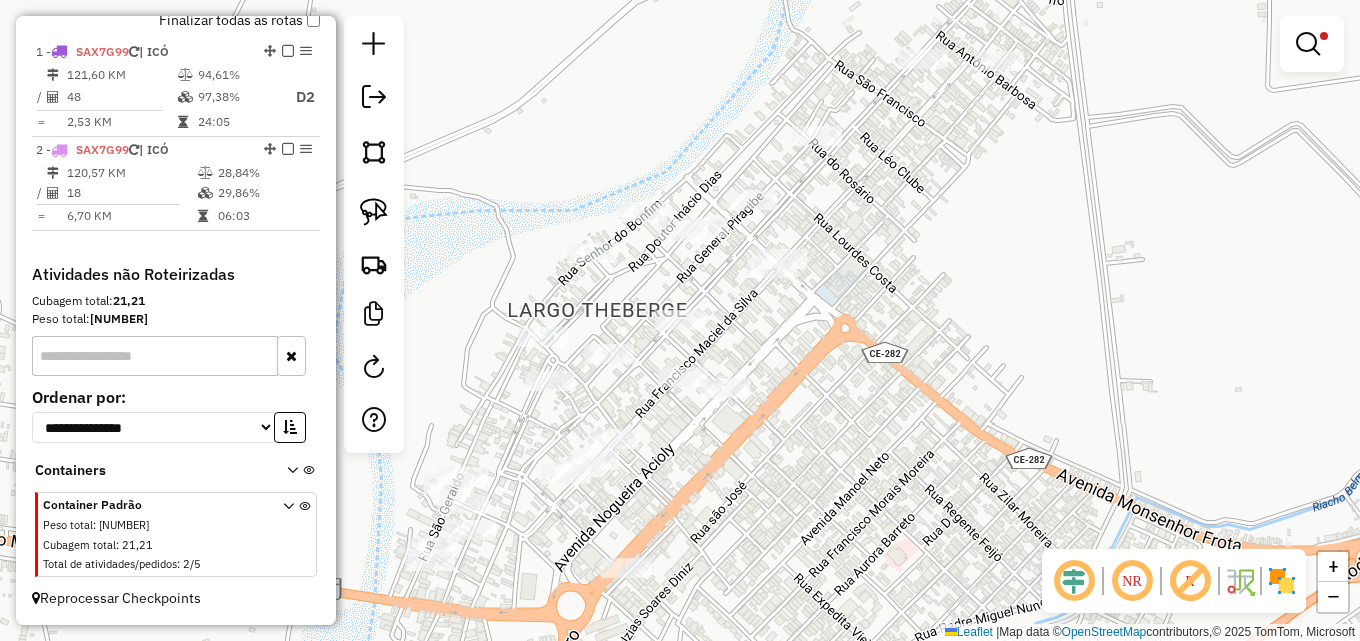 click on "Rota [NUMBER] - Placa SAX7G99 [NUMBER] - [FULL_NAME] Limpar filtros Janela de atendimento Grade de atendimento Capacidade Transportadoras Veículos Cliente Pedidos Rotas Selecione os dias de semana para filtrar as janelas de atendimento Seg Ter Qua Qui Sex Sáb Dom Informe o período da janela de atendimento: De: Até: Filtrar exatamente a janela do cliente Considerar janela de atendimento padrão Selecione os dias de semana para filtrar as grades de atendimento Seg Ter Qua Qui Sex Sáb Dom Considerar clientes sem dia de atendimento cadastrado Clientes fora do dia de atendimento selecionado Filtrar as atividades entre os valores definidos abaixo: Peso mínimo: Peso máximo: Cubagem mínima: Cubagem máxima: De: Até: Filtrar as atividades entre o tempo de atendimento definido abaixo: De: Até: Considerar capacidade total dos clientes não roteirizados Transportadora: Selecione um ou mais itens Tipo de veículo: Selecione um ou mais itens Veículo: Motorista:" 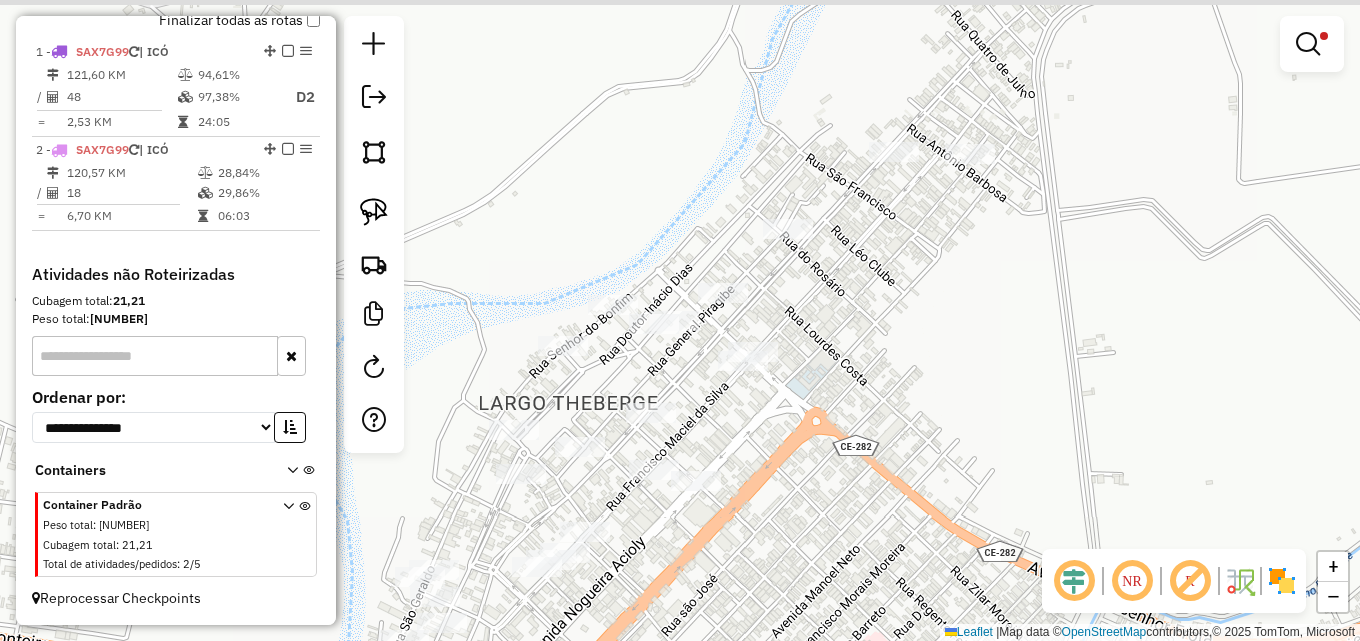 drag, startPoint x: 957, startPoint y: 173, endPoint x: 936, endPoint y: 242, distance: 72.12489 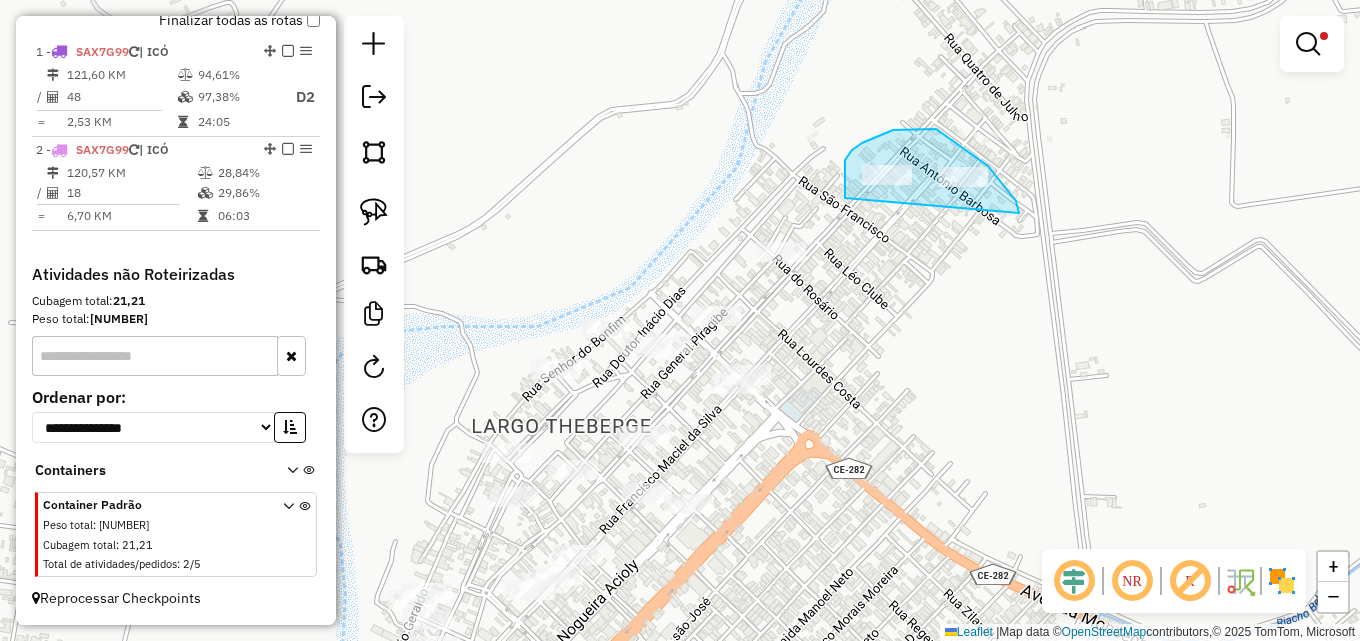 drag, startPoint x: 862, startPoint y: 143, endPoint x: 1019, endPoint y: 222, distance: 175.75551 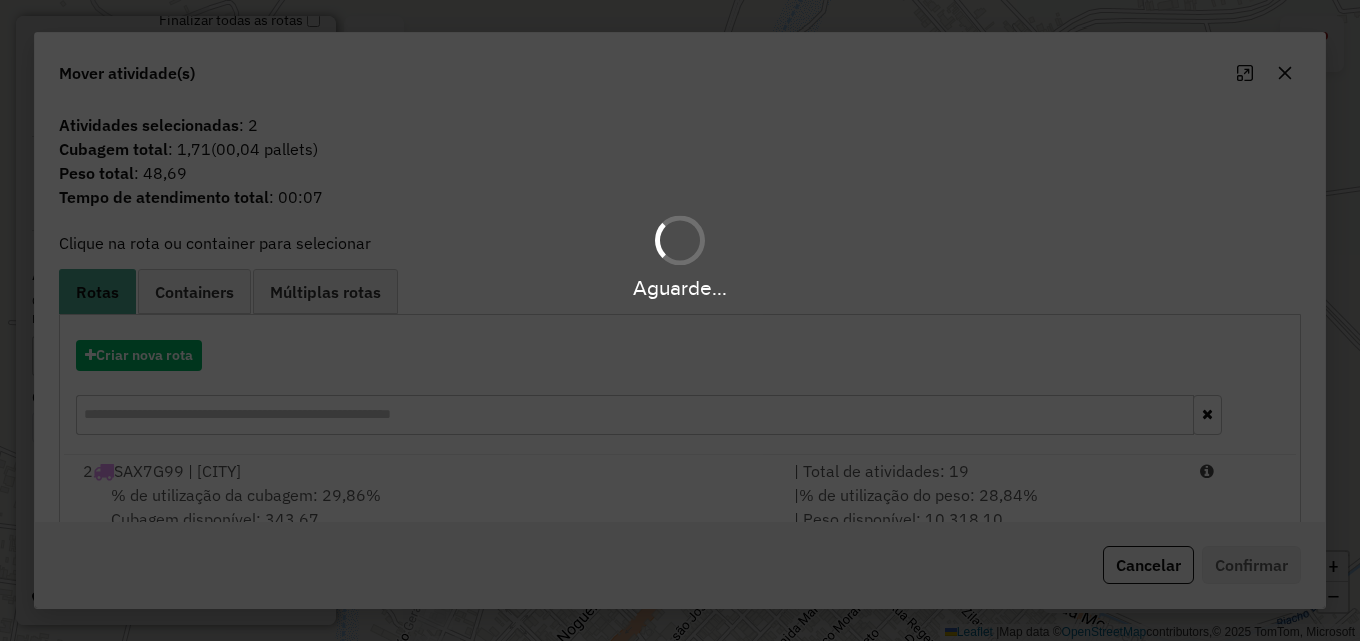 click on "Aguarde..." at bounding box center [680, 320] 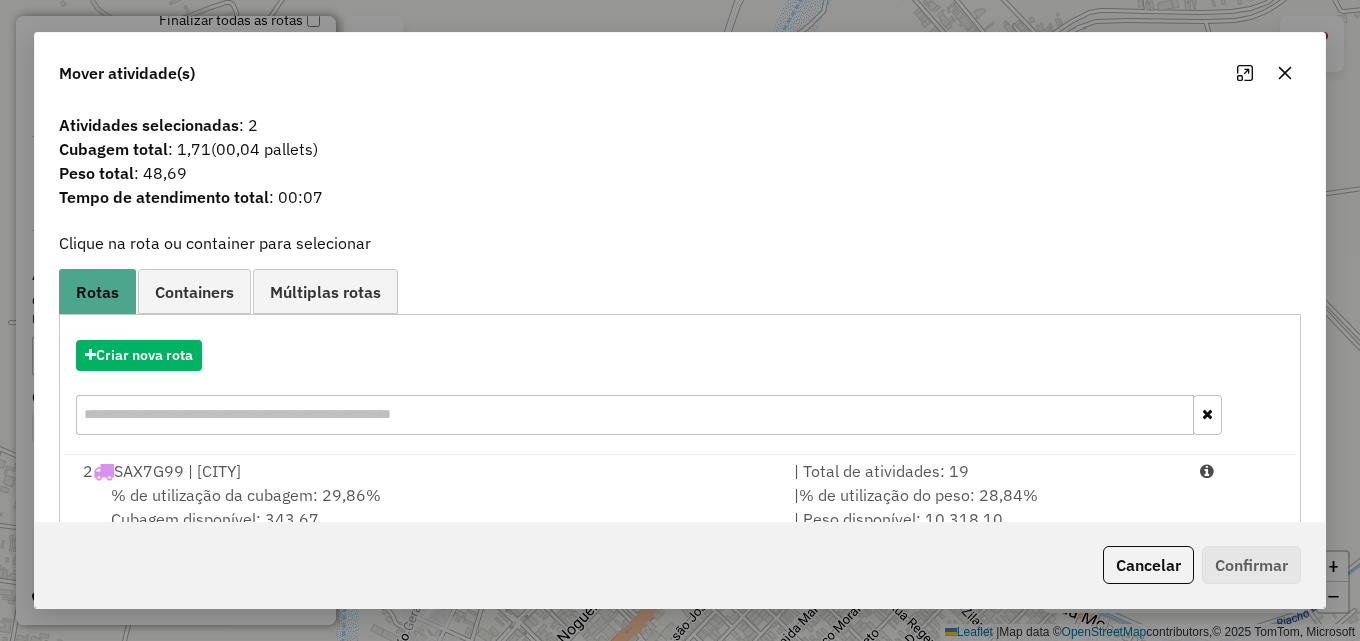 drag, startPoint x: 1289, startPoint y: 62, endPoint x: 1278, endPoint y: 83, distance: 23.70654 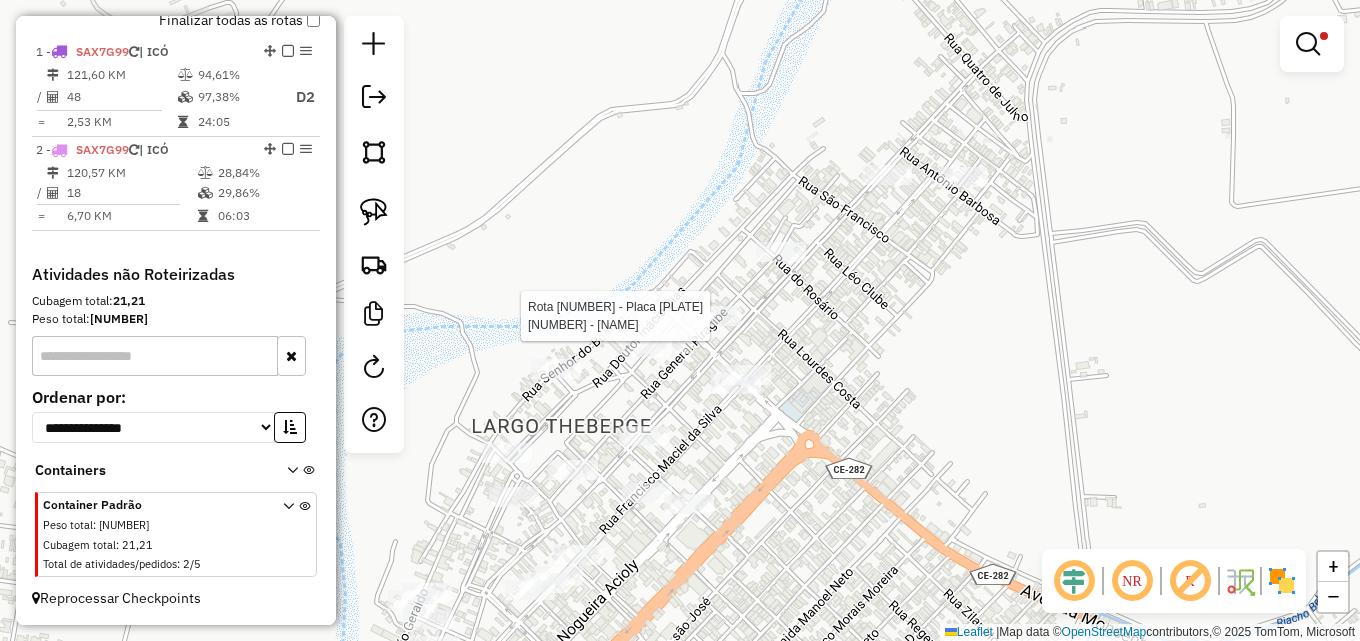 select on "**********" 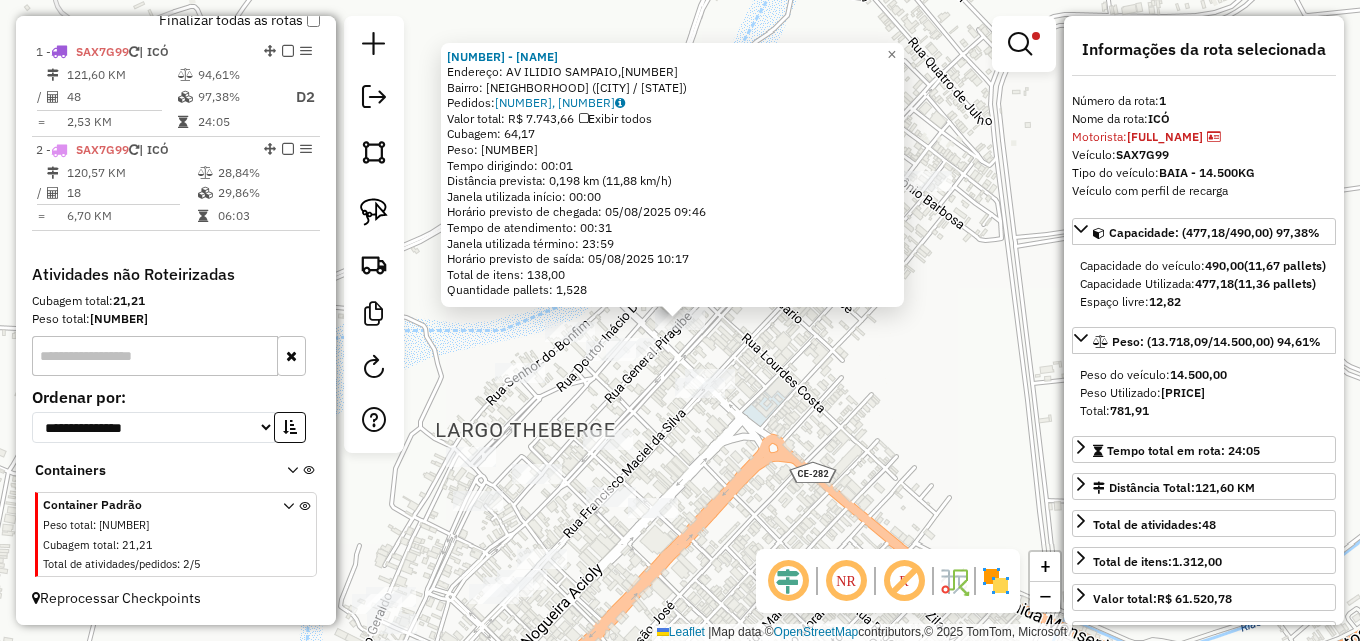 click on "8277 - DEPOSITO ALEXANDRE  Endereço: AV  ILIDIO SAMPAIO,[NUMBER]   Bairro: DNER ([CITY] / [STATE])   Pedidos:  [NUMBER], [NUMBER]   Valor total: R$ 7.743,66   Exibir todos   Cubagem: 64,17  Peso: 1.875,42  Tempo dirigindo: 00:01   Distância prevista: 0,198 km (11,88 km/h)   Janela utilizada início: 00:00   Horário previsto de chegada: 05/08/2025 09:46   Tempo de atendimento: 00:31   Janela utilizada término: 23:59   Horário previsto de saída: 05/08/2025 10:17   Total de itens: 138,00   Quantidade pallets: 1,528  × Limpar filtros Janela de atendimento Grade de atendimento Capacidade Transportadoras Veículos Cliente Pedidos  Rotas Selecione os dias de semana para filtrar as janelas de atendimento  Seg   Ter   Qua   Qui   Sex   Sáb   Dom  Informe o período da janela de atendimento: De: Até:  Filtrar exatamente a janela do cliente  Considerar janela de atendimento padrão  Selecione os dias de semana para filtrar as grades de atendimento  Seg   Ter   Qua   Qui   Sex   Sáb   Dom   Peso mínimo:   Peso máximo:   De:   De:" 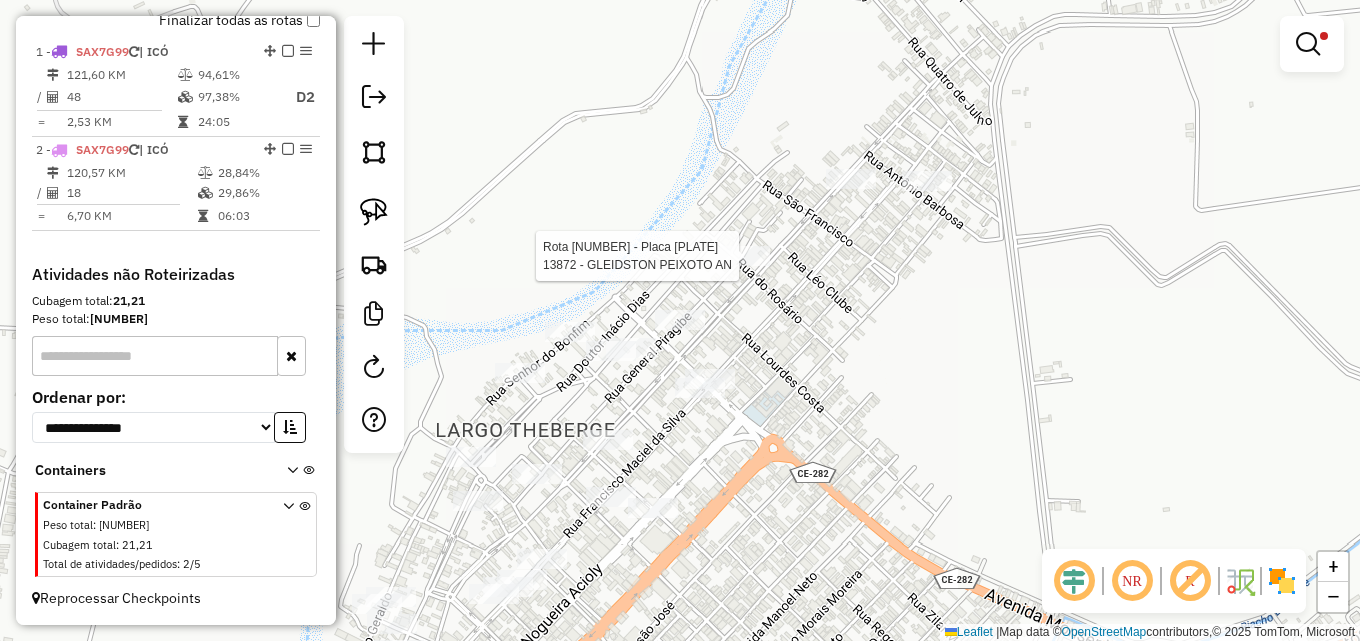 select on "**********" 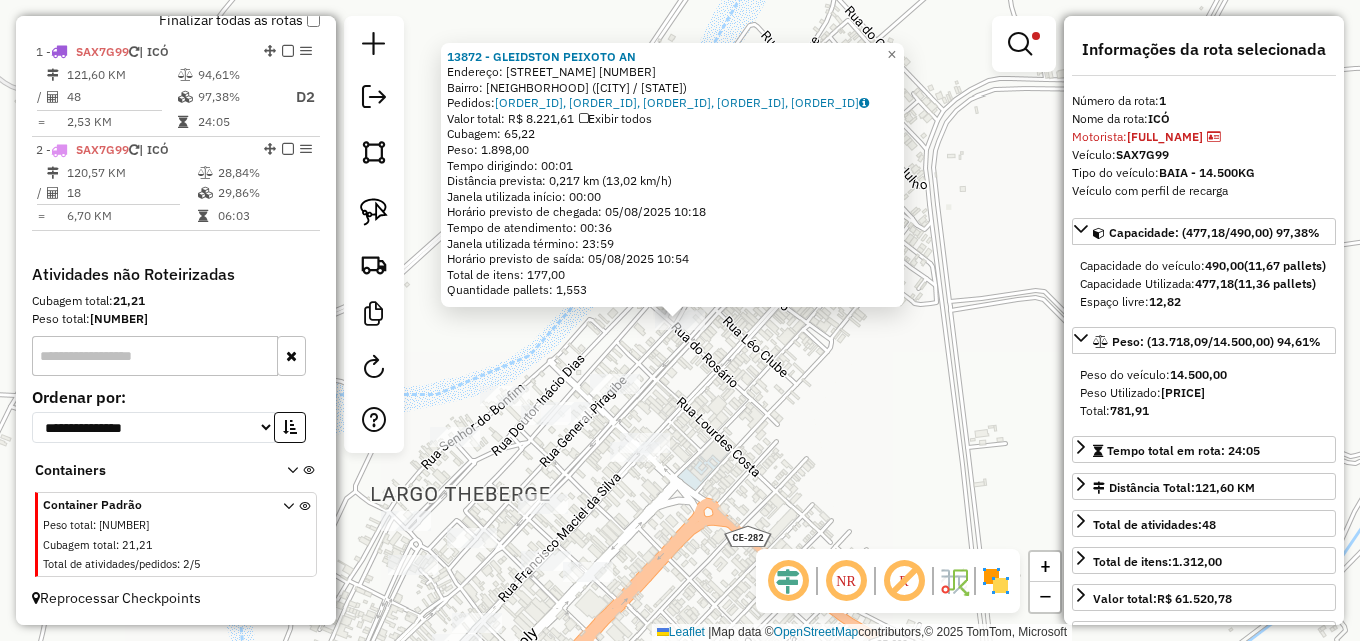 click on "Endereço: [STREET_NAME] [NUMBER]   Bairro: [NEIGHBORHOOD] ([CITY] / [STATE])   Pedidos:  [ORDER_ID], [ORDER_ID], [ORDER_ID], [ORDER_ID], [ORDER_ID]   Valor total: [CURRENCY] [AMOUNT]   Exibir todos   Cubagem: [AMOUNT]  Peso: [AMOUNT]  Tempo dirigindo: [TIME]   Distância prevista: [DISTANCE] ([SPEED] [UNIT]/[HOUR])   Janela utilizada início: [TIME]   Horário previsto de chegada: [DATE] [TIME]   Tempo de atendimento: [TIME]   Janela utilizada término: [TIME]   Horário previsto de saída: [DATE] [TIME]   Total de itens: [AMOUNT]   Quantidade pallets: [AMOUNT]  × Limpar filtros Janela de atendimento Grade de atendimento Capacidade Transportadoras Veículos Cliente Pedidos  Rotas Selecione os dias de semana para filtrar as janelas de atendimento  Seg   Ter   Qua   Qui   Sex   Sáb   Dom  Informe o período da janela de atendimento: De: Até:  Filtrar exatamente a janela do cliente  Considerar janela de atendimento padrão  Selecione os dias de semana para filtrar as grades de atendimento  Seg   Ter   Qua   Qui   Sex   Sáb" 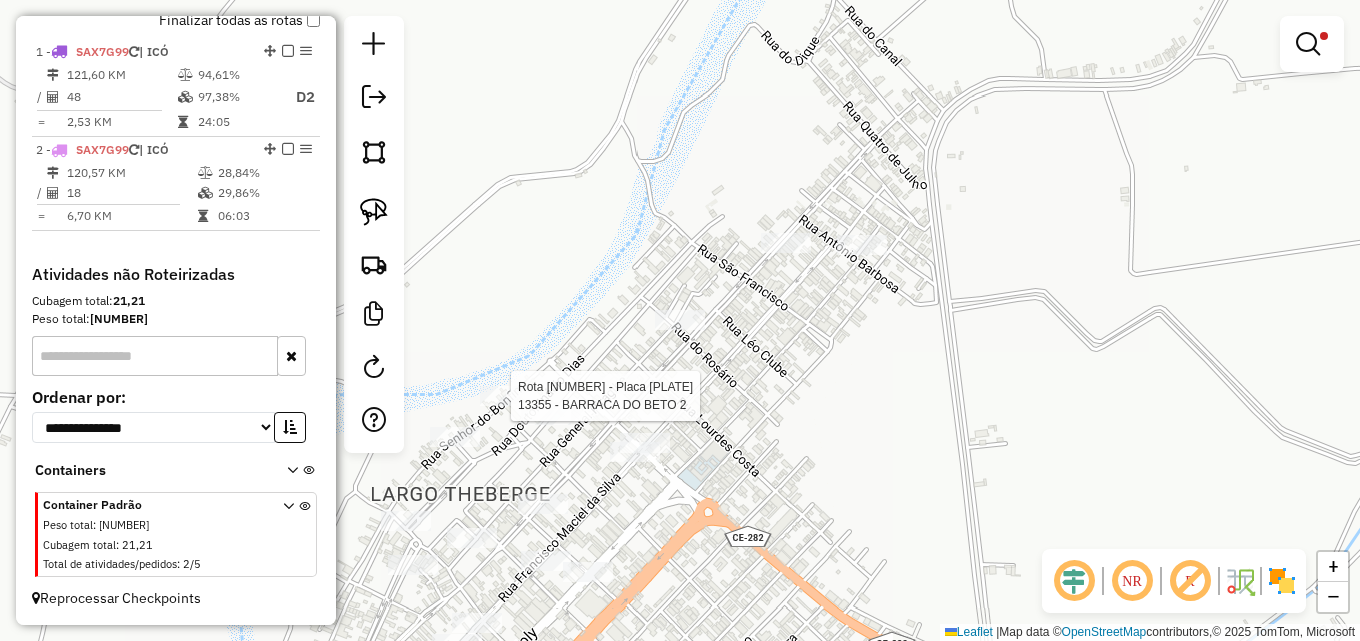 select on "**********" 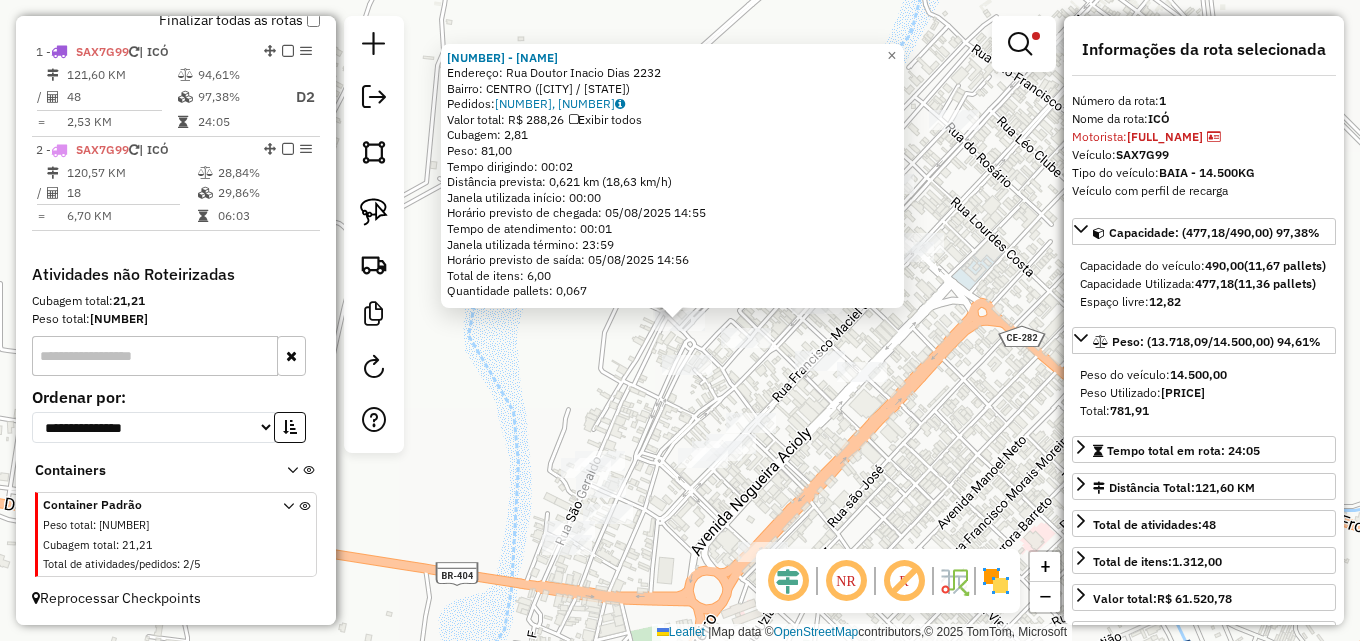 click on "[NUMBER] - BAR DO BIBILA  Endereço:  Rua Doutor Inacio Dias 2232   Bairro: CENTRO ([CITY] / [STATE])   Pedidos:  [NUMBER], [NUMBER]   Valor total: R$ 288,26   Exibir todos   Cubagem: 2,81  Peso: 81,00  Tempo dirigindo: 00:02   Distância prevista: 0,621 km (18,63 km/h)   Janela utilizada início: 00:00   Horário previsto de chegada: 05/08/2025 14:55   Tempo de atendimento: 00:01   Janela utilizada término: 23:59   Horário previsto de saída: 05/08/2025 14:56   Total de itens: 6,00   Quantidade pallets: 0,067  × Limpar filtros Janela de atendimento Grade de atendimento Capacidade Transportadoras Veículos Cliente Pedidos  Rotas Selecione os dias de semana para filtrar as janelas de atendimento  Seg   Ter   Qua   Qui   Sex   Sáb   Dom  Informe o período da janela de atendimento: De: Até:  Filtrar exatamente a janela do cliente  Considerar janela de atendimento padrão  Selecione os dias de semana para filtrar as grades de atendimento  Seg   Ter   Qua   Qui   Sex   Sáb   Dom   Peso mínimo:   Peso máximo:   De:" 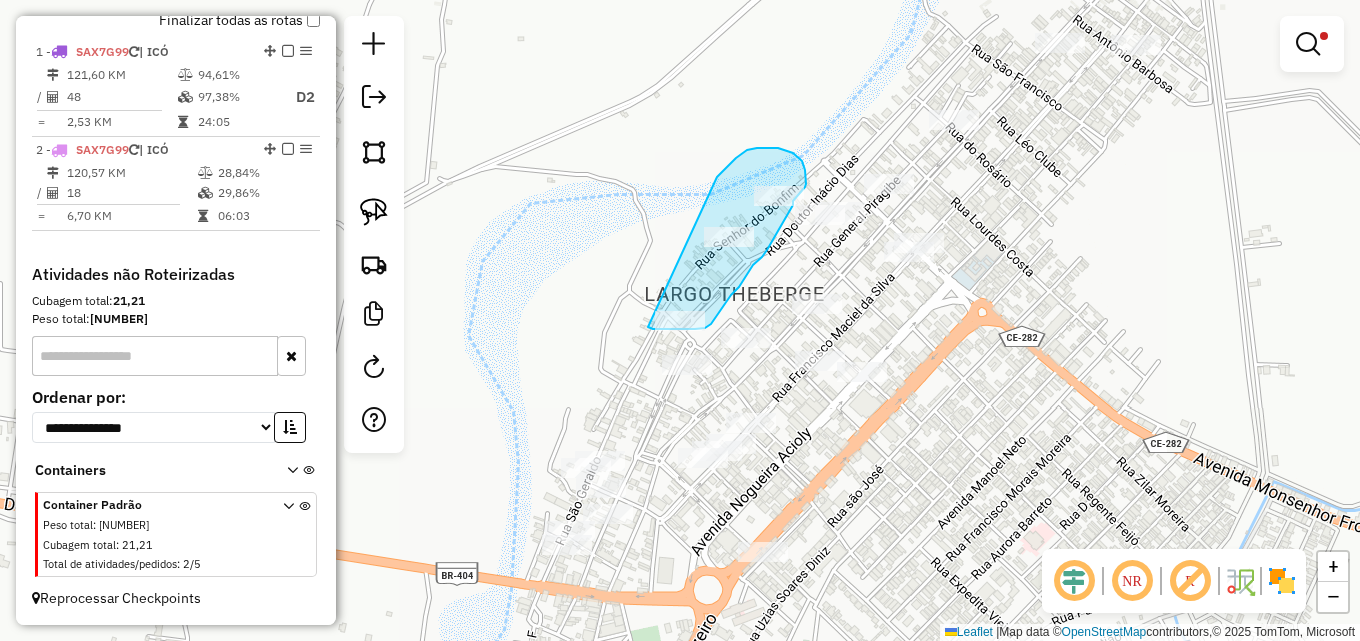 drag, startPoint x: 723, startPoint y: 171, endPoint x: 645, endPoint y: 327, distance: 174.4133 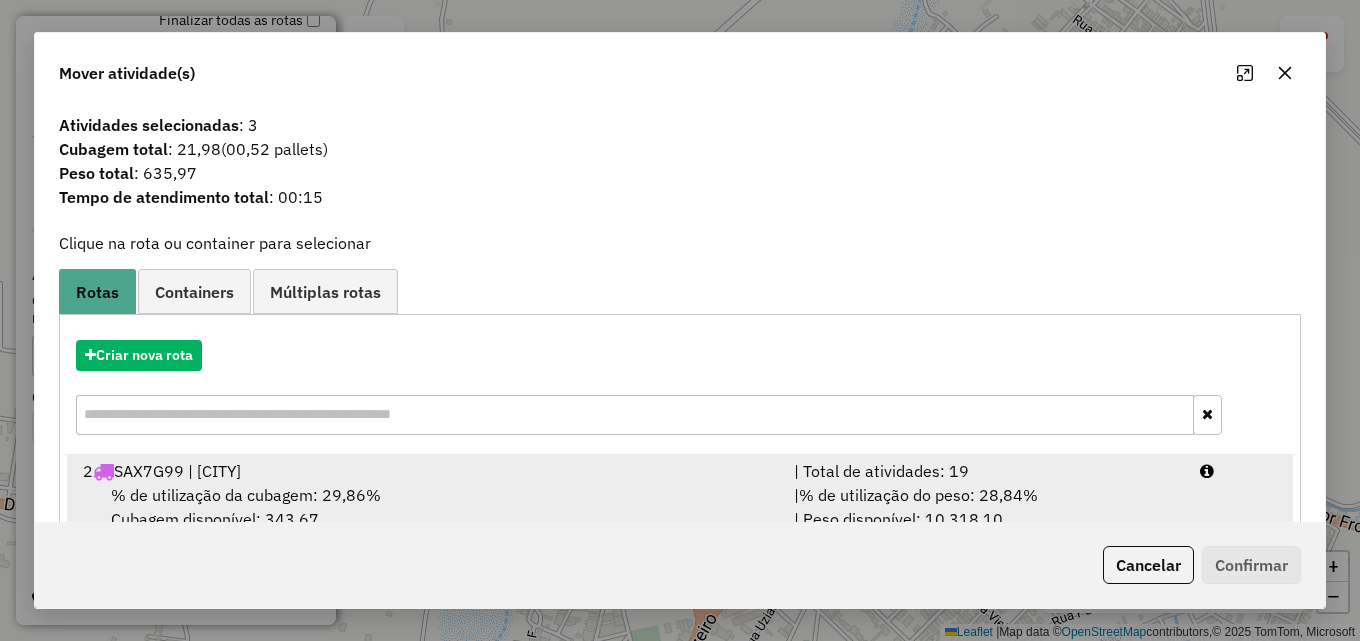 click on "[POSTAL_CODE] | ICÓ" at bounding box center [426, 471] 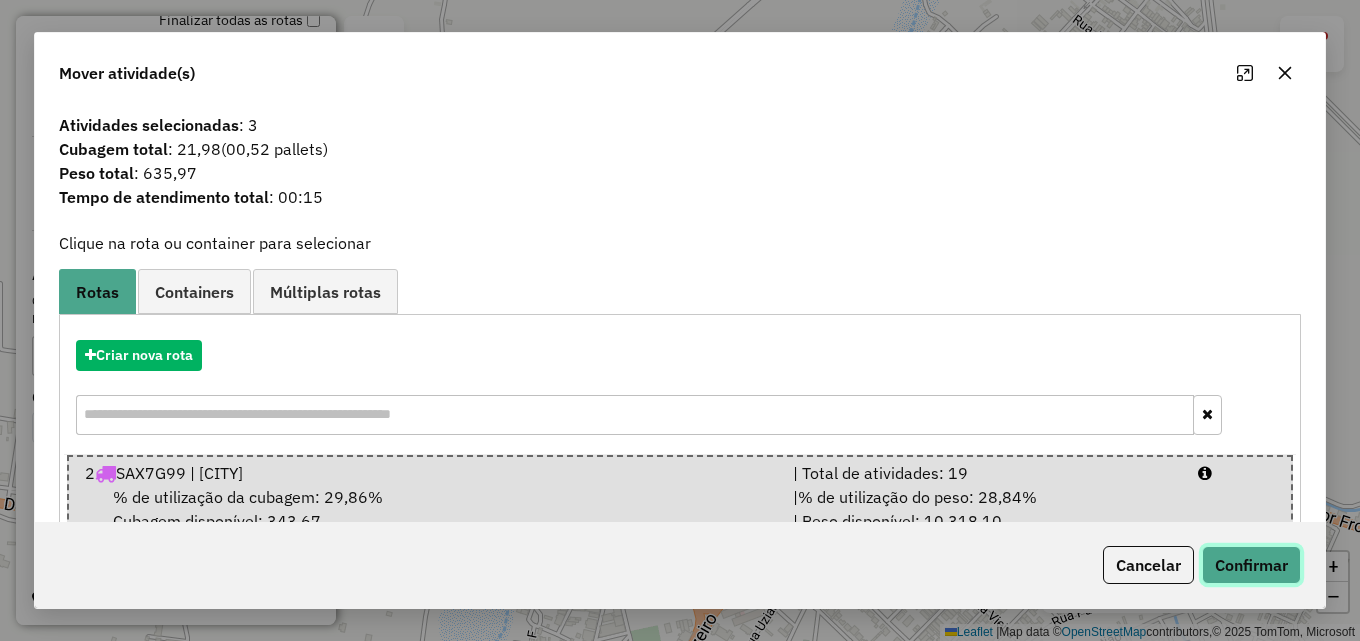 click on "Confirmar" 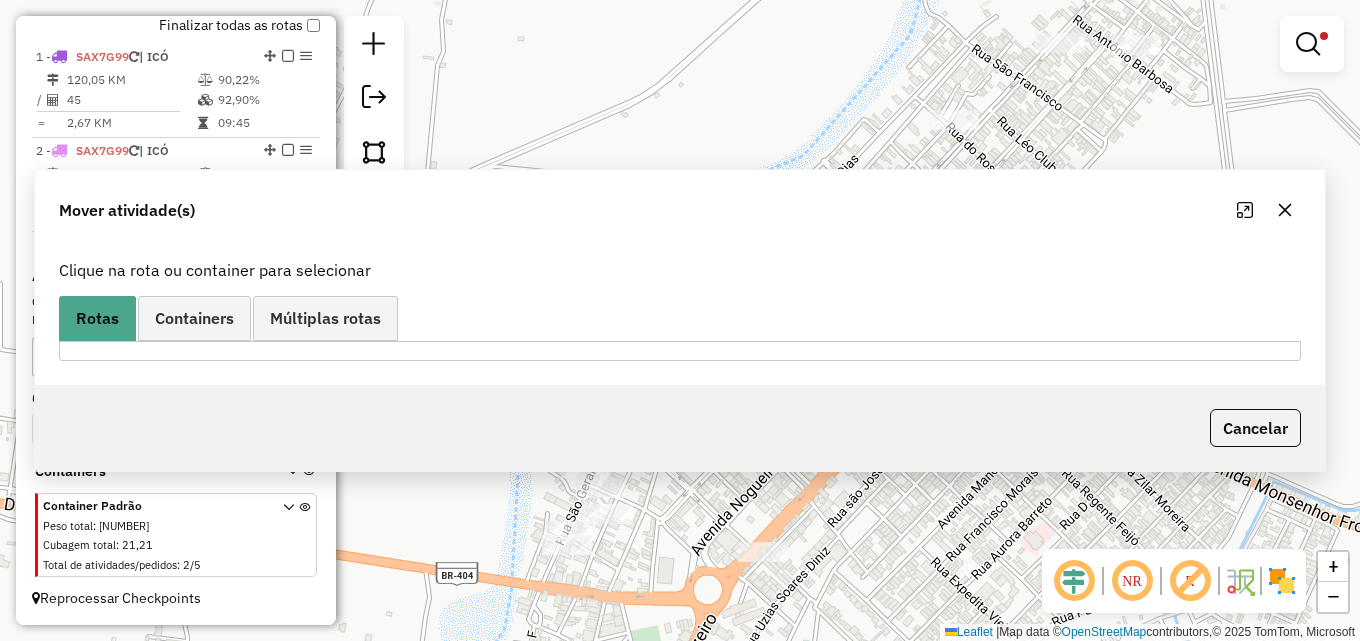 scroll, scrollTop: 722, scrollLeft: 0, axis: vertical 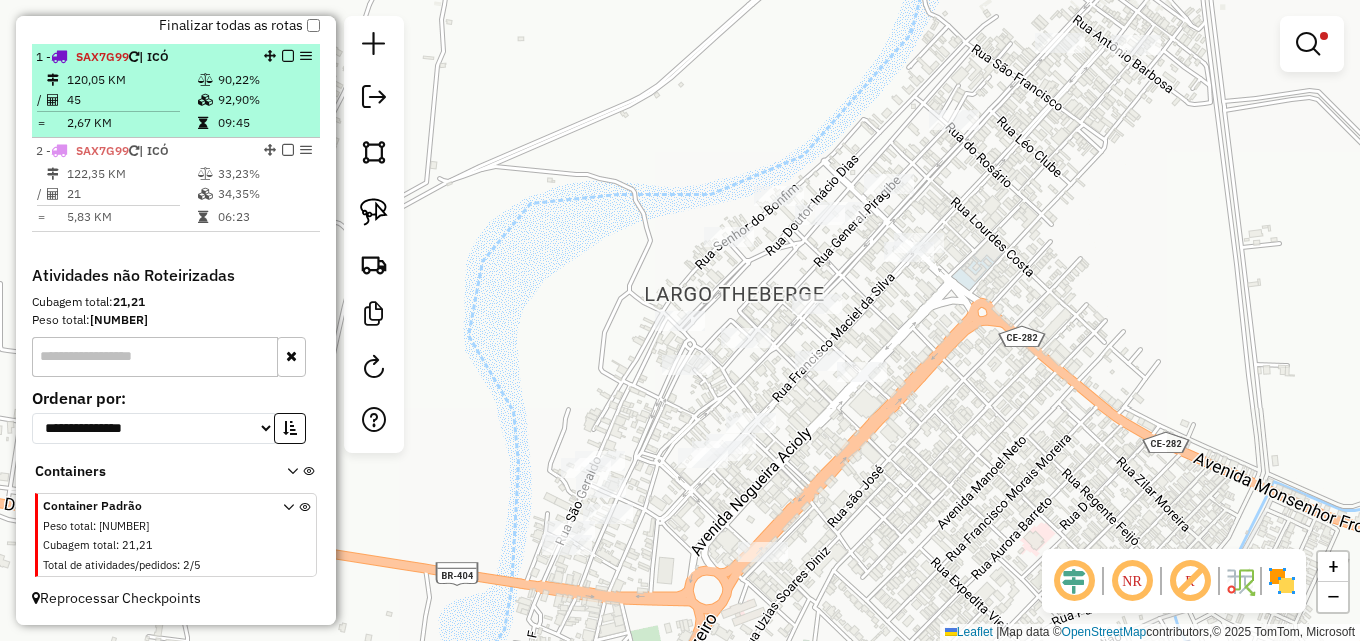 drag, startPoint x: 179, startPoint y: 101, endPoint x: 190, endPoint y: 102, distance: 11.045361 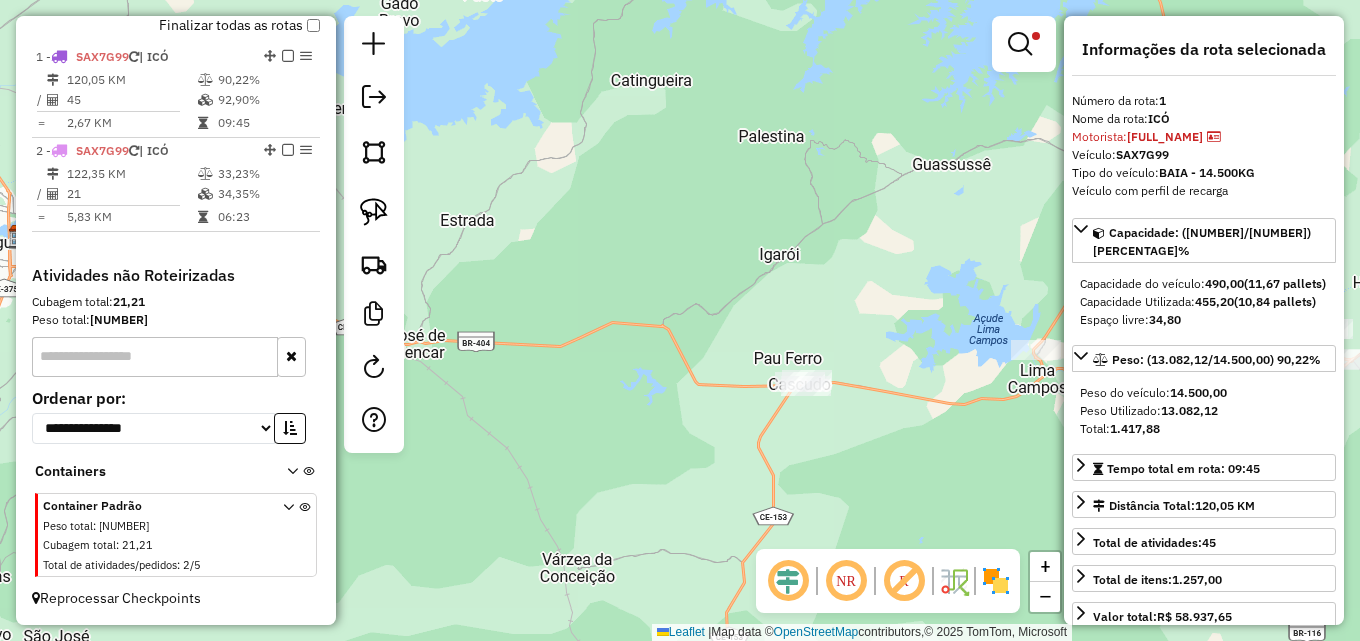 drag, startPoint x: 698, startPoint y: 369, endPoint x: 546, endPoint y: 315, distance: 161.30716 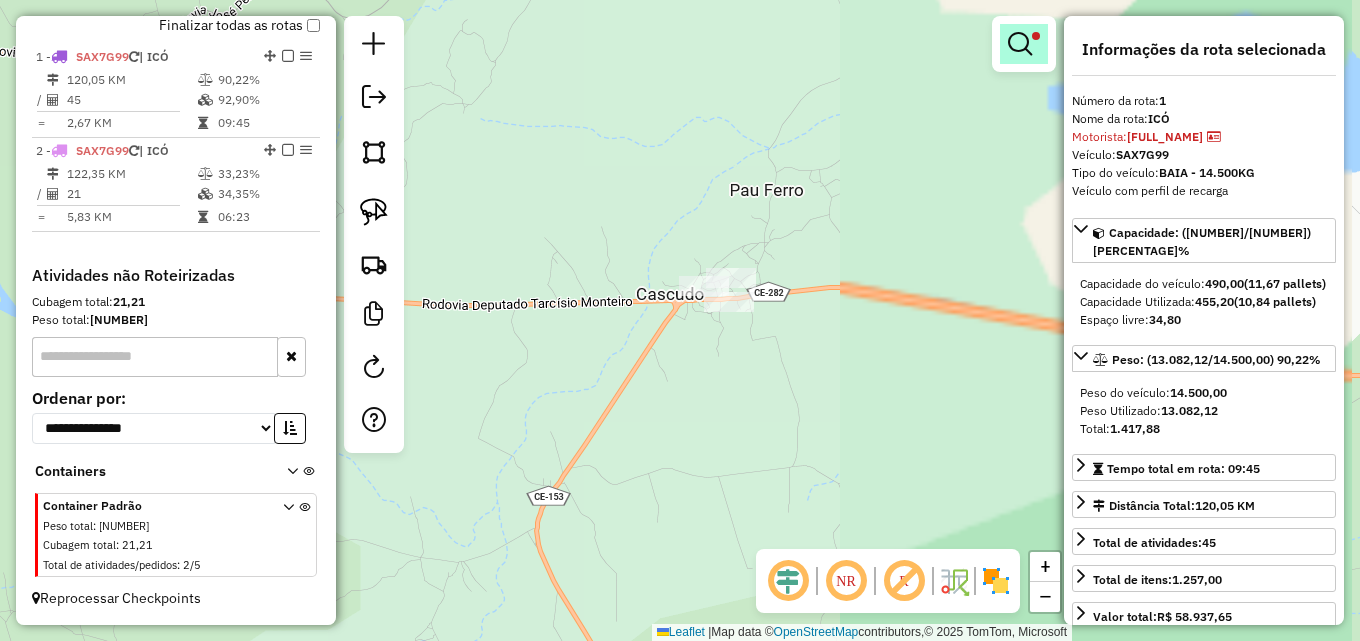 click at bounding box center (1024, 44) 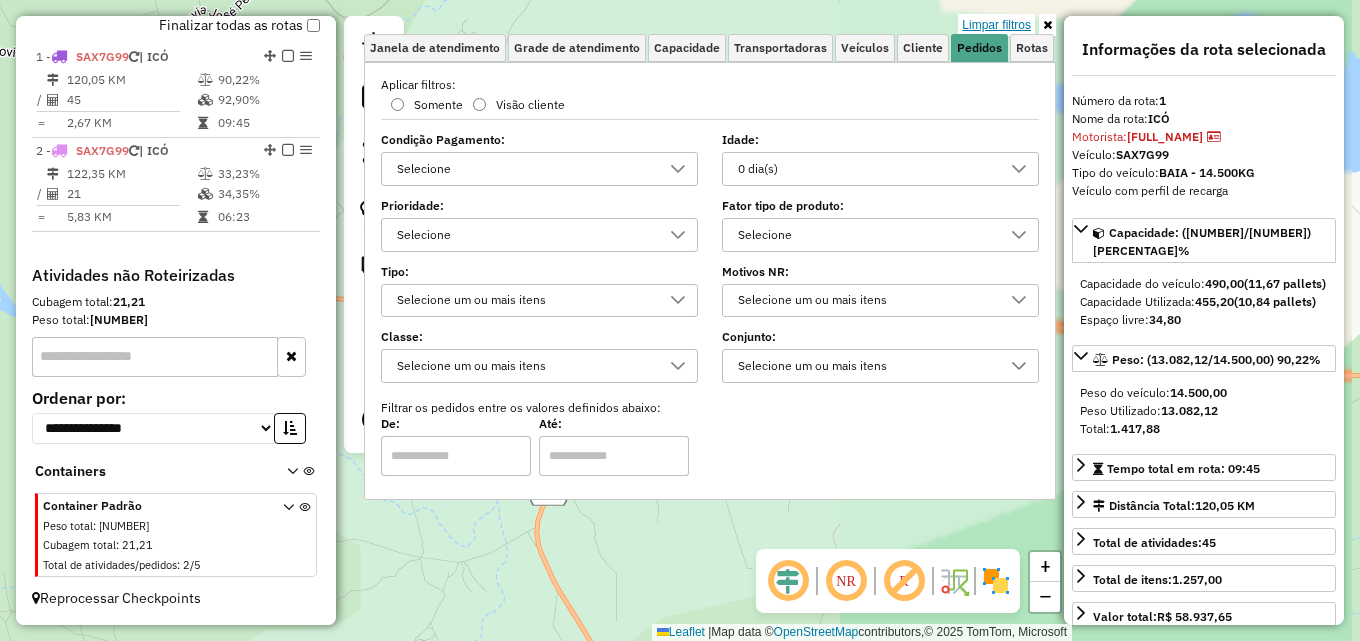 click on "Limpar filtros" at bounding box center (996, 25) 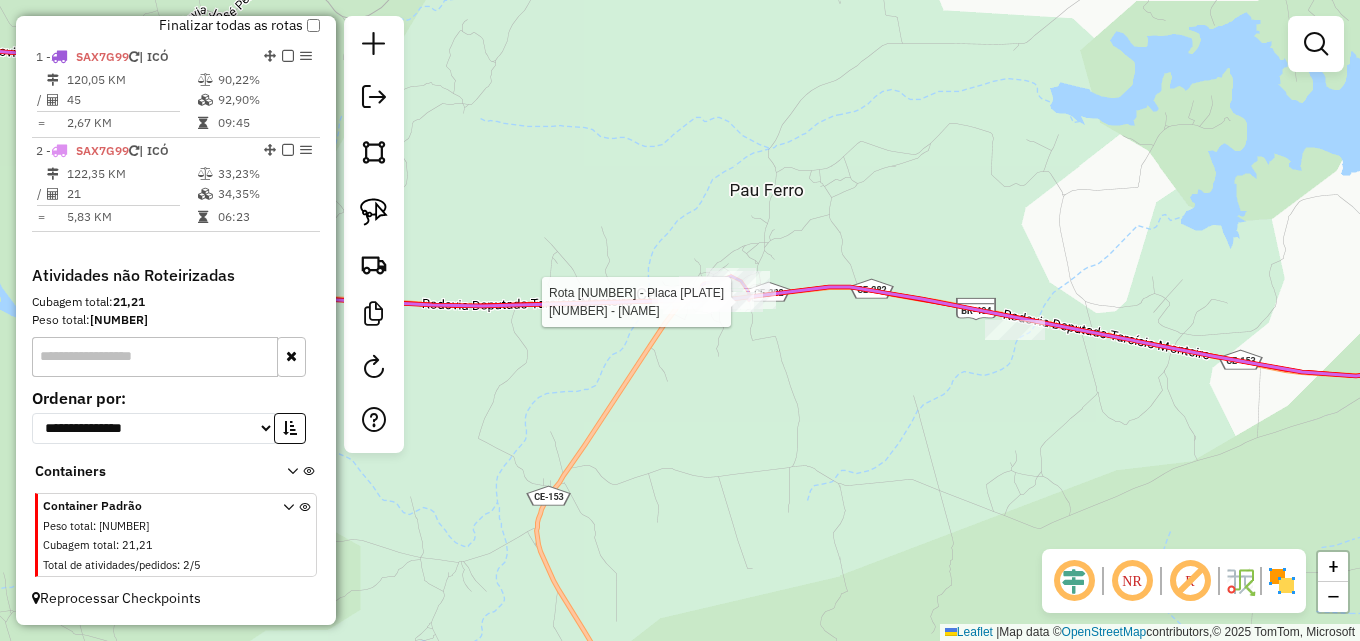 select on "**********" 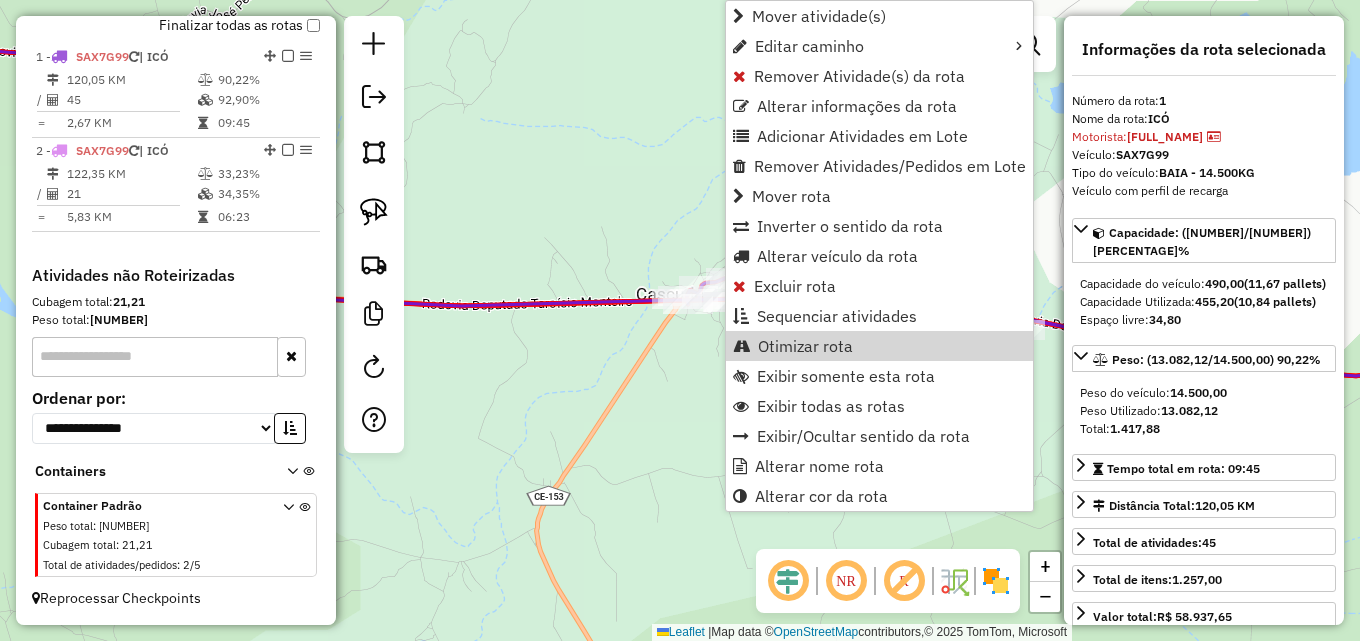 click on "Otimizar rota" at bounding box center (879, 346) 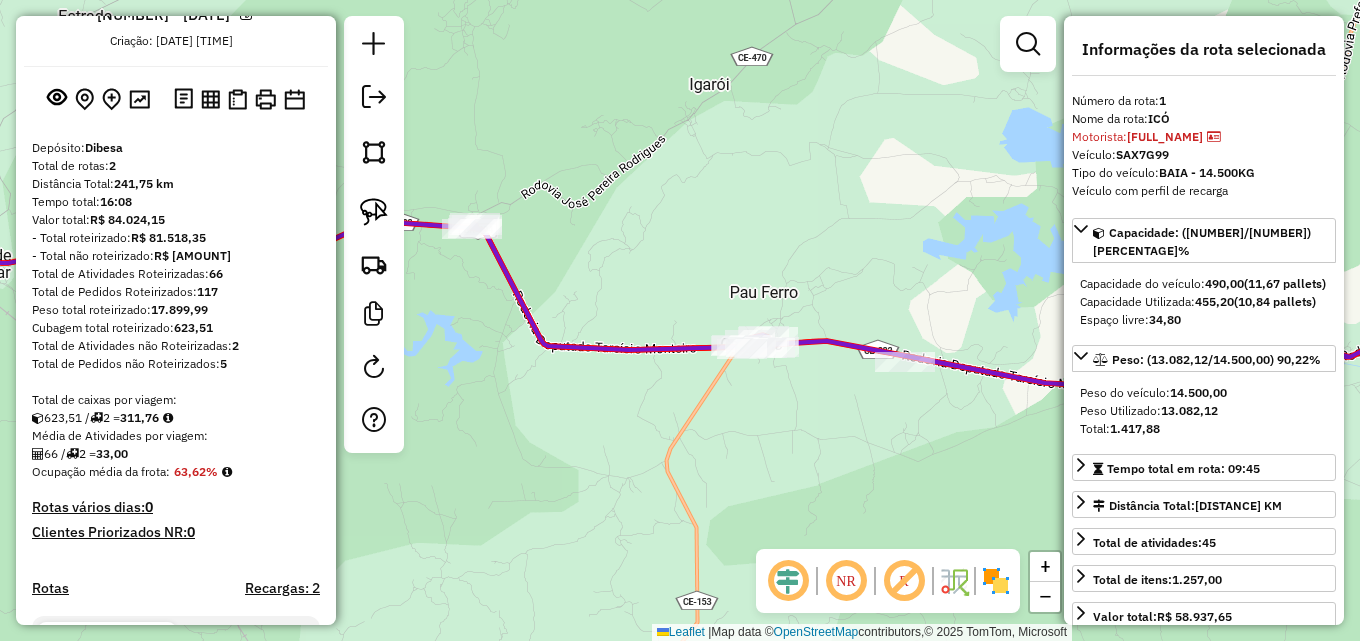 scroll, scrollTop: 22, scrollLeft: 0, axis: vertical 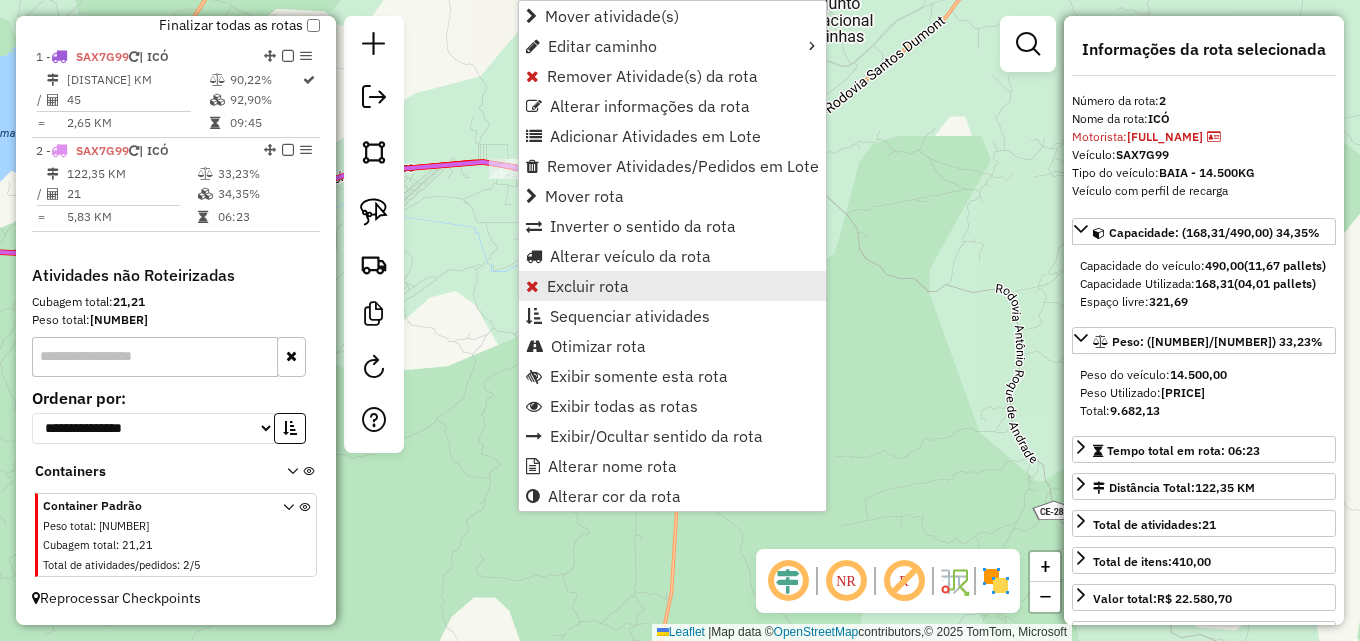 click on "Excluir rota" at bounding box center (588, 286) 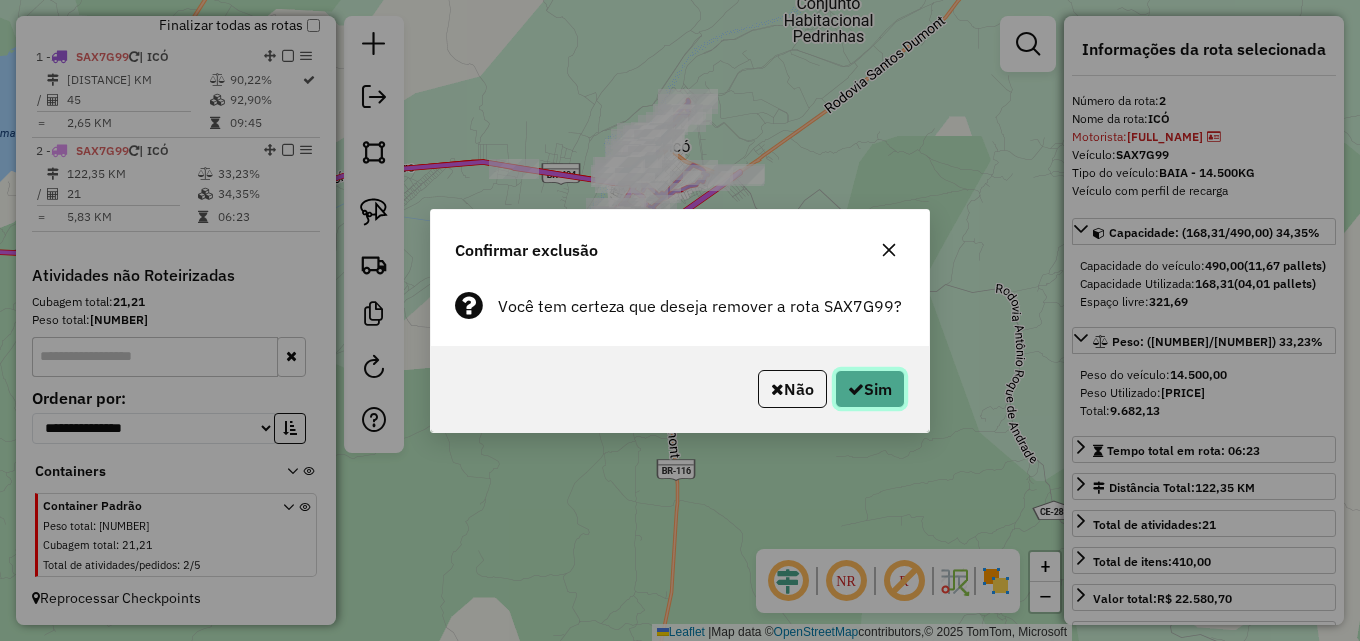 click on "Sim" 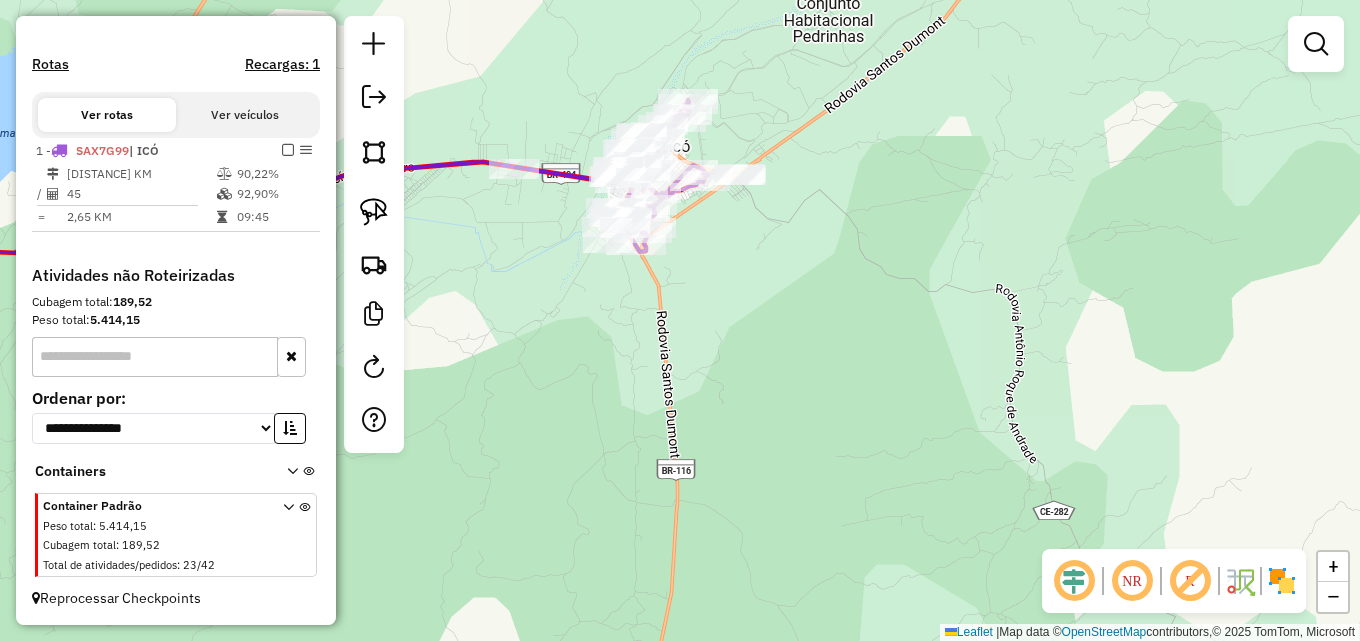 scroll, scrollTop: 588, scrollLeft: 0, axis: vertical 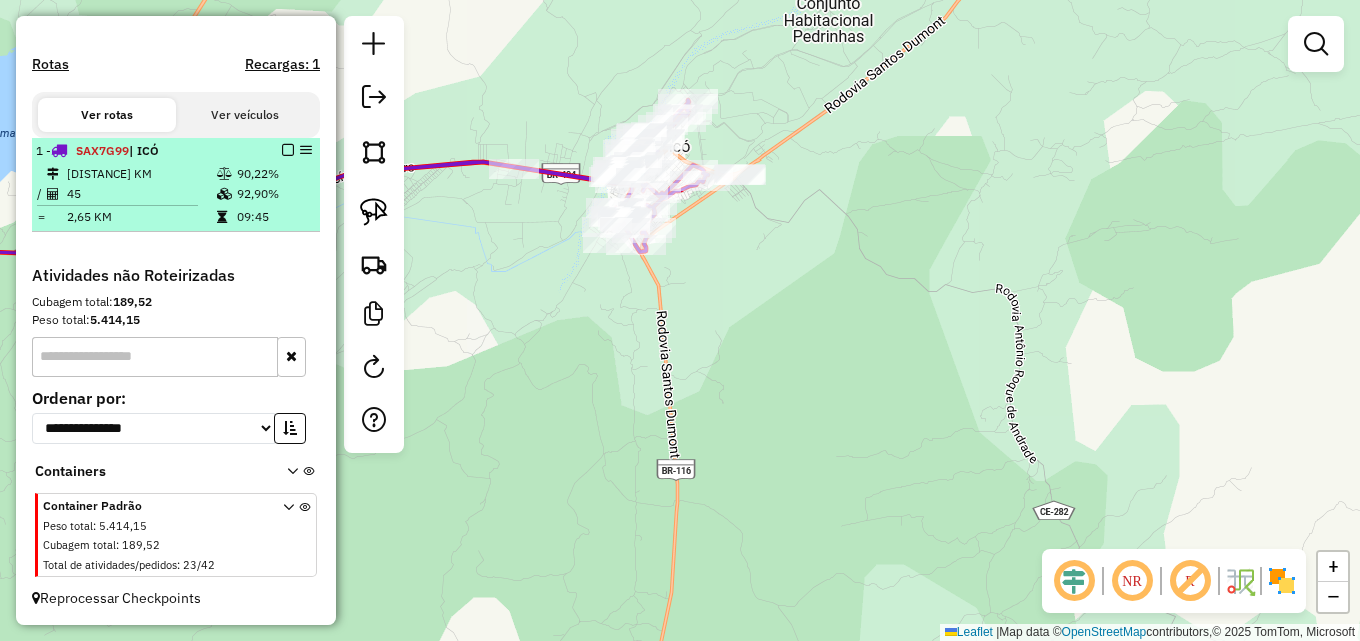 click on "90,22%" at bounding box center [274, 174] 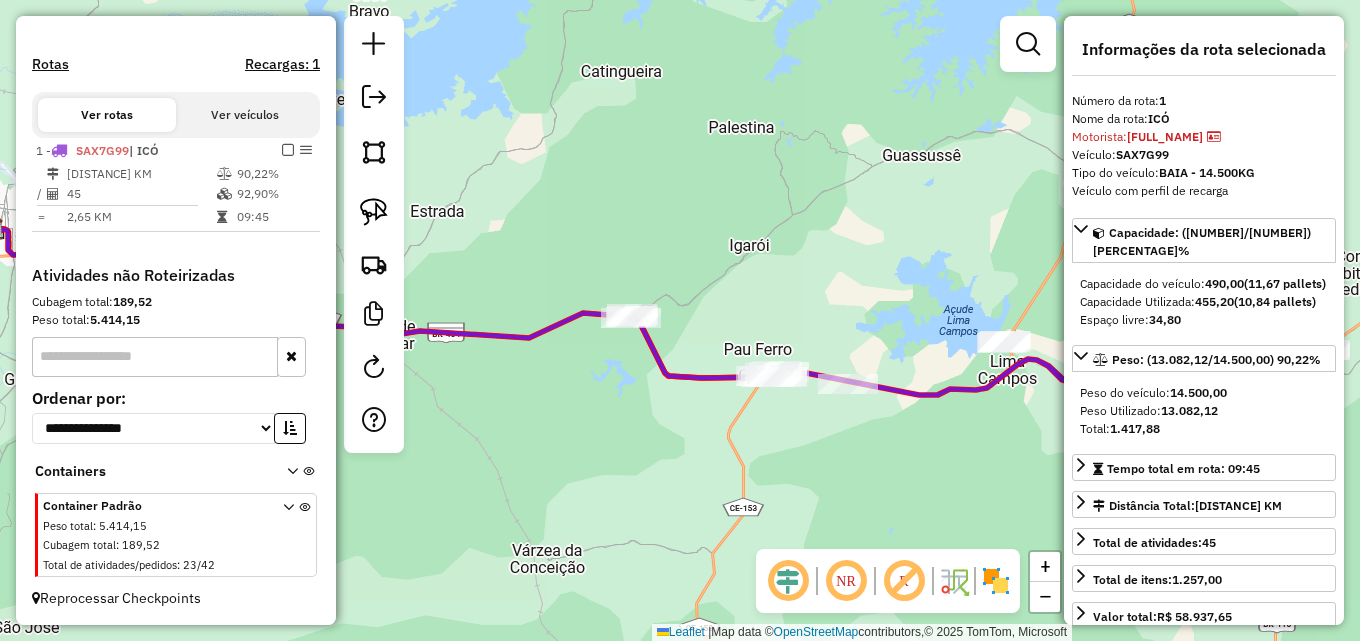 drag, startPoint x: 837, startPoint y: 243, endPoint x: 716, endPoint y: 188, distance: 132.91351 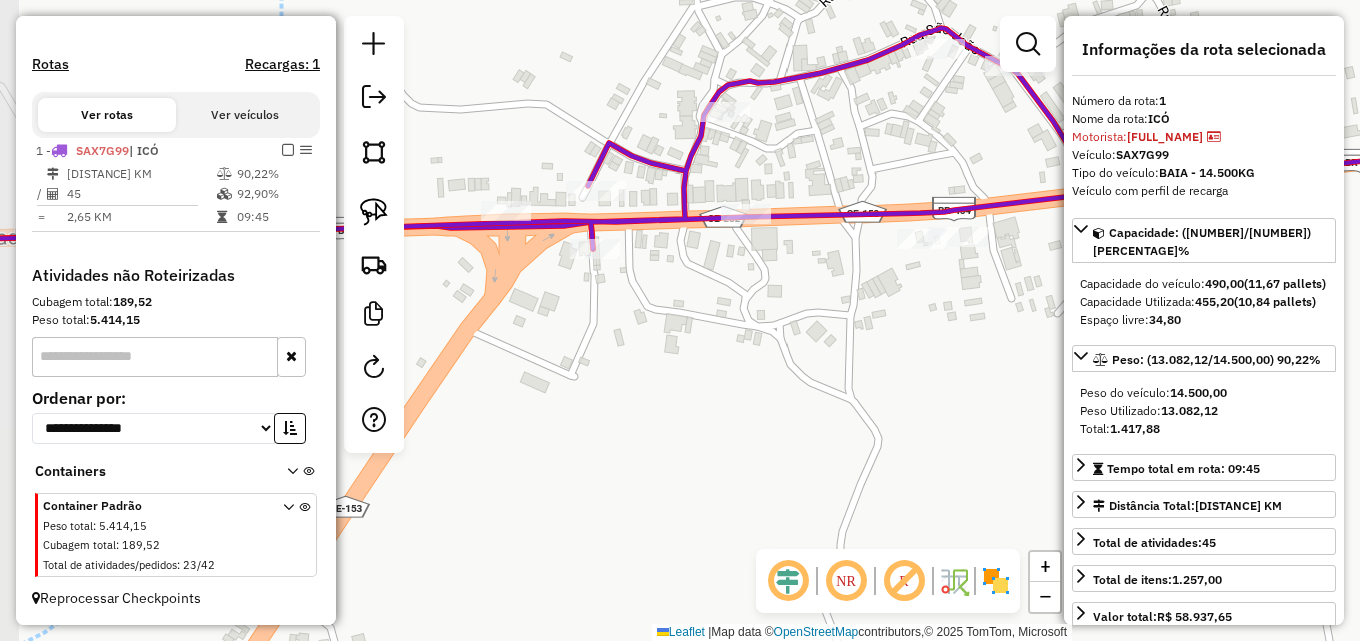drag, startPoint x: 701, startPoint y: 252, endPoint x: 733, endPoint y: 293, distance: 52.009613 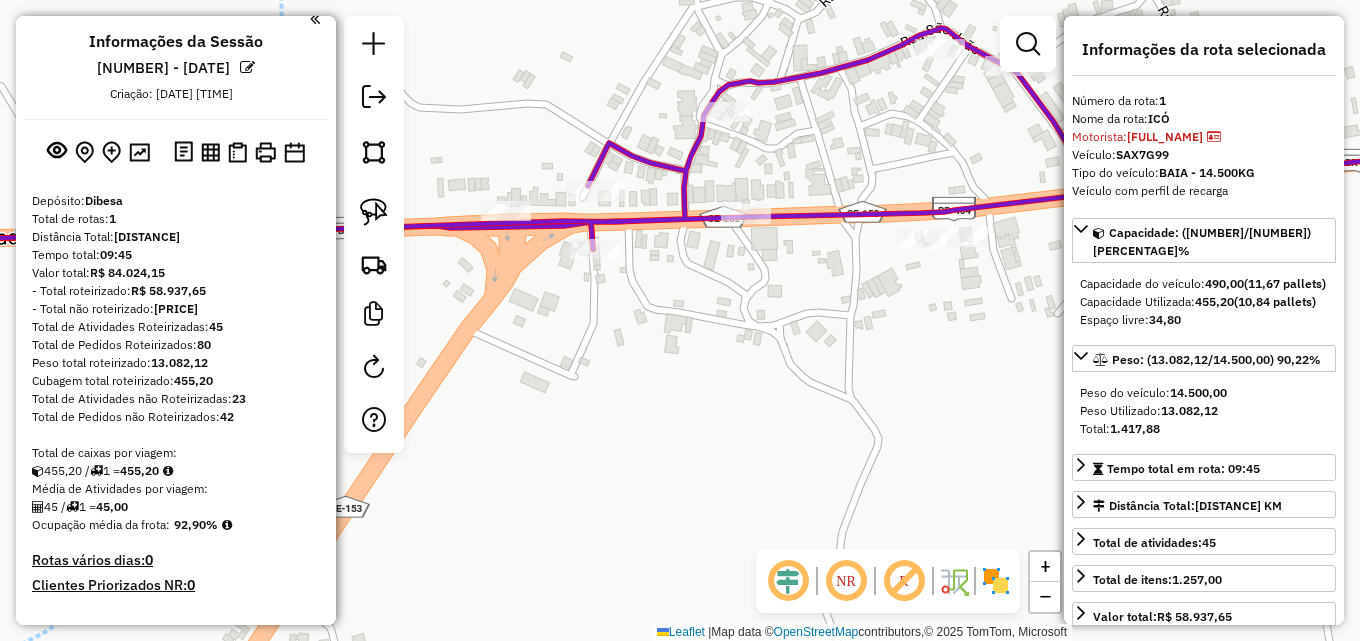 scroll, scrollTop: 0, scrollLeft: 0, axis: both 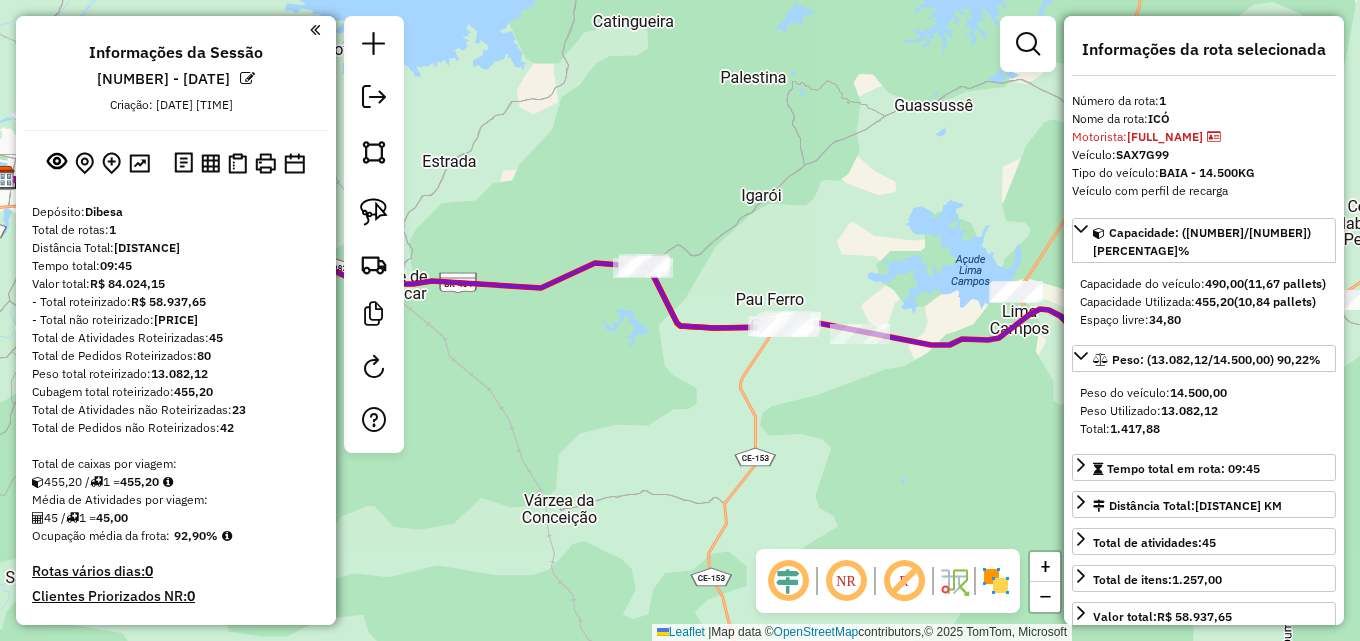 drag, startPoint x: 863, startPoint y: 414, endPoint x: 633, endPoint y: 372, distance: 233.80333 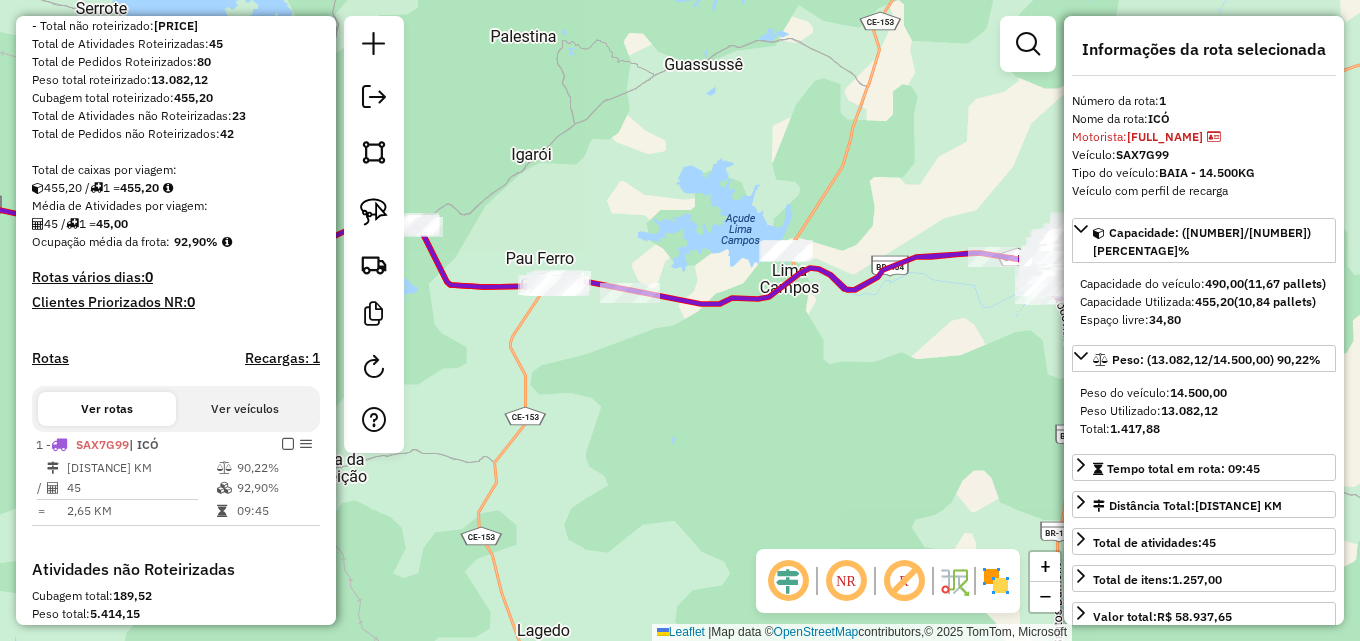 scroll, scrollTop: 300, scrollLeft: 0, axis: vertical 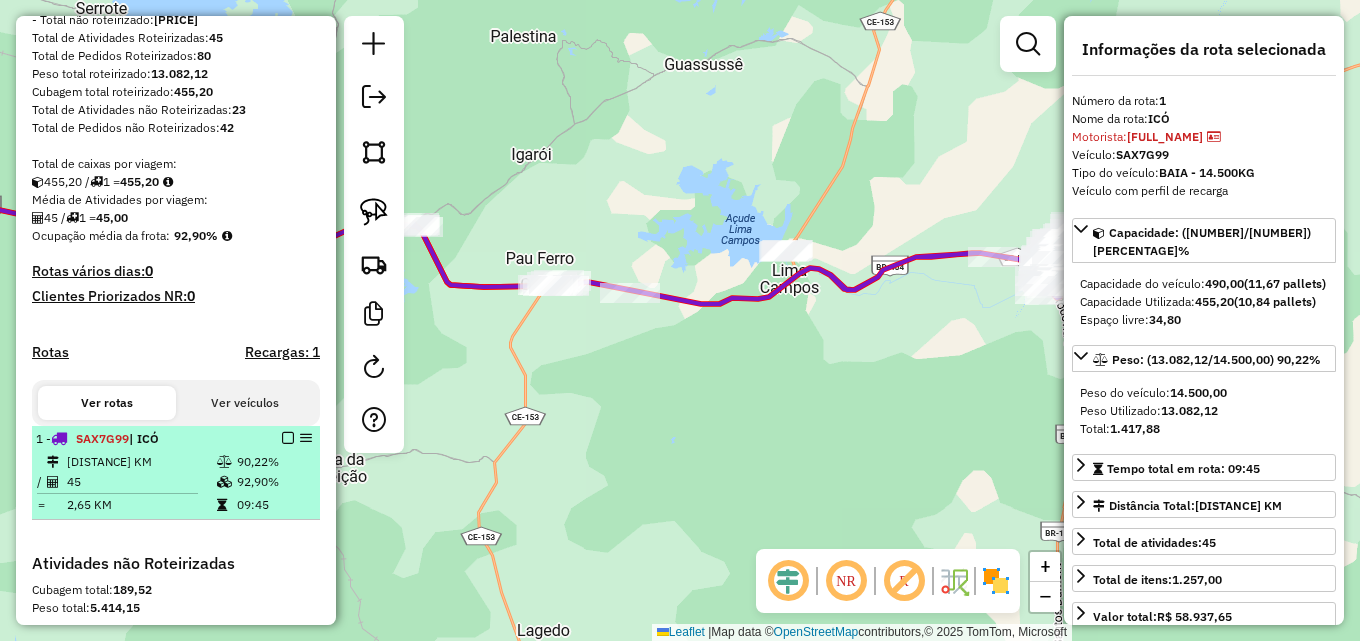 click at bounding box center (288, 438) 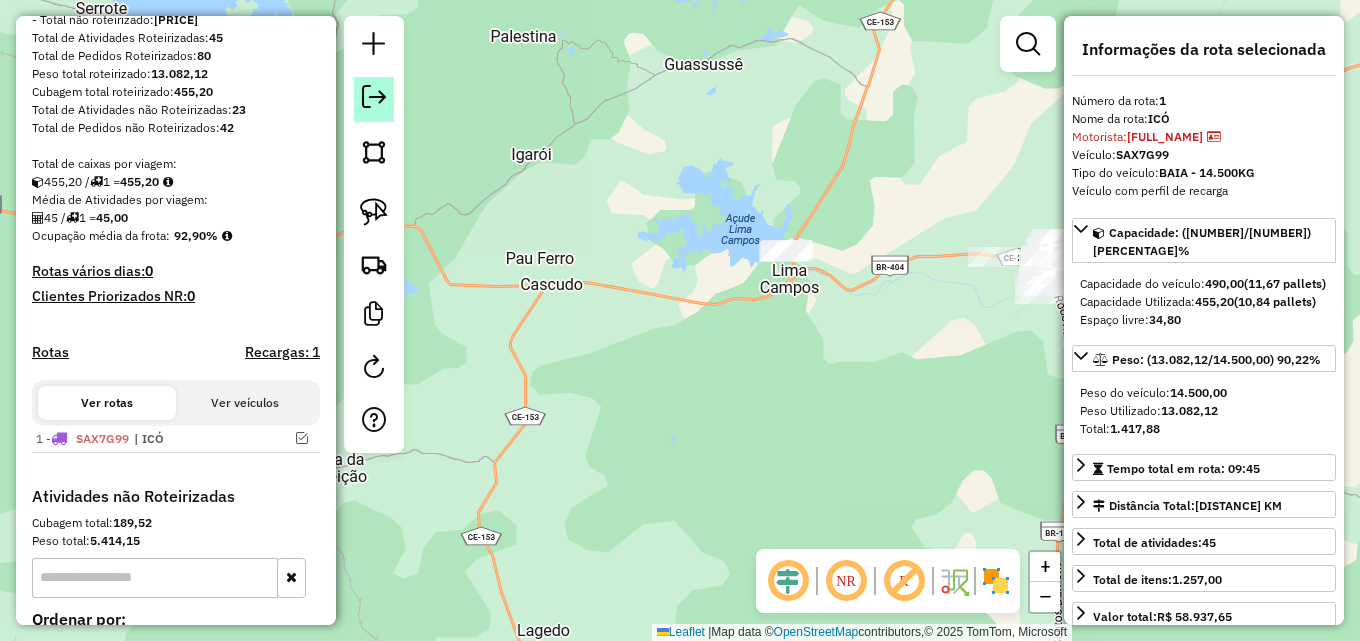 click 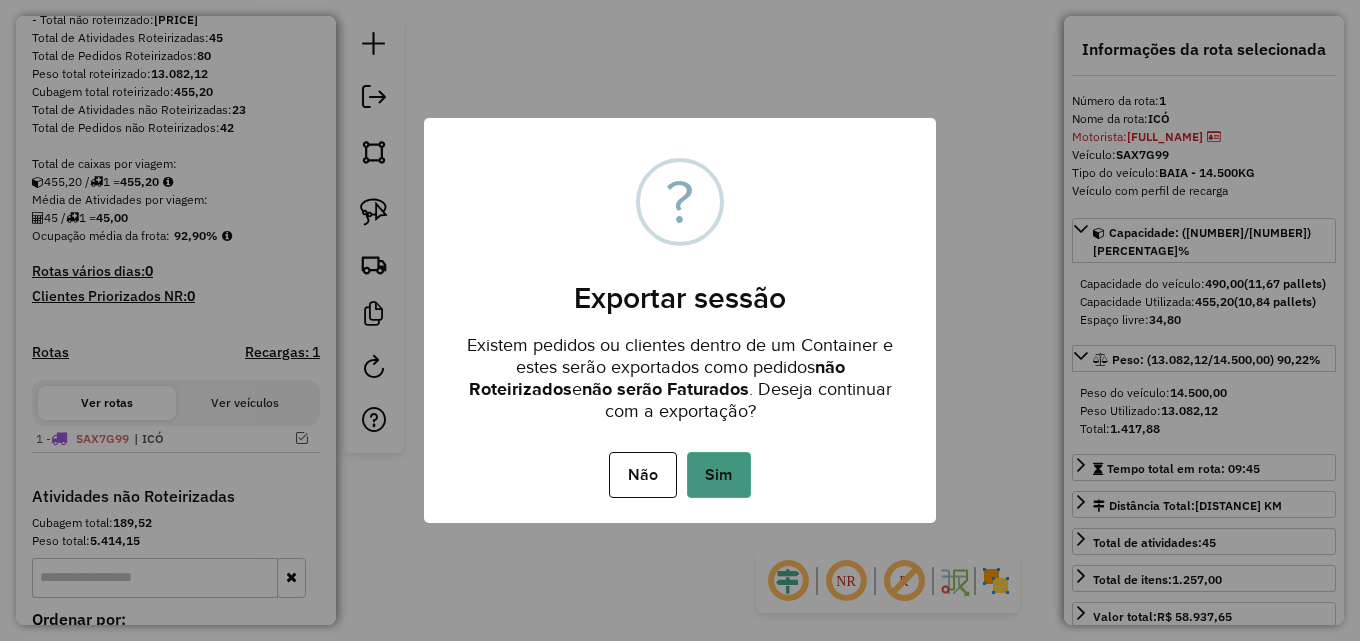 click on "Sim" at bounding box center (719, 475) 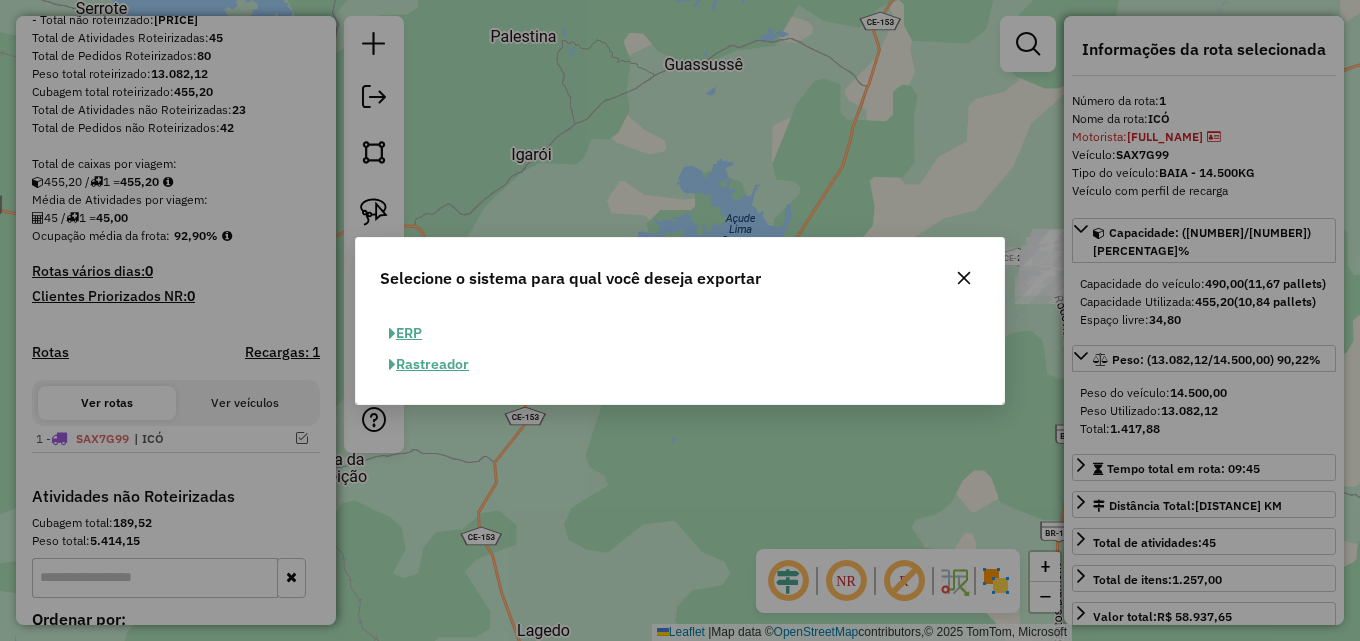 click on "ERP" 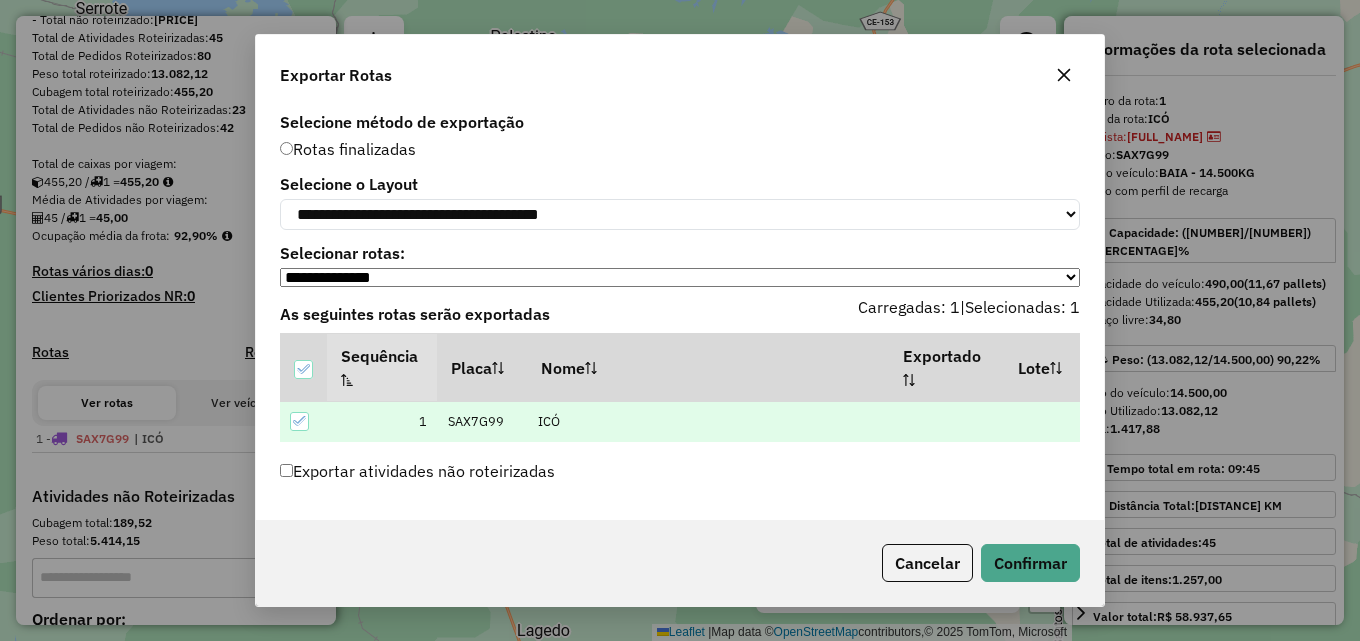 scroll, scrollTop: 5, scrollLeft: 0, axis: vertical 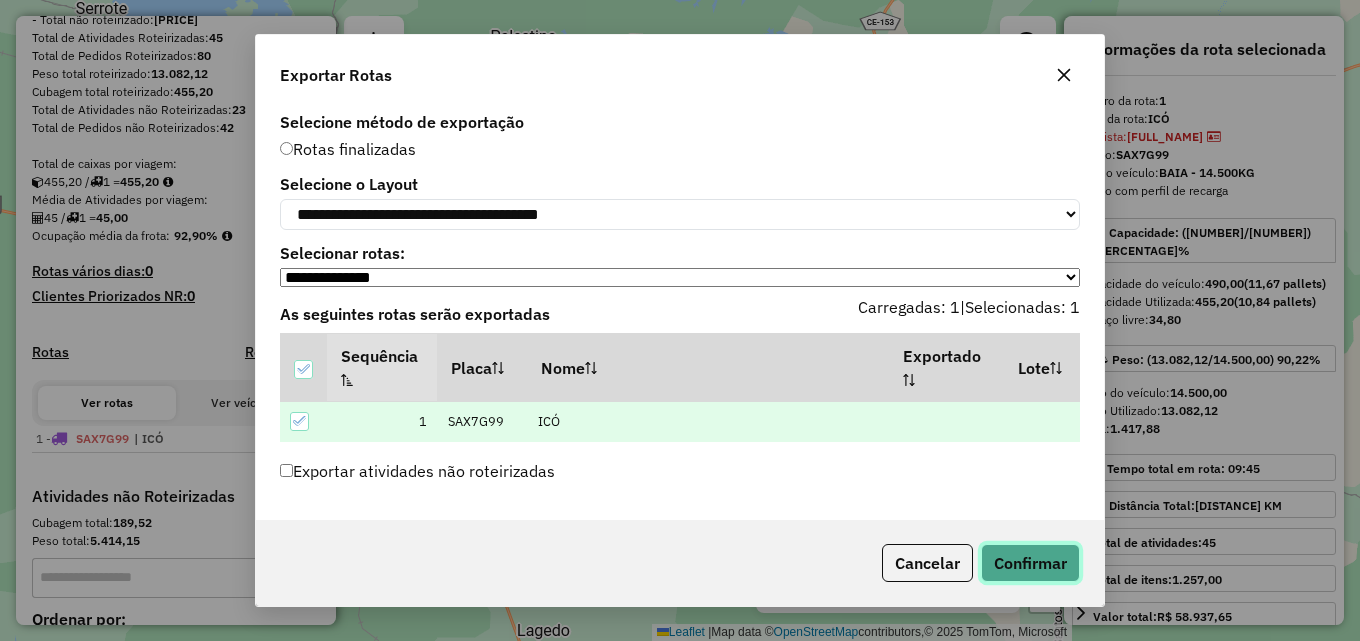 click on "Confirmar" 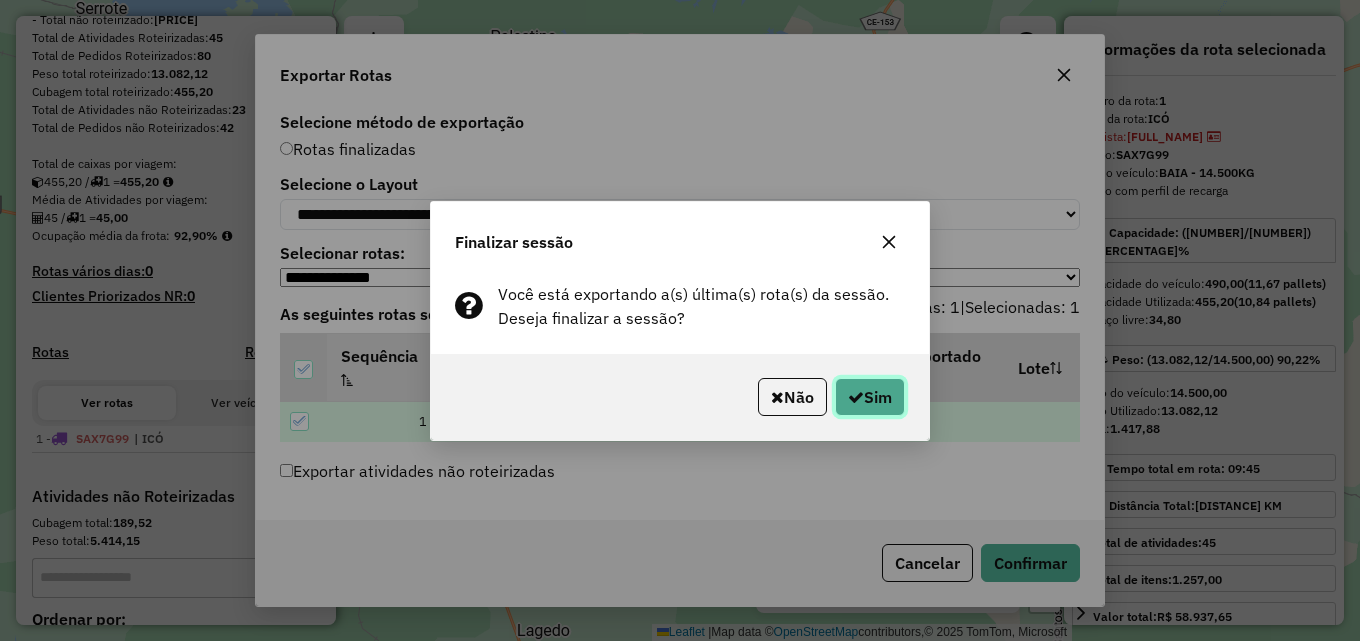 click on "Sim" 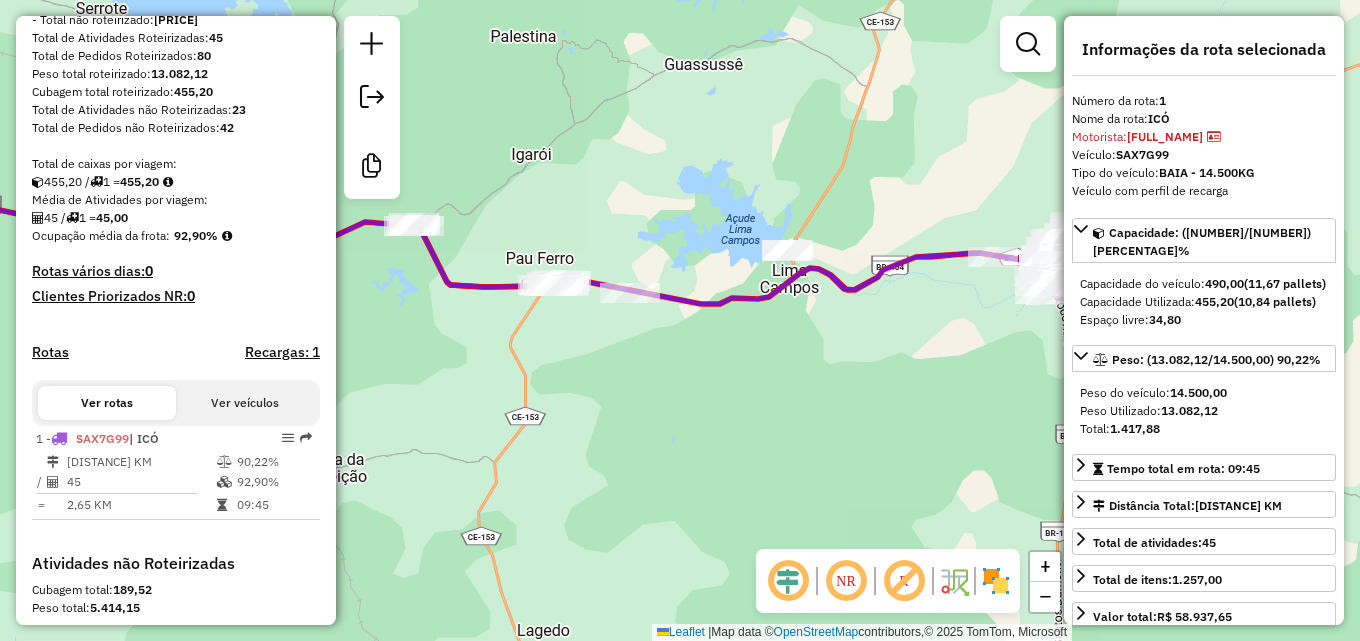 scroll, scrollTop: 597, scrollLeft: 0, axis: vertical 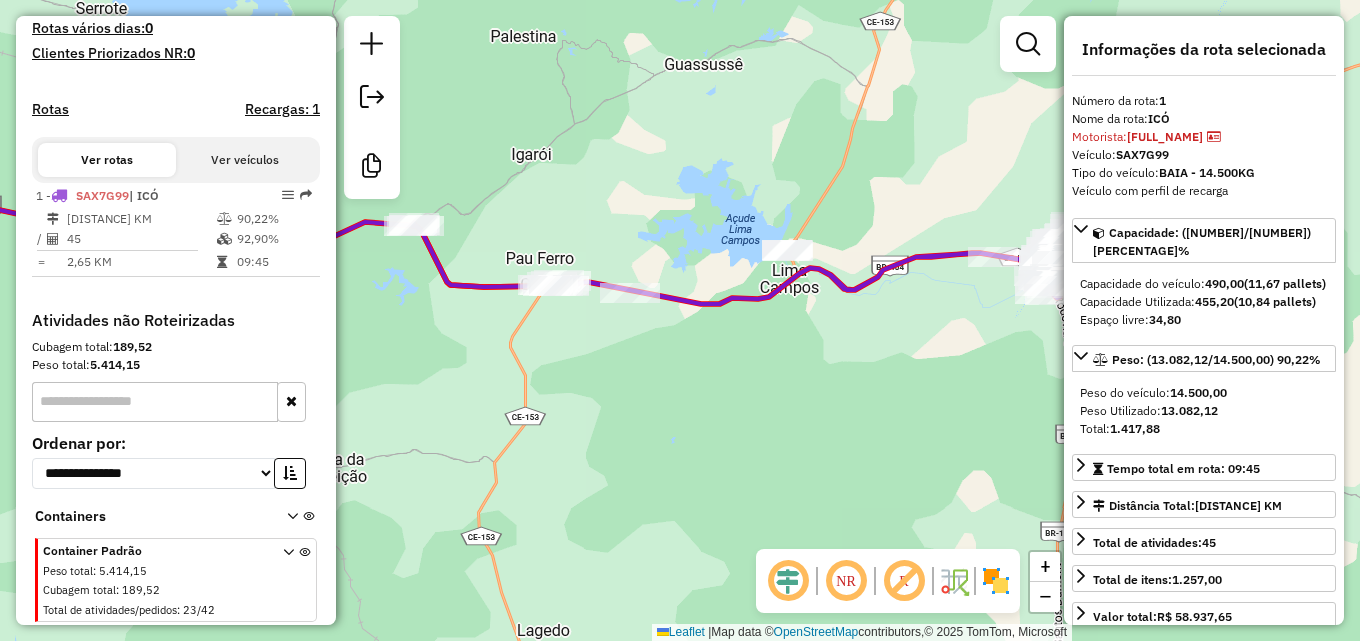 click on "Janela de atendimento Grade de atendimento Capacidade Transportadoras Veículos Cliente Pedidos  Rotas Selecione os dias de semana para filtrar as janelas de atendimento  Seg   Ter   Qua   Qui   Sex   Sáb   Dom  Informe o período da janela de atendimento: De: Até:  Filtrar exatamente a janela do cliente  Considerar janela de atendimento padrão  Selecione os dias de semana para filtrar as grades de atendimento  Seg   Ter   Qua   Qui   Sex   Sáb   Dom   Considerar clientes sem dia de atendimento cadastrado  Clientes fora do dia de atendimento selecionado Filtrar as atividades entre os valores definidos abaixo:  Peso mínimo:   Peso máximo:   Cubagem mínima:   Cubagem máxima:   De:   Até:  Filtrar as atividades entre o tempo de atendimento definido abaixo:  De:   Até:   Considerar capacidade total dos clientes não roteirizados Transportadora: Selecione um ou mais itens Tipo de veículo: Selecione um ou mais itens Veículo: Selecione um ou mais itens Motorista: Selecione um ou mais itens Nome: Rótulo:" 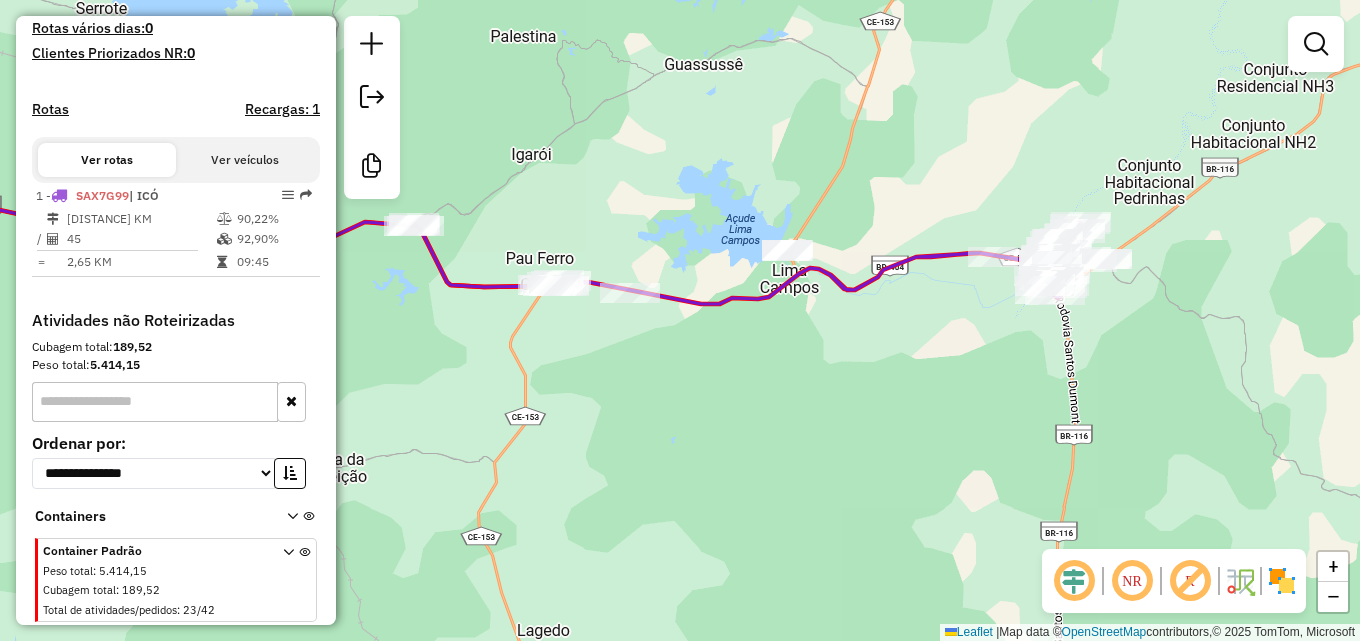 click on "Janela de atendimento Grade de atendimento Capacidade Transportadoras Veículos Cliente Pedidos  Rotas Selecione os dias de semana para filtrar as janelas de atendimento  Seg   Ter   Qua   Qui   Sex   Sáb   Dom  Informe o período da janela de atendimento: De: Até:  Filtrar exatamente a janela do cliente  Considerar janela de atendimento padrão  Selecione os dias de semana para filtrar as grades de atendimento  Seg   Ter   Qua   Qui   Sex   Sáb   Dom   Considerar clientes sem dia de atendimento cadastrado  Clientes fora do dia de atendimento selecionado Filtrar as atividades entre os valores definidos abaixo:  Peso mínimo:   Peso máximo:   Cubagem mínima:   Cubagem máxima:   De:   Até:  Filtrar as atividades entre o tempo de atendimento definido abaixo:  De:   Até:   Considerar capacidade total dos clientes não roteirizados Transportadora: Selecione um ou mais itens Tipo de veículo: Selecione um ou mais itens Veículo: Selecione um ou mais itens Motorista: Selecione um ou mais itens Nome: Rótulo:" 